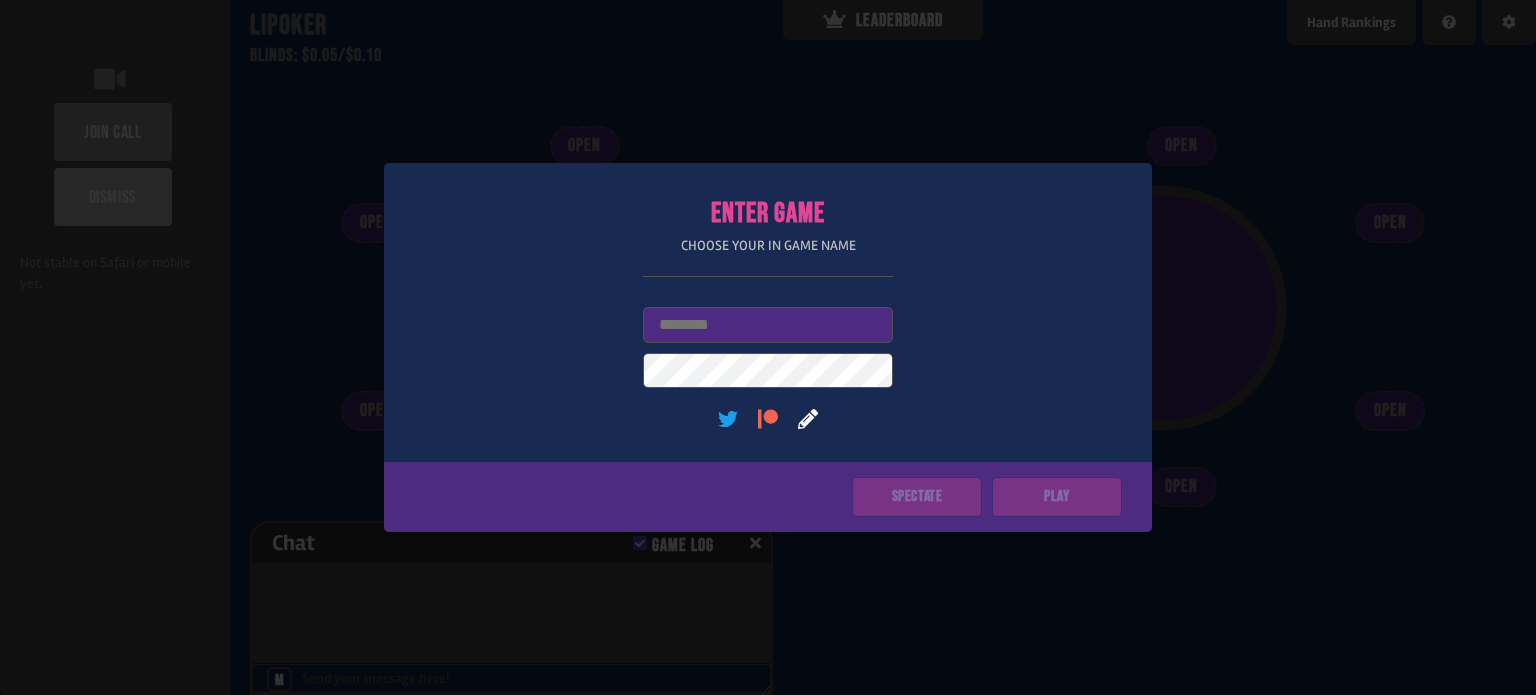 scroll, scrollTop: 0, scrollLeft: 0, axis: both 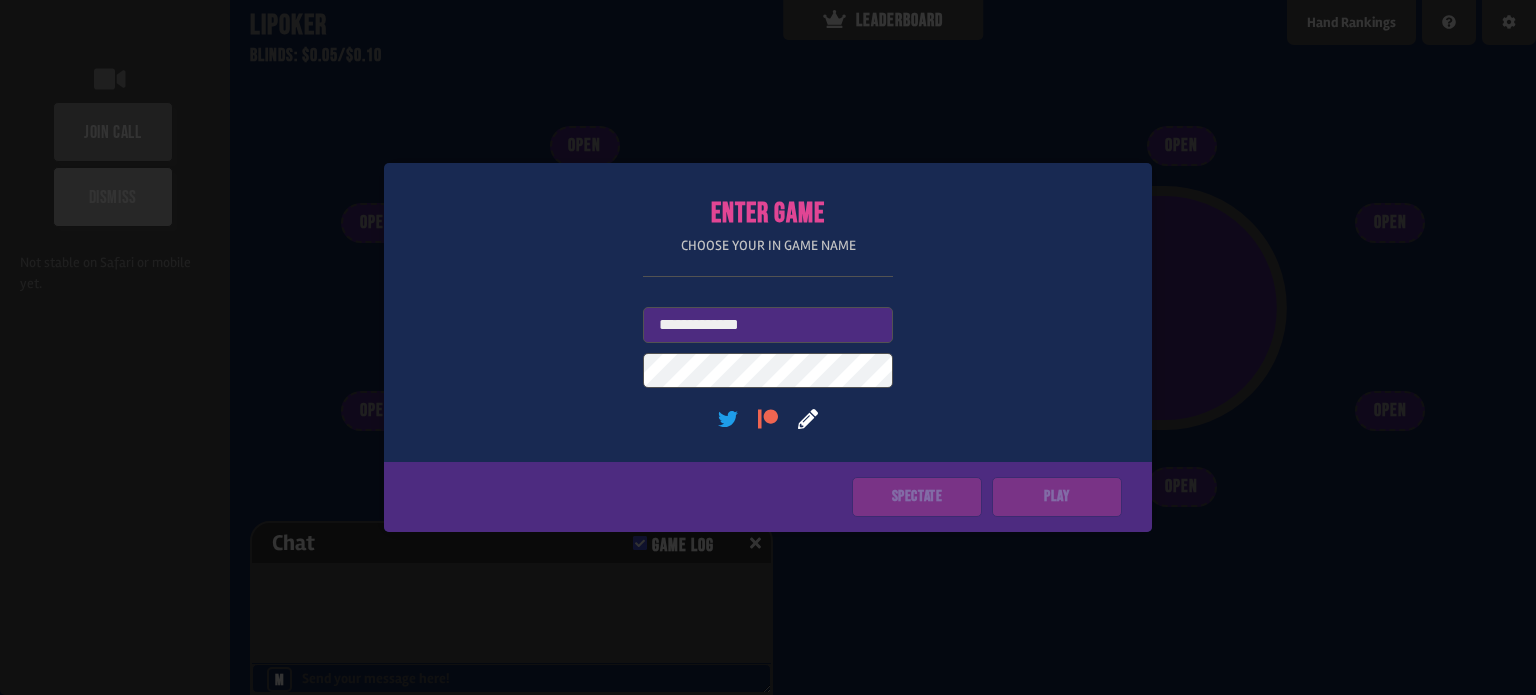 click on "**********" at bounding box center (768, 348) 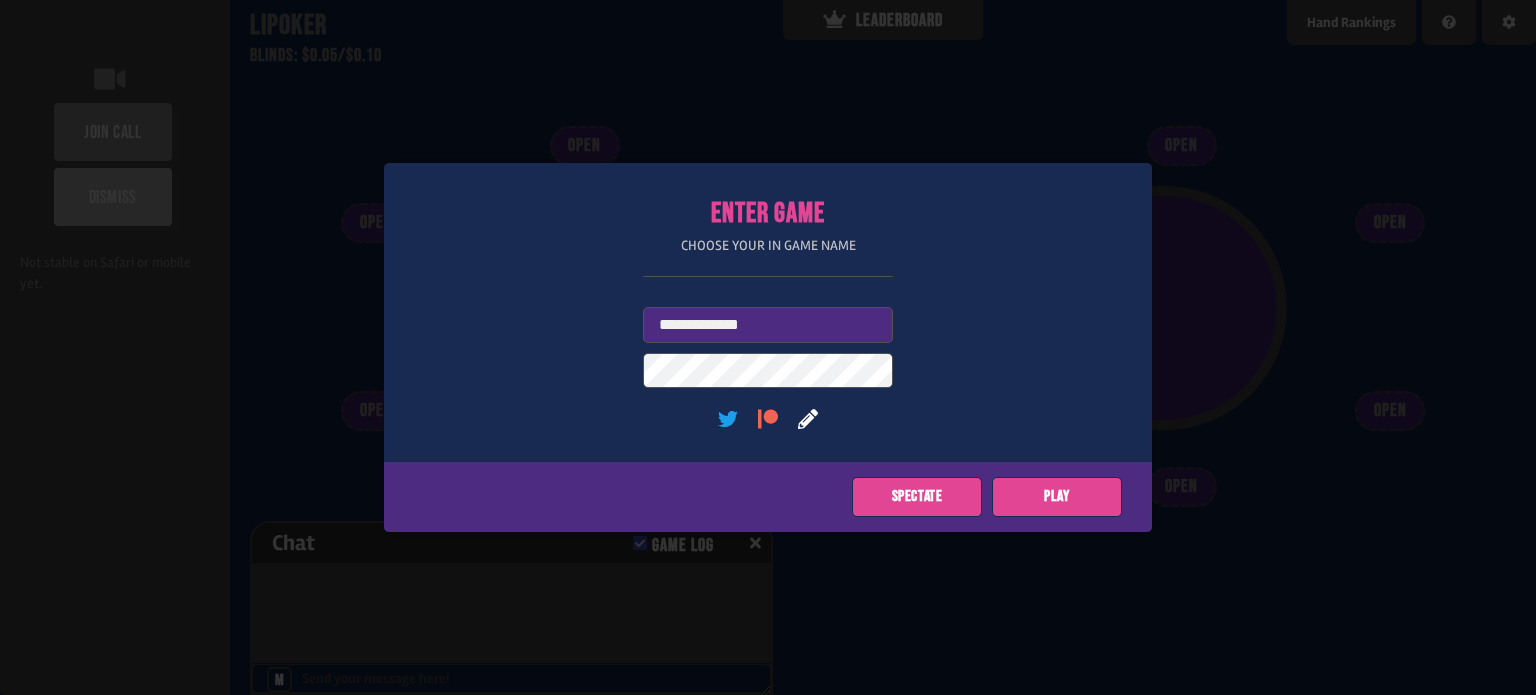 click on "Play" 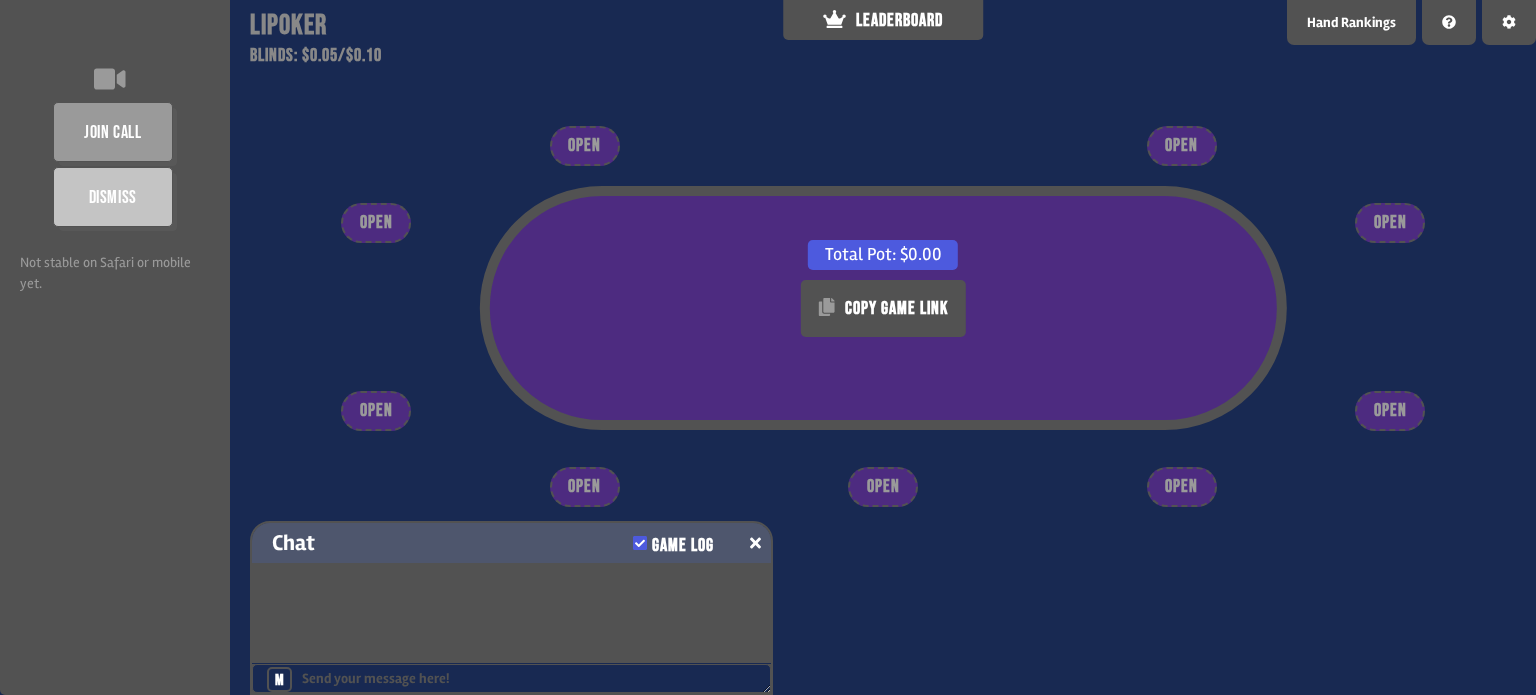 click at bounding box center [755, 543] 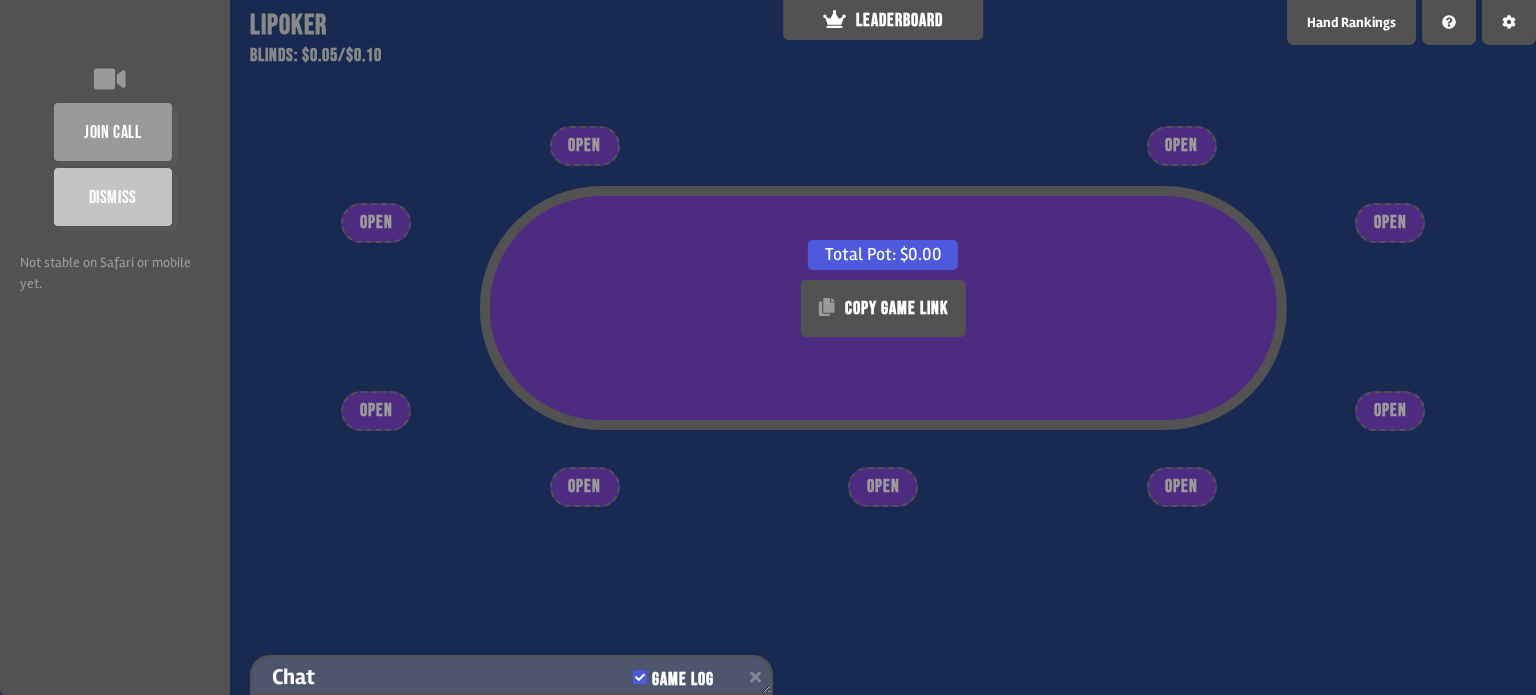 click on "Chat   Game Log" at bounding box center (511, 677) 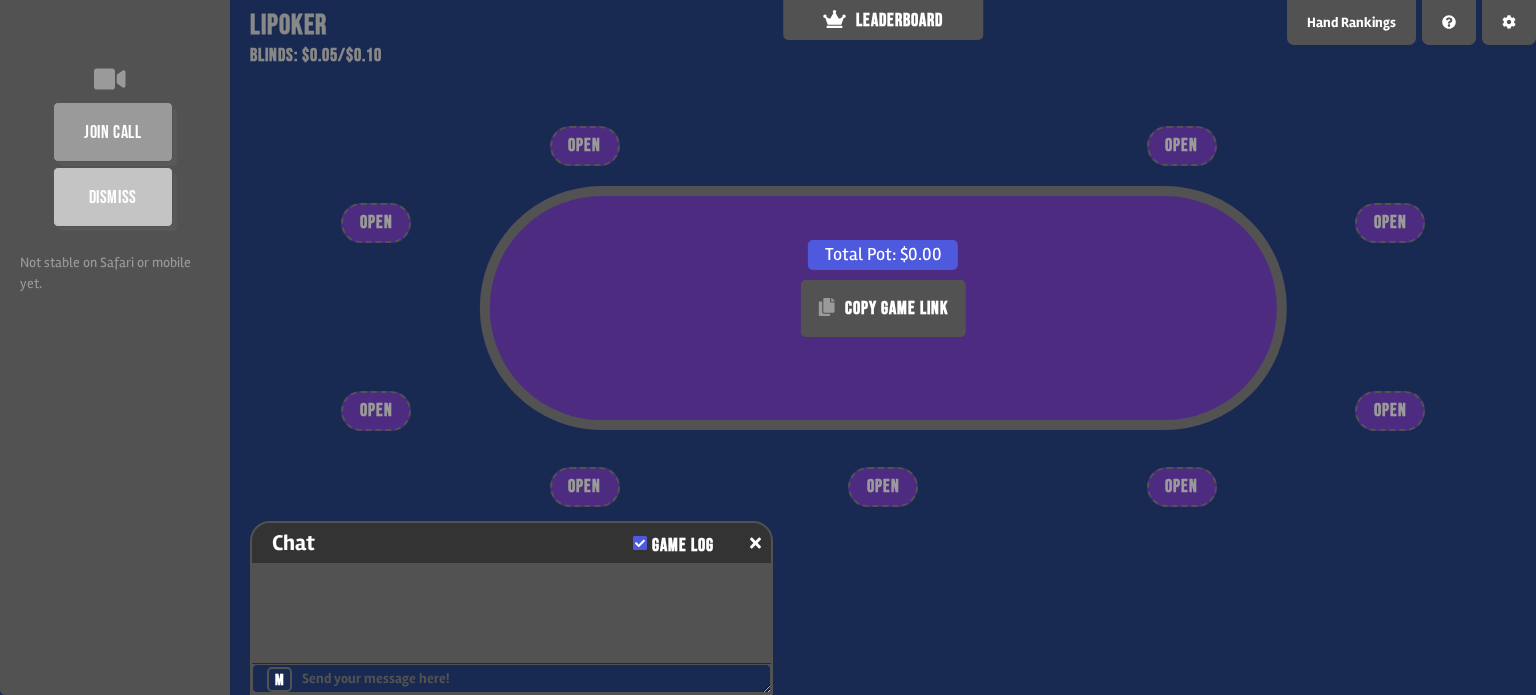 click on "m Send your message here!" at bounding box center [511, 678] 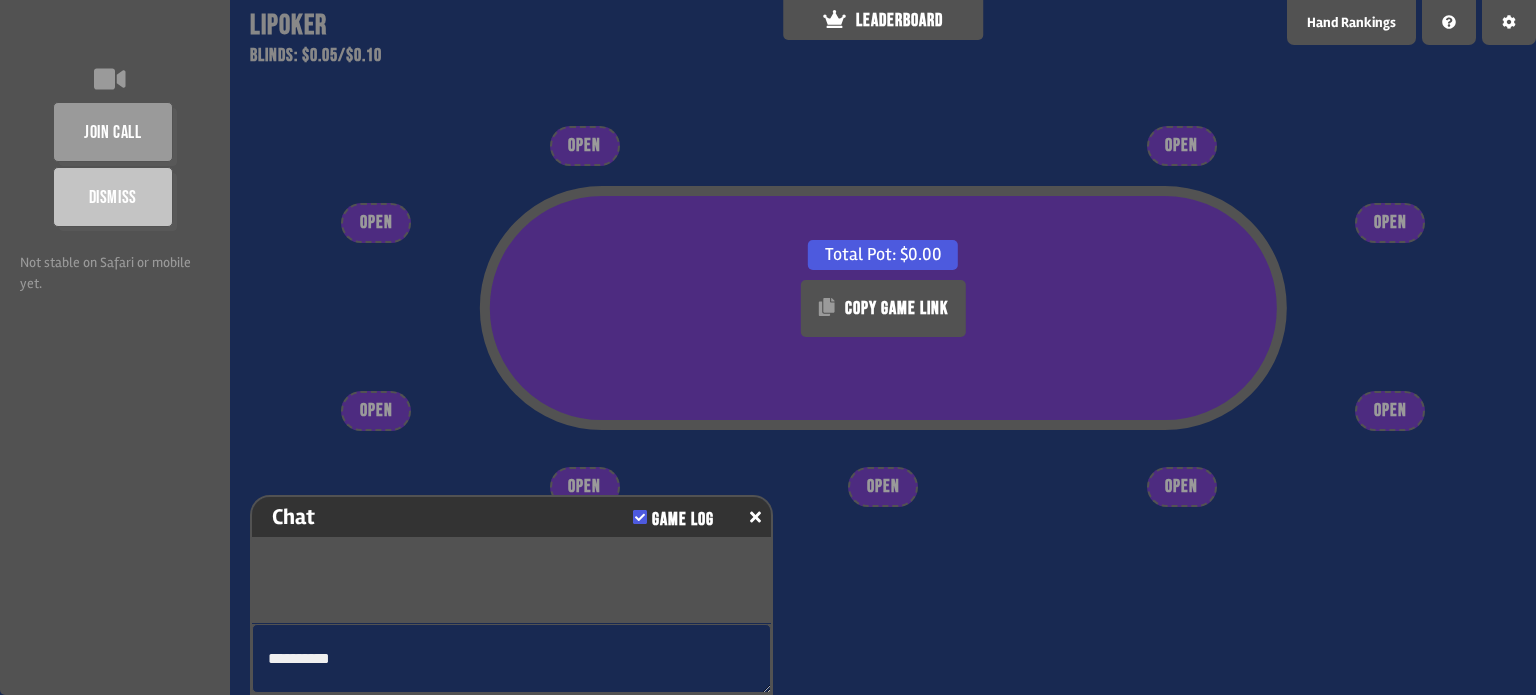 type on "**********" 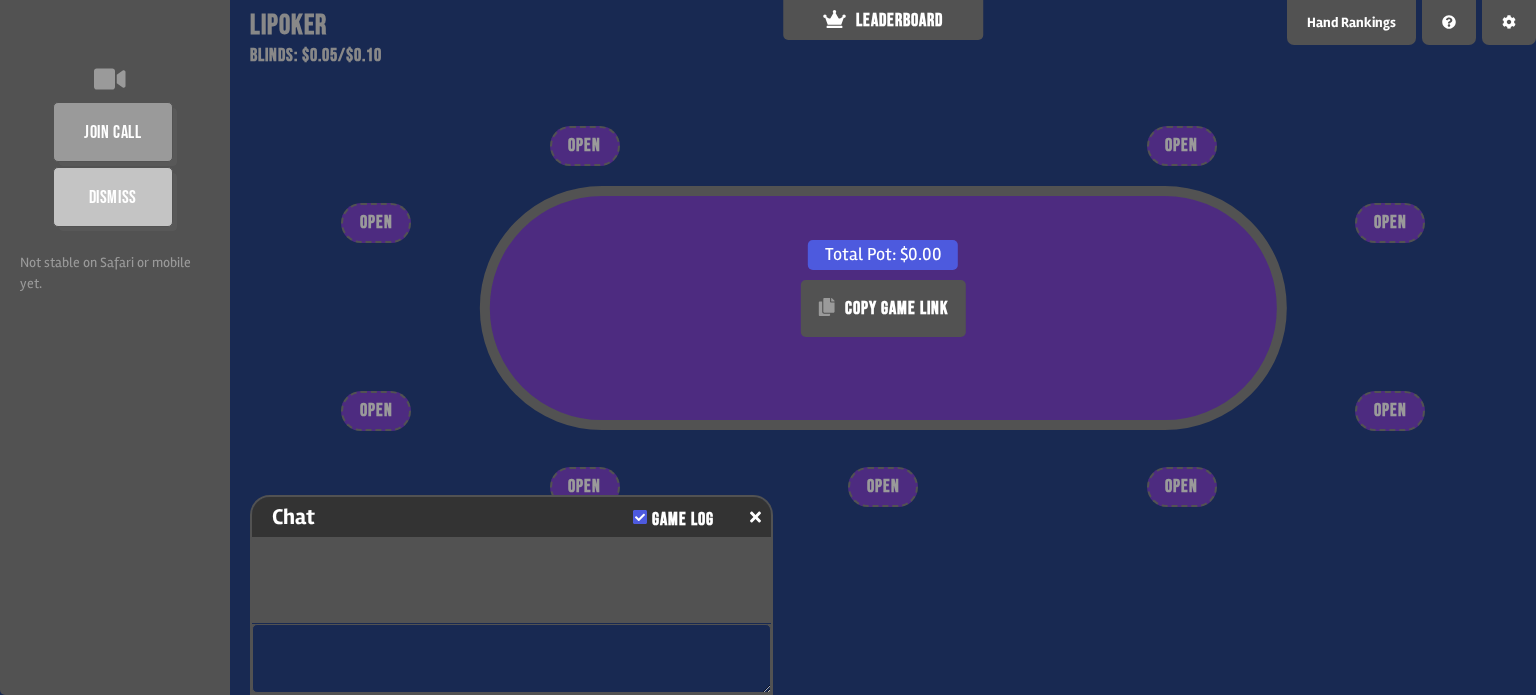 click at bounding box center [511, 577] 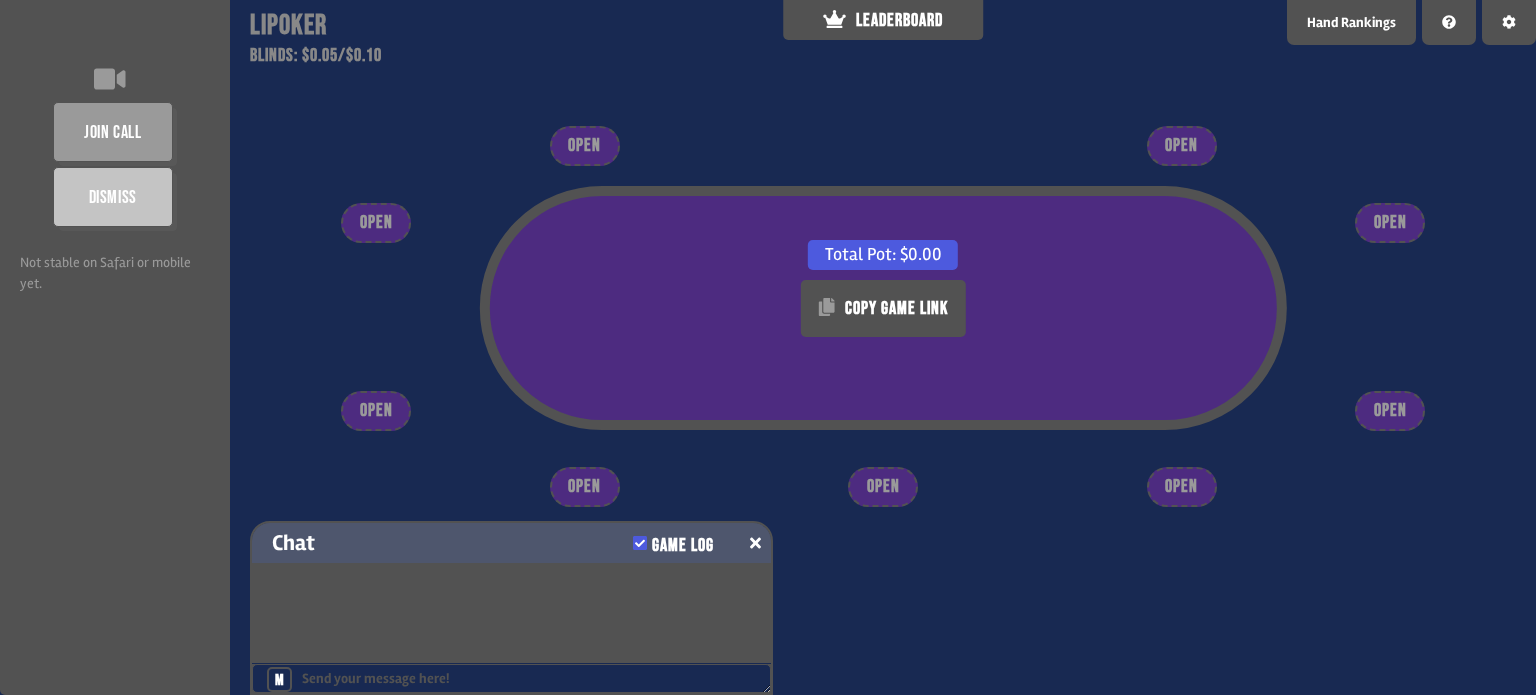 click at bounding box center (755, 543) 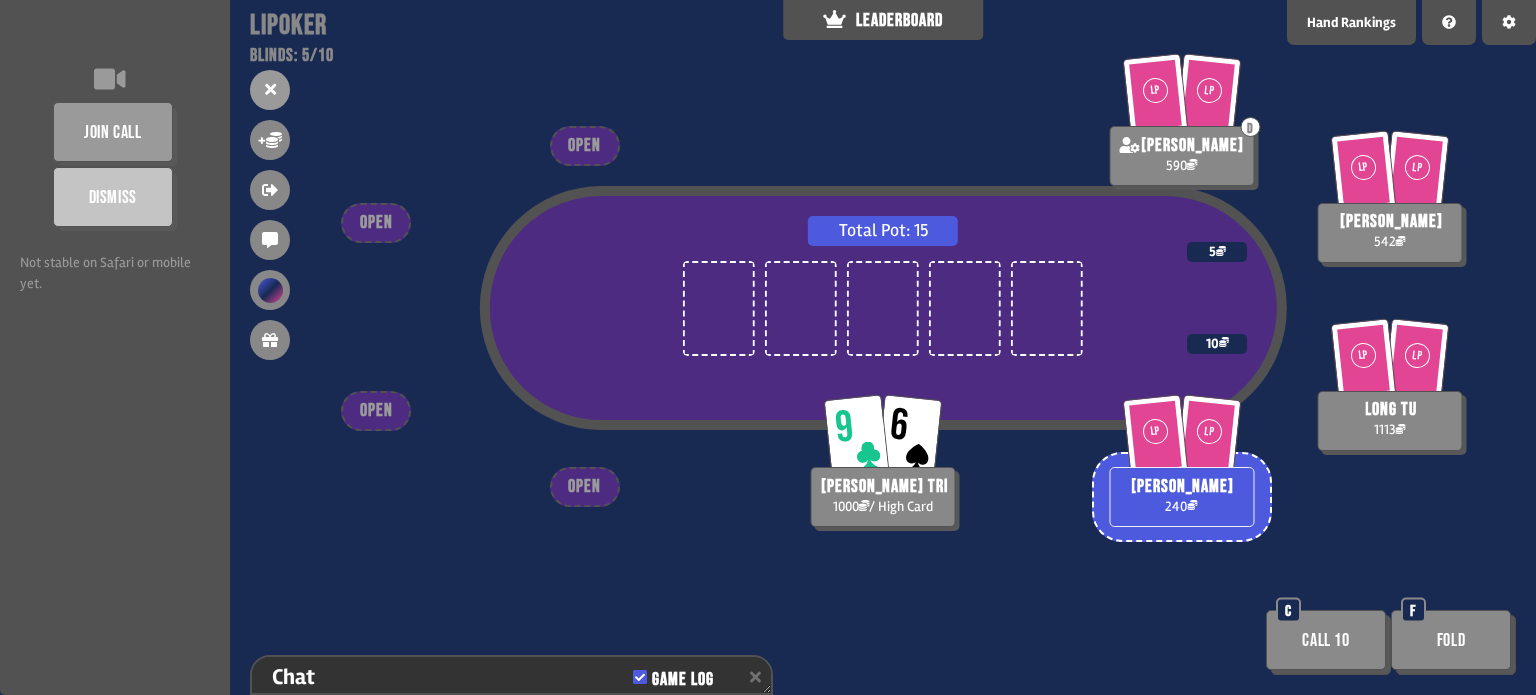 scroll, scrollTop: 98, scrollLeft: 0, axis: vertical 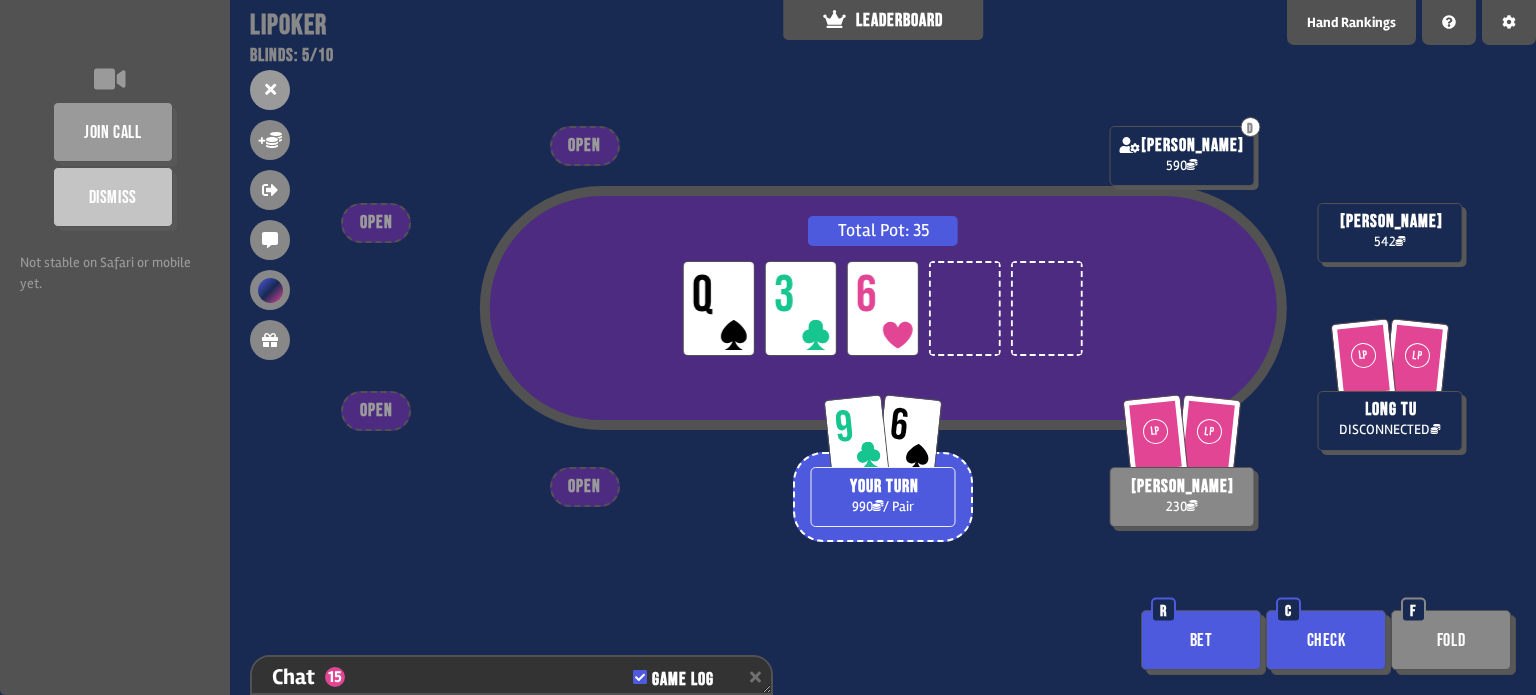 click on "Bet" at bounding box center (1201, 640) 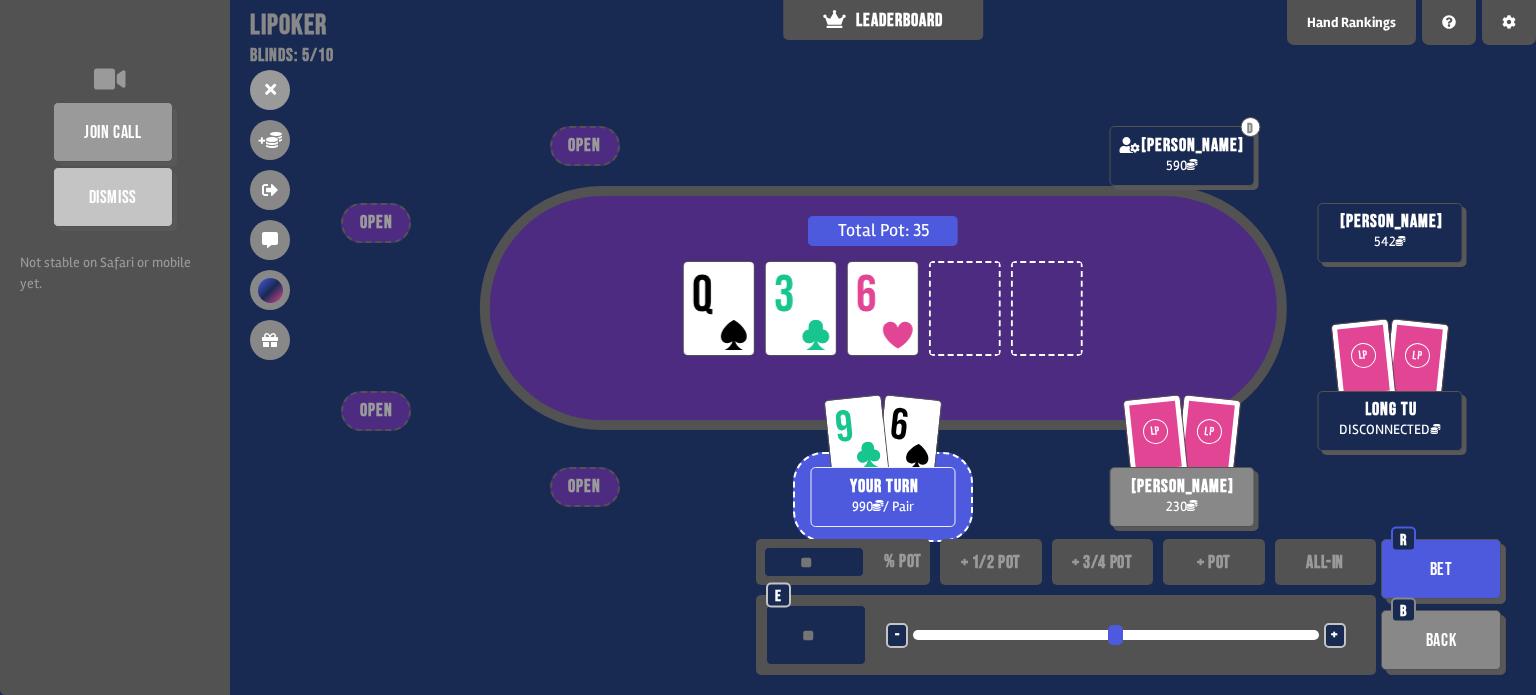 click on "+ 1/2 pot" at bounding box center (991, 562) 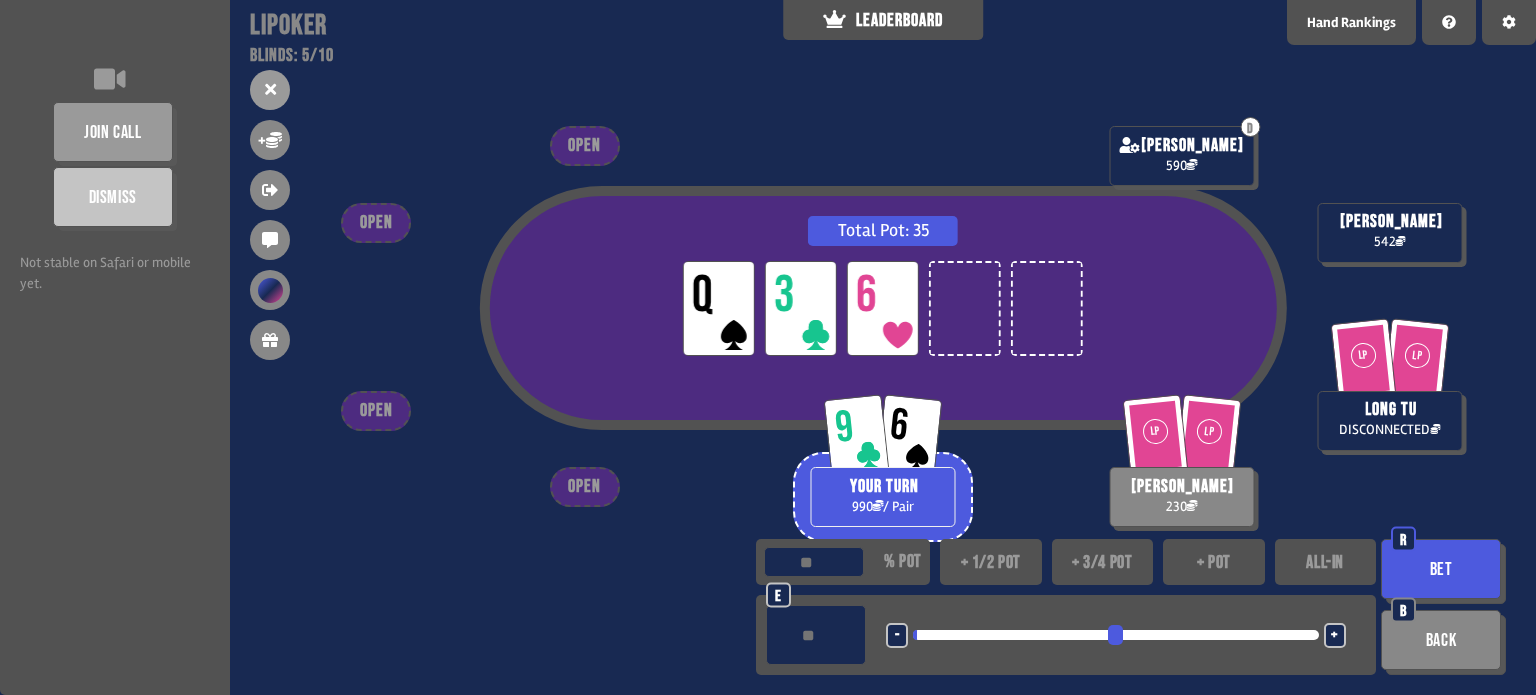 click on "**" at bounding box center (816, 635) 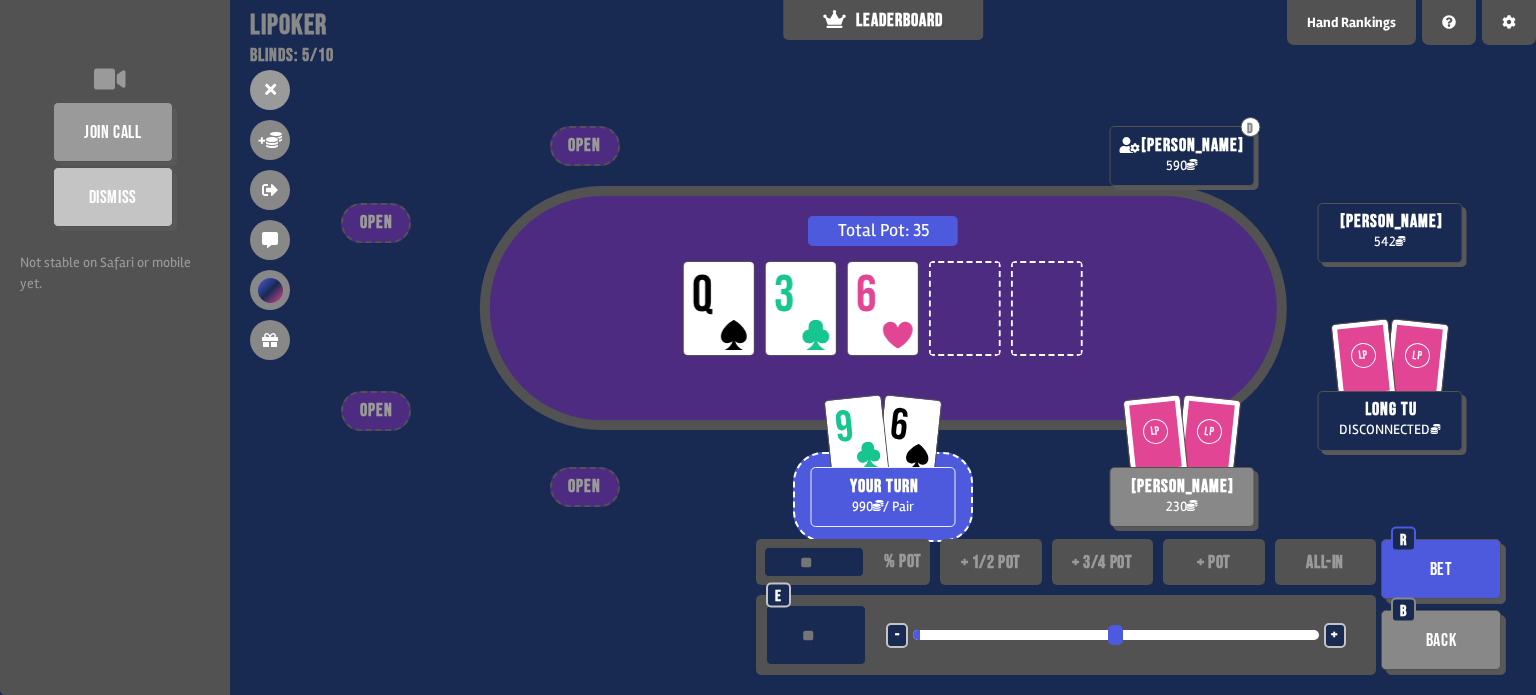 drag, startPoint x: 815, startPoint y: 640, endPoint x: 772, endPoint y: 640, distance: 43 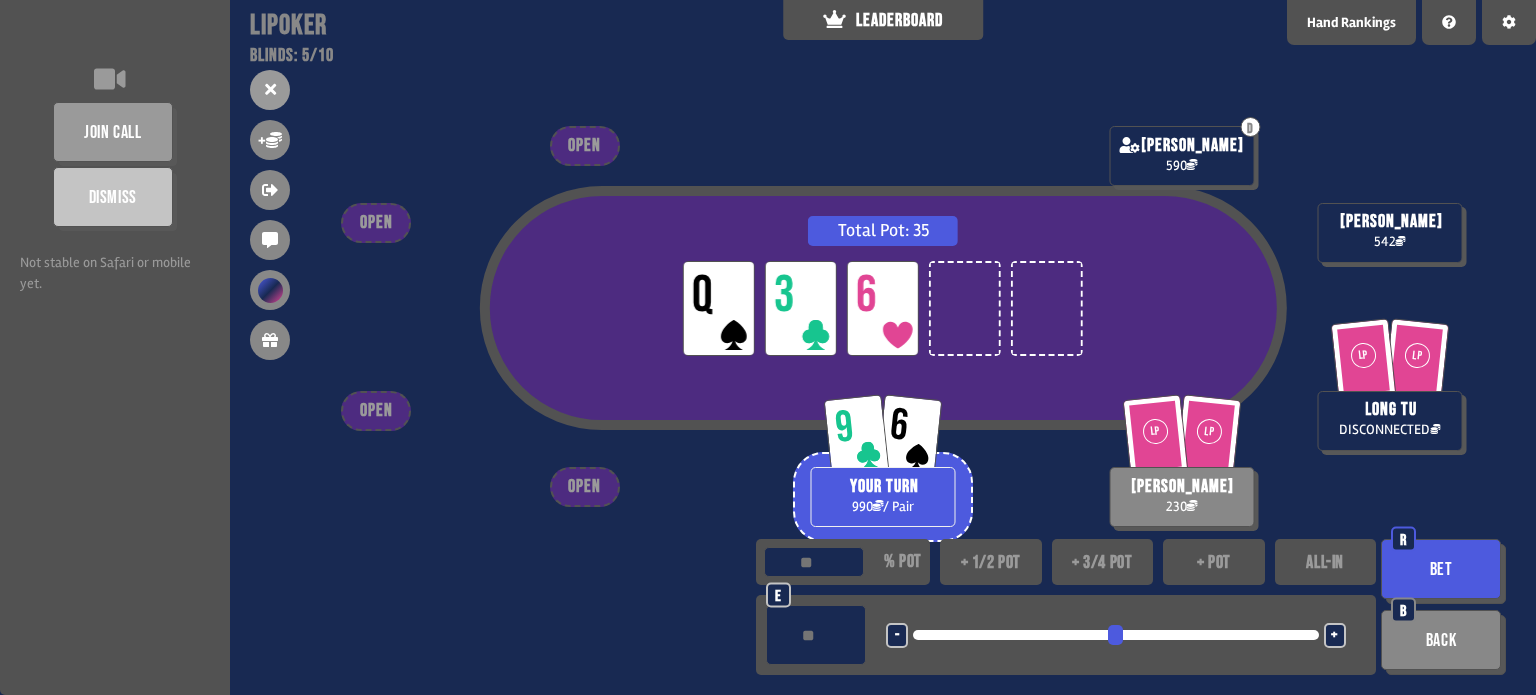 type on "***" 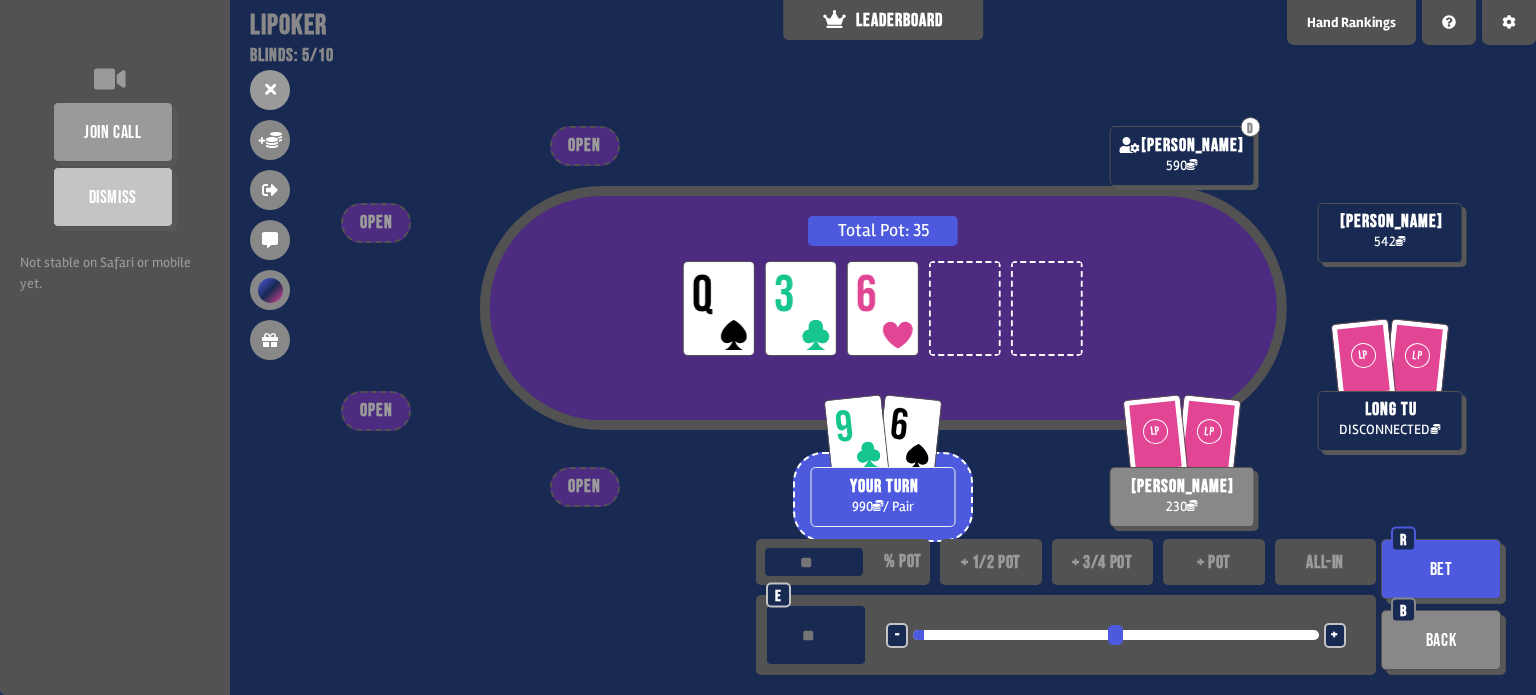 type on "**" 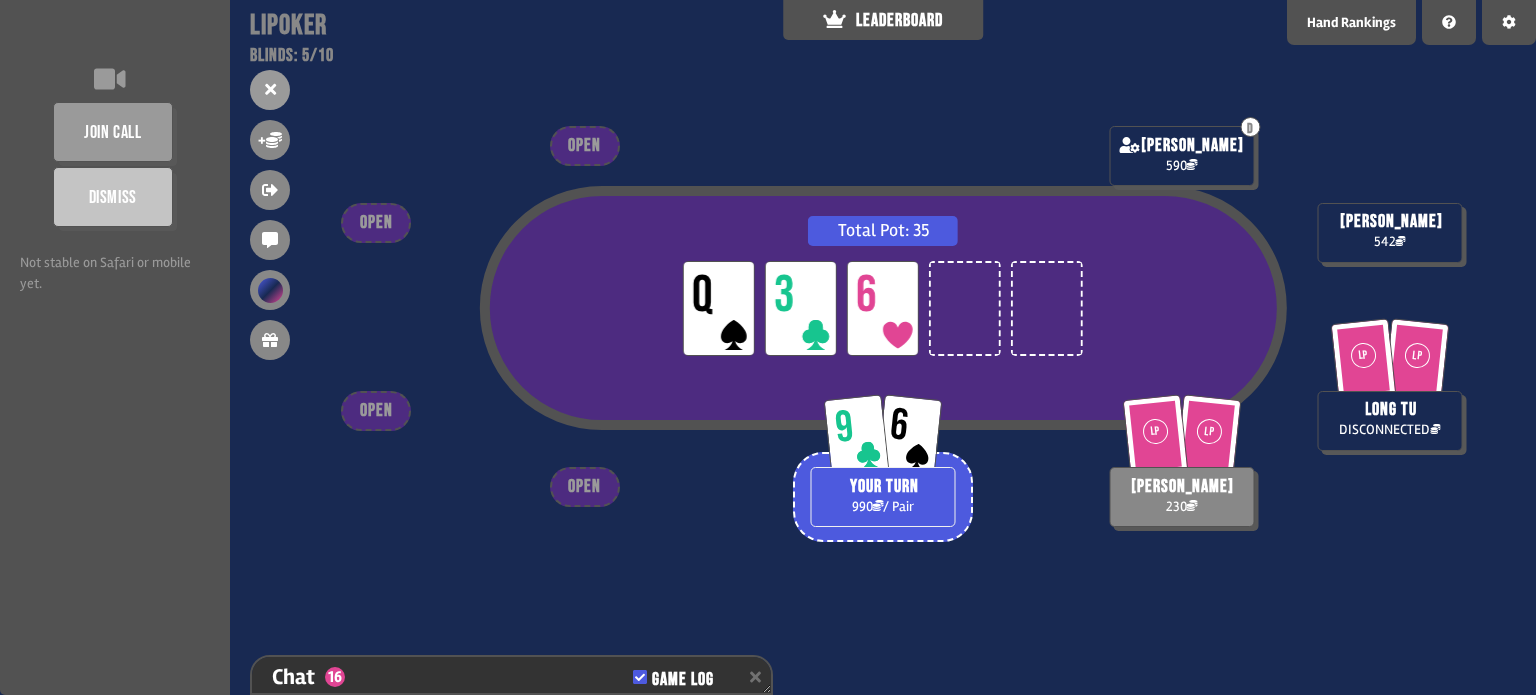 scroll, scrollTop: 535, scrollLeft: 0, axis: vertical 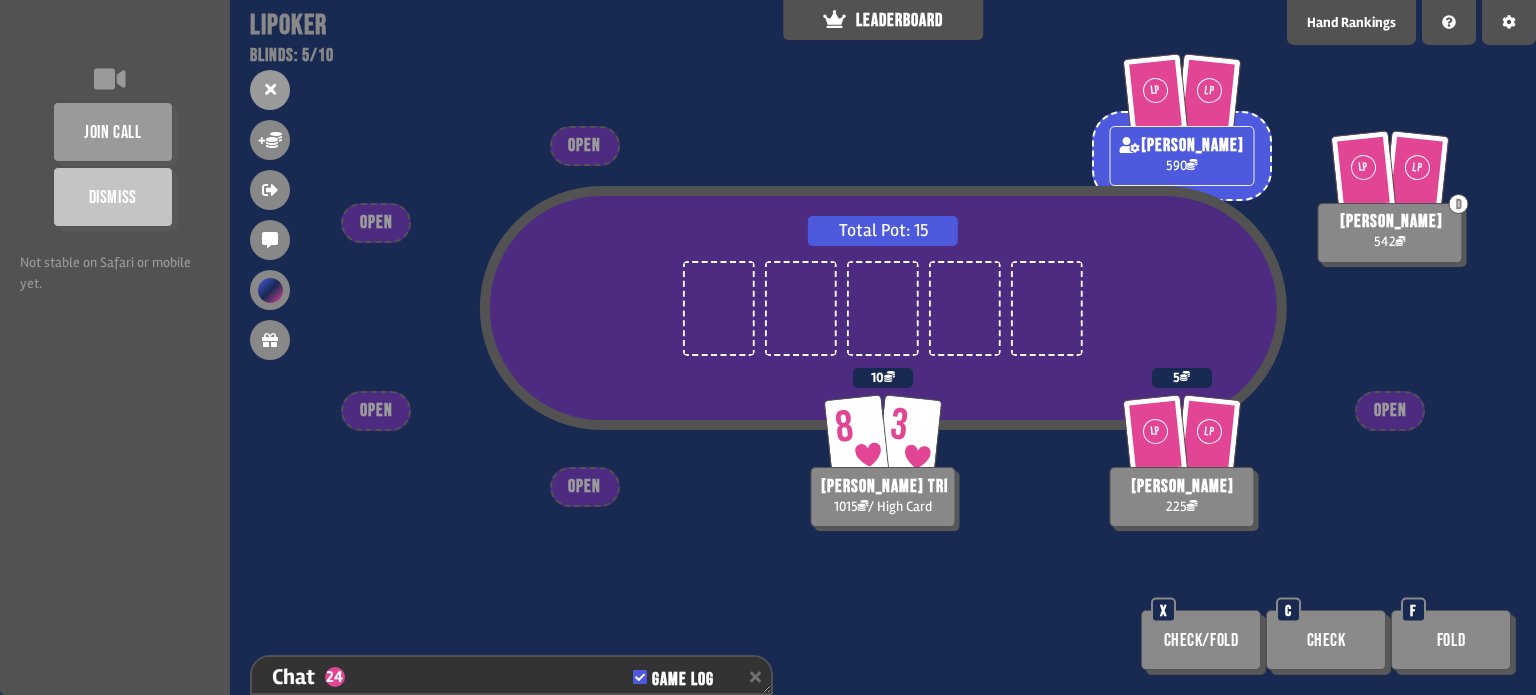 click on "Check/Fold" at bounding box center [1201, 640] 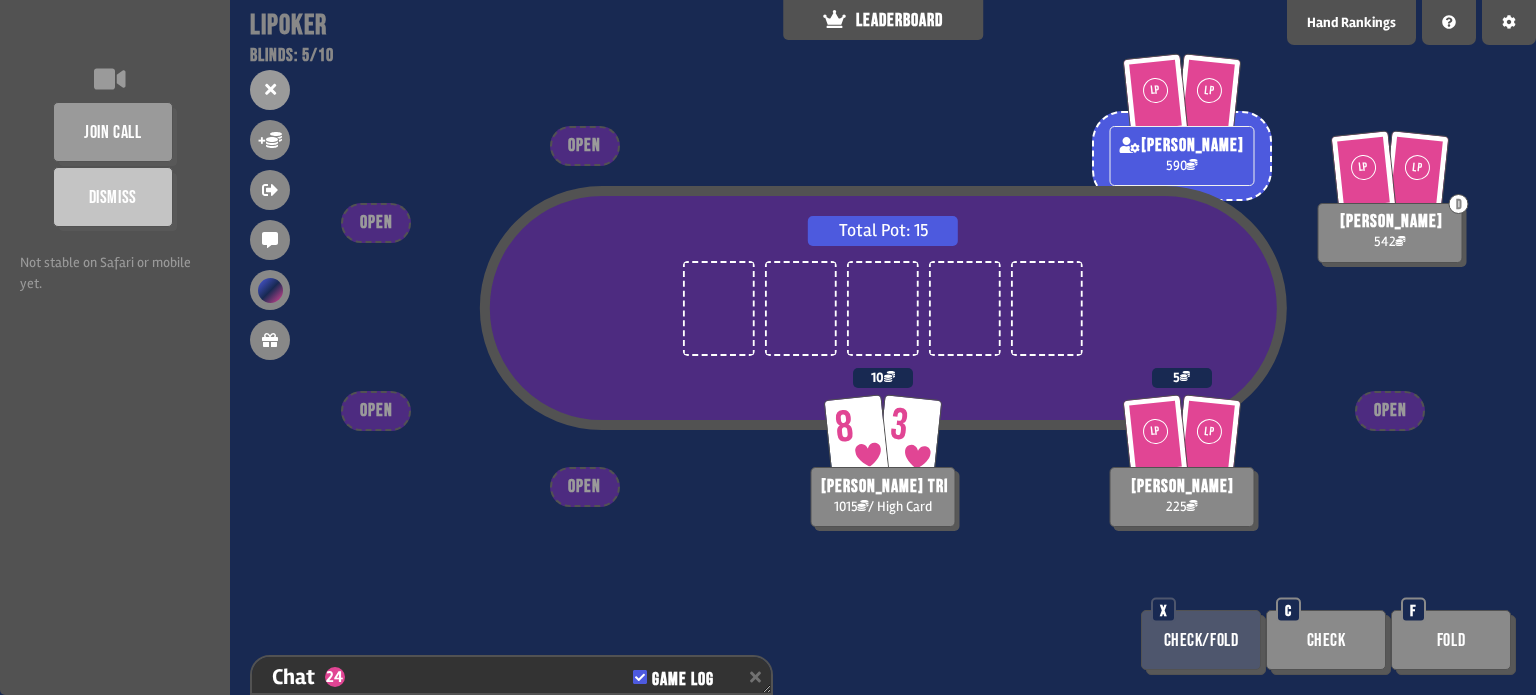 click on "Check" at bounding box center (1326, 640) 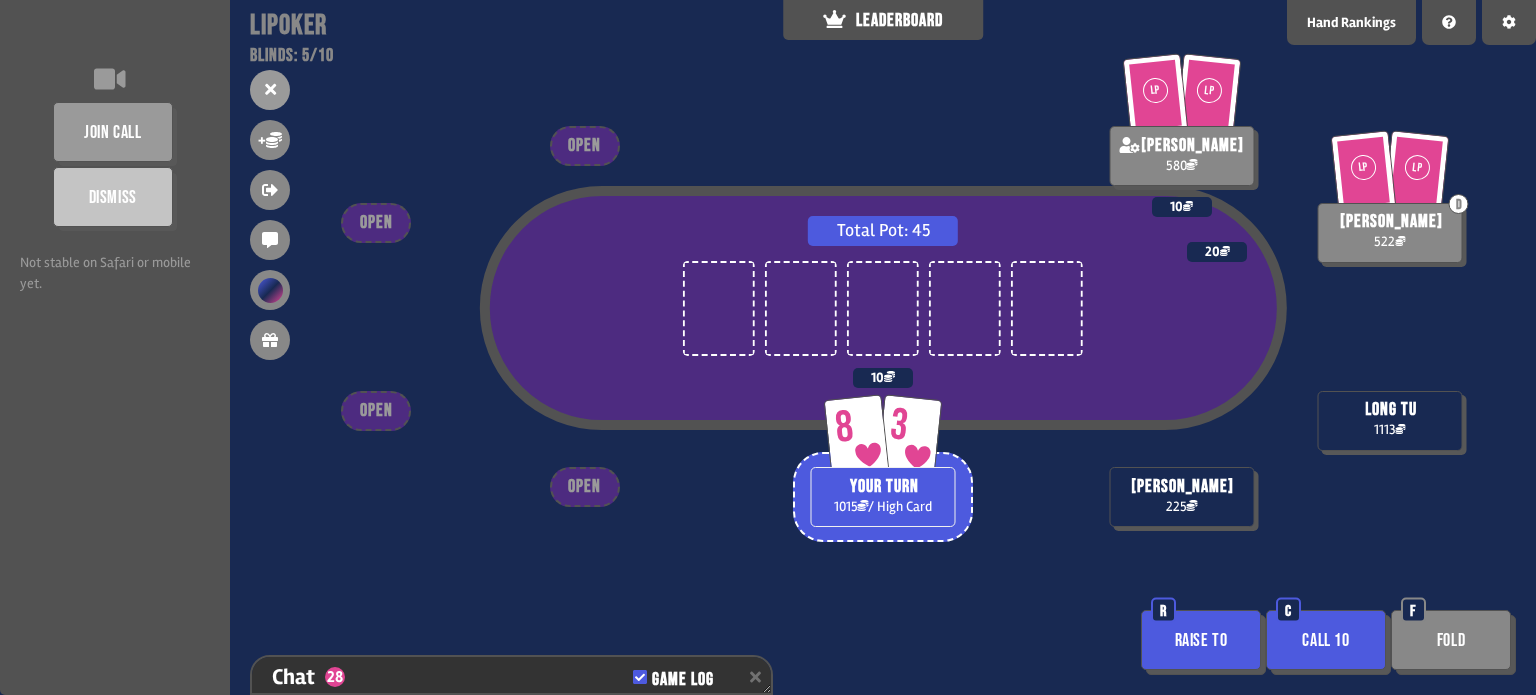 click on "Call 10" at bounding box center (1326, 640) 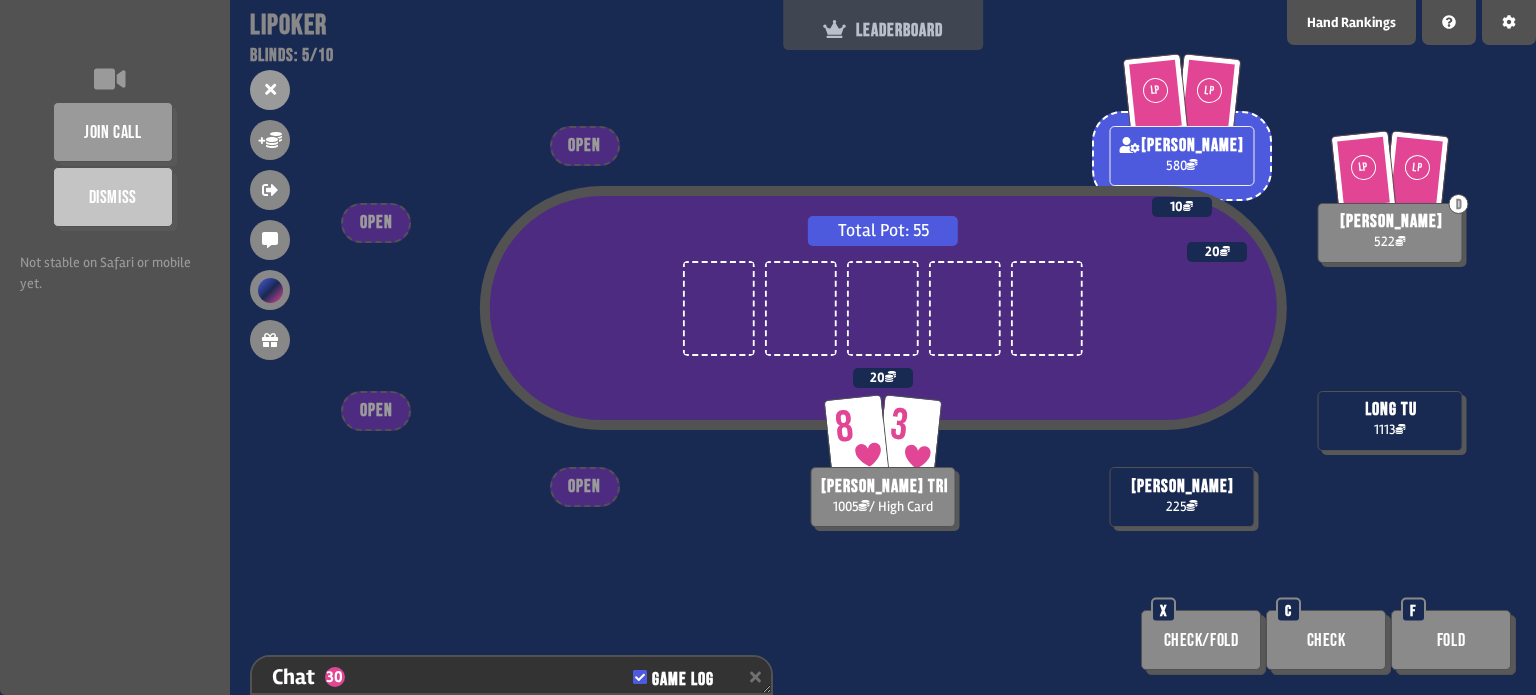 click on "LEADERBOARD" at bounding box center (883, 30) 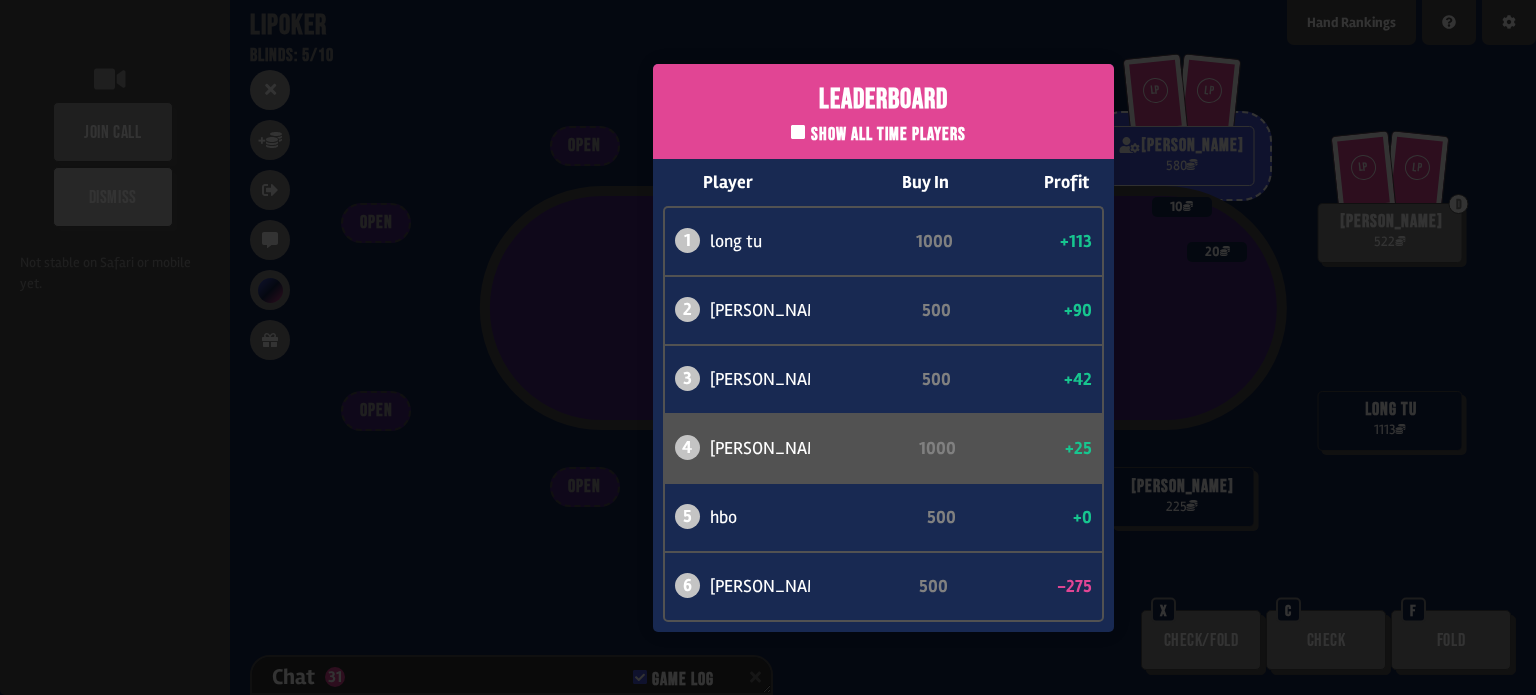 click on "Leaderboard   Show all time players Player Buy In Profit 1 long tu 1000 +113 2 [PERSON_NAME] 500 +90 3 [PERSON_NAME] 500 +42 4 [PERSON_NAME] trì 1000 +25 5 hbo 500 +0 6 [PERSON_NAME] 500 -275" at bounding box center (883, 347) 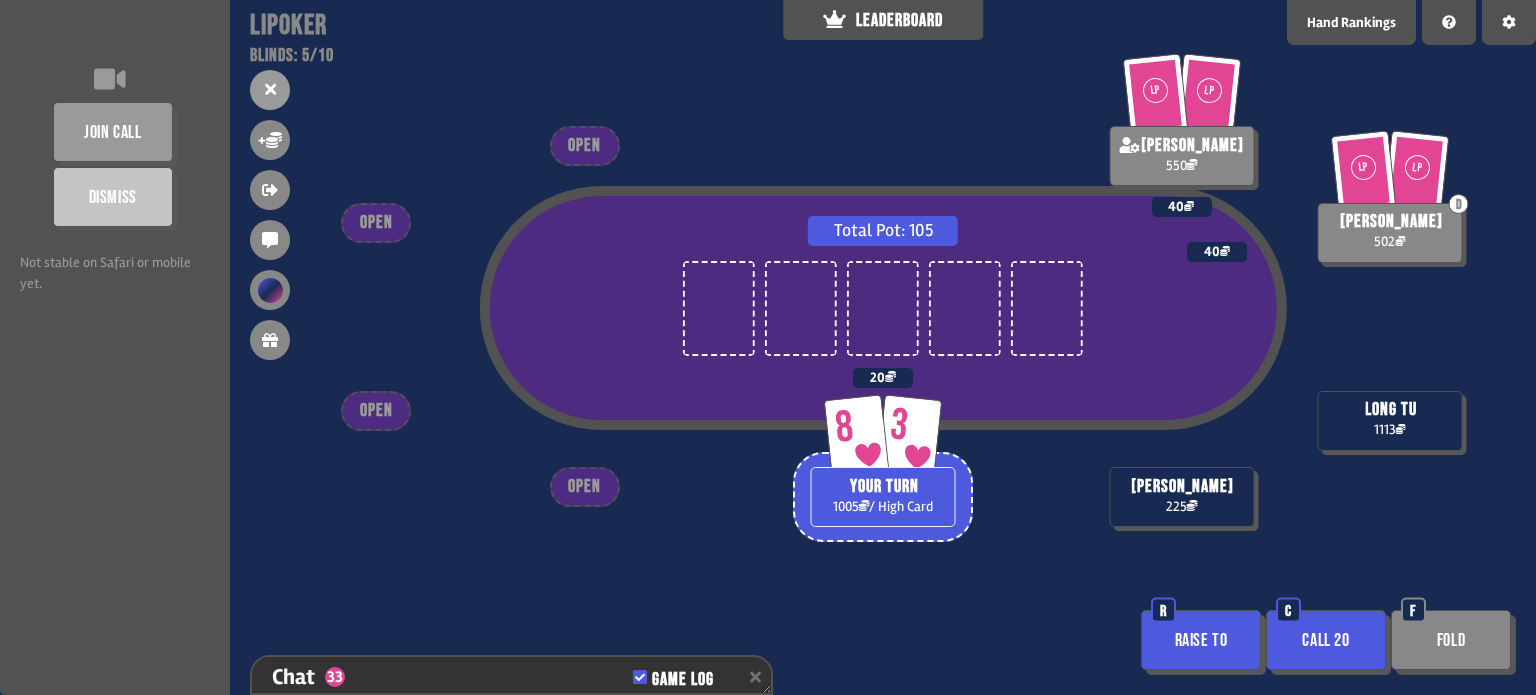 click on "Call 20" at bounding box center [1326, 640] 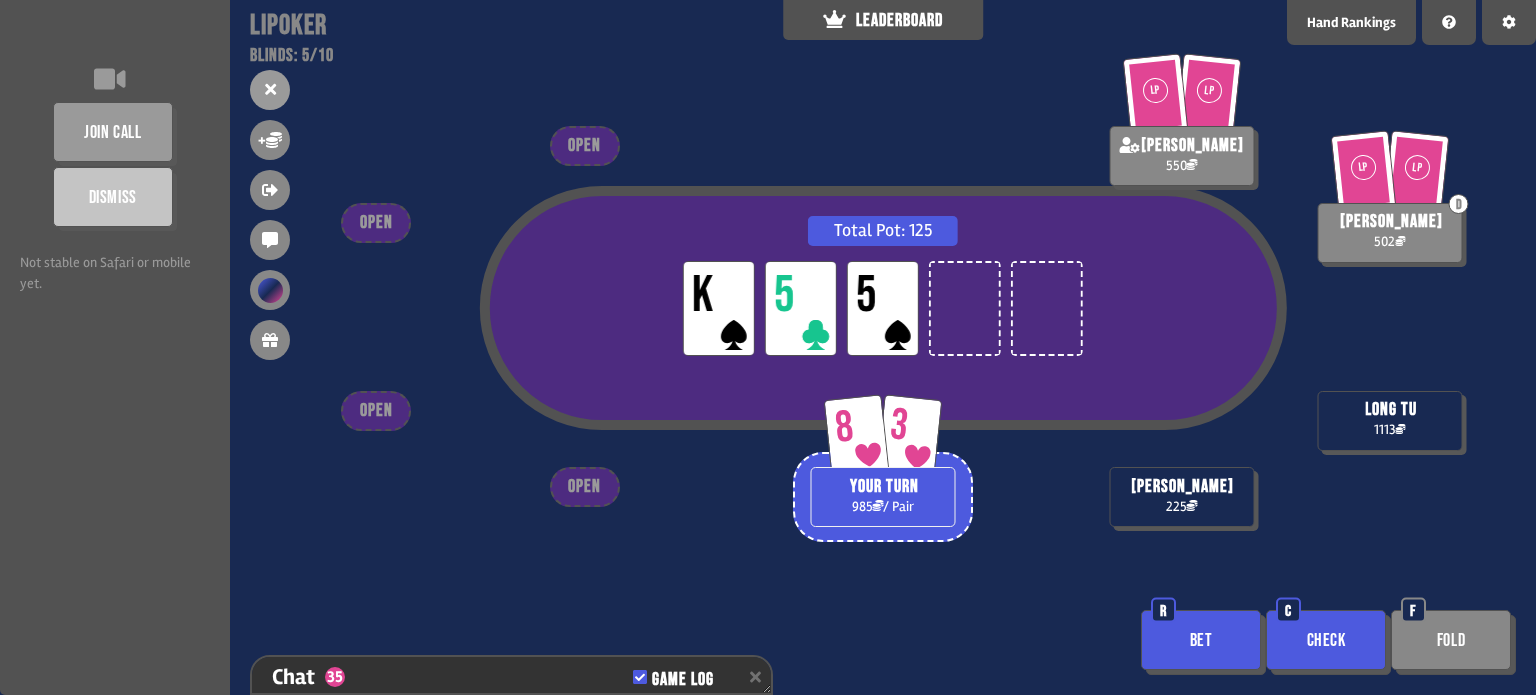 click on "Check" at bounding box center (1326, 640) 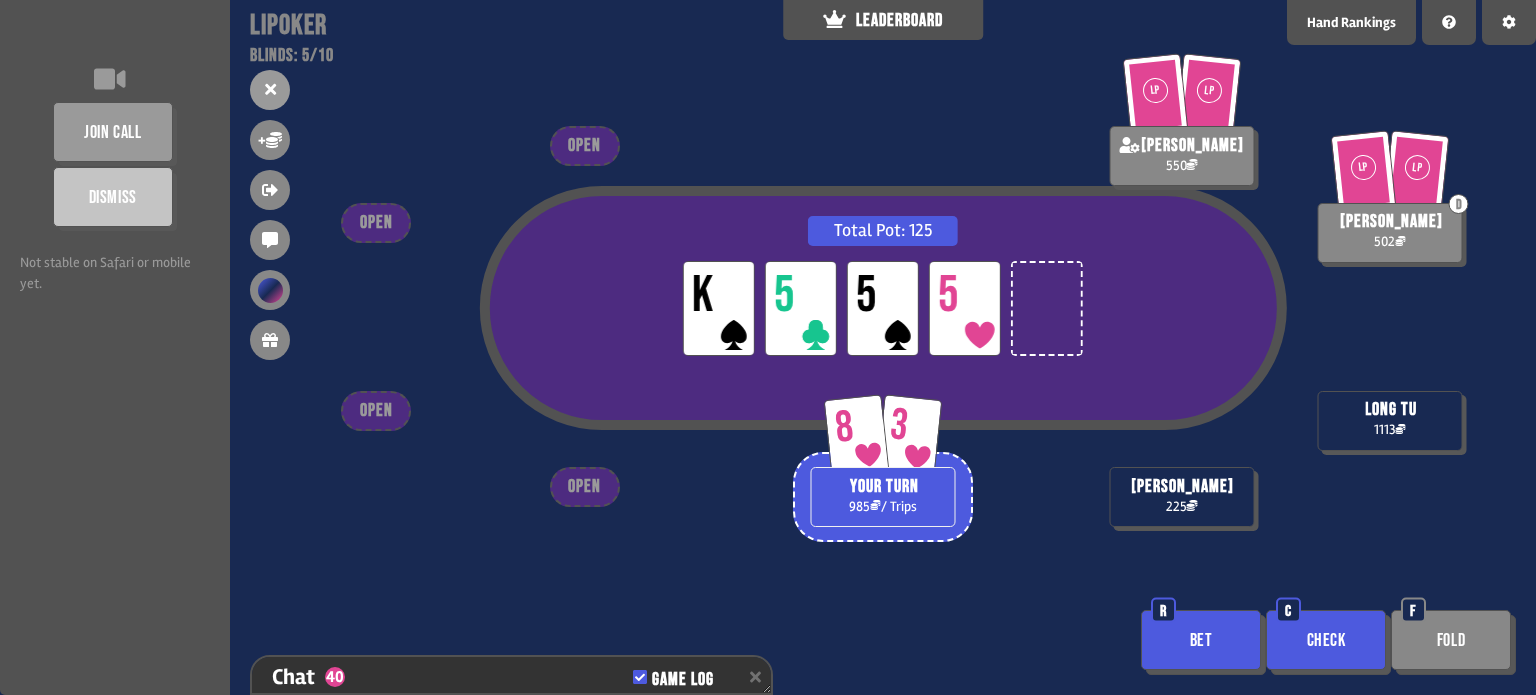 click on "Total Pot: 125   LP K LP 5 LP 5 LP 5 8 3 YOUR TURN 985   / Trips LP LP [PERSON_NAME] 550  [PERSON_NAME] 225  LP LP D [PERSON_NAME] 502  long tu 1113  OPEN OPEN OPEN OPEN Bet R Check C Fold F" at bounding box center (883, 347) 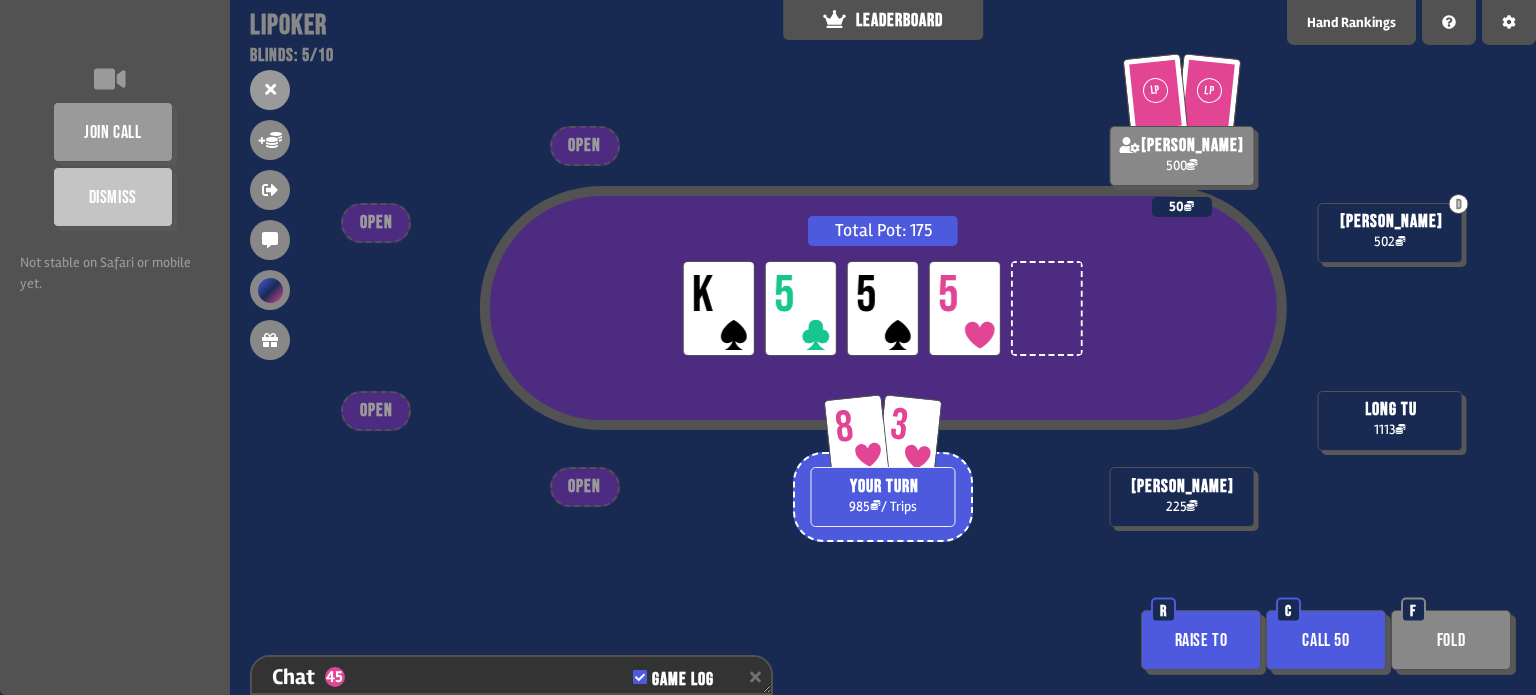 click on "Fold" at bounding box center [1451, 640] 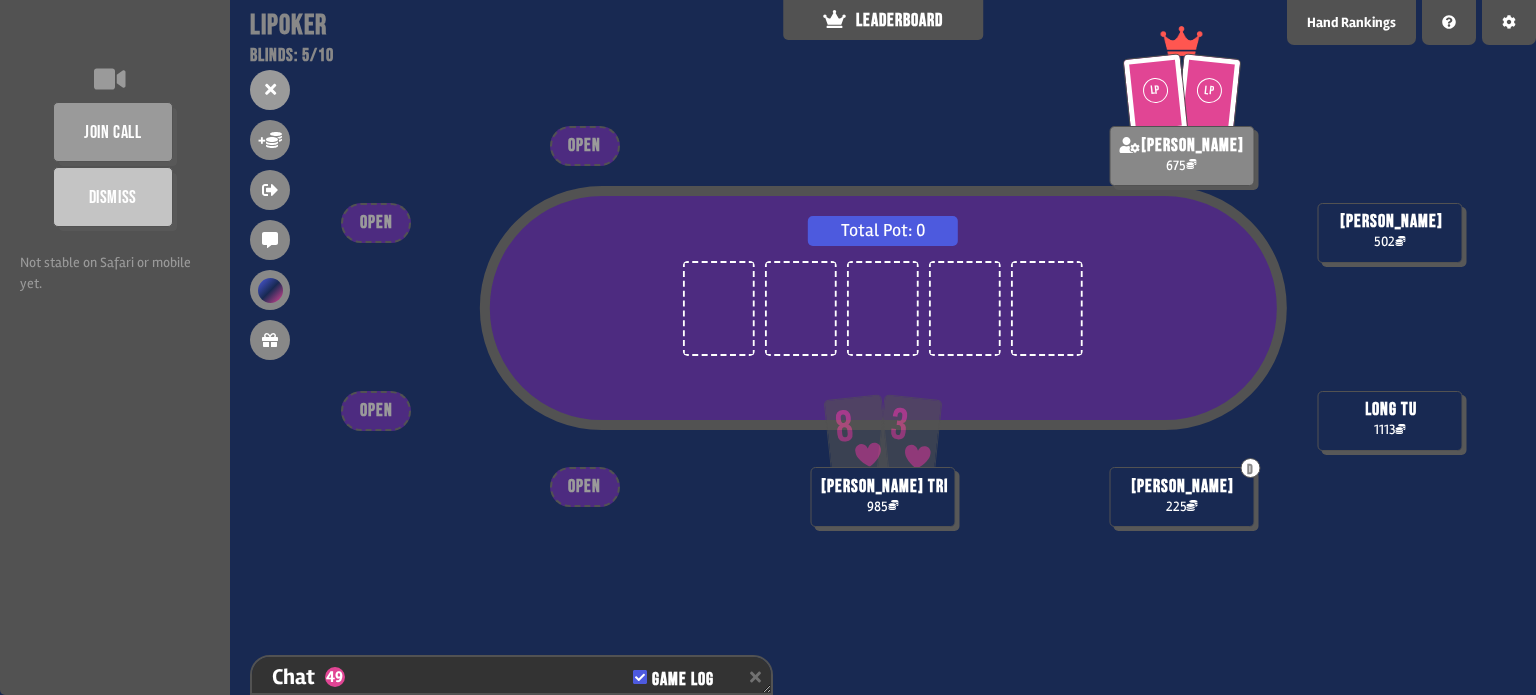 scroll, scrollTop: 98, scrollLeft: 0, axis: vertical 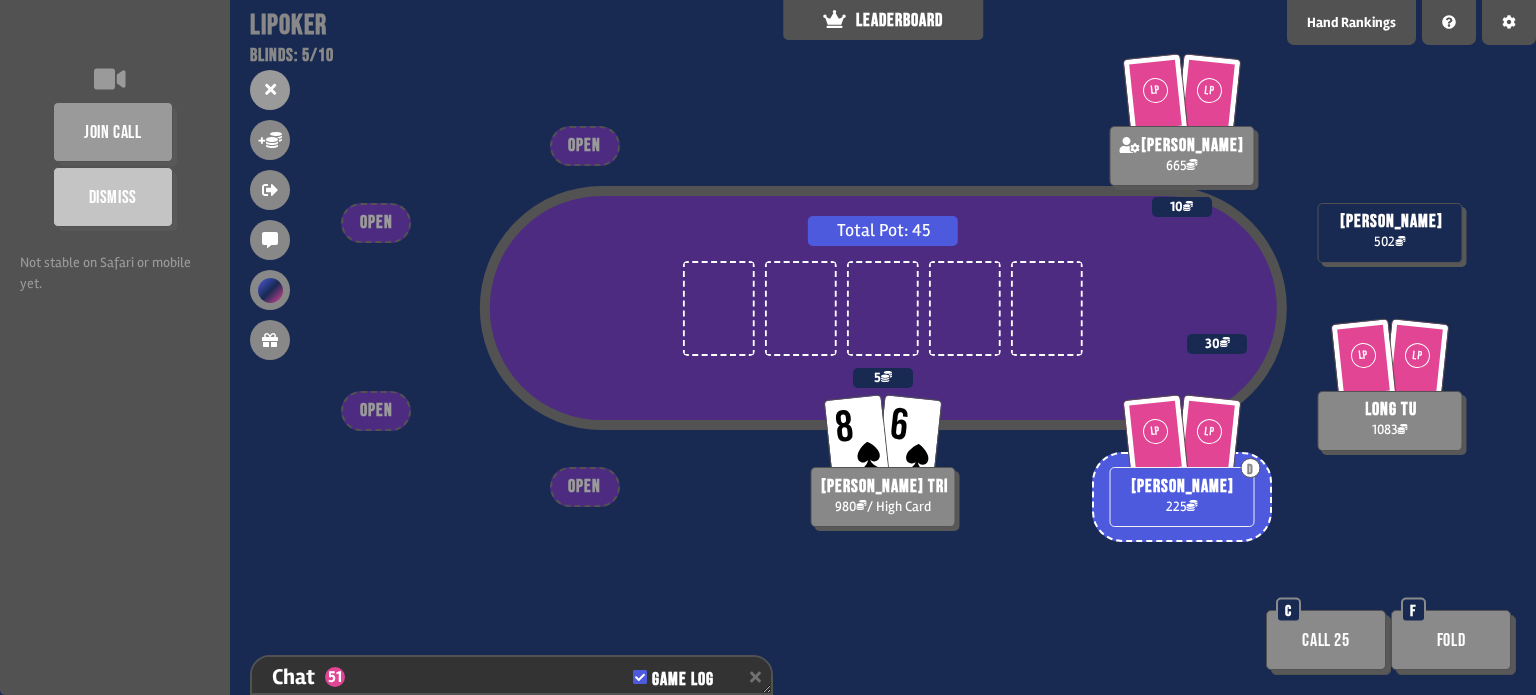 click on "Call 25" at bounding box center [1326, 640] 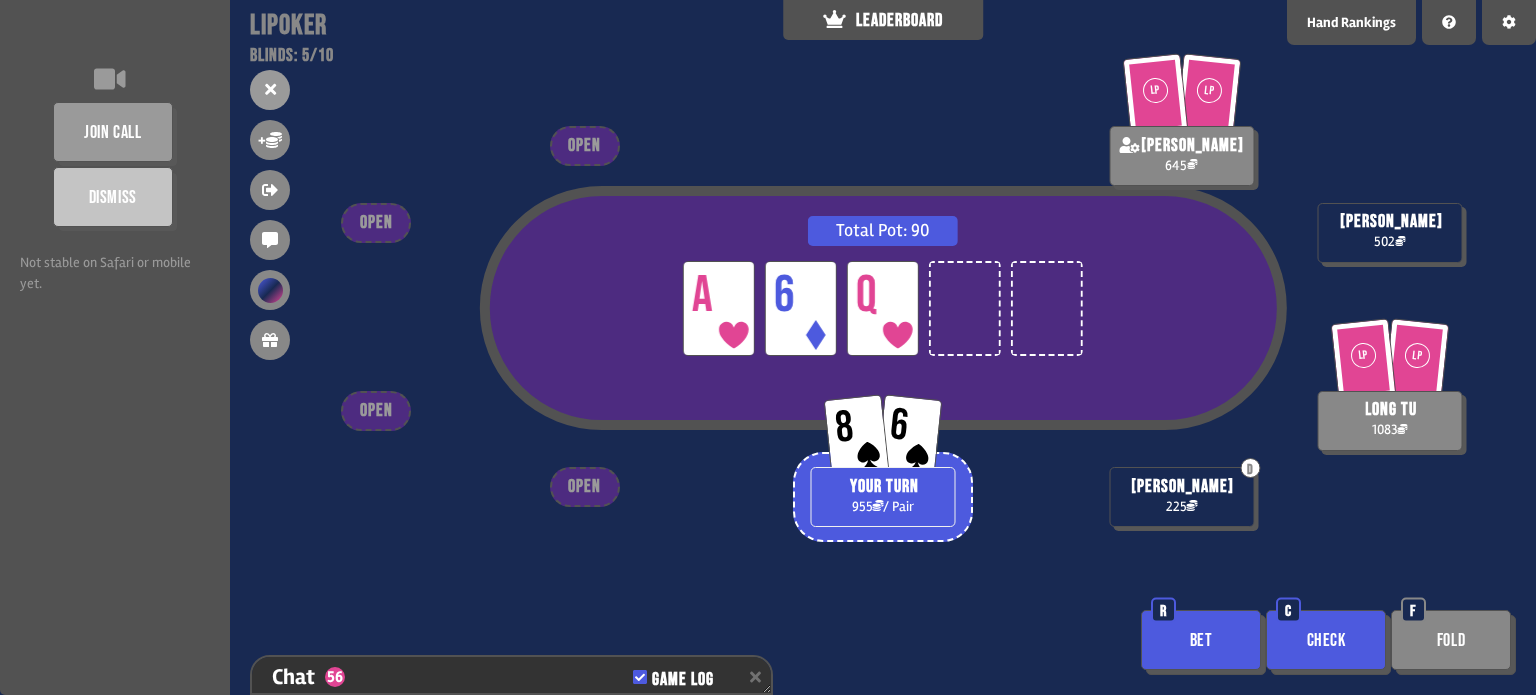 click on "Check" at bounding box center (1326, 640) 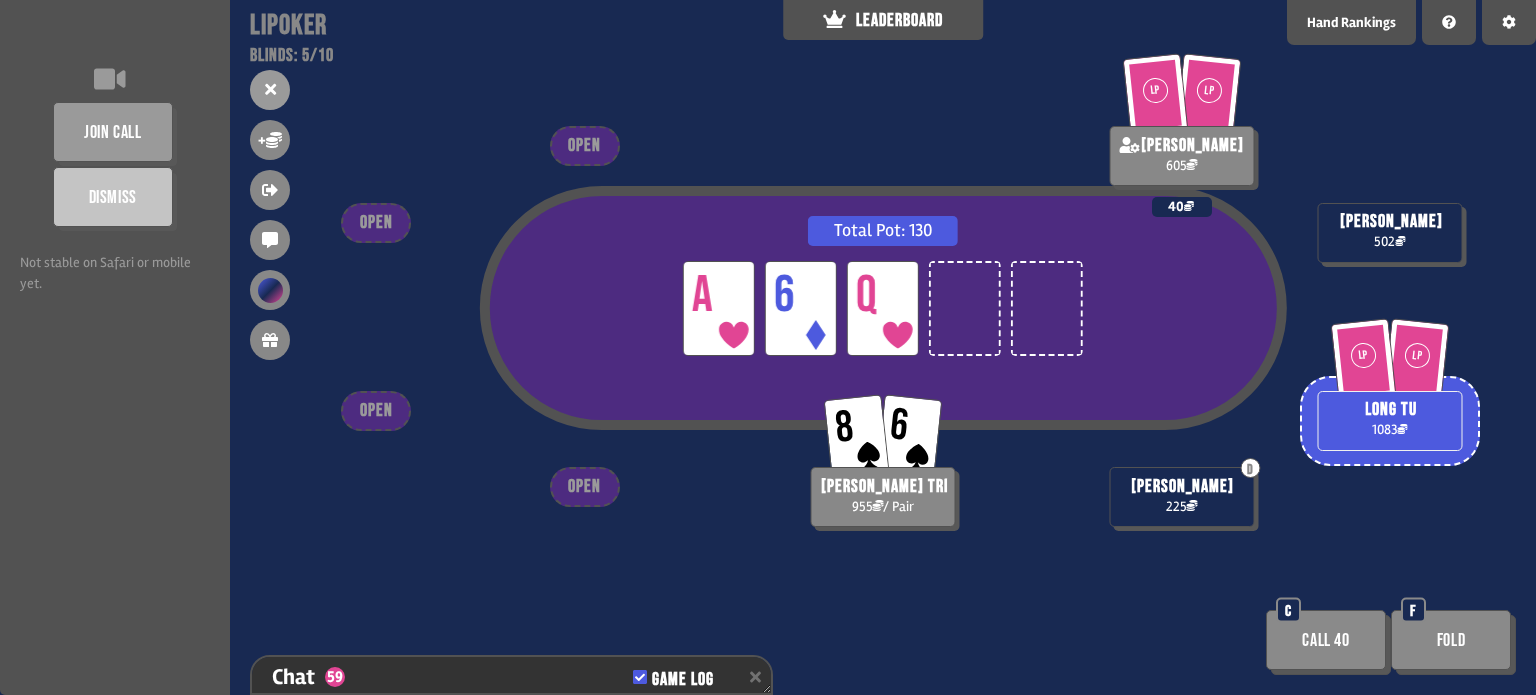 click on "Call 40" at bounding box center (1326, 640) 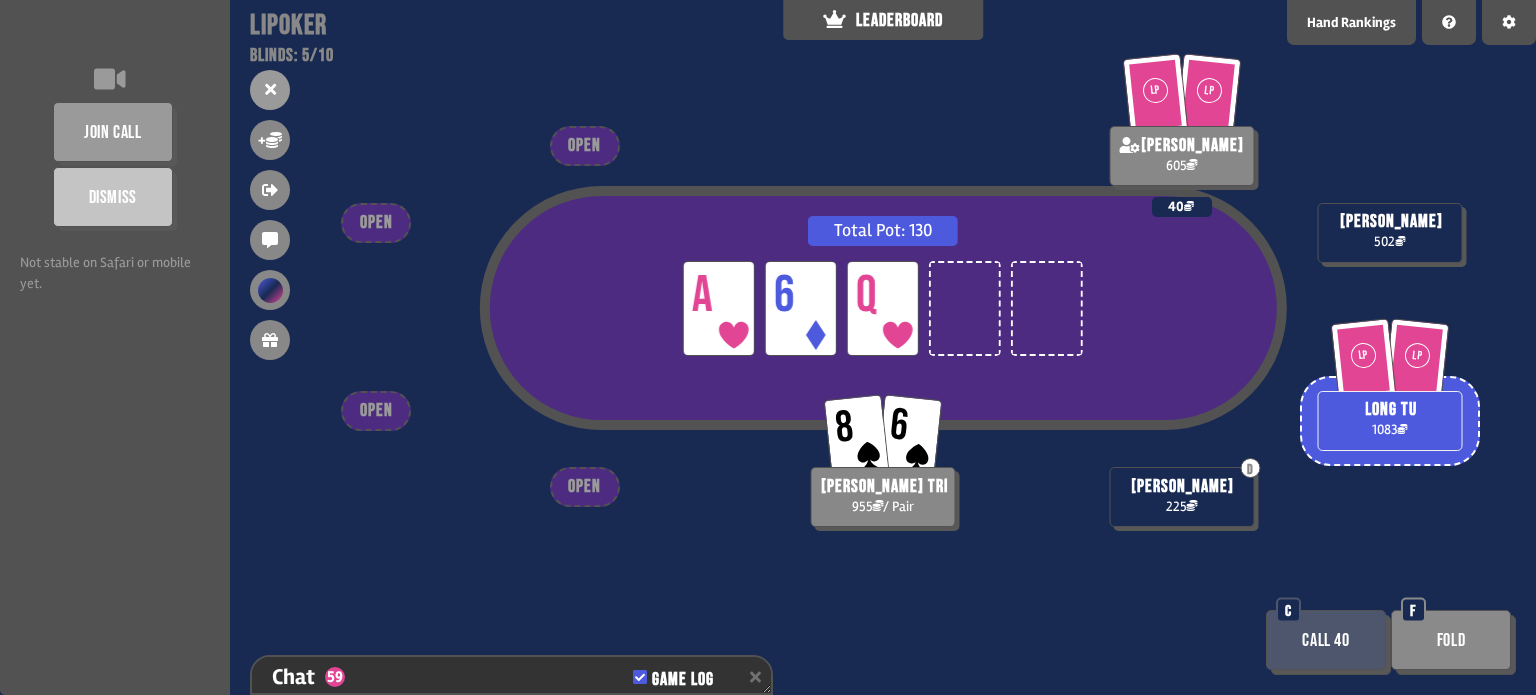 click on "Call 40" at bounding box center [1326, 640] 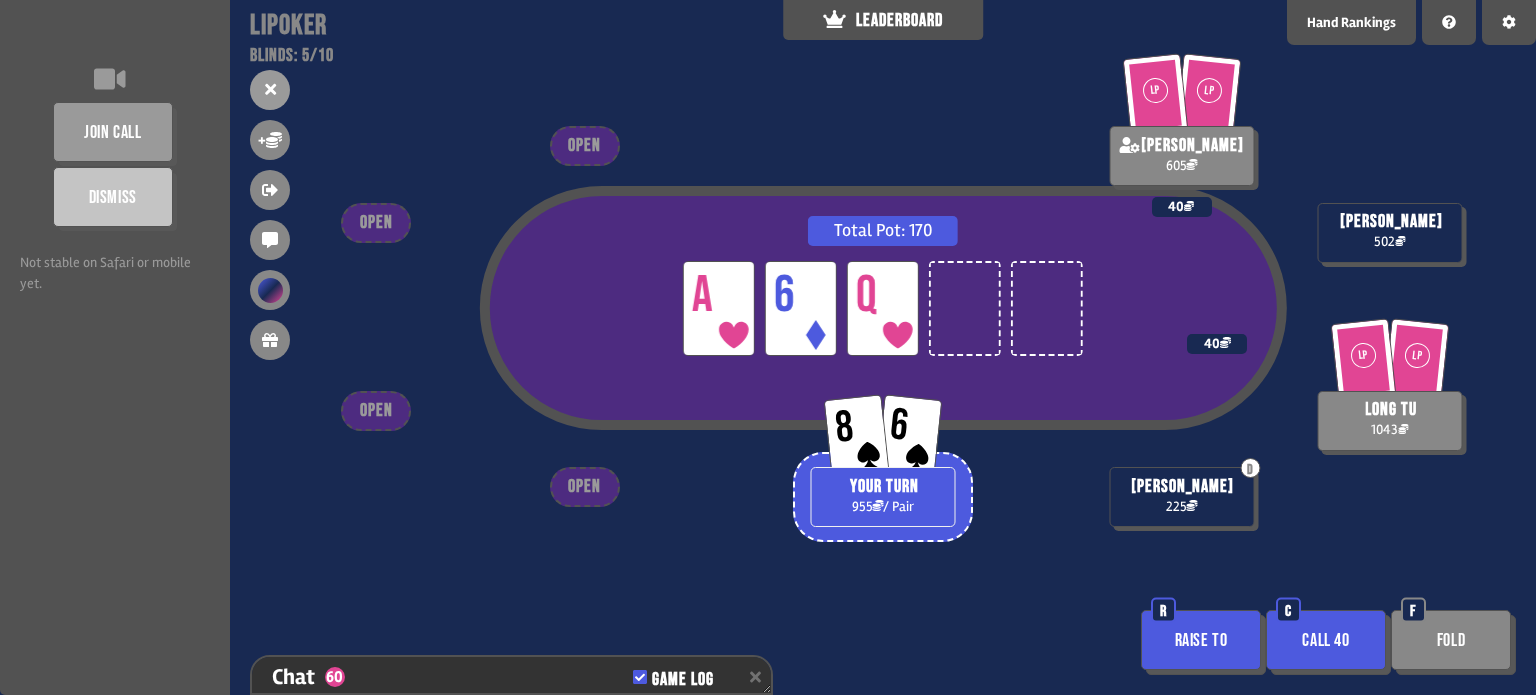 click on "Fold" at bounding box center [1451, 640] 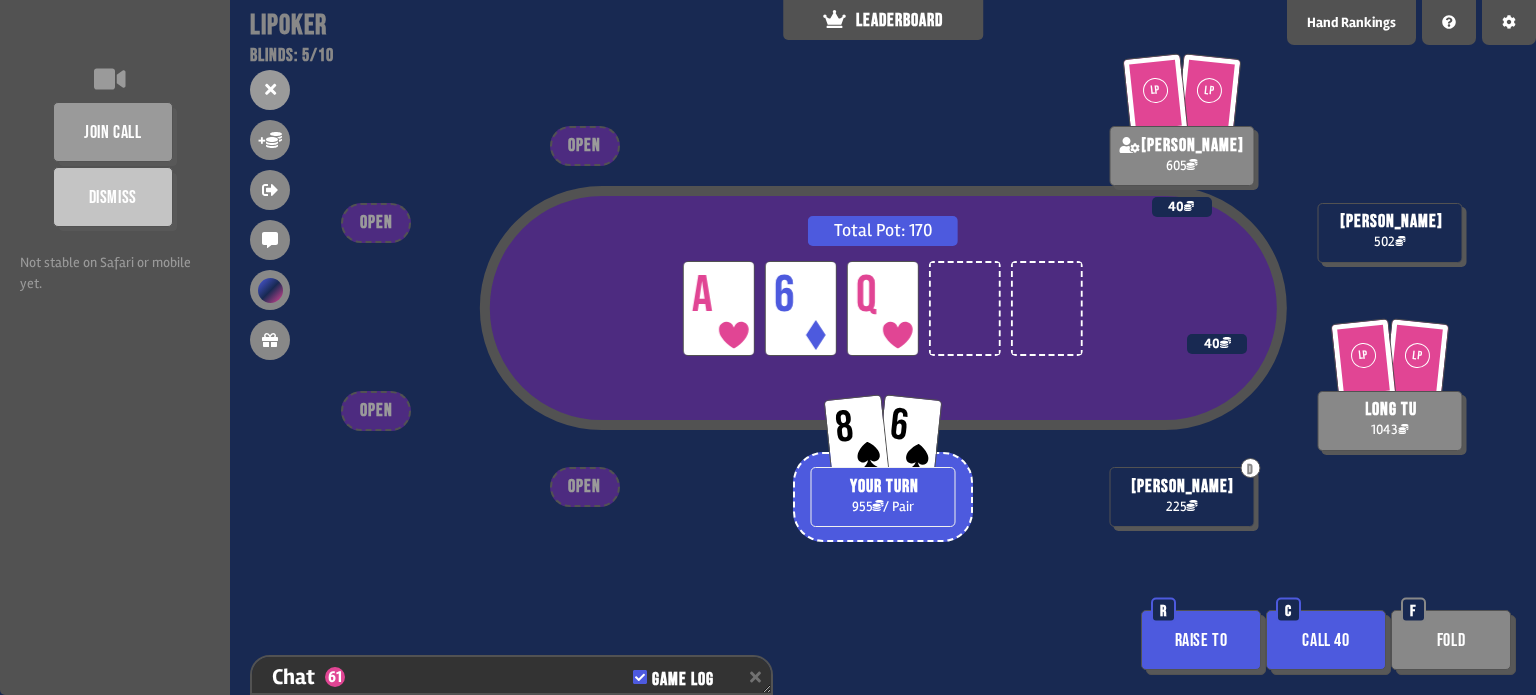 click on "Fold" at bounding box center (1451, 640) 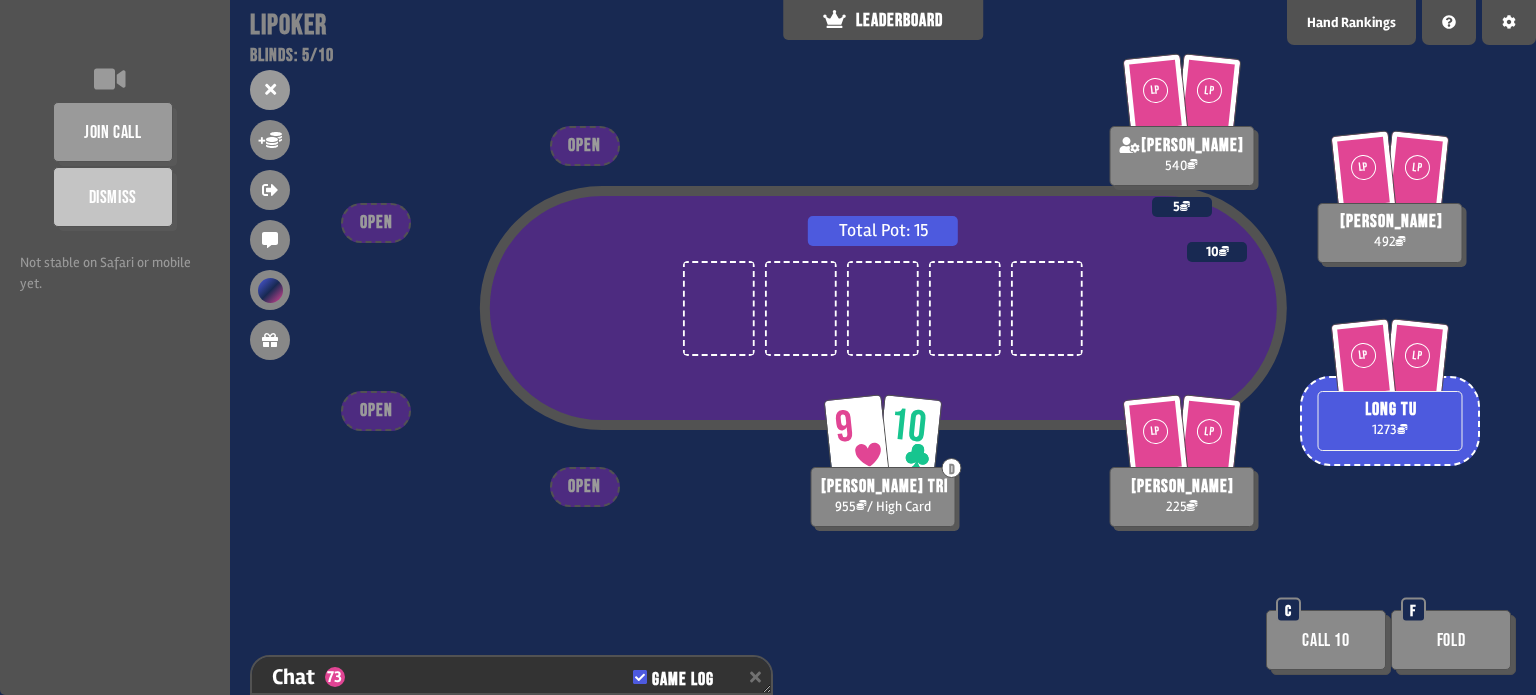 scroll, scrollTop: 98, scrollLeft: 0, axis: vertical 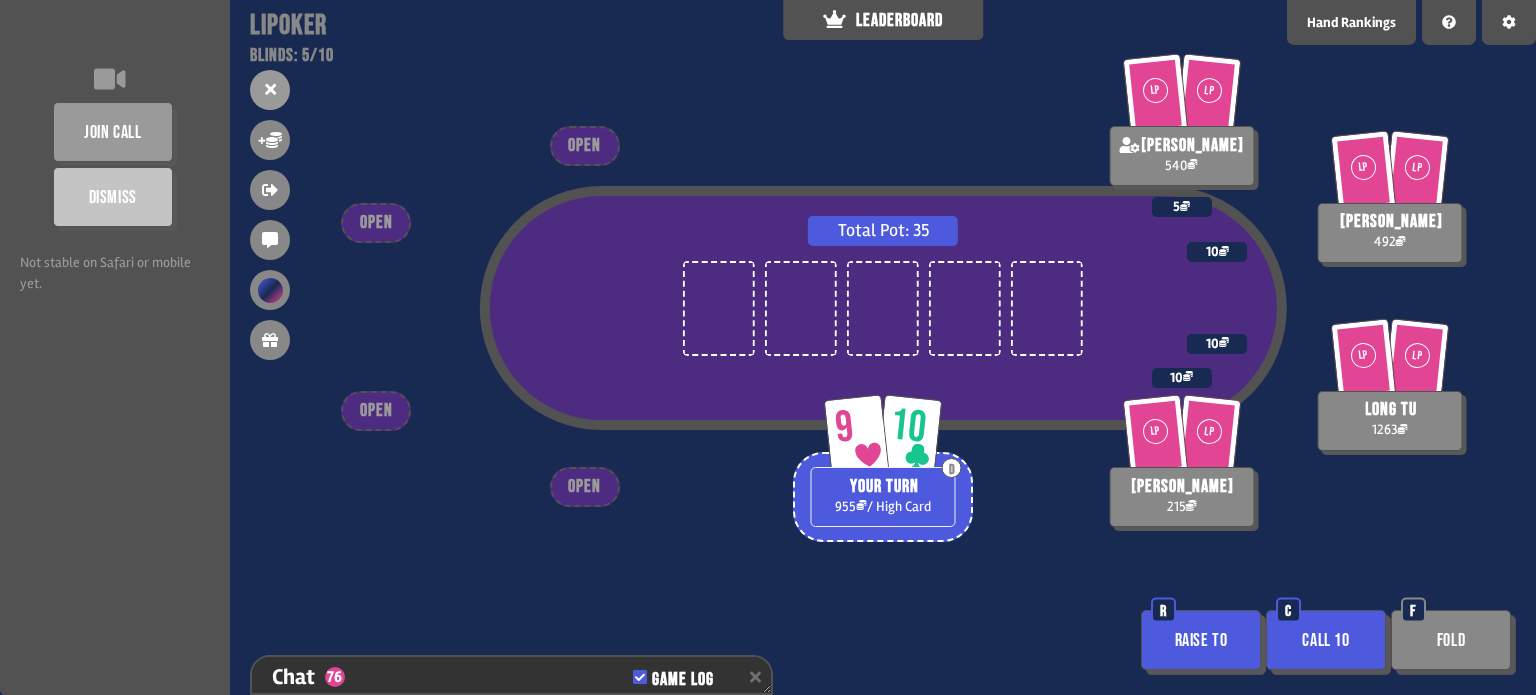 click on "Raise to" at bounding box center (1201, 640) 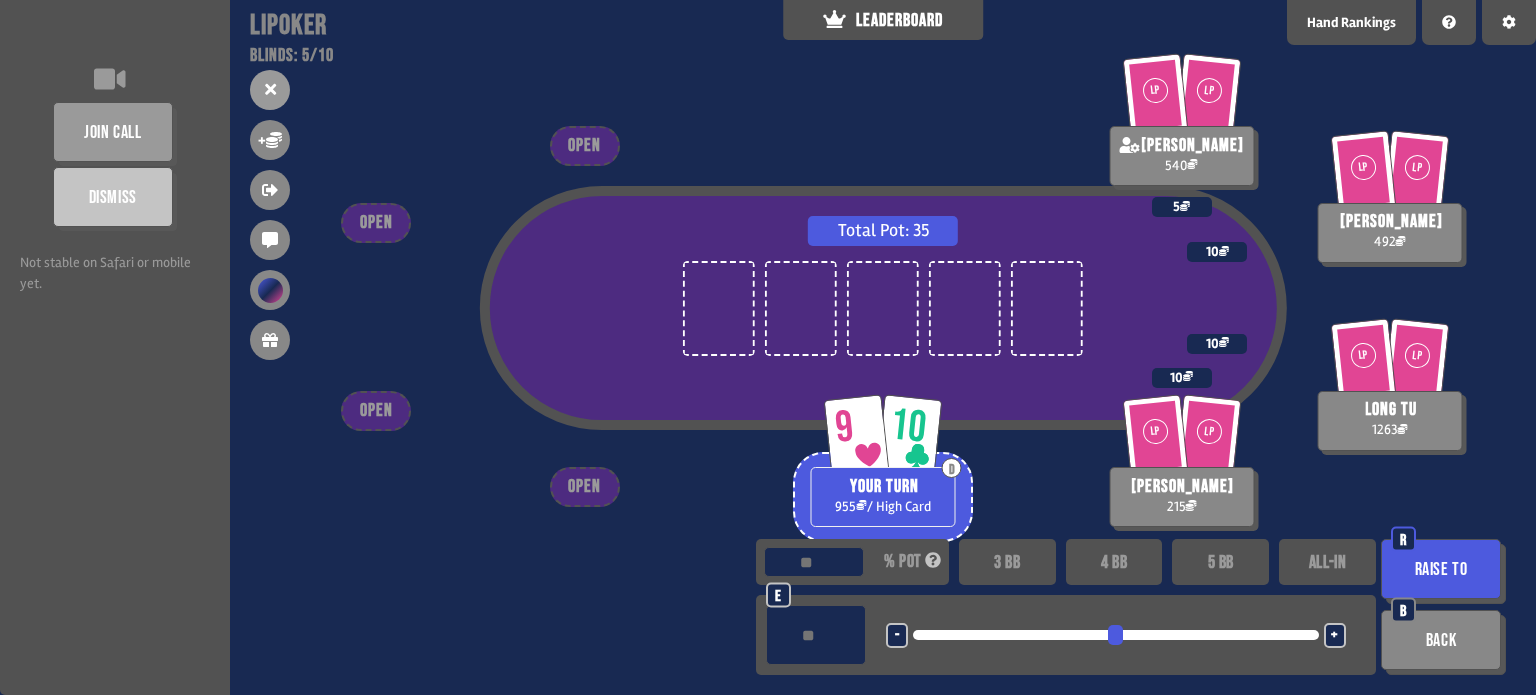 click on "4 BB" at bounding box center (1114, 562) 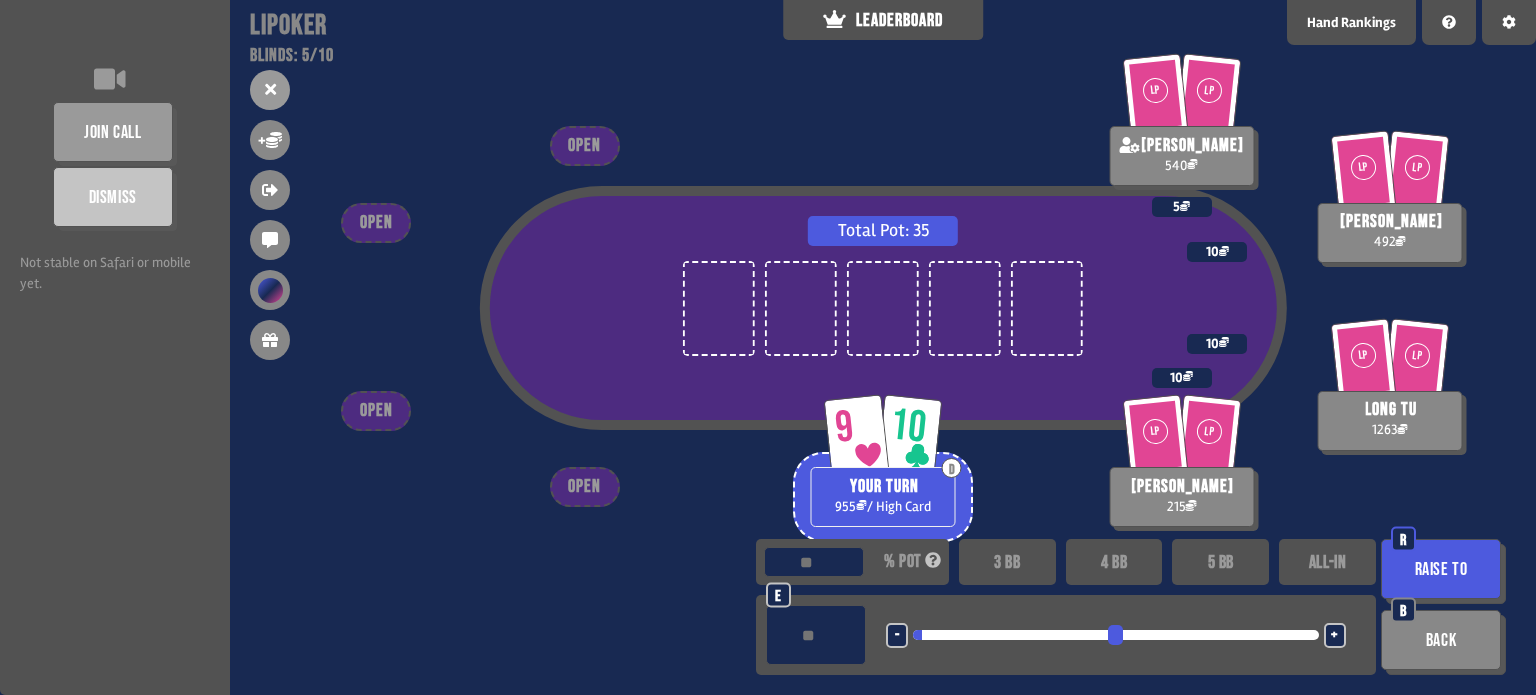 click on "Raise to" at bounding box center (1441, 569) 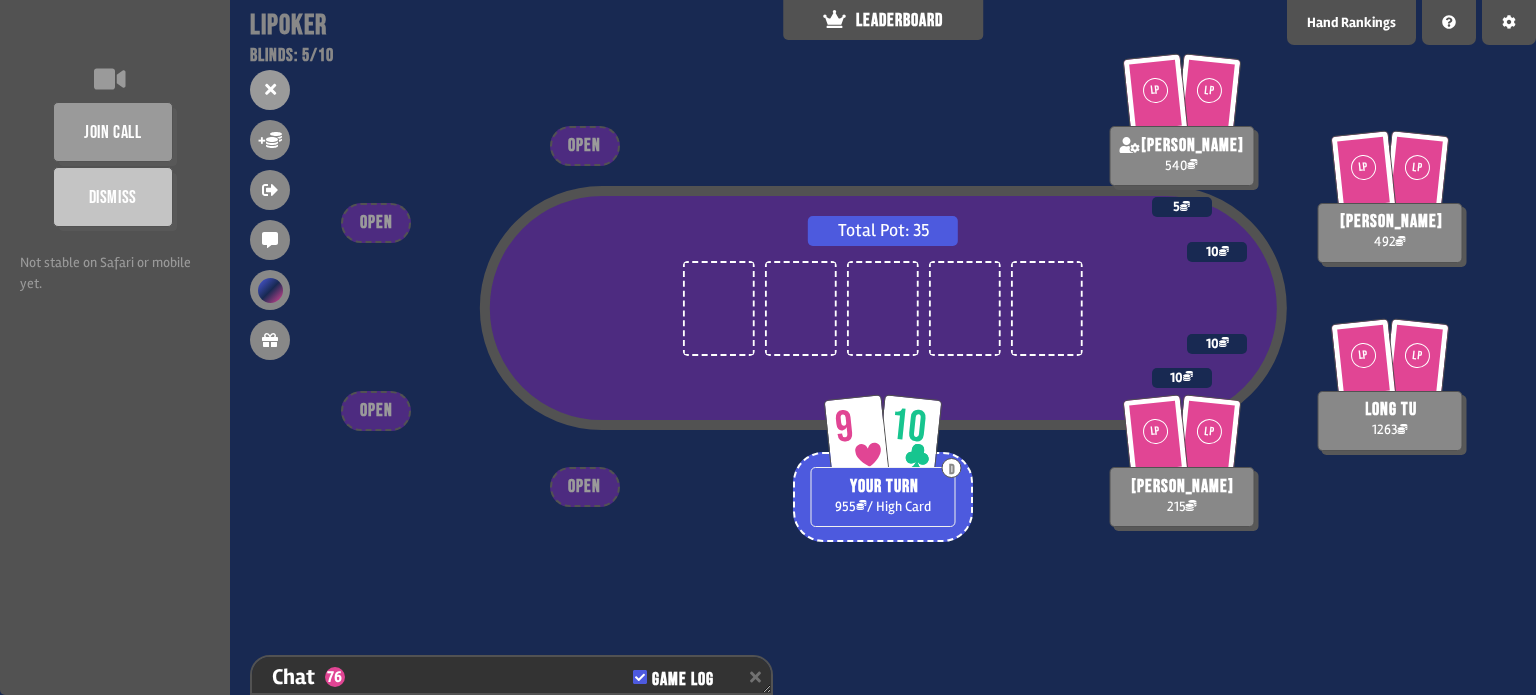 scroll, scrollTop: 2275, scrollLeft: 0, axis: vertical 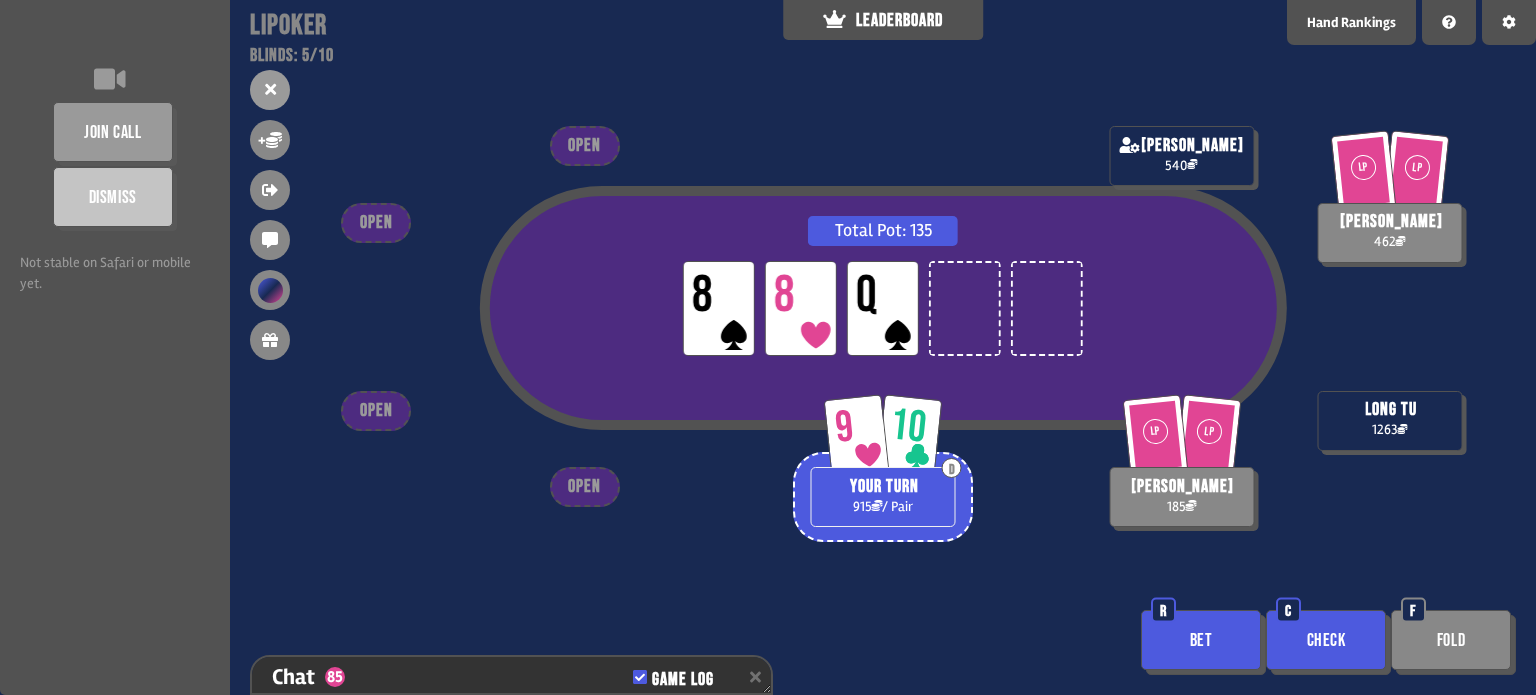 click on "Check" at bounding box center [1326, 640] 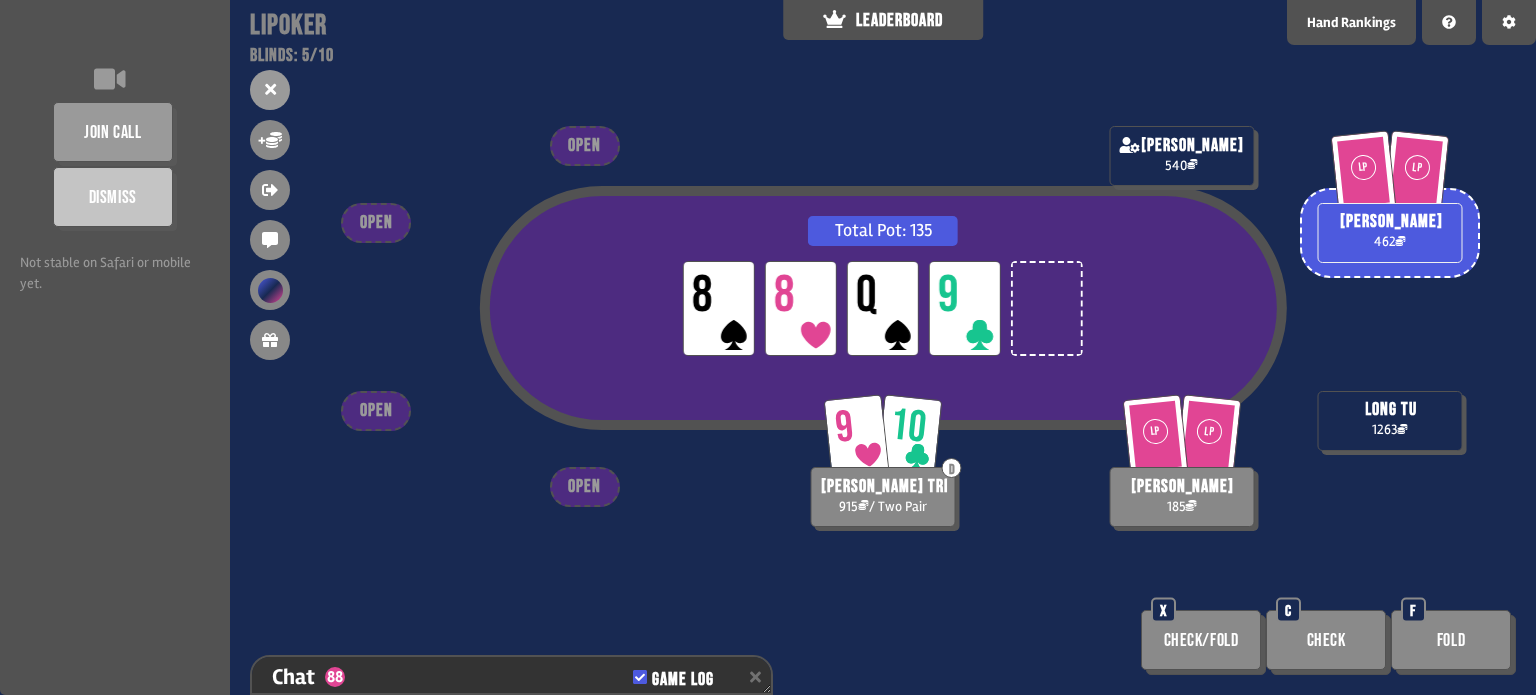 click on "Check" at bounding box center [1326, 640] 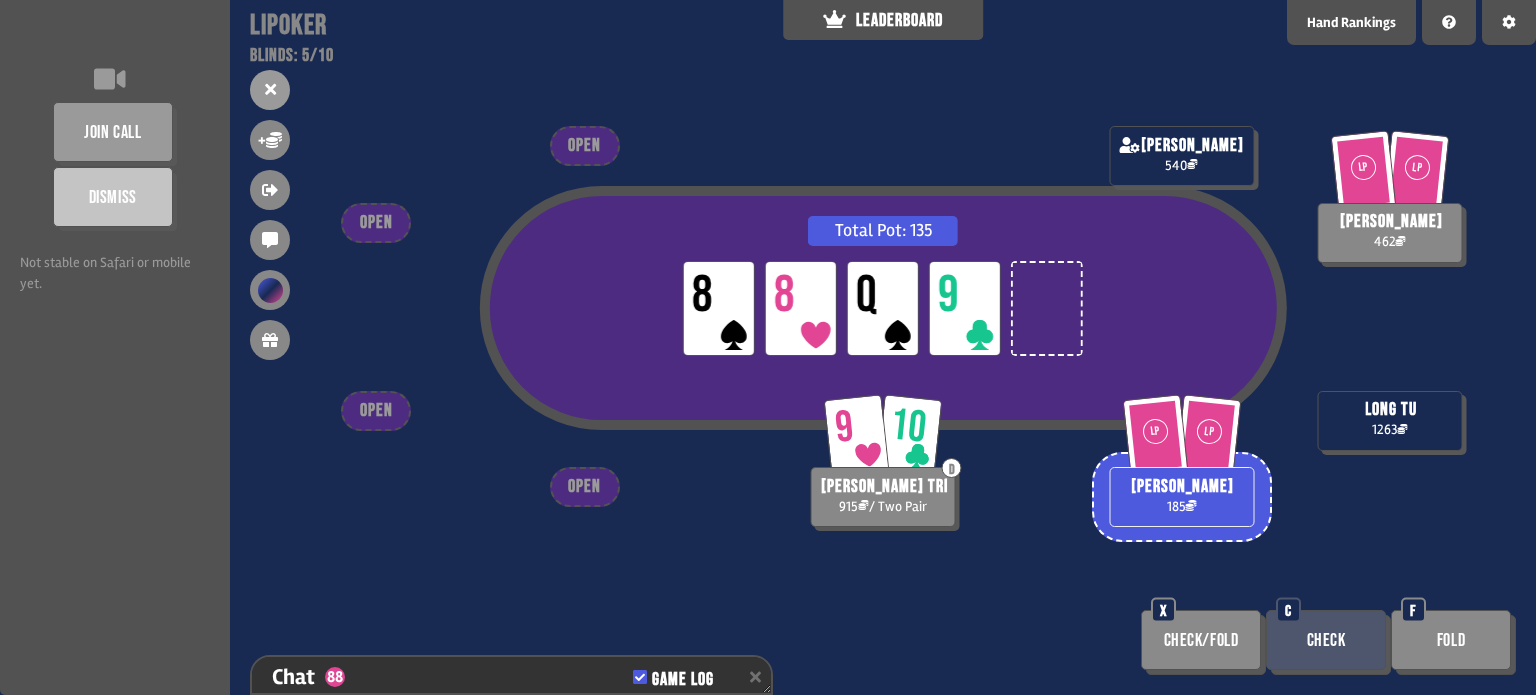 click on "Check" at bounding box center (1326, 640) 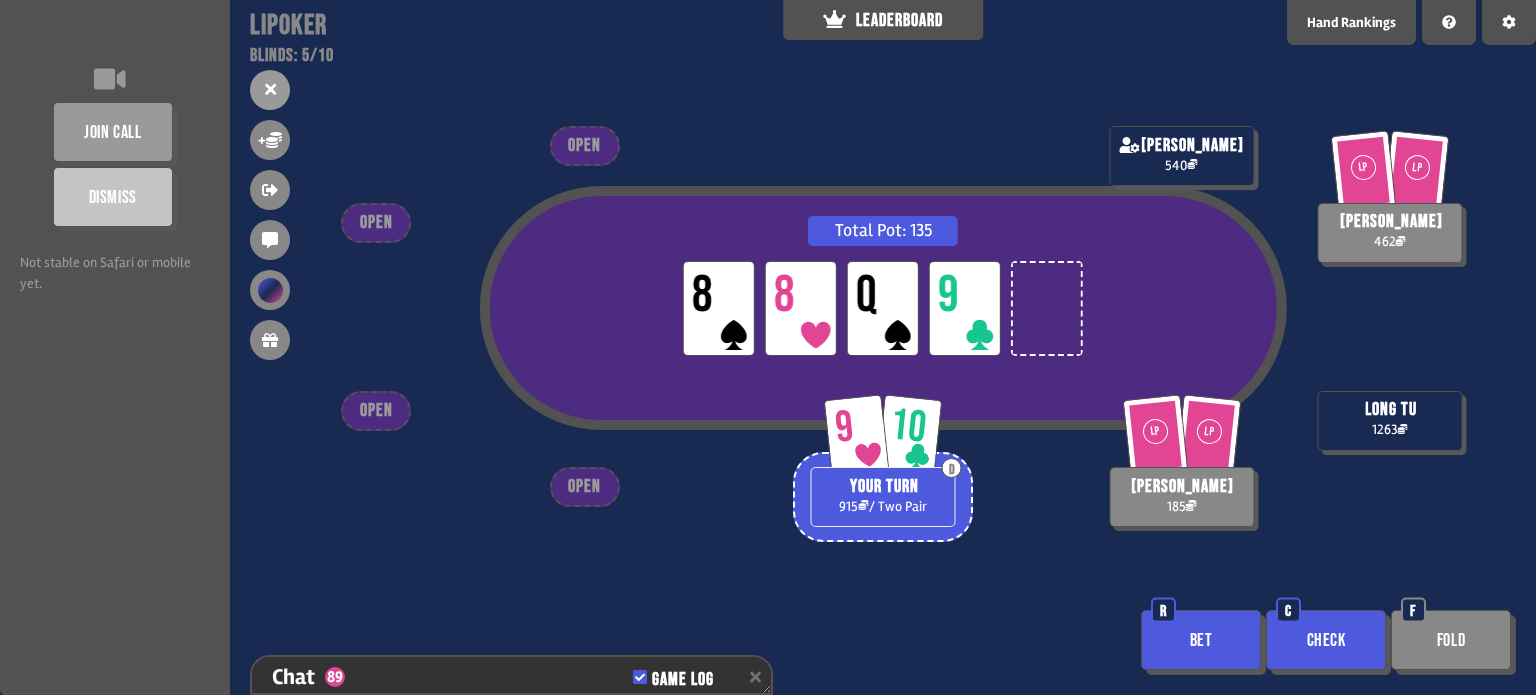 click on "Bet" at bounding box center (1201, 640) 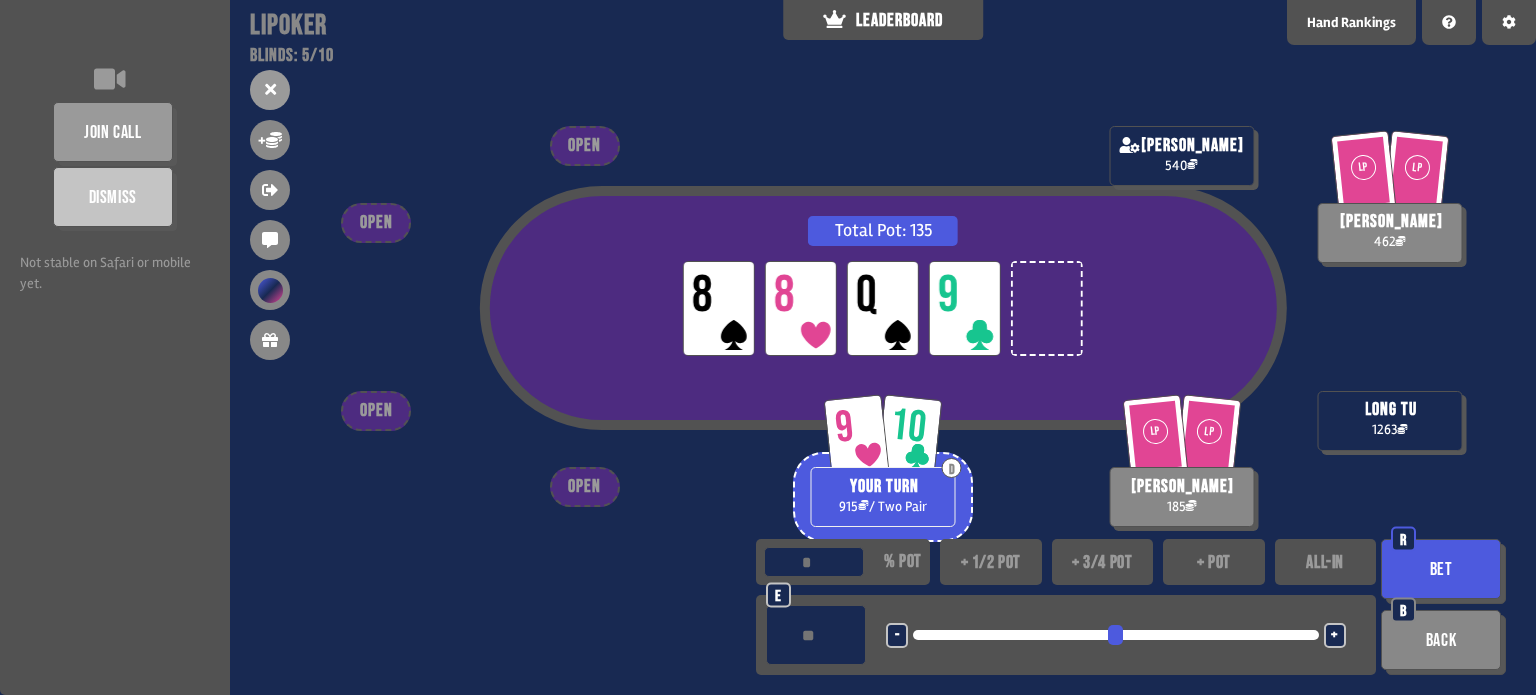 click on "+ 1/2 pot" at bounding box center [991, 562] 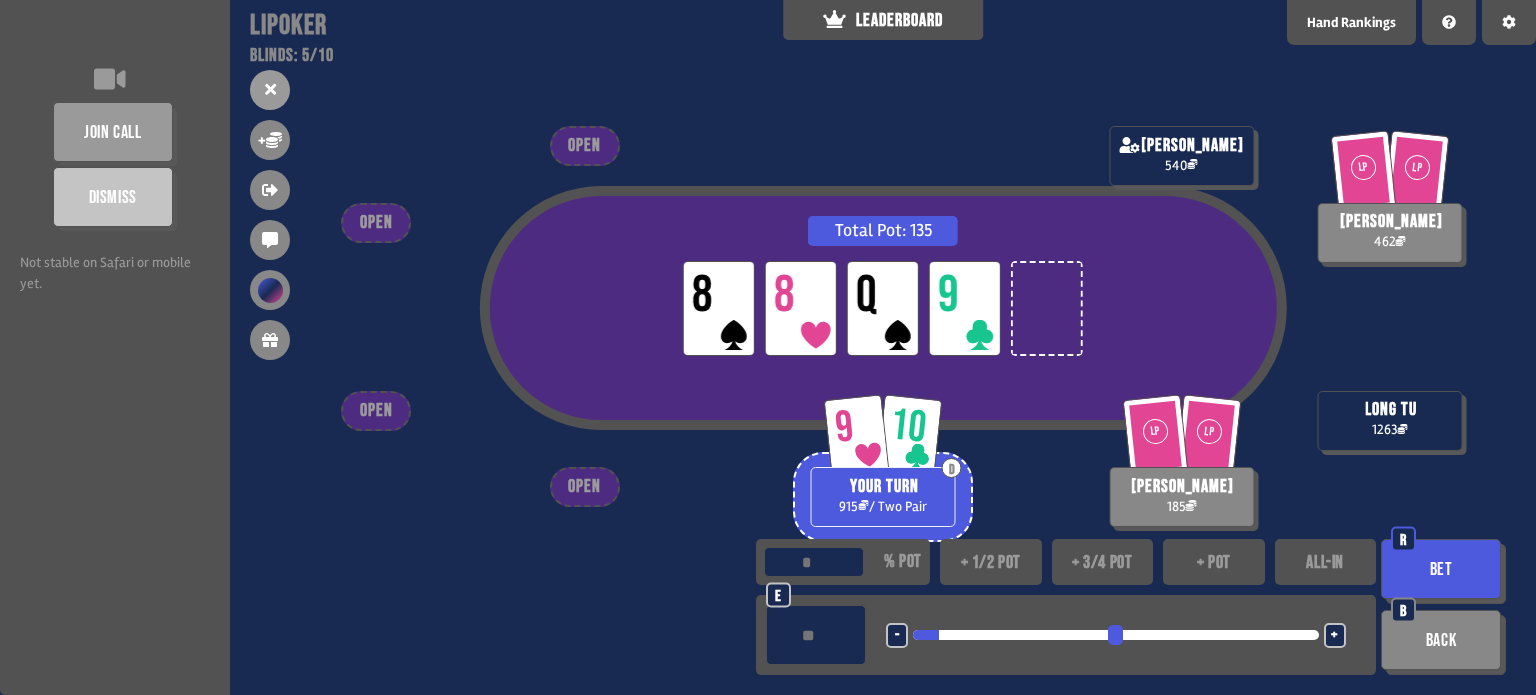 type on "**" 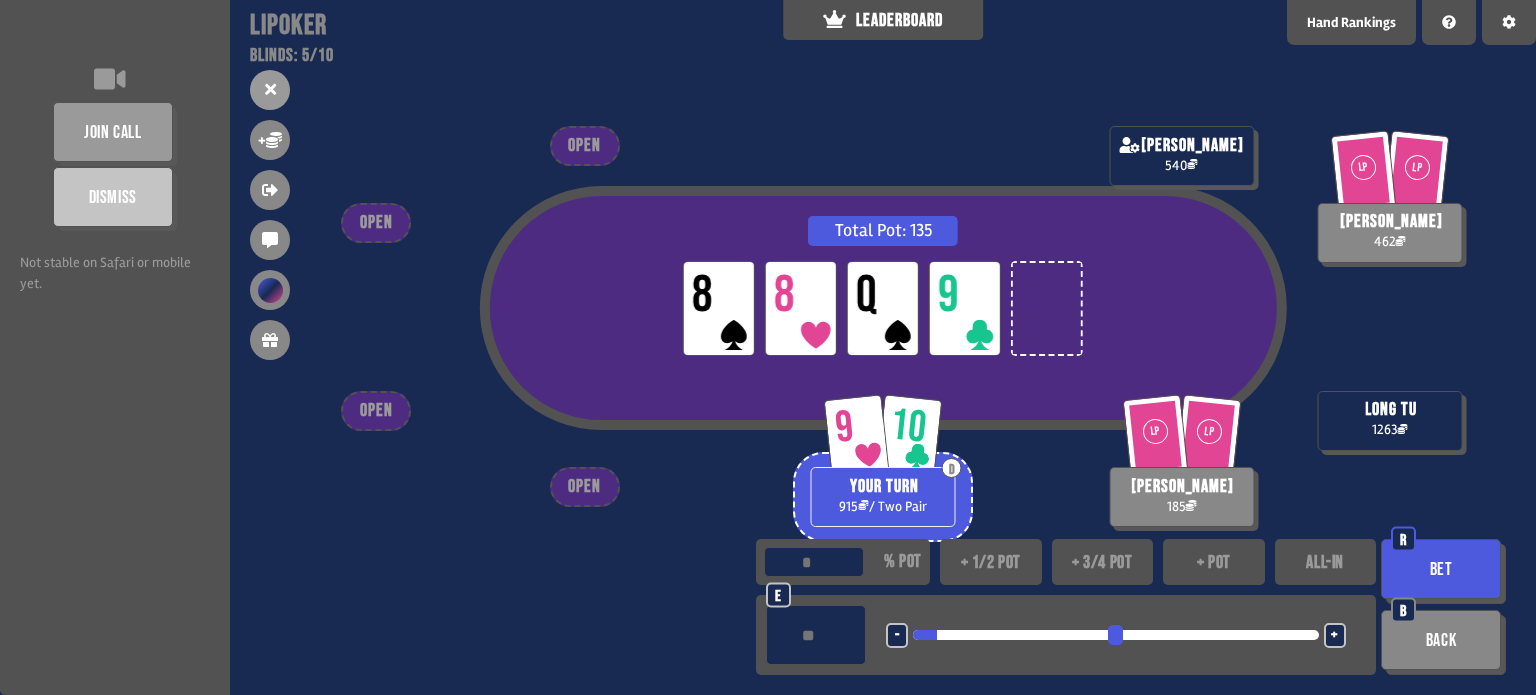 type on "**" 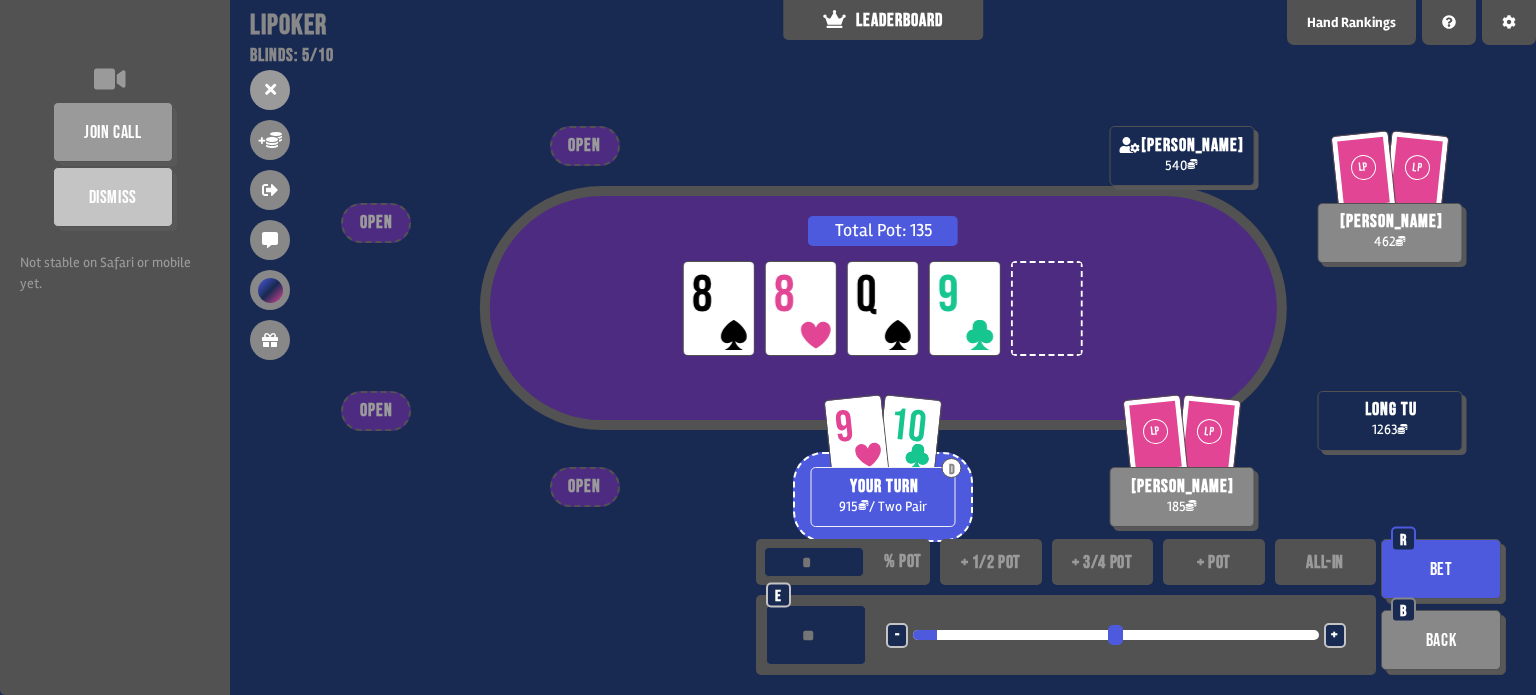 drag, startPoint x: 821, startPoint y: 635, endPoint x: 757, endPoint y: 639, distance: 64.12488 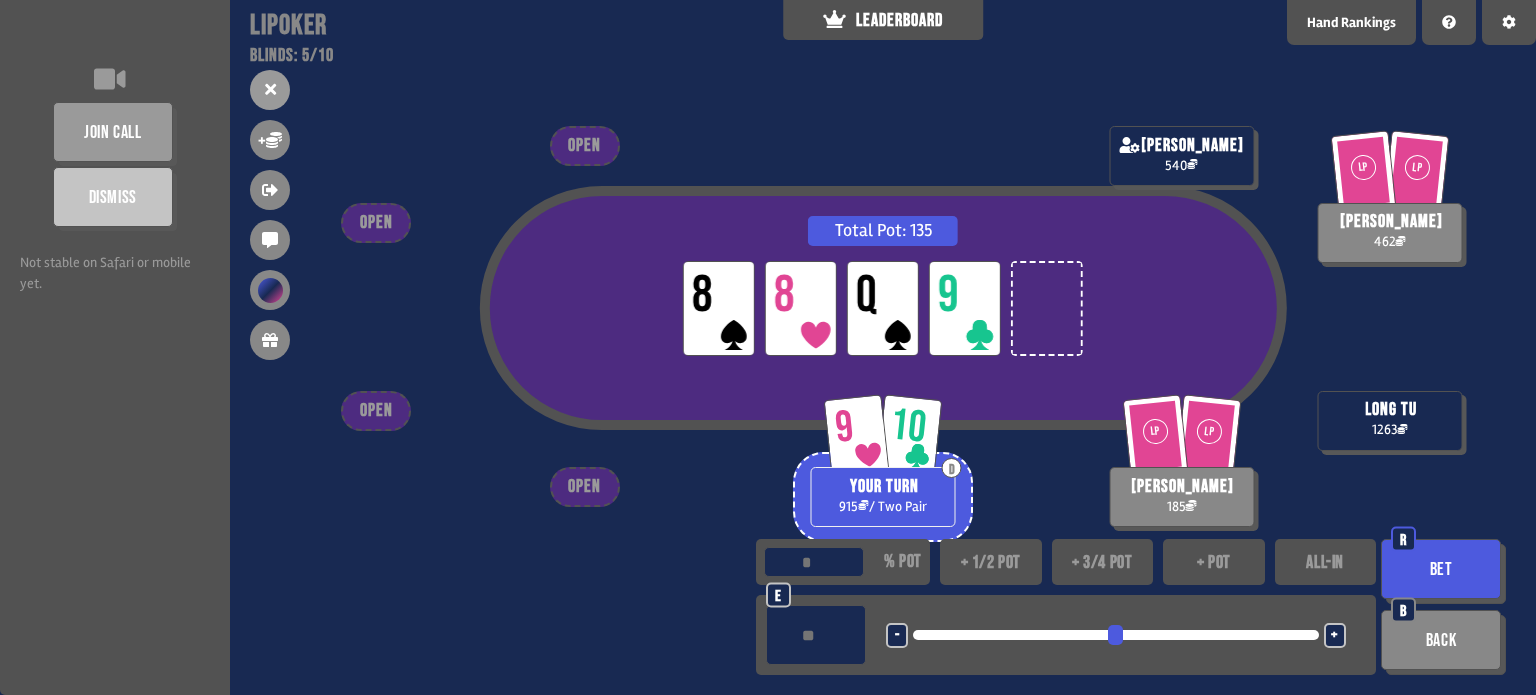 type on "**" 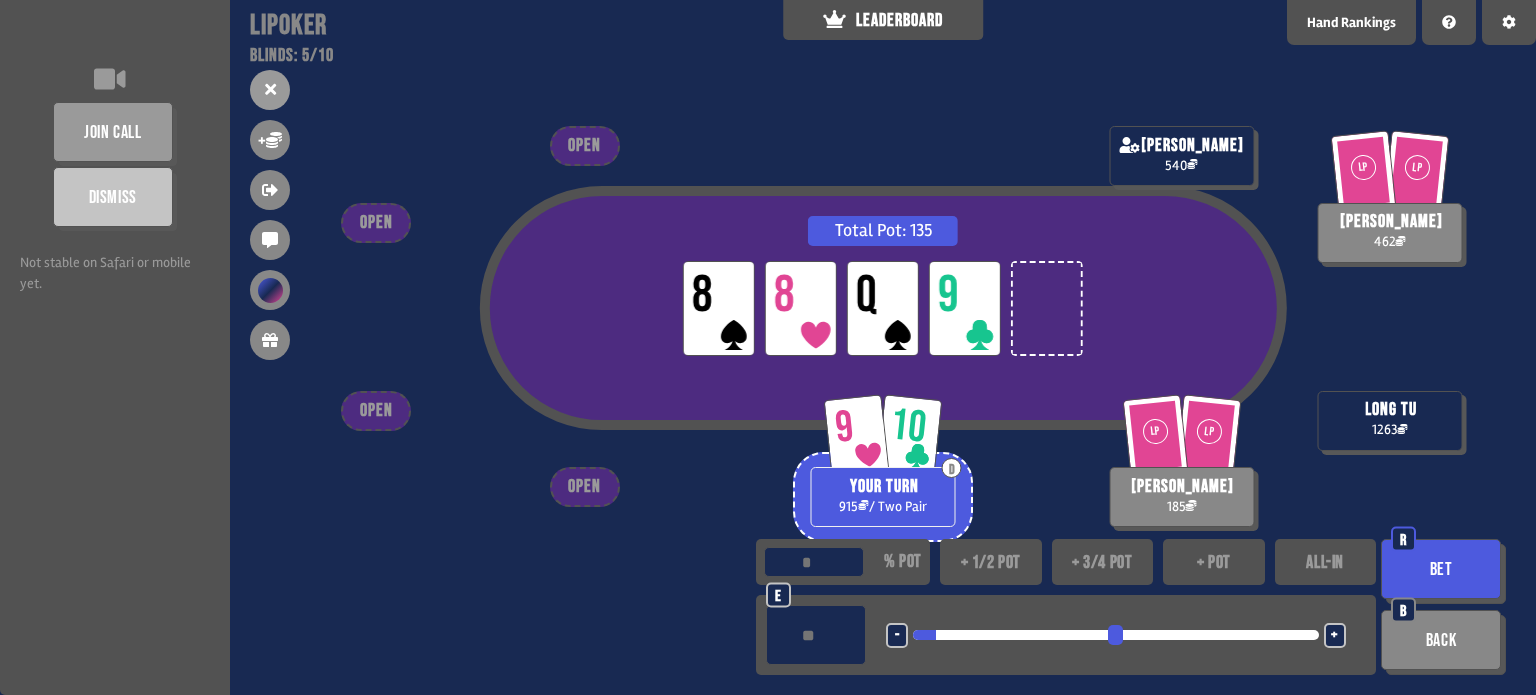 type on "**" 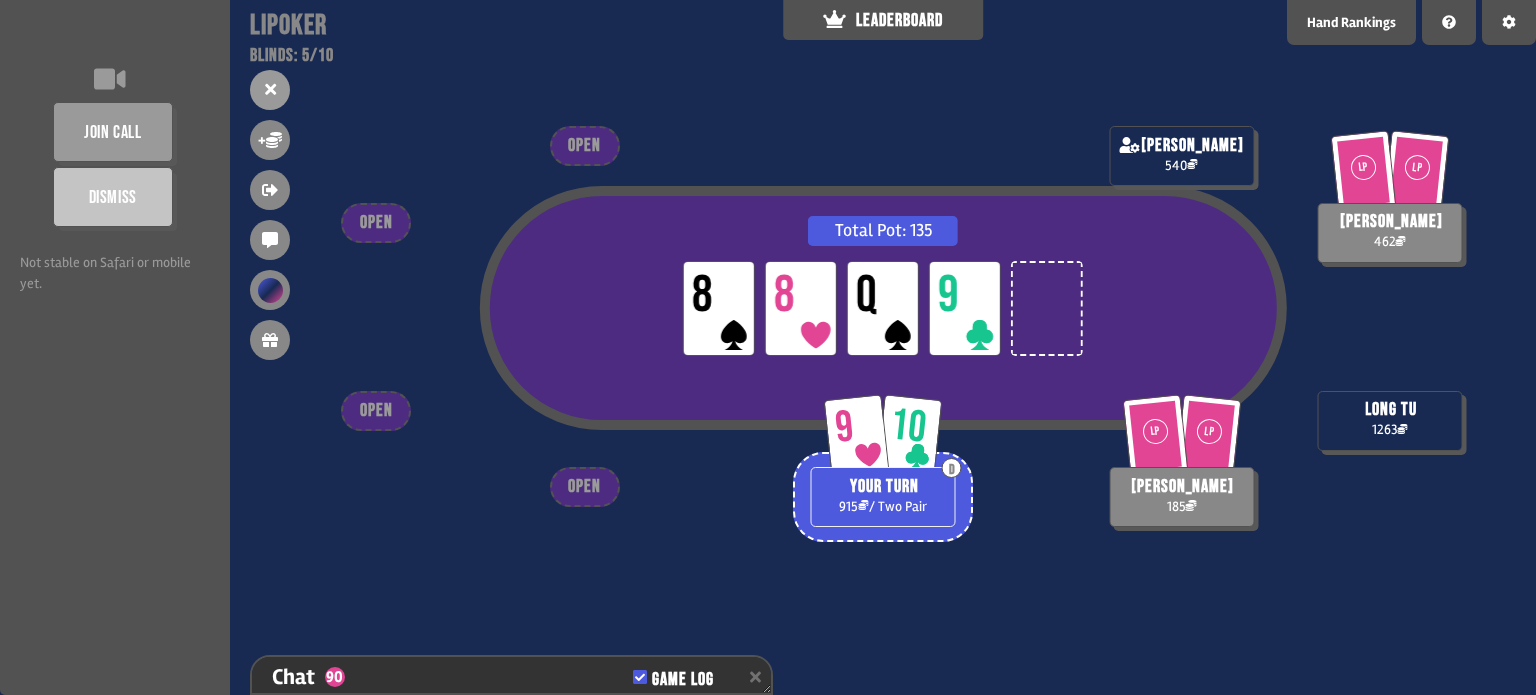 scroll, scrollTop: 2680, scrollLeft: 0, axis: vertical 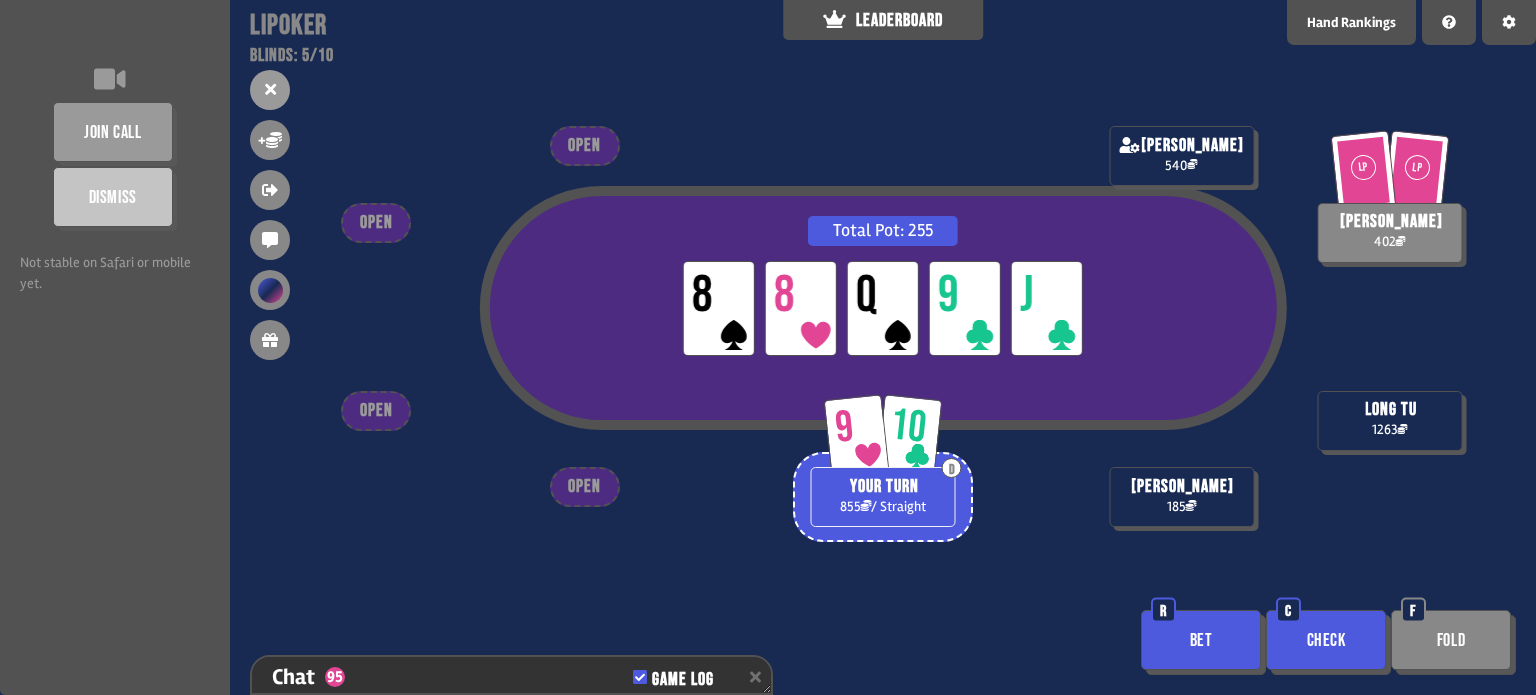 click on "Bet" at bounding box center (1201, 640) 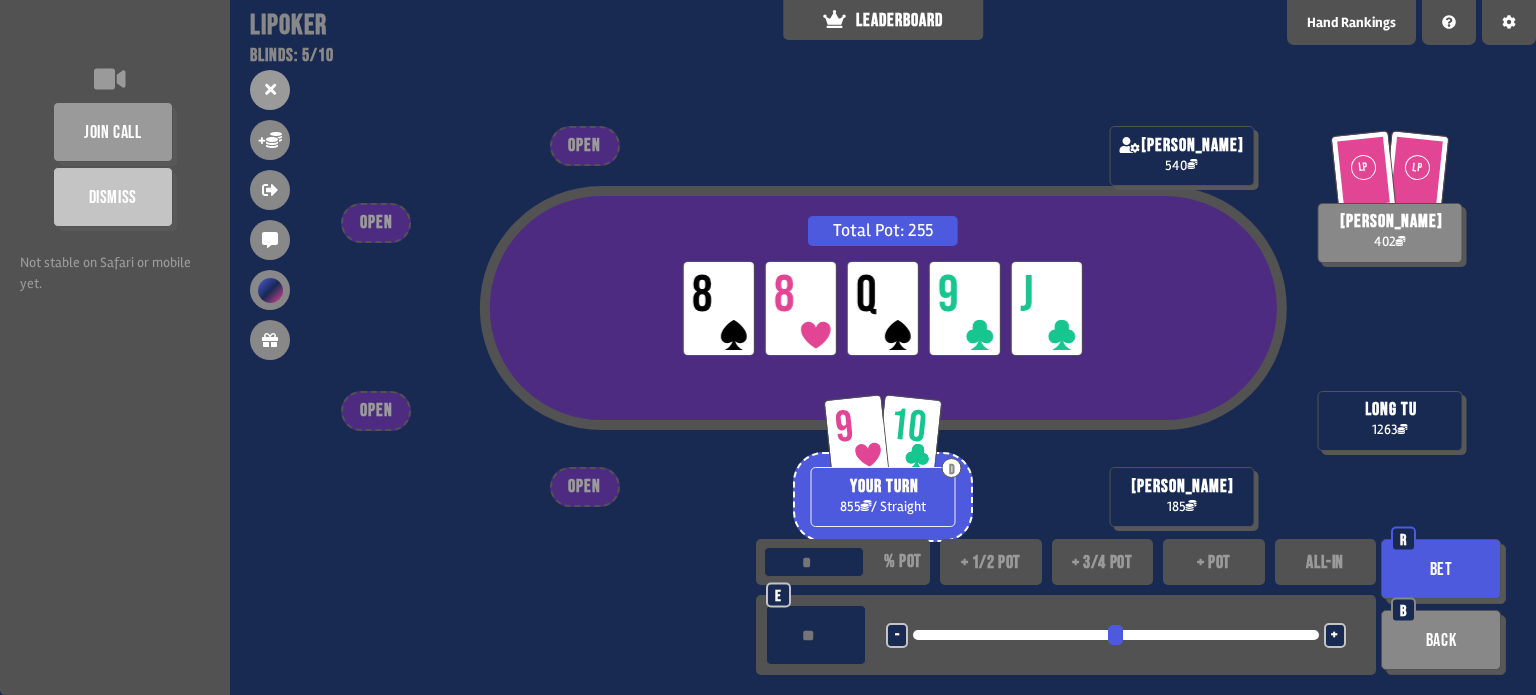 drag, startPoint x: 822, startPoint y: 641, endPoint x: 792, endPoint y: 641, distance: 30 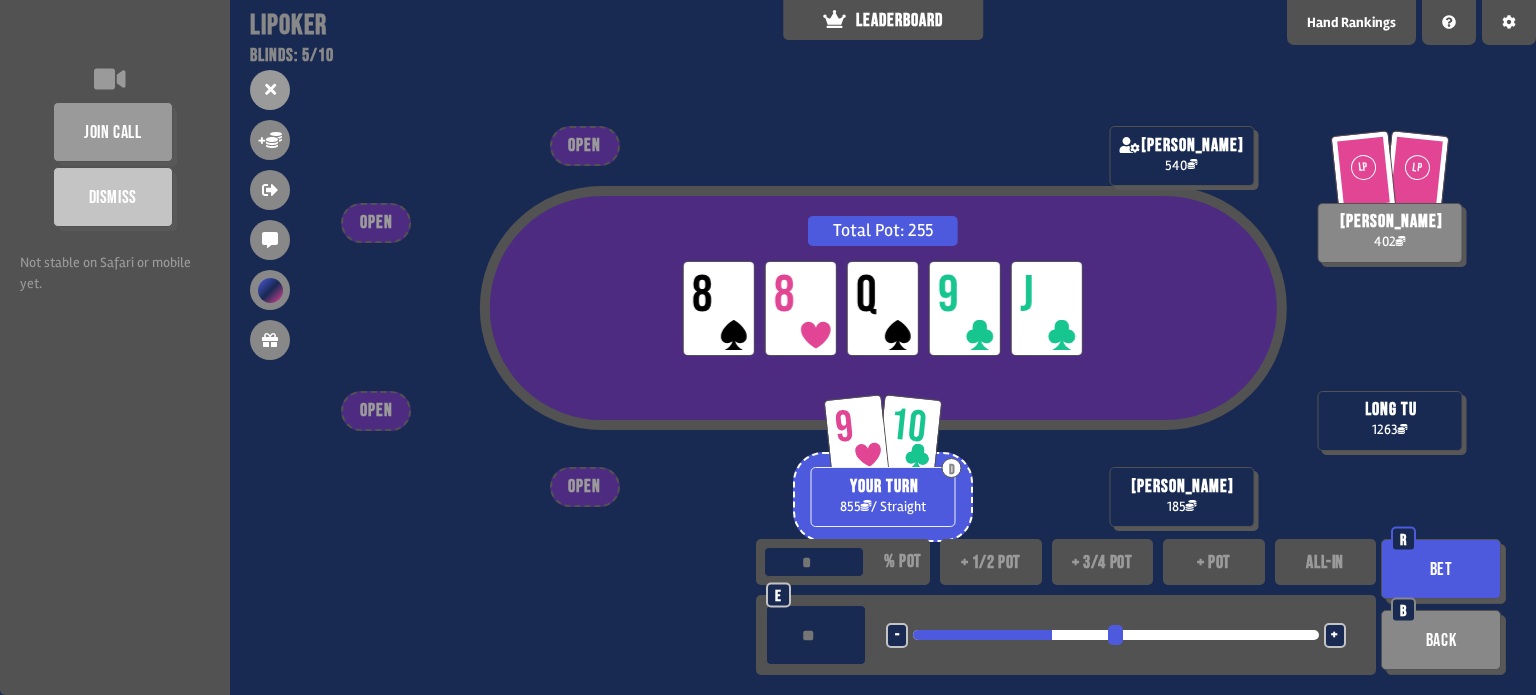 click on "***" at bounding box center [816, 635] 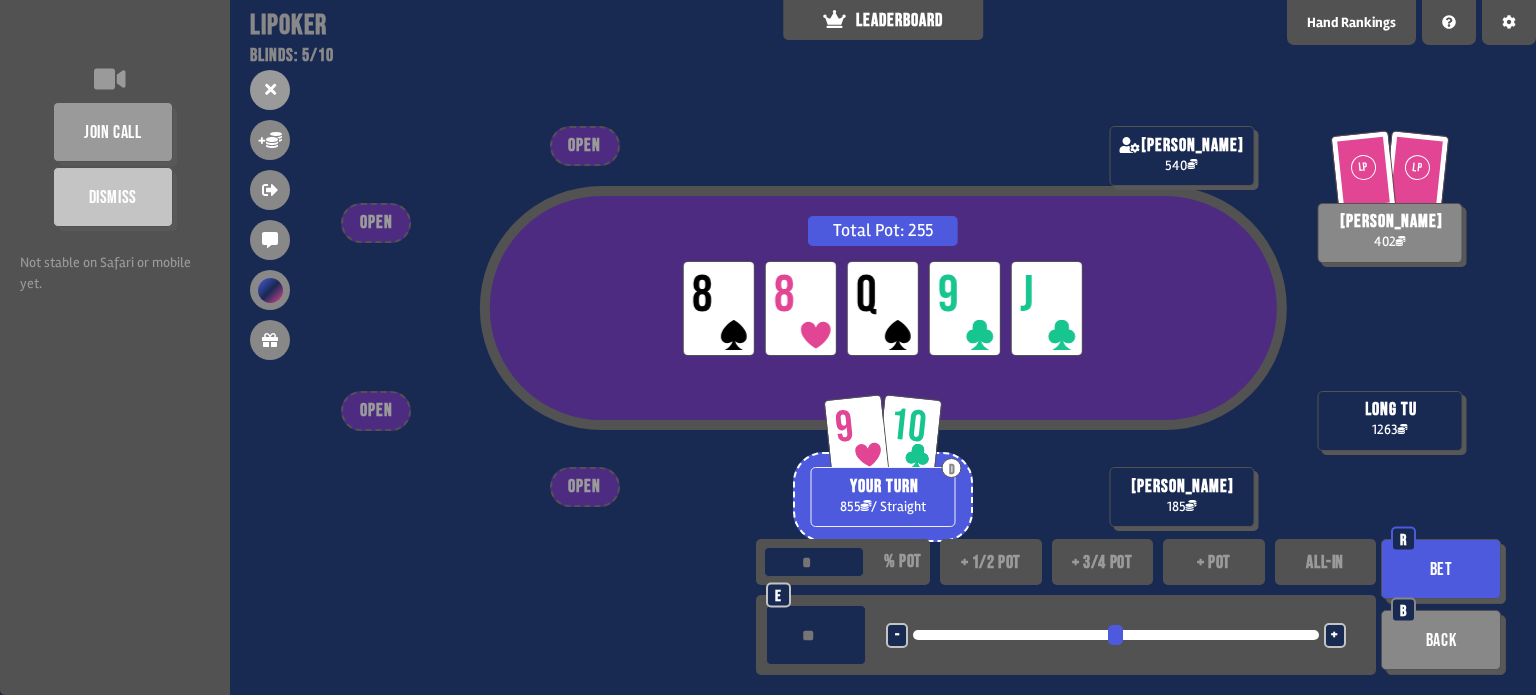type on "**" 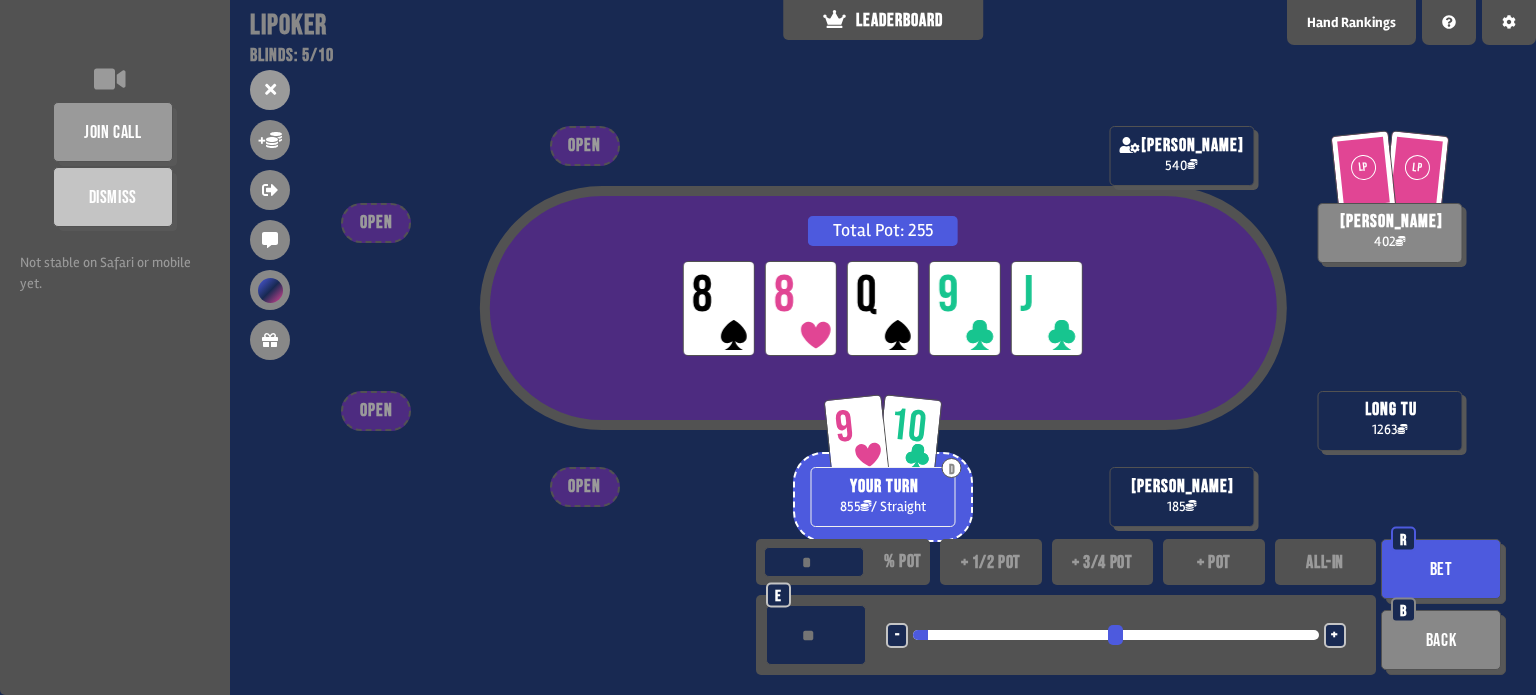 type on "***" 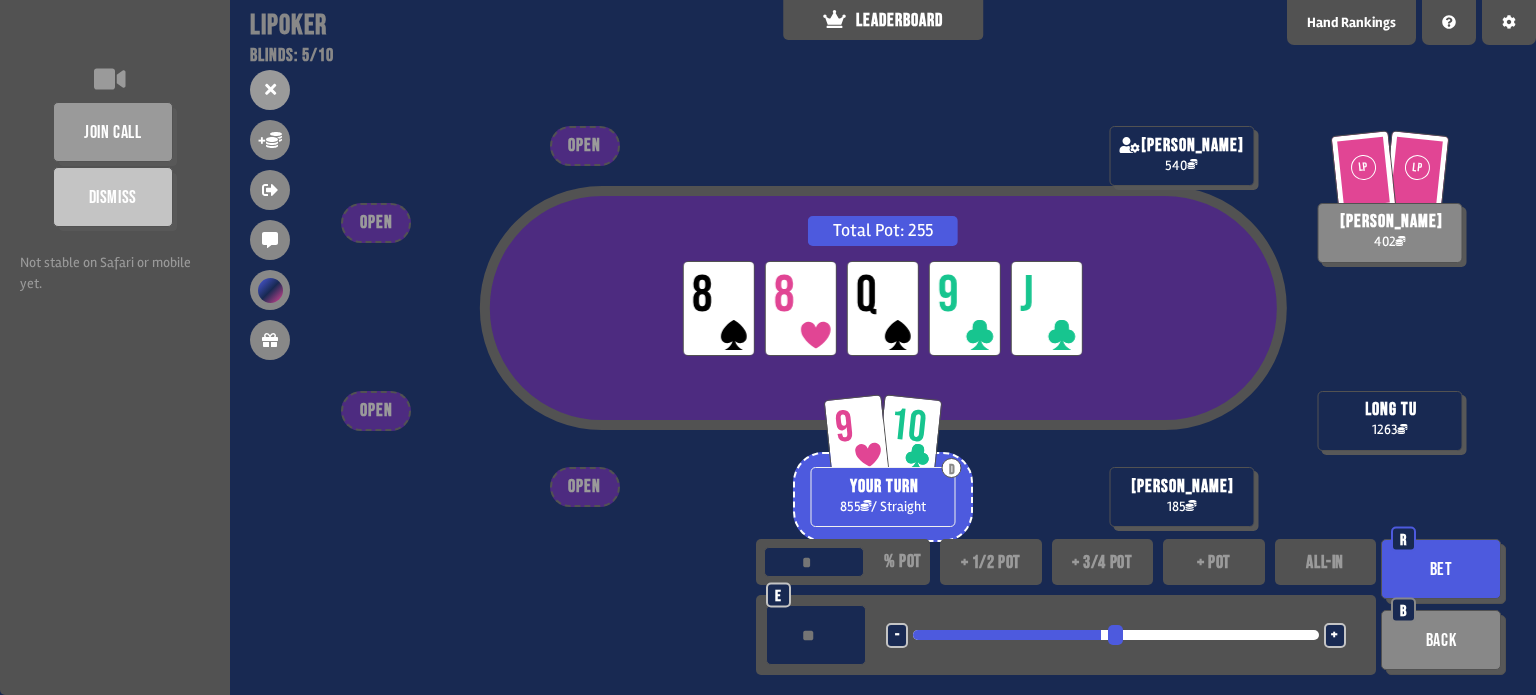type on "***" 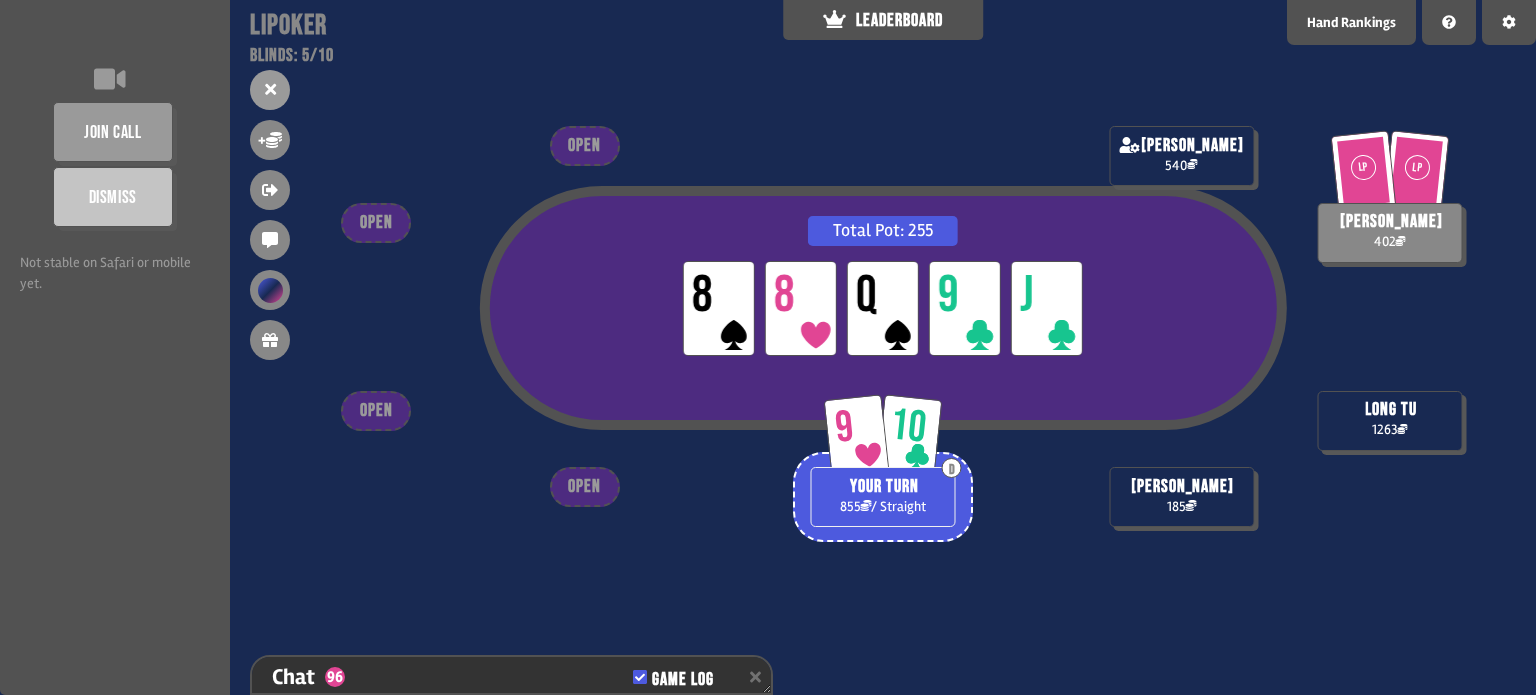 scroll, scrollTop: 2855, scrollLeft: 0, axis: vertical 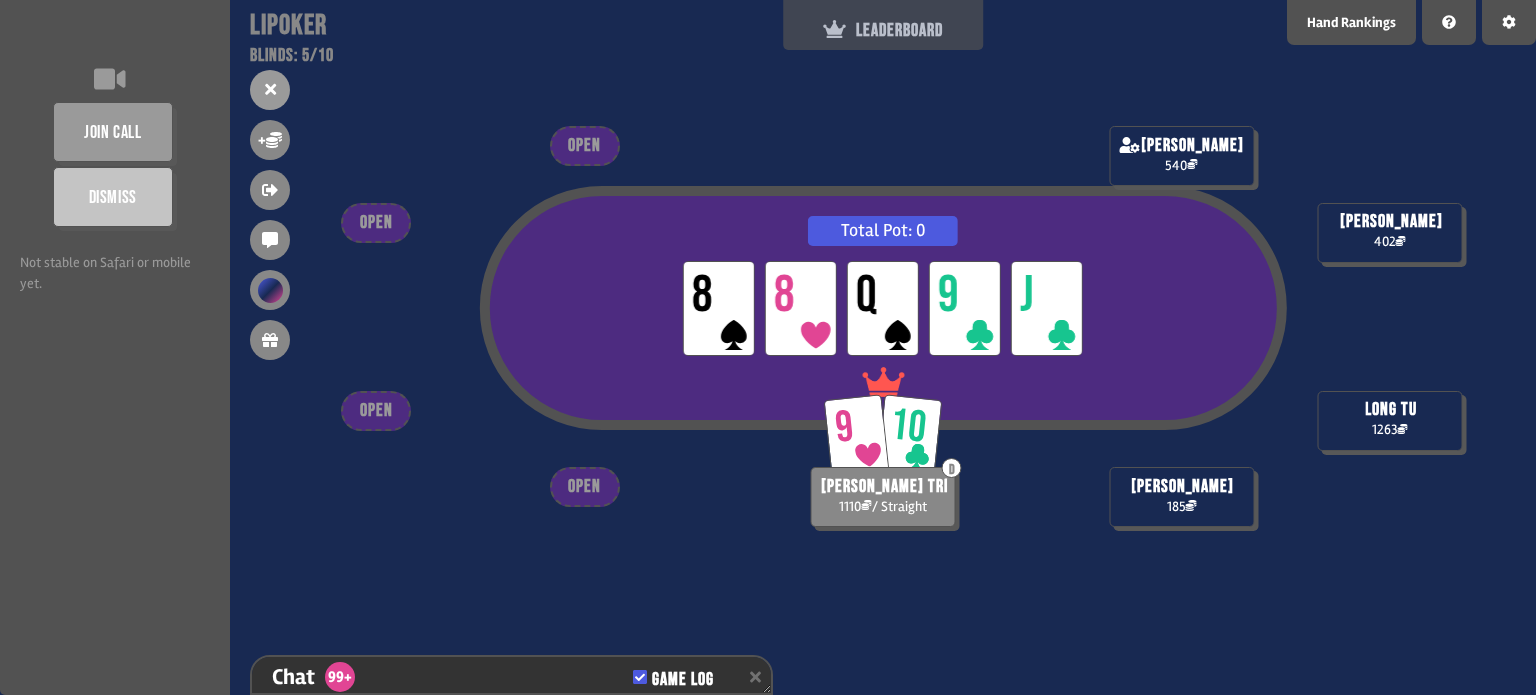 click on "LEADERBOARD" at bounding box center [883, 30] 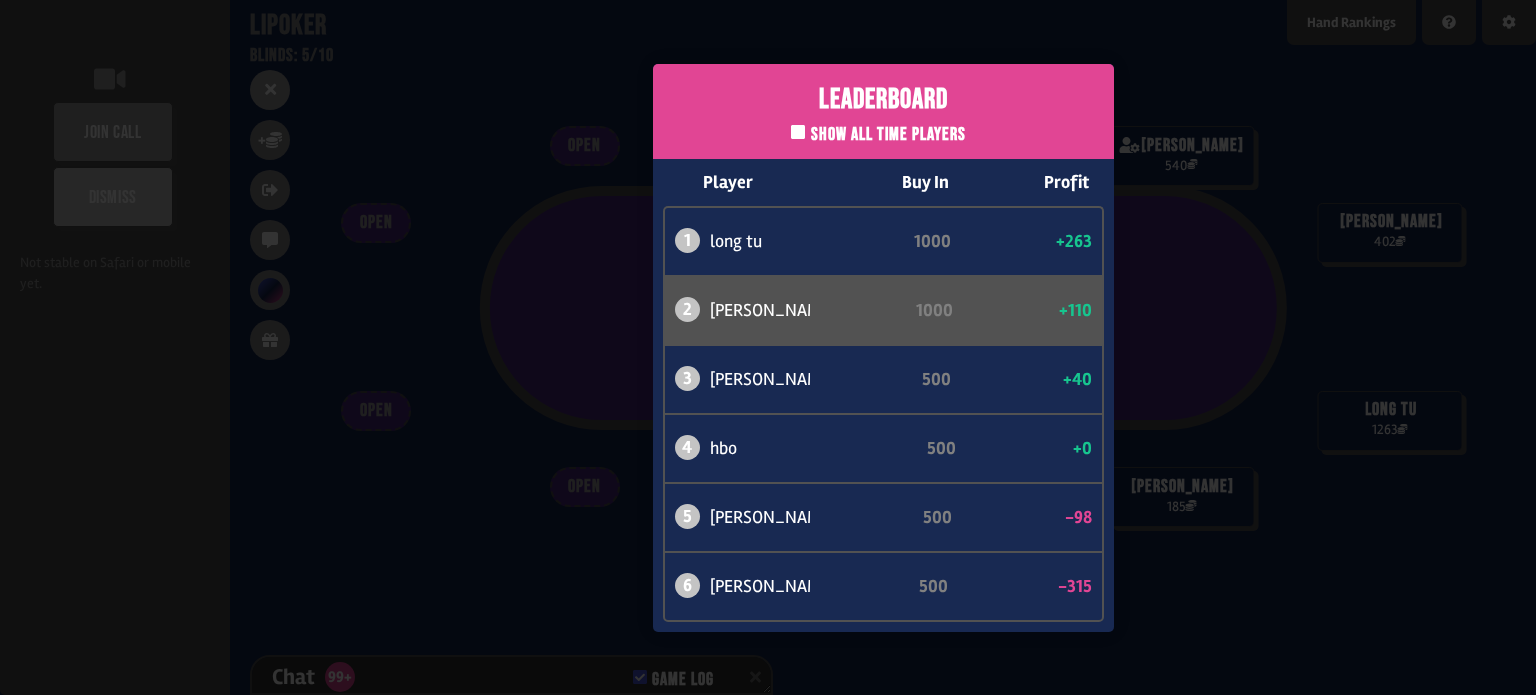 click on "Leaderboard   Show all time players Player Buy In Profit 1 long tu 1000 +263 2 [PERSON_NAME] trì 1000 +110 3 [PERSON_NAME] 500 +40 4 hbo 500 +0 5 [PERSON_NAME] 500 -98 6 [PERSON_NAME] 500 -315" at bounding box center (883, 347) 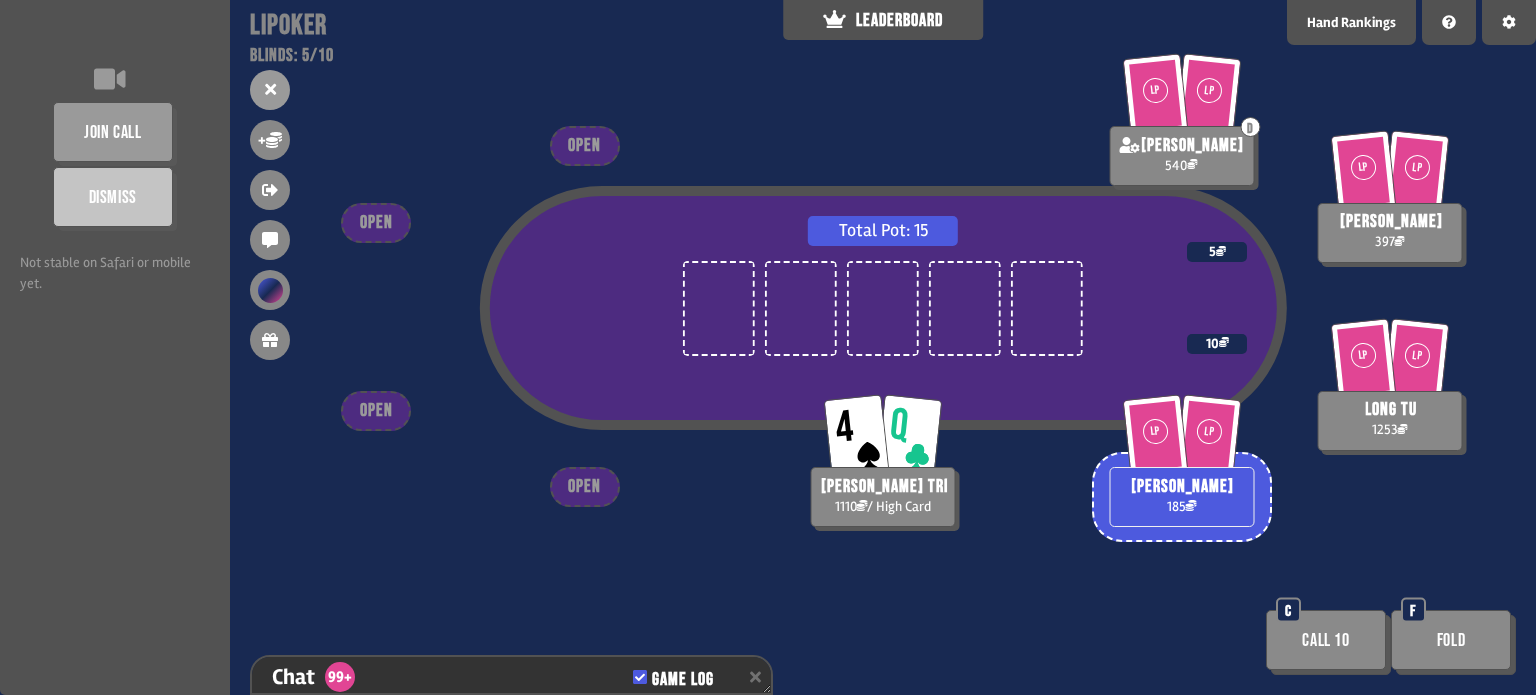 click on "Fold" at bounding box center (1451, 640) 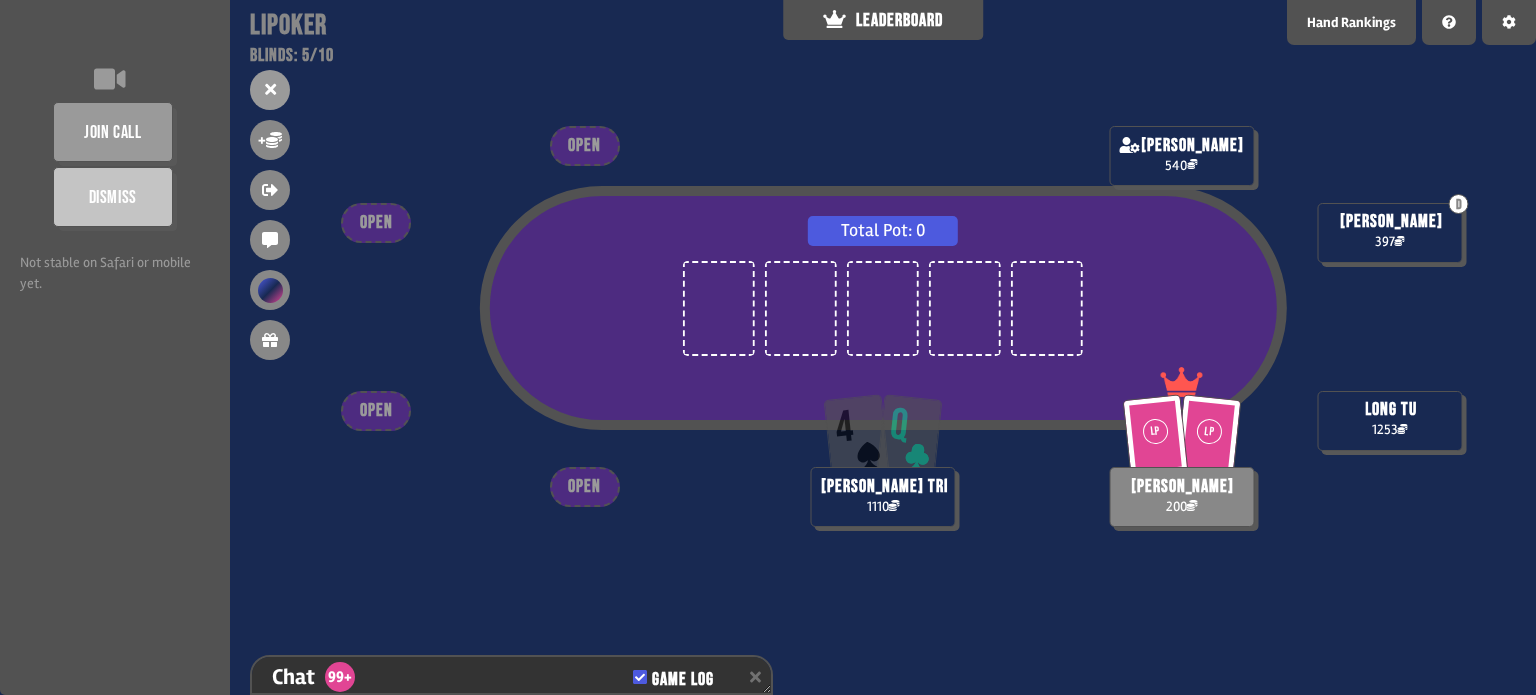 scroll, scrollTop: 98, scrollLeft: 0, axis: vertical 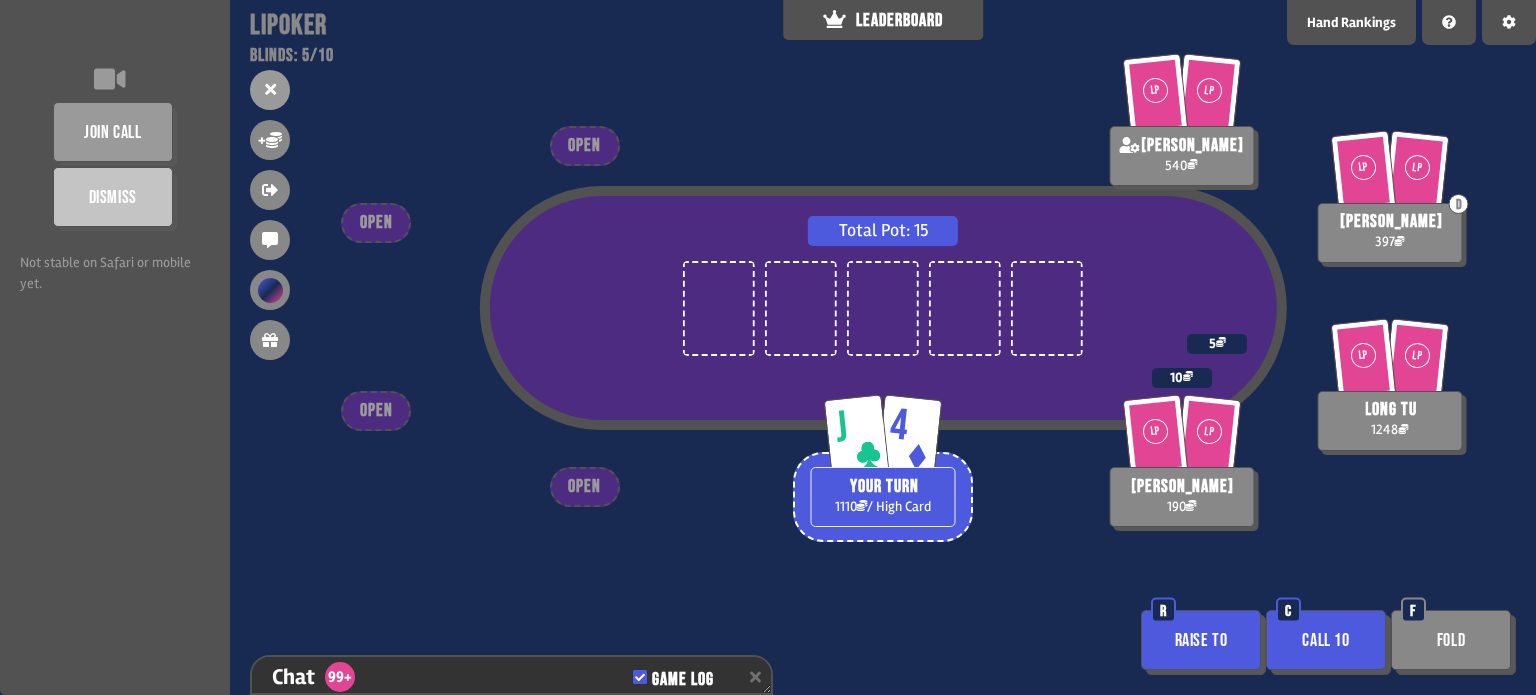 click on "Fold" at bounding box center (1451, 640) 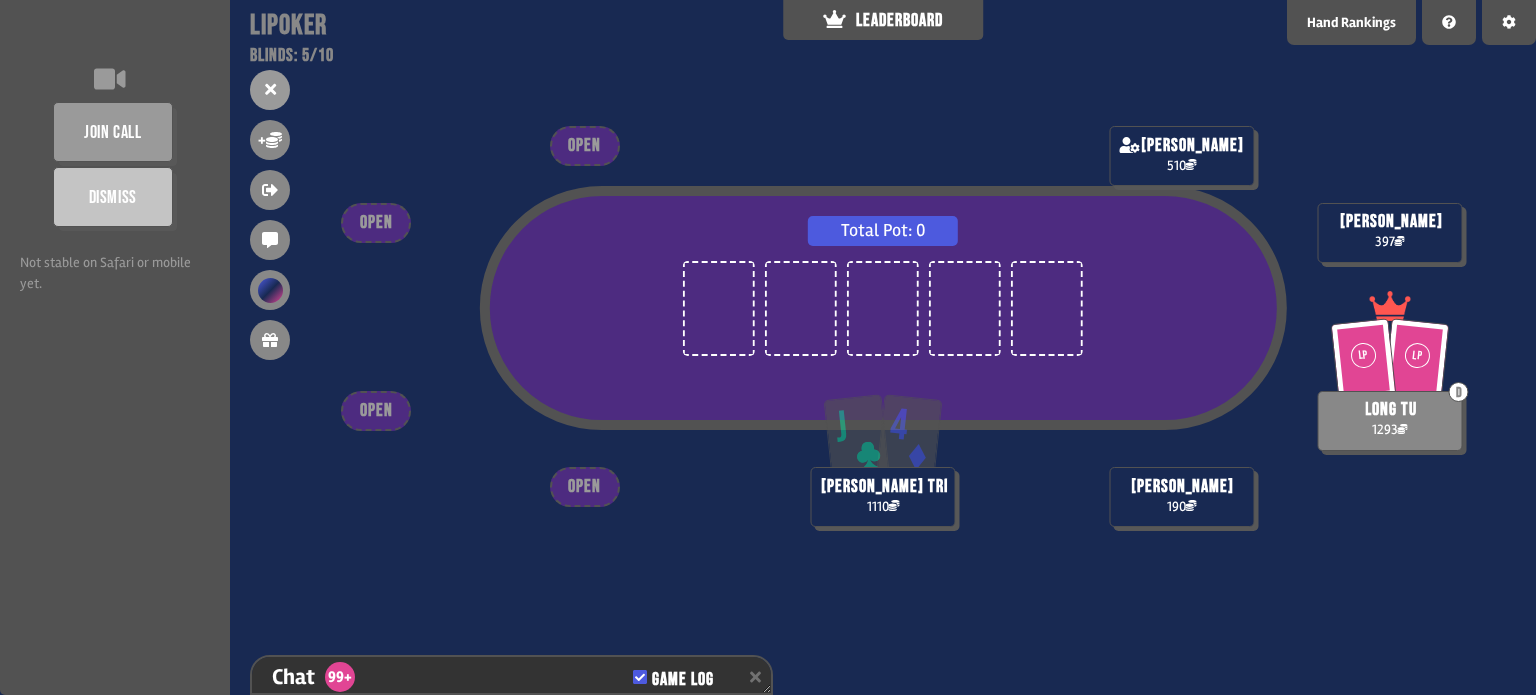 scroll, scrollTop: 98, scrollLeft: 0, axis: vertical 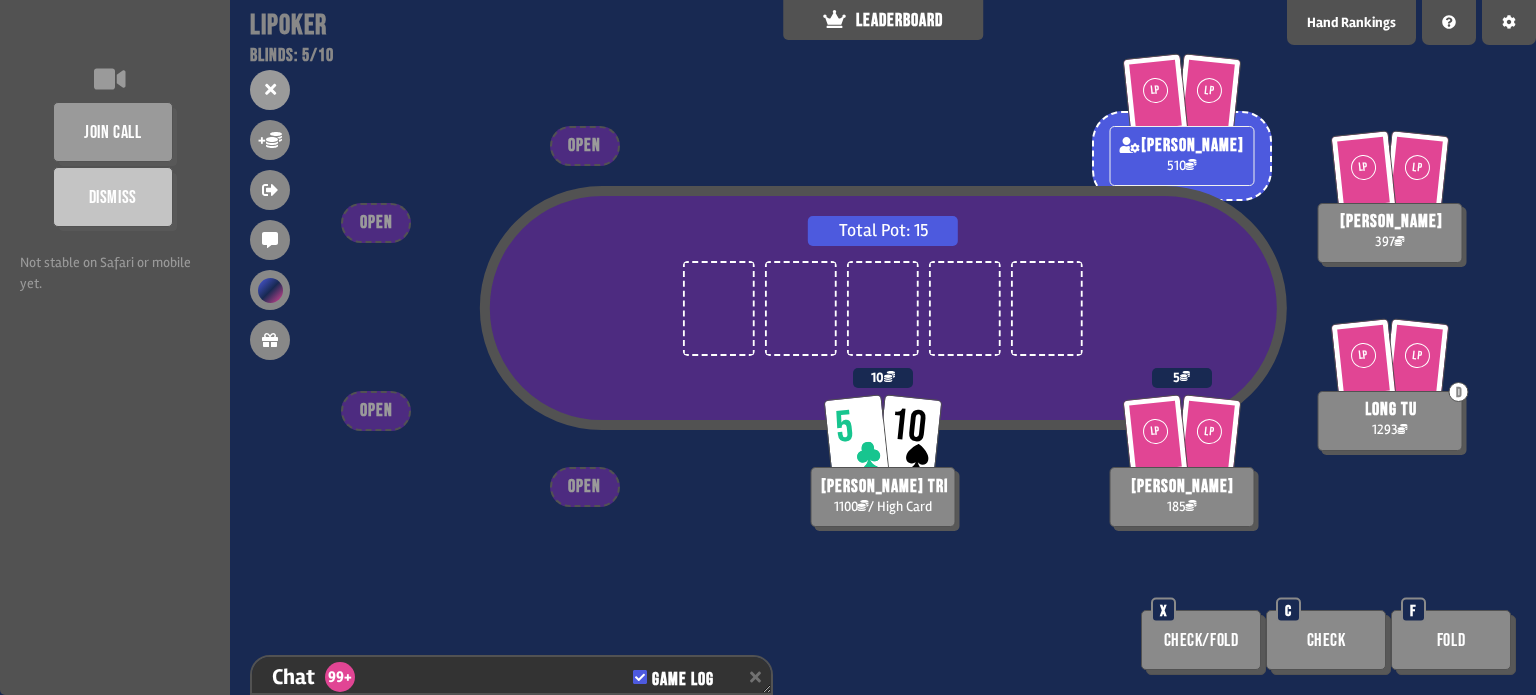 click on "Check" at bounding box center (1326, 640) 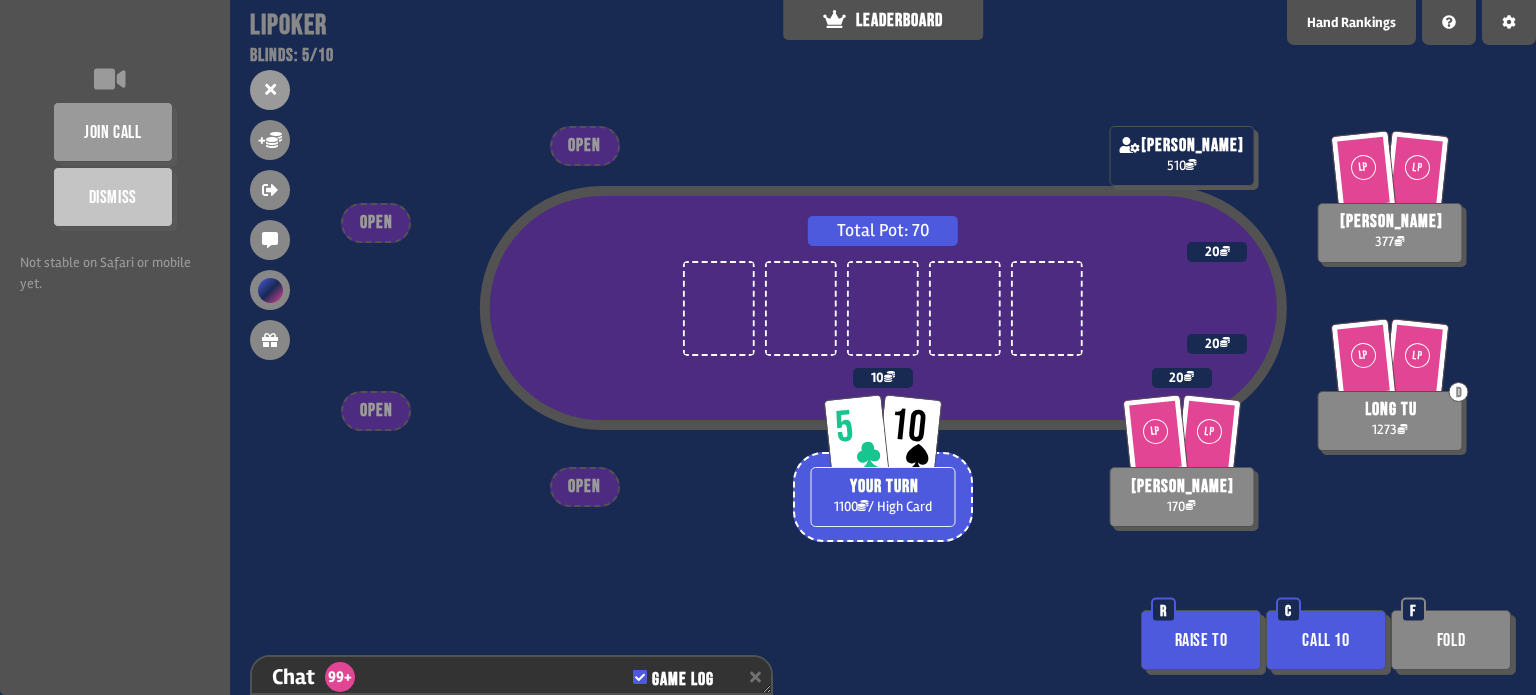 click on "Call 10" at bounding box center (1326, 640) 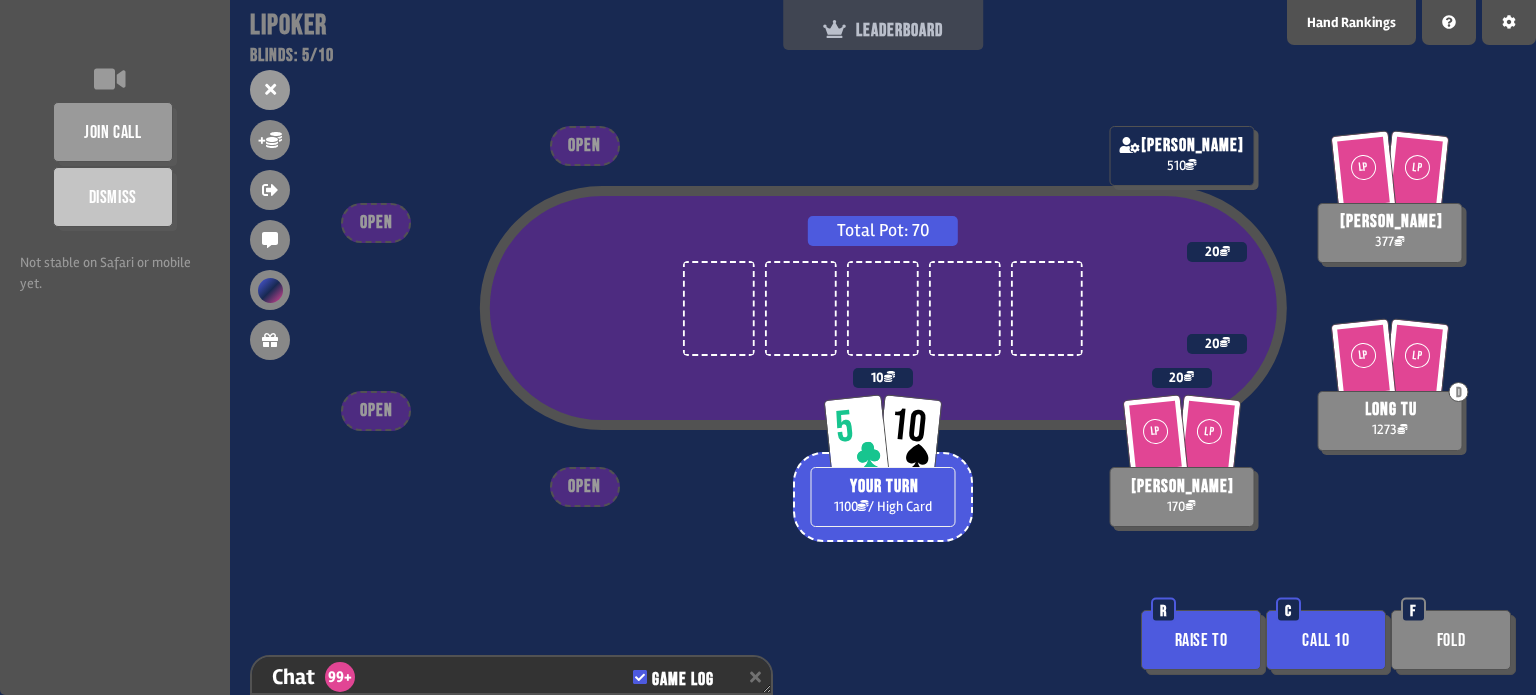 click on "LEADERBOARD" at bounding box center [883, 25] 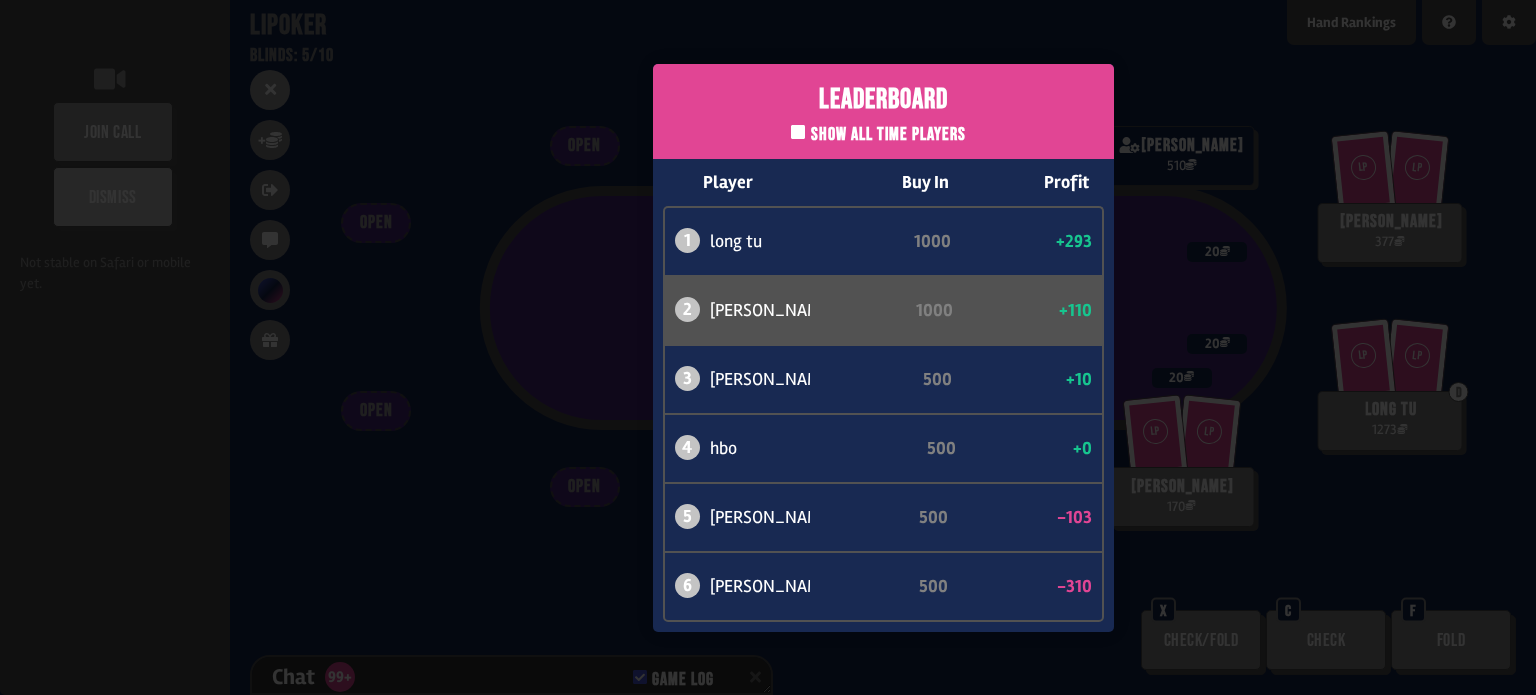 click on "Leaderboard   Show all time players Player Buy In Profit 1 long tu 1000 +293 2 [PERSON_NAME] trì 1000 +110 3 [PERSON_NAME] 500 +10 4 hbo 500 +0 5 [PERSON_NAME] 500 -103 6 [PERSON_NAME] 500 -310" at bounding box center [883, 347] 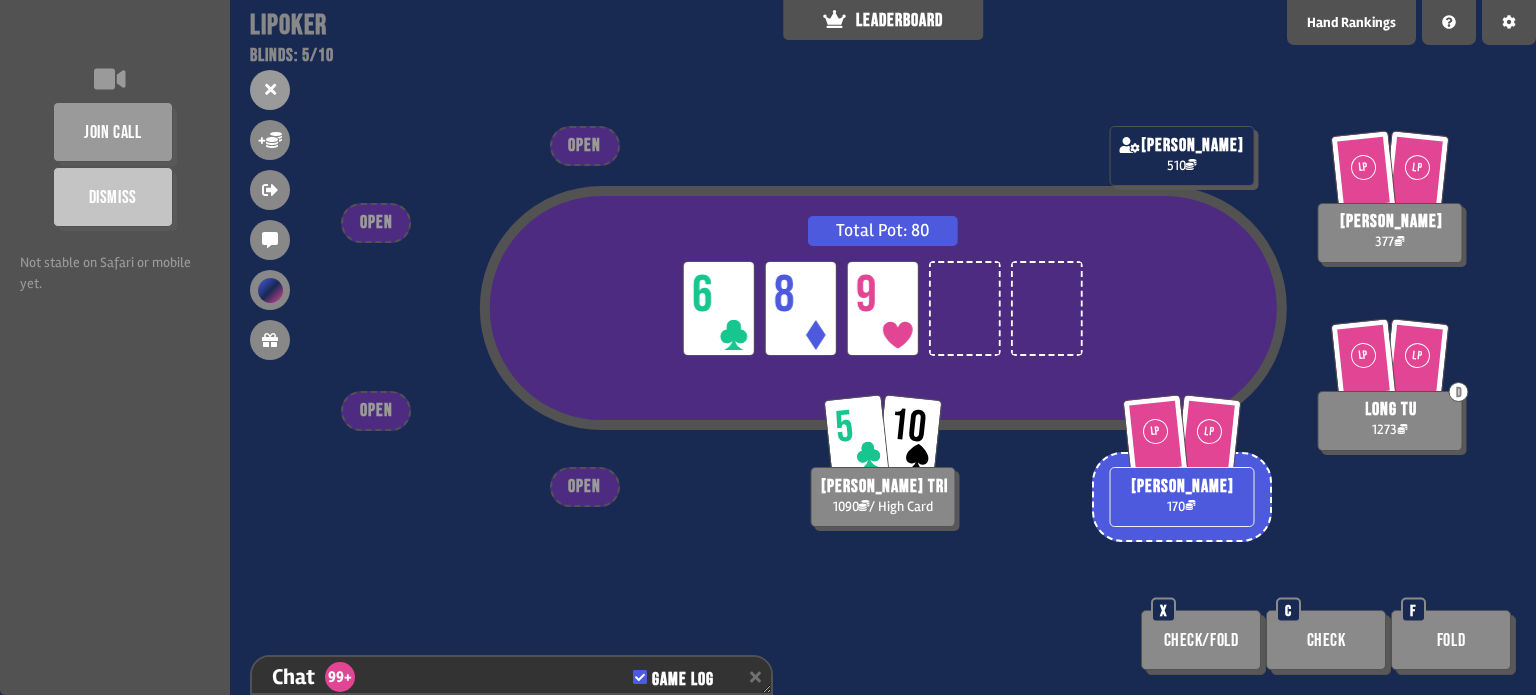 click on "Check" at bounding box center (1326, 640) 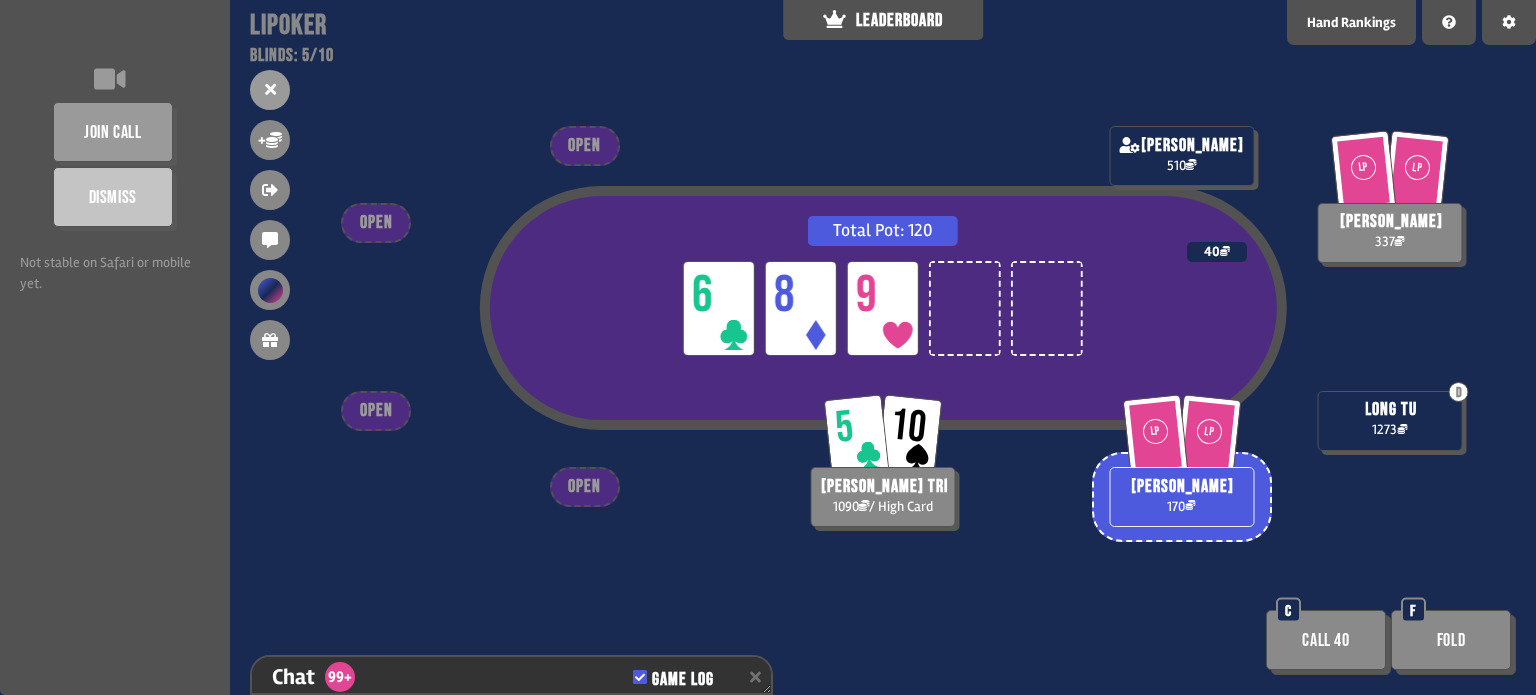 click on "Call 40" at bounding box center (1326, 640) 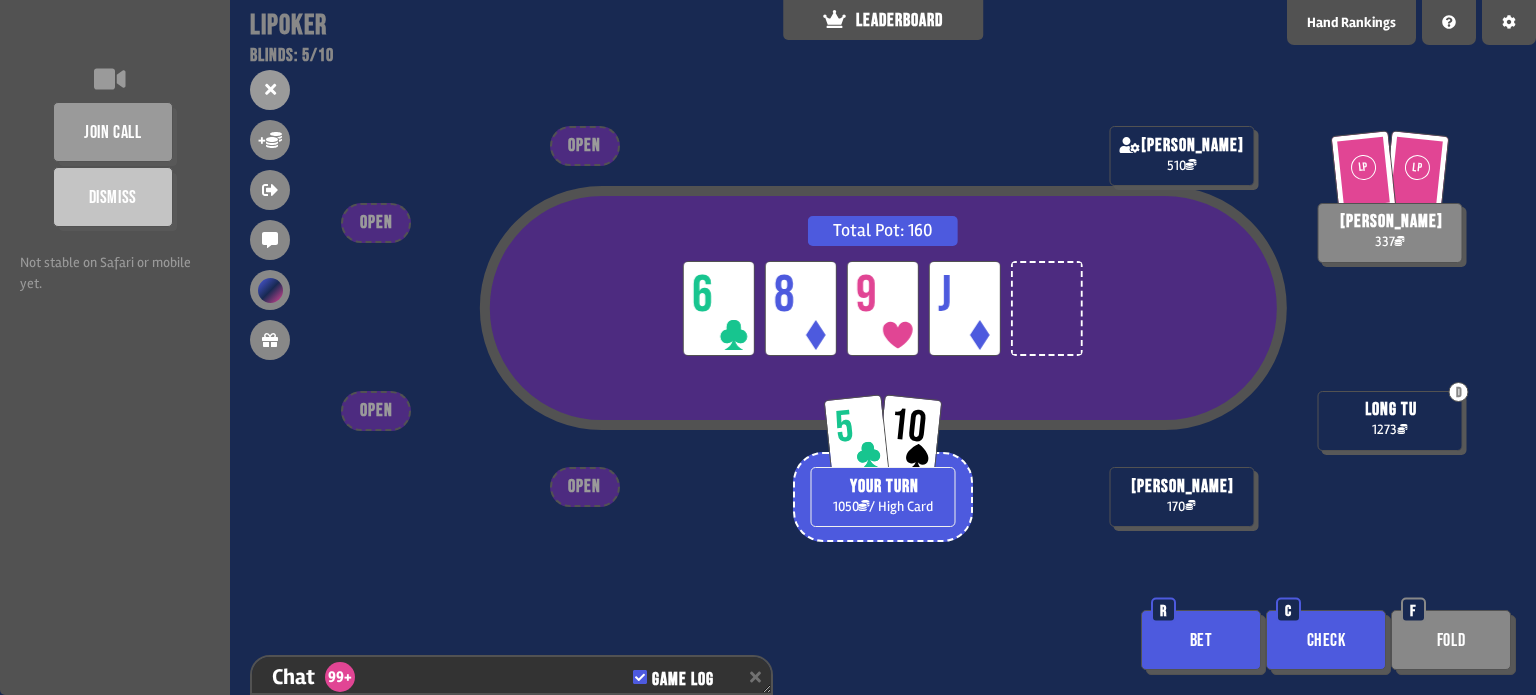 click on "Check" at bounding box center (1326, 640) 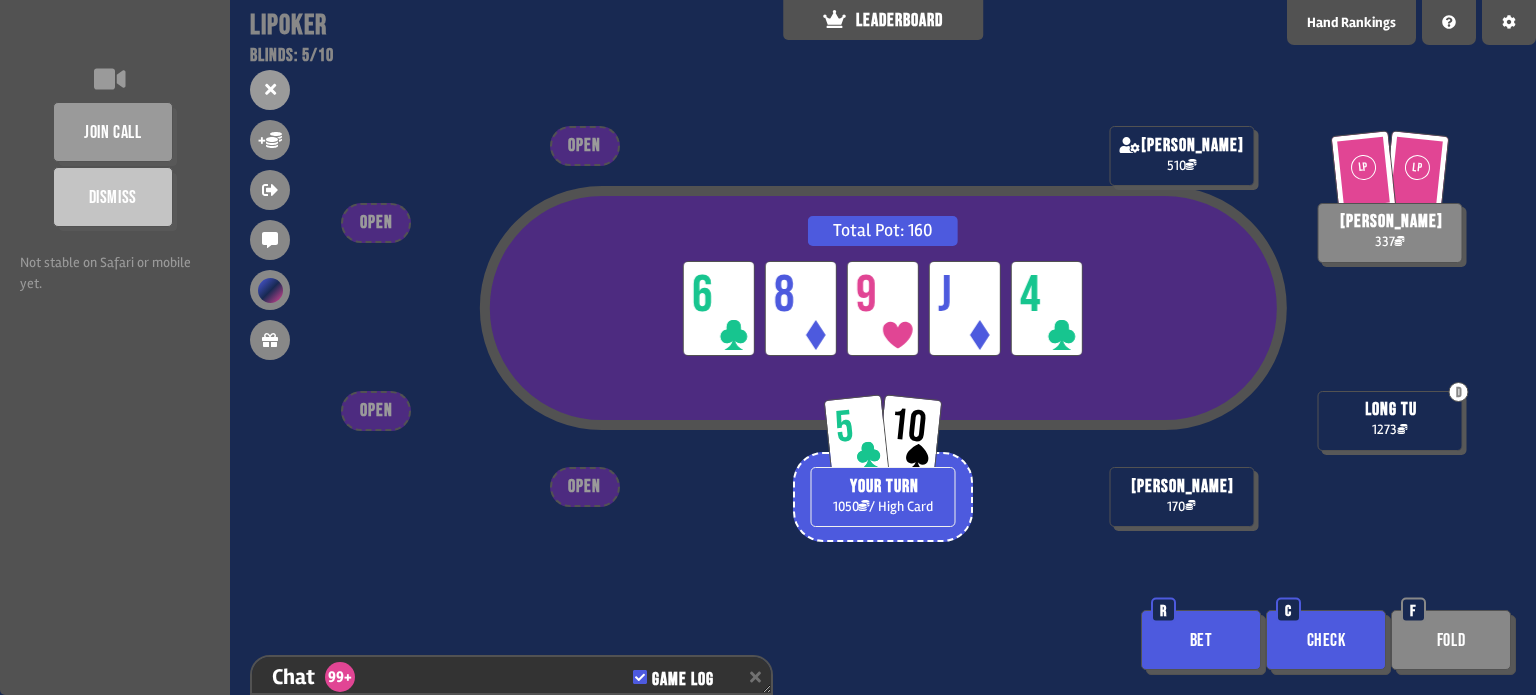 click on "Check" at bounding box center (1326, 640) 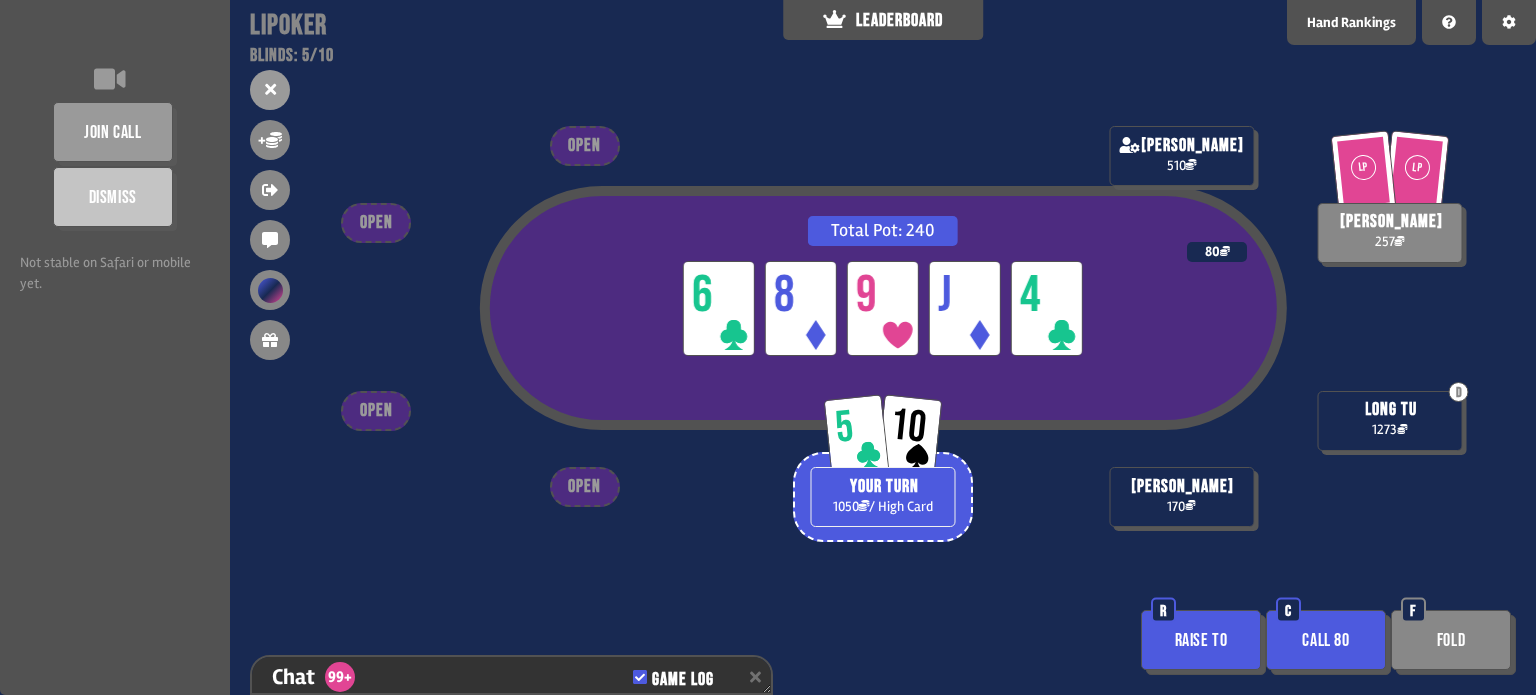 click on "Fold" at bounding box center (1451, 640) 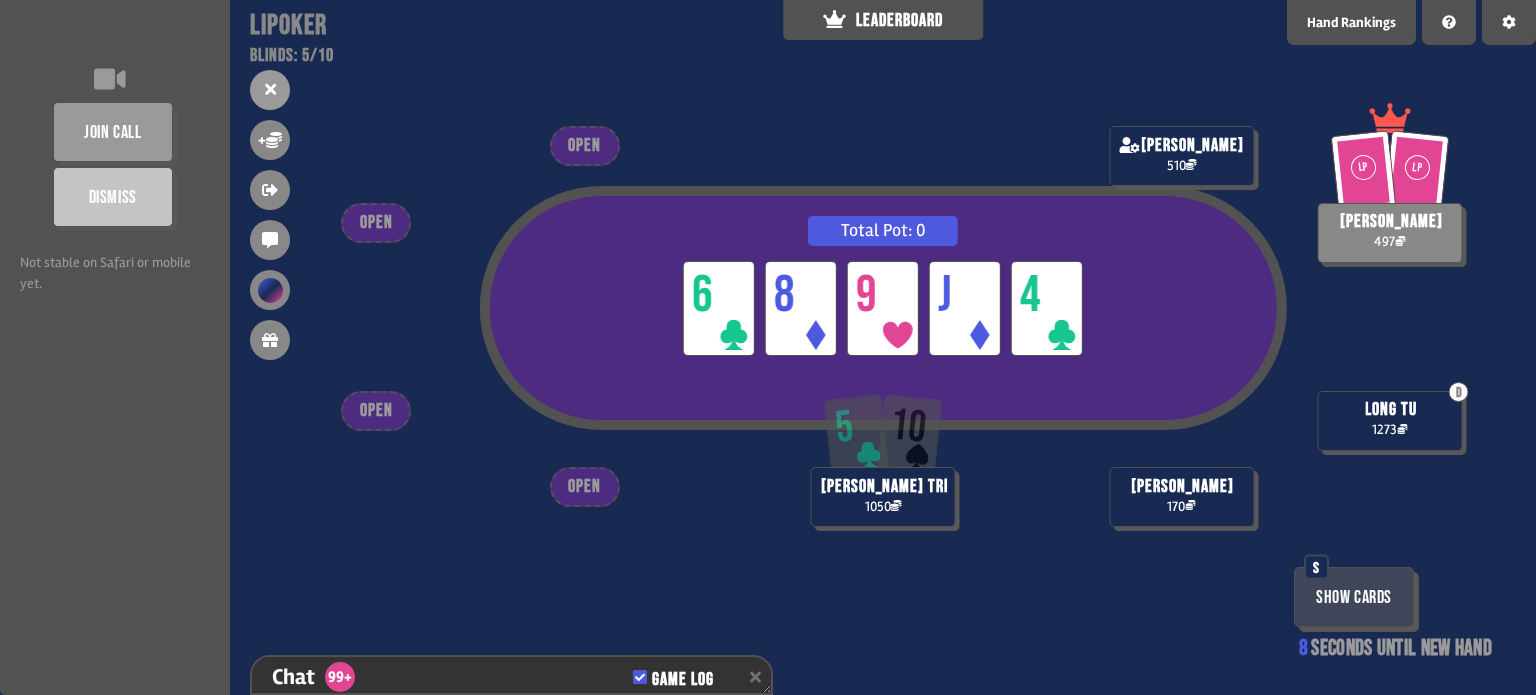 scroll, scrollTop: 100, scrollLeft: 0, axis: vertical 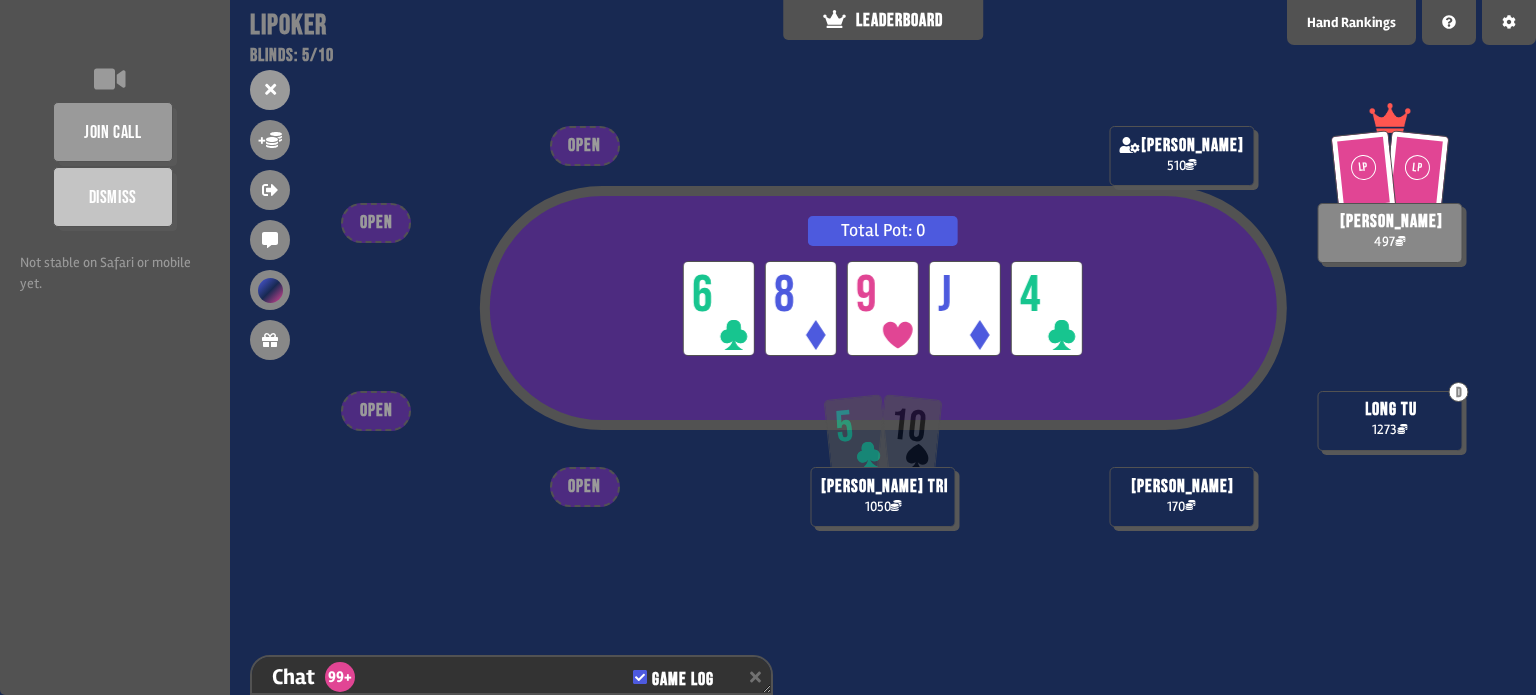 click on "Total Pot: 0   LP 6 LP 8 LP 9 LP J LP 4 5 10 [PERSON_NAME] trì 1050  [PERSON_NAME] 510  [PERSON_NAME] 170  LP LP [PERSON_NAME] 497  D long tu 1273  OPEN OPEN OPEN OPEN" at bounding box center (883, 347) 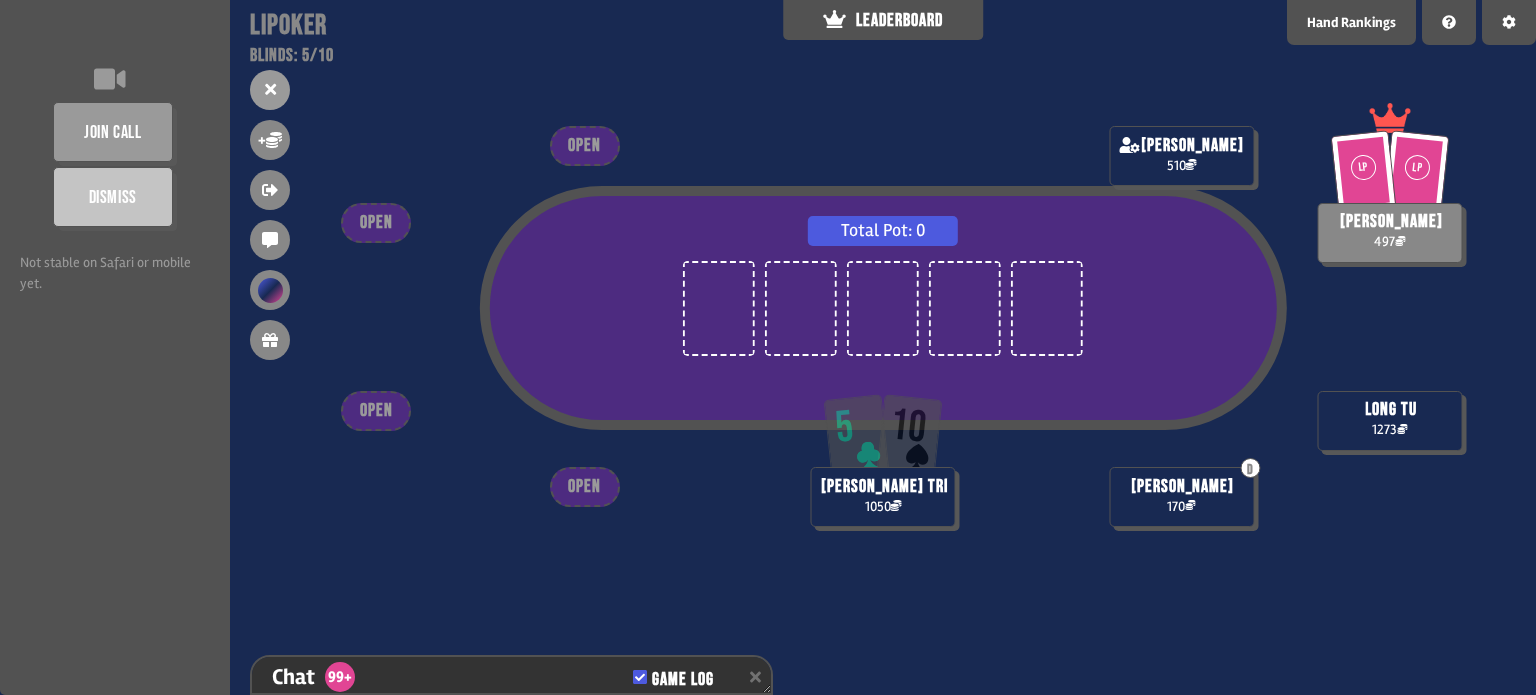 scroll, scrollTop: 98, scrollLeft: 0, axis: vertical 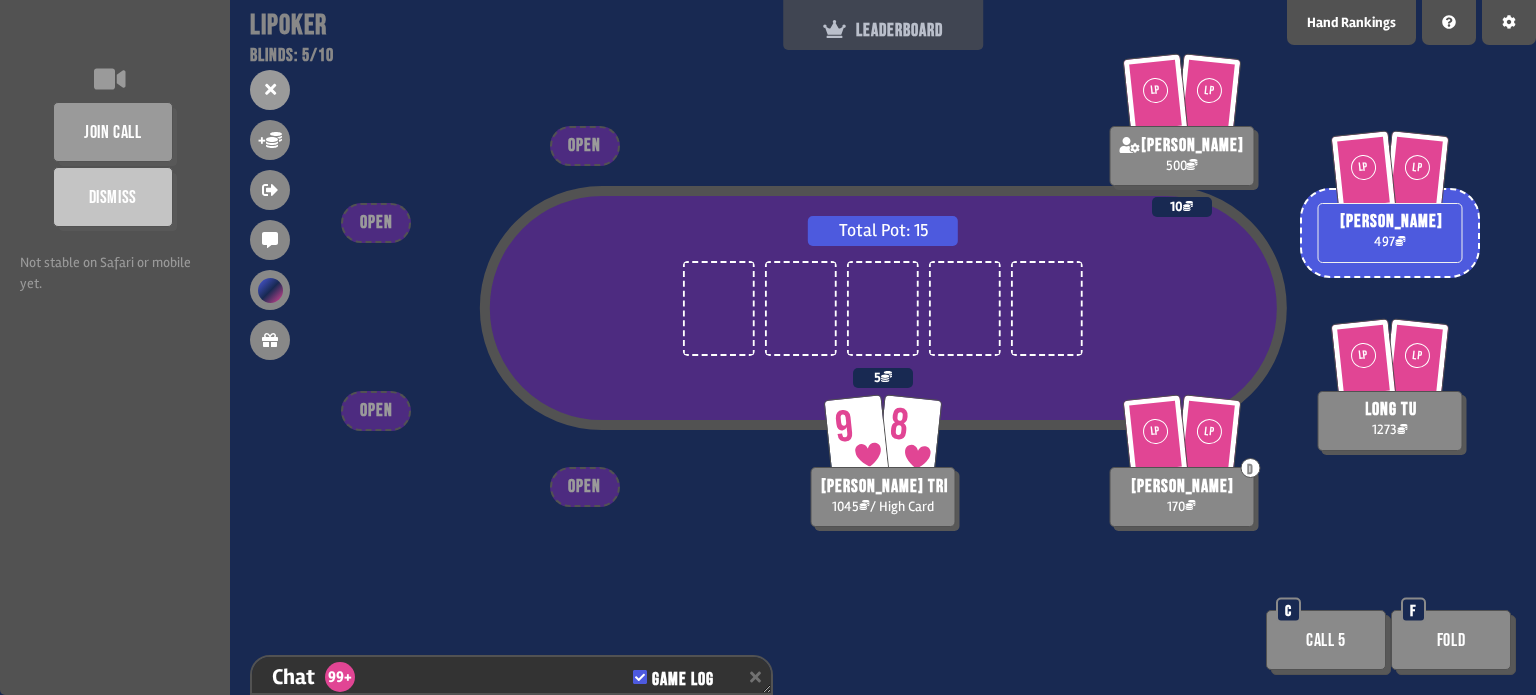 click on "LEADERBOARD" at bounding box center (883, 25) 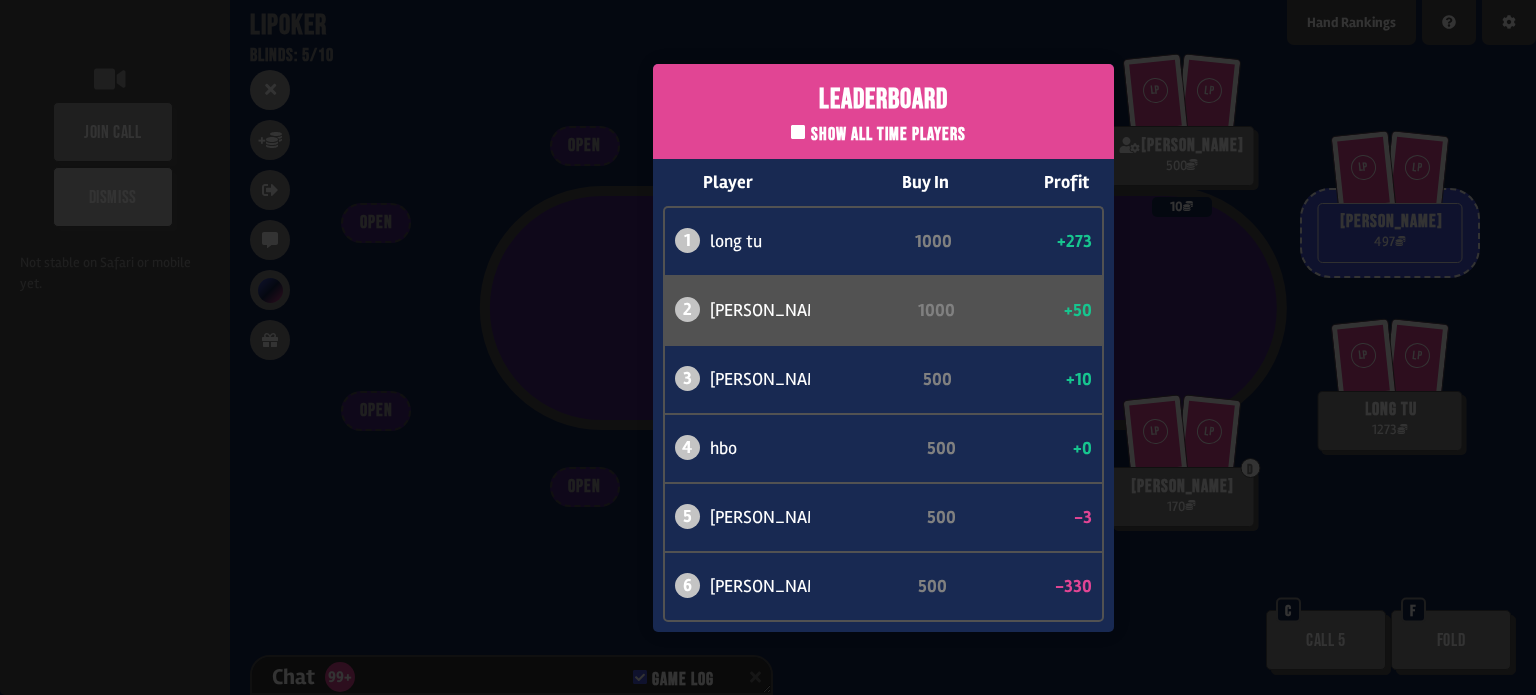 click on "Leaderboard   Show all time players Player Buy In Profit 1 long tu 1000 +273 2 [PERSON_NAME] trì 1000 +50 3 [PERSON_NAME] 500 +10 4 hbo 500 +0 5 [PERSON_NAME] 500 -3 6 [PERSON_NAME] 500 -330" at bounding box center (883, 347) 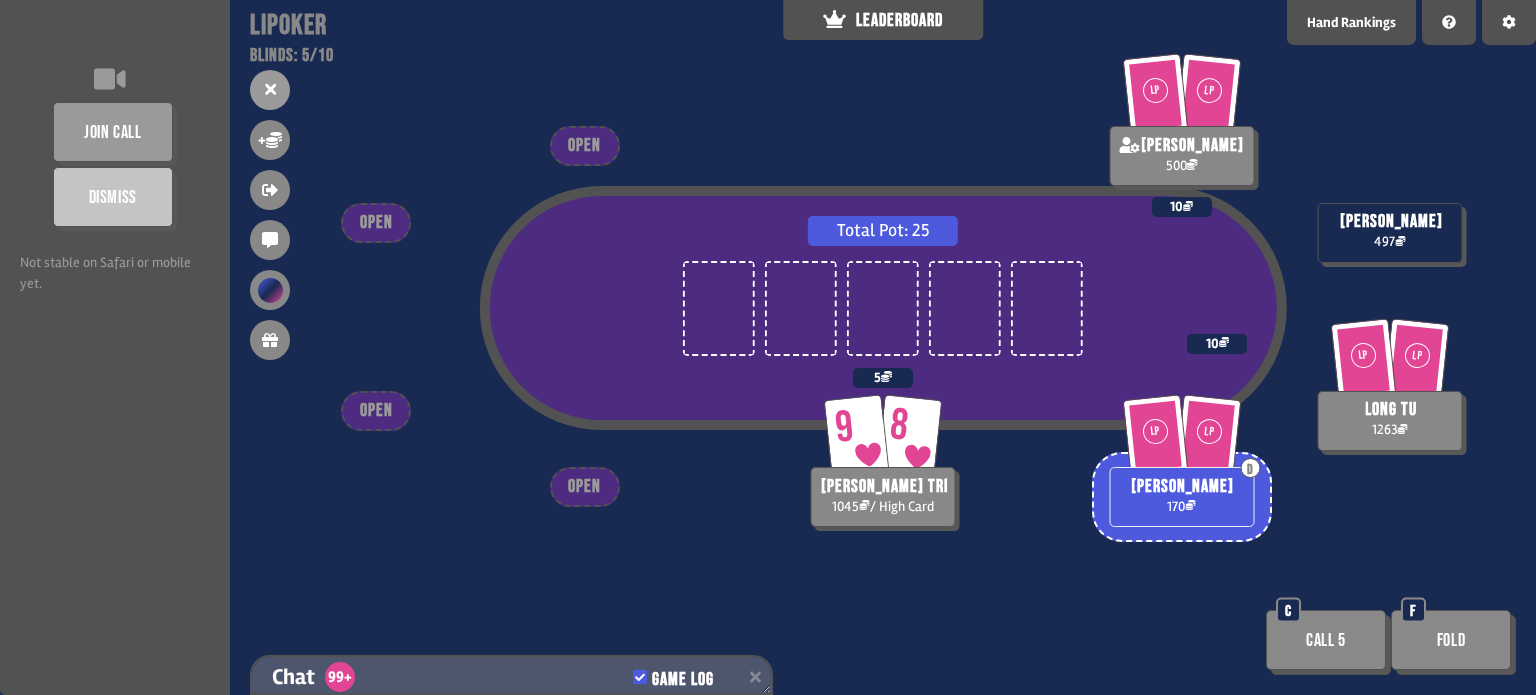 click on "Chat   99+ Game Log" at bounding box center (511, 677) 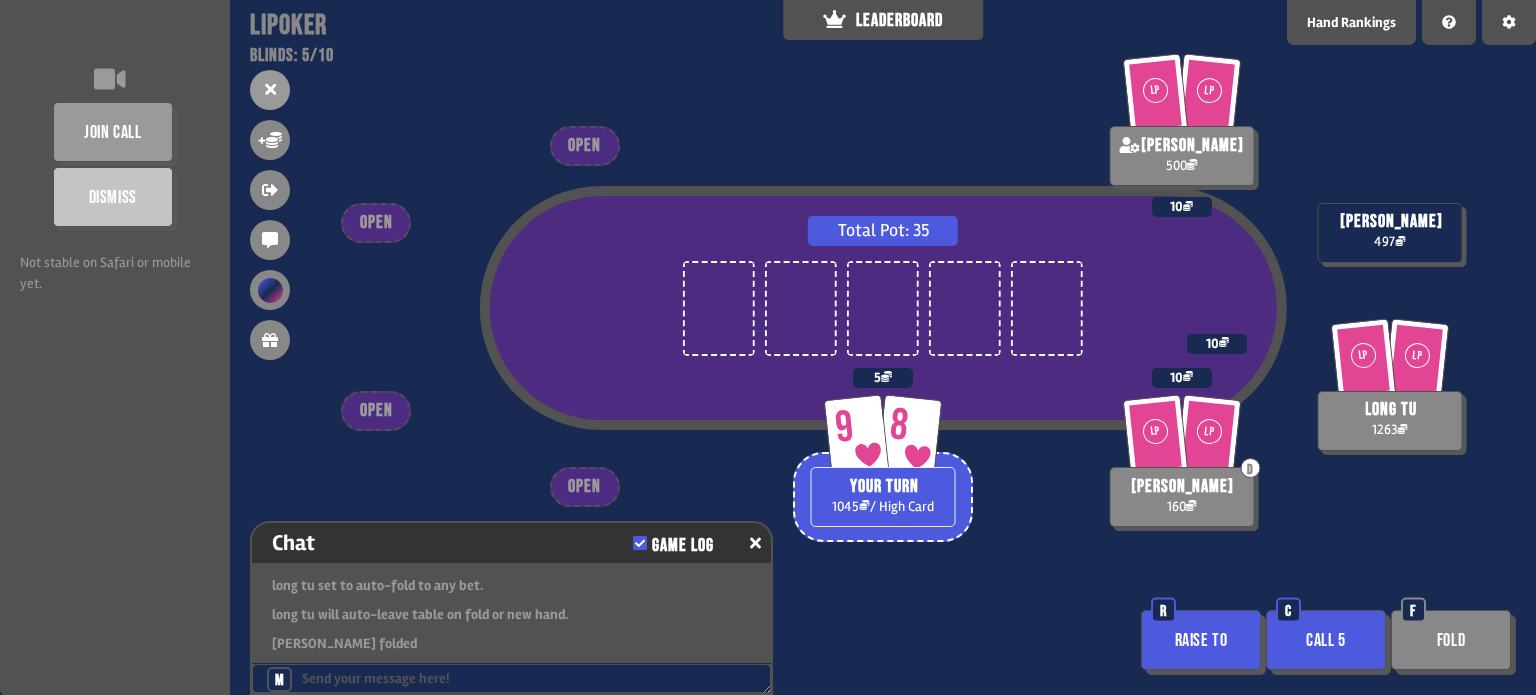 scroll, scrollTop: 155, scrollLeft: 0, axis: vertical 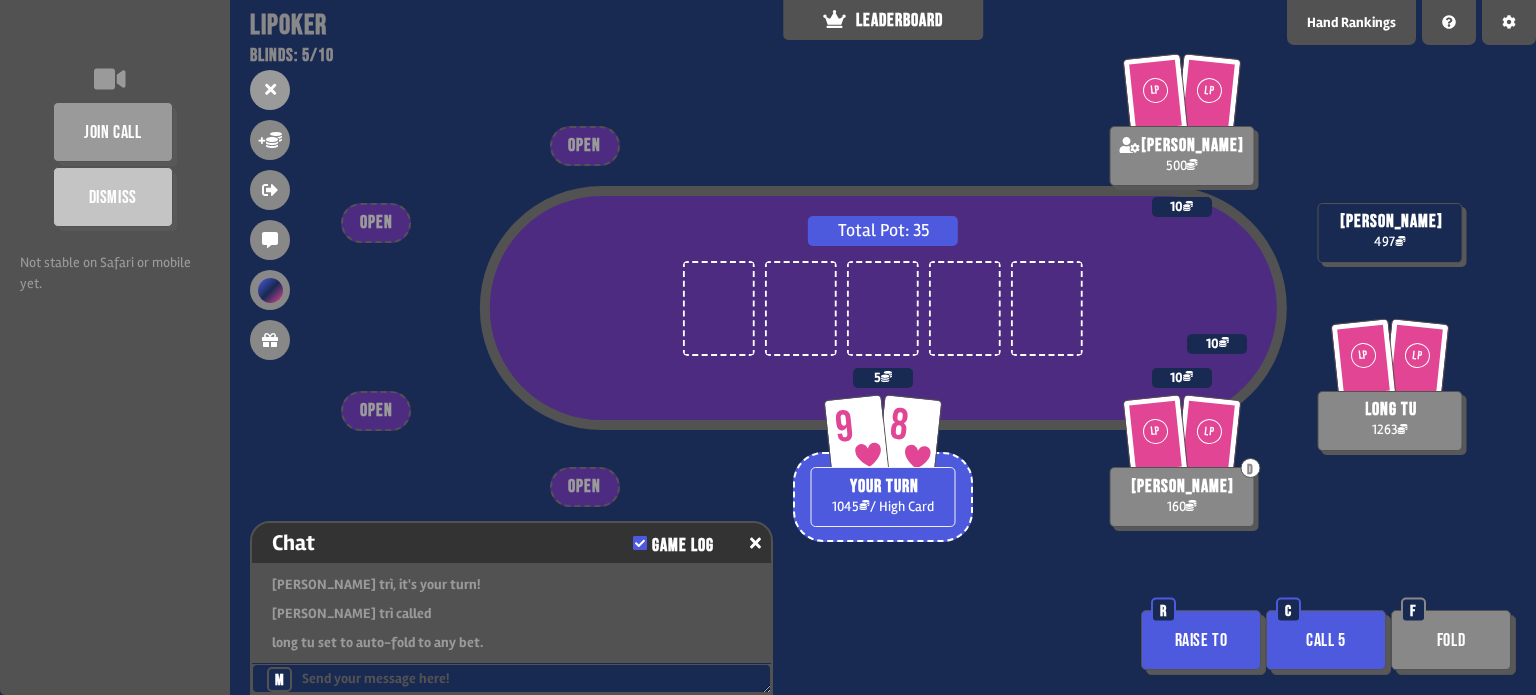 click on "Raise to" at bounding box center (1201, 640) 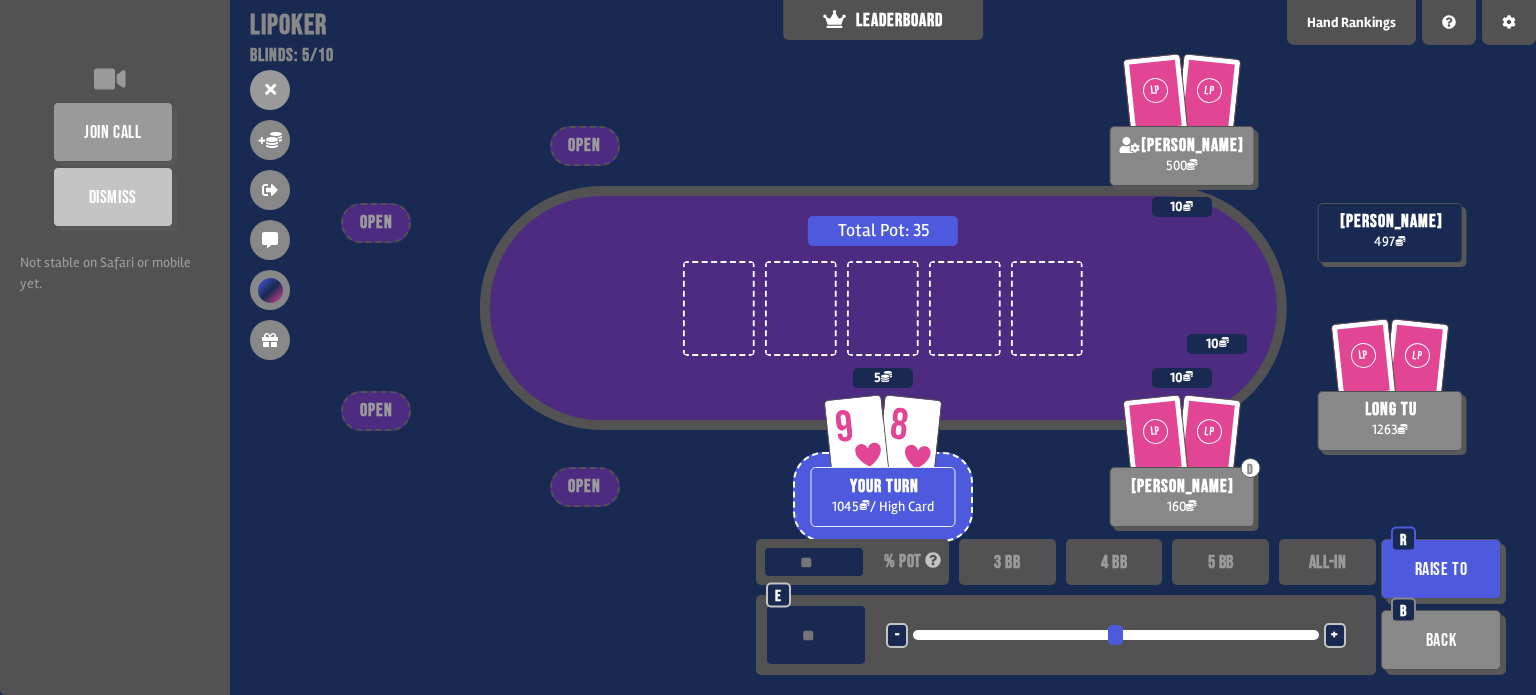 click on "4 BB" at bounding box center (1114, 562) 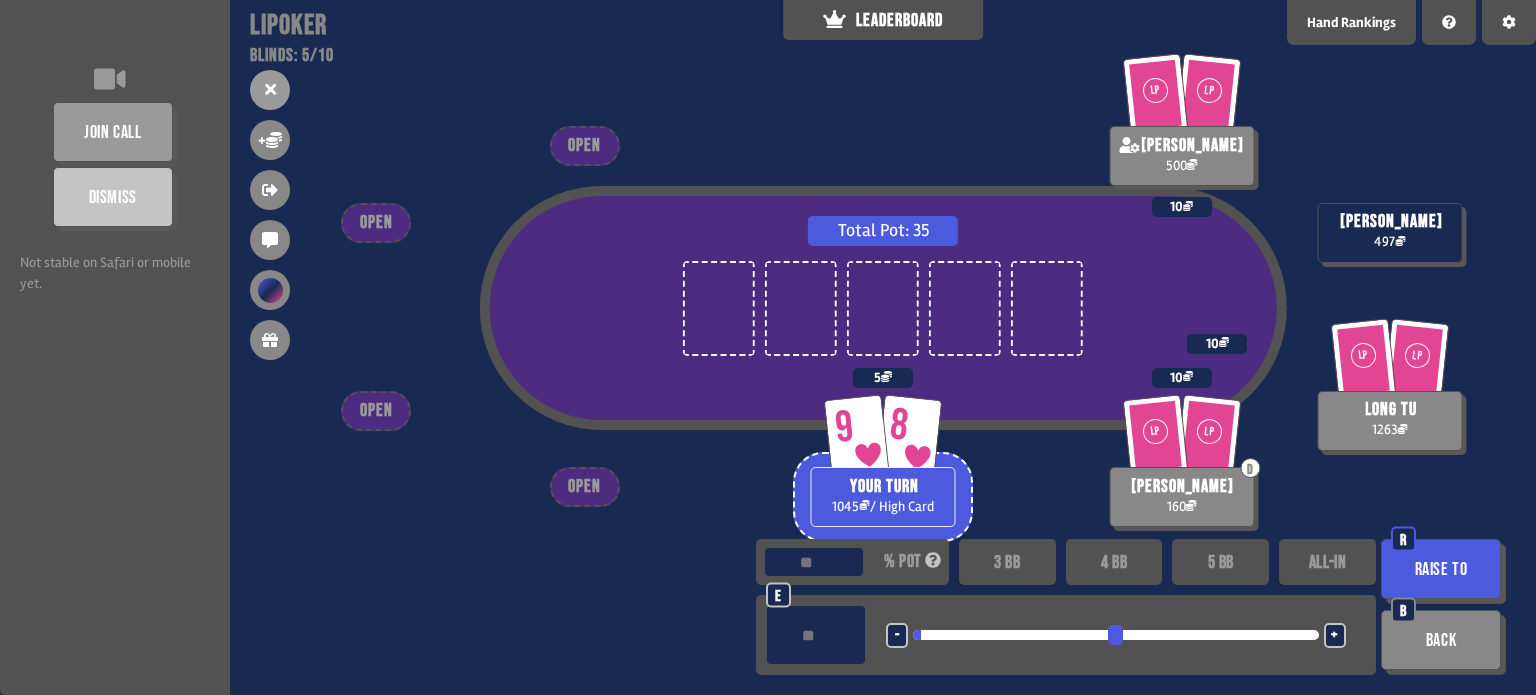 click on "Raise to" at bounding box center (1441, 569) 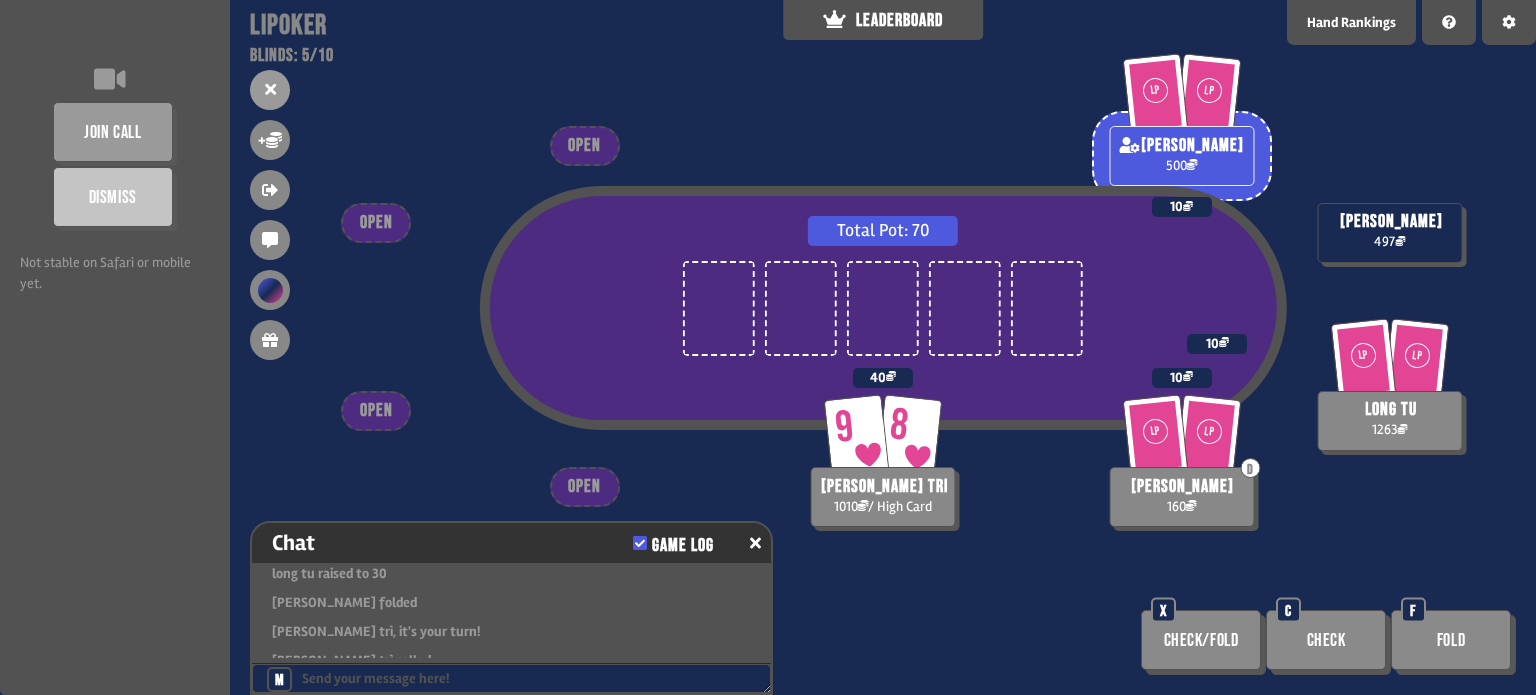 scroll, scrollTop: 1499, scrollLeft: 0, axis: vertical 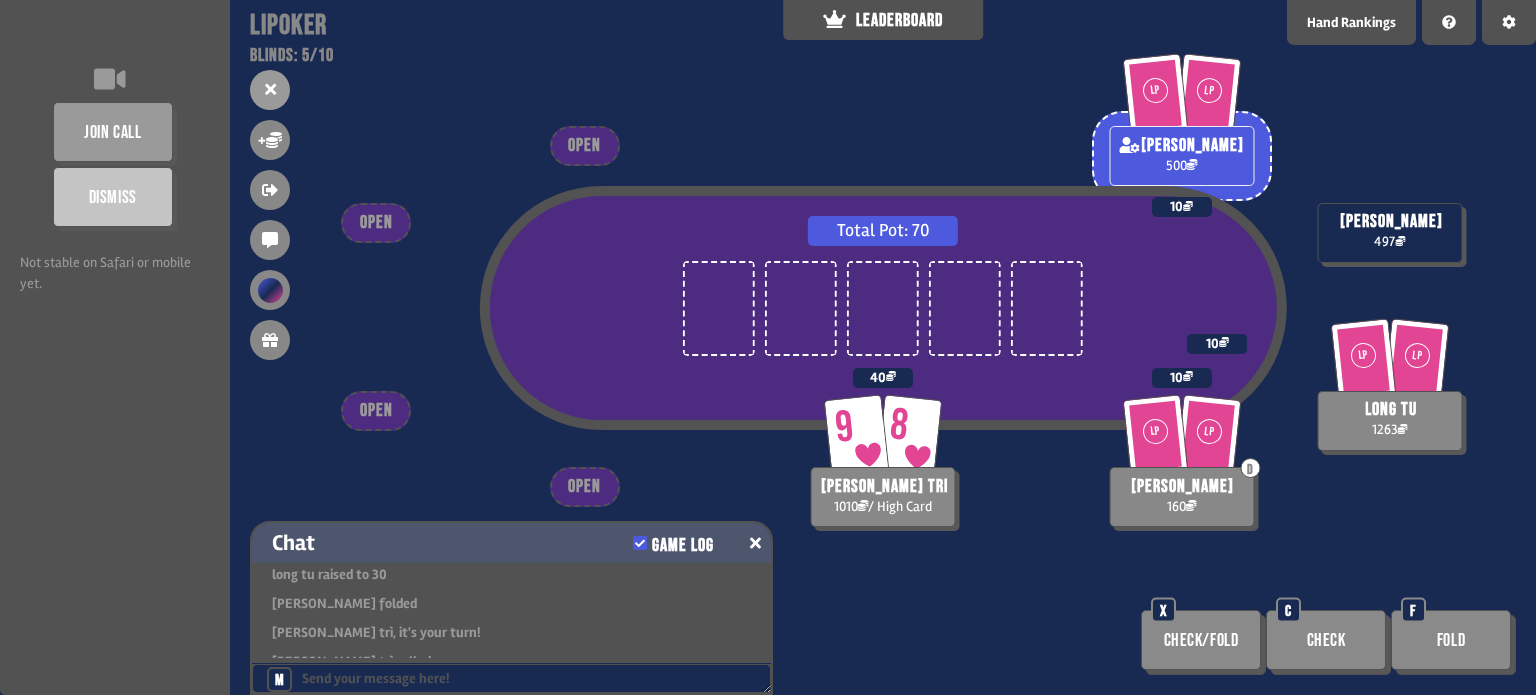 click at bounding box center [755, 543] 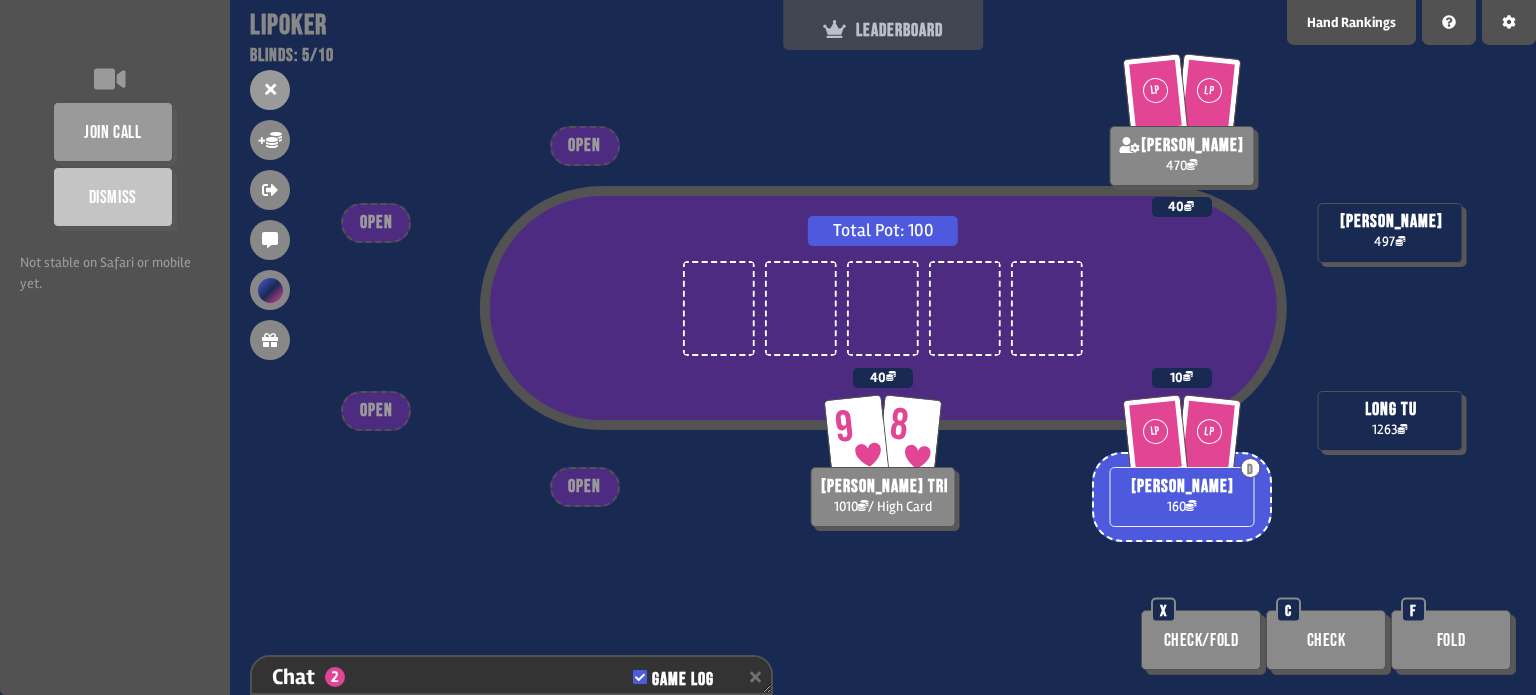 click on "LEADERBOARD" at bounding box center [883, 30] 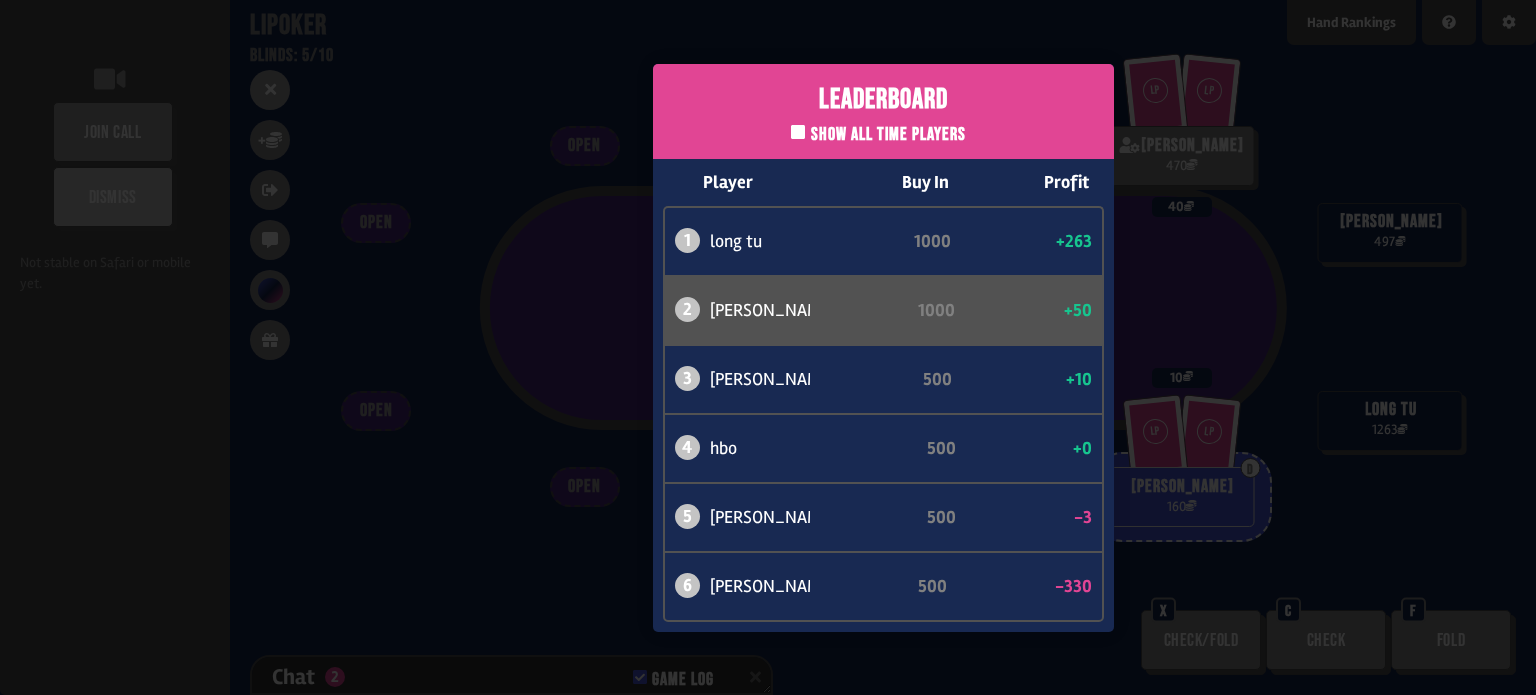 click on "5 [PERSON_NAME] 500 -3" at bounding box center (883, 516) 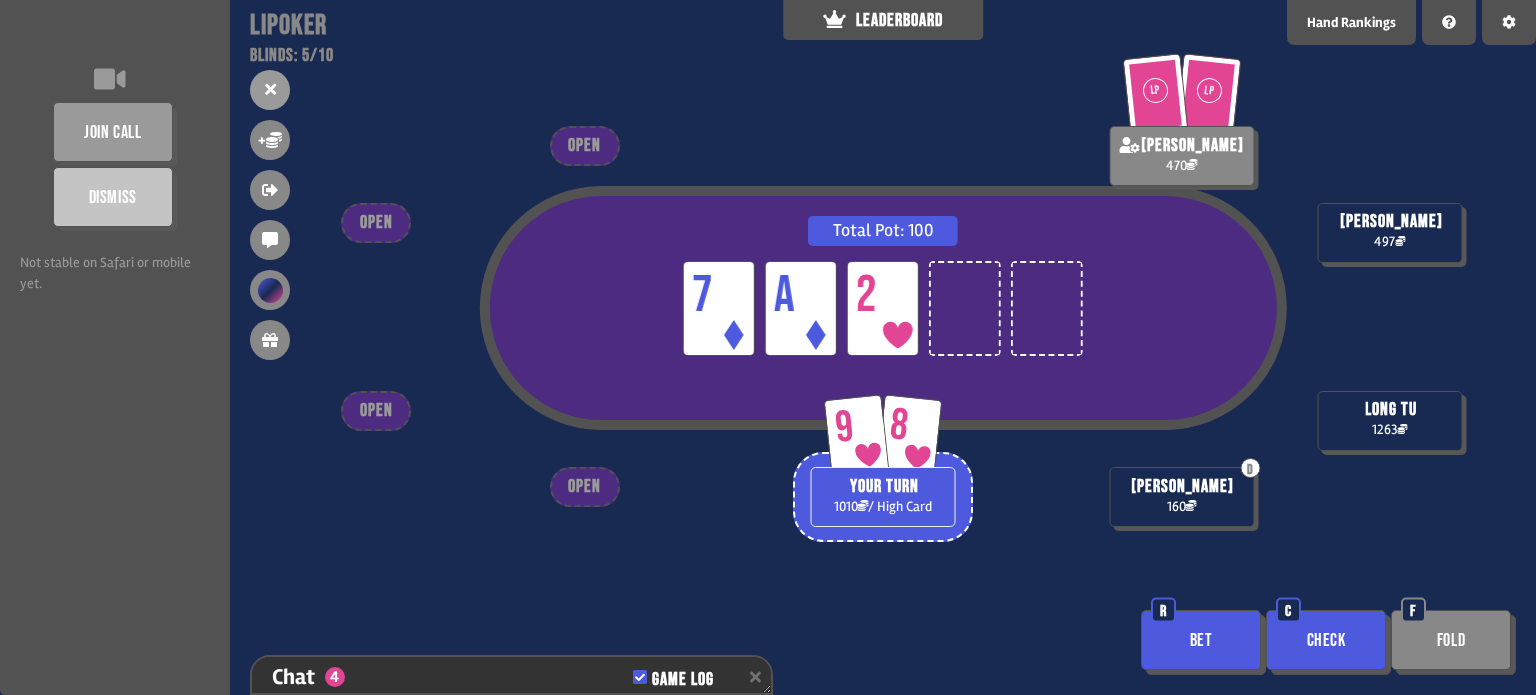 click on "Bet" at bounding box center (1201, 640) 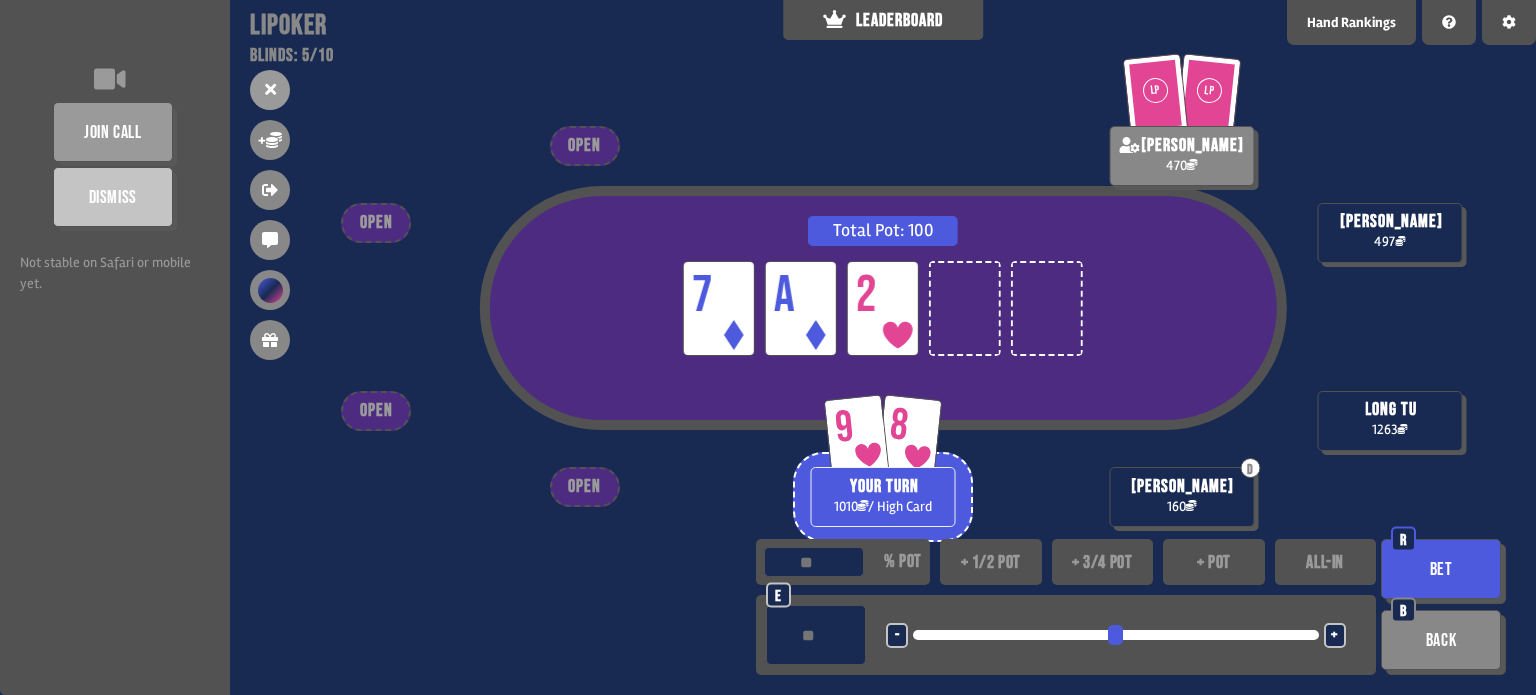 drag, startPoint x: 818, startPoint y: 637, endPoint x: 759, endPoint y: 637, distance: 59 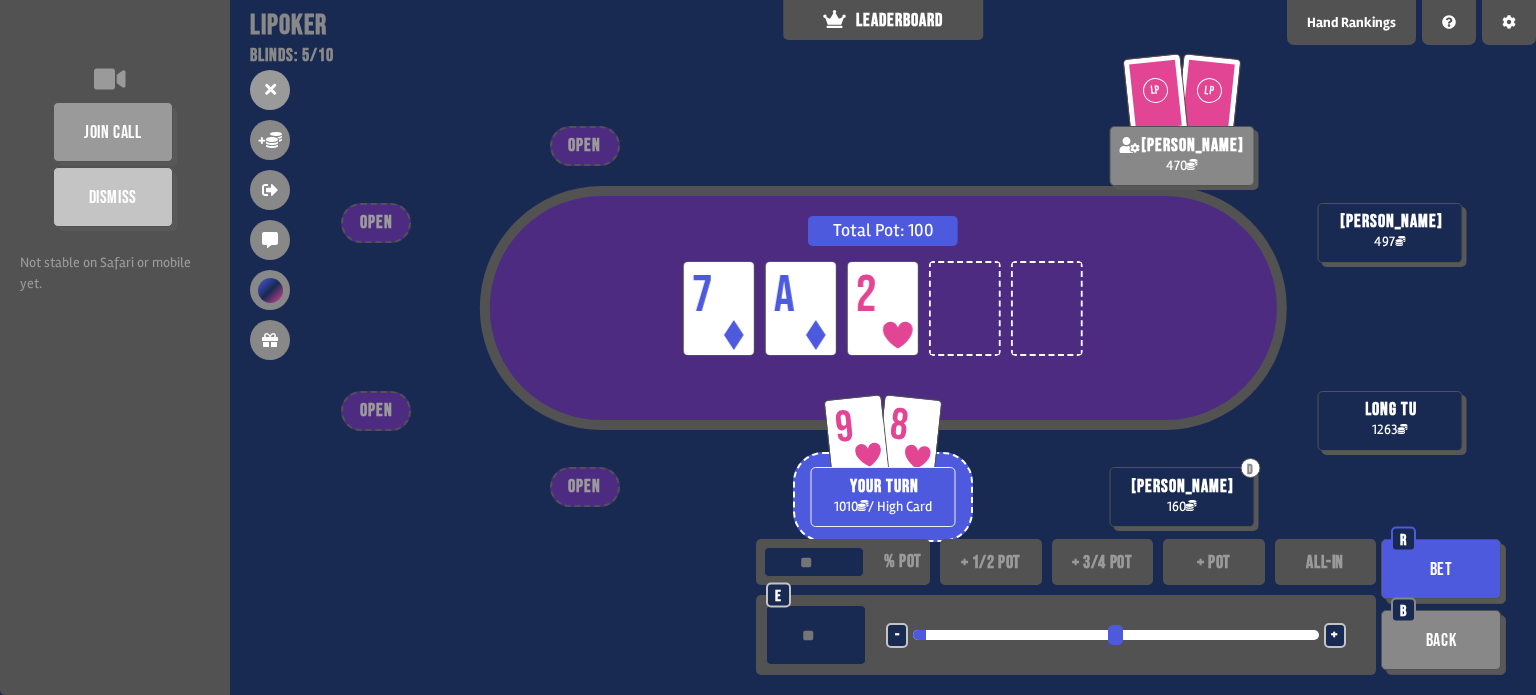 type on "**" 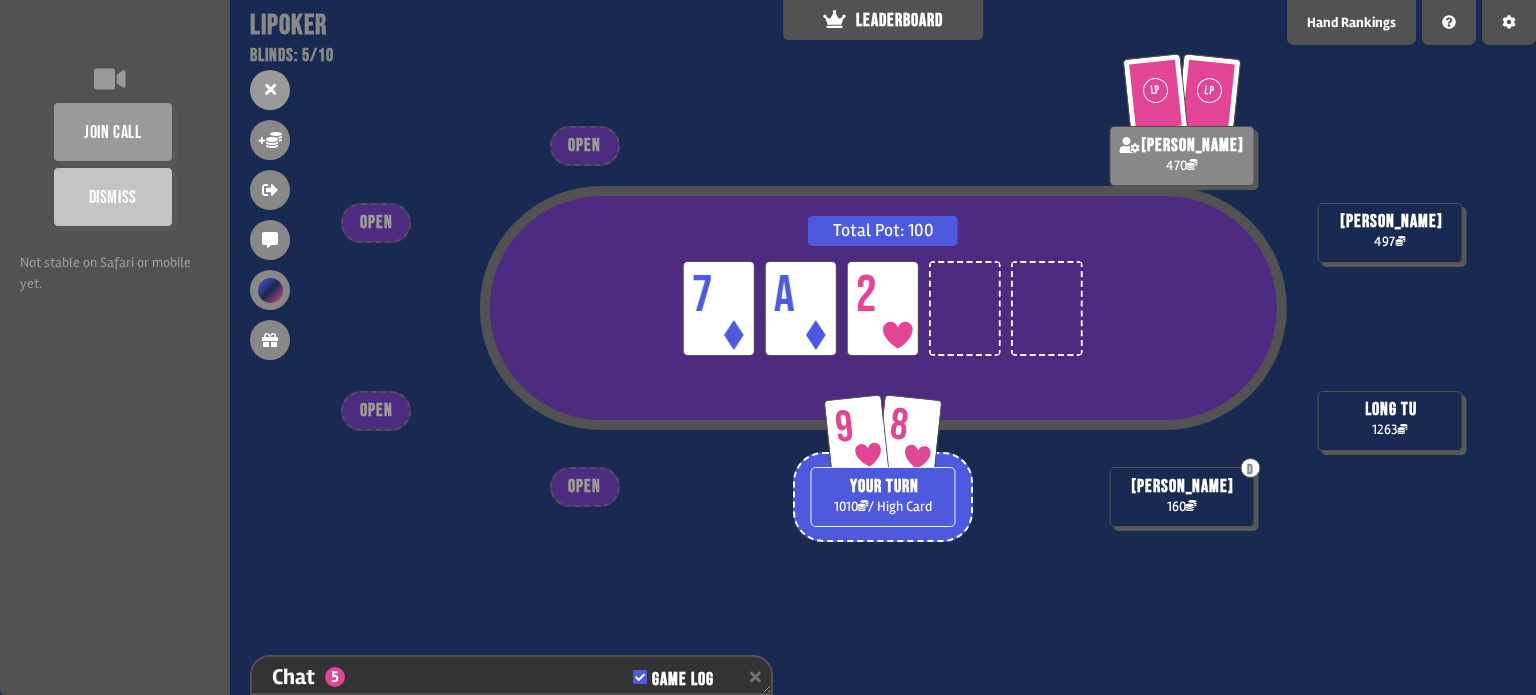 scroll, scrollTop: 4798, scrollLeft: 0, axis: vertical 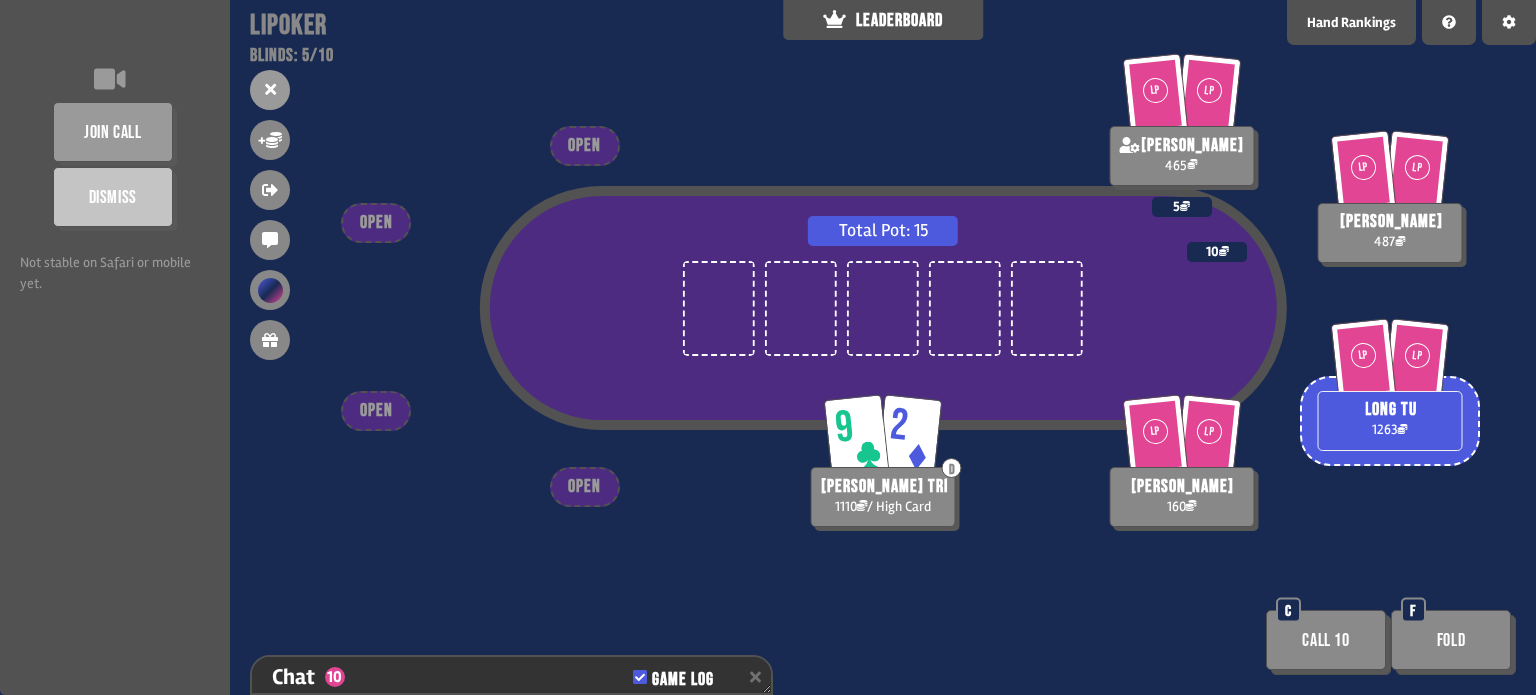 click on "Fold F" at bounding box center (1453, 642) 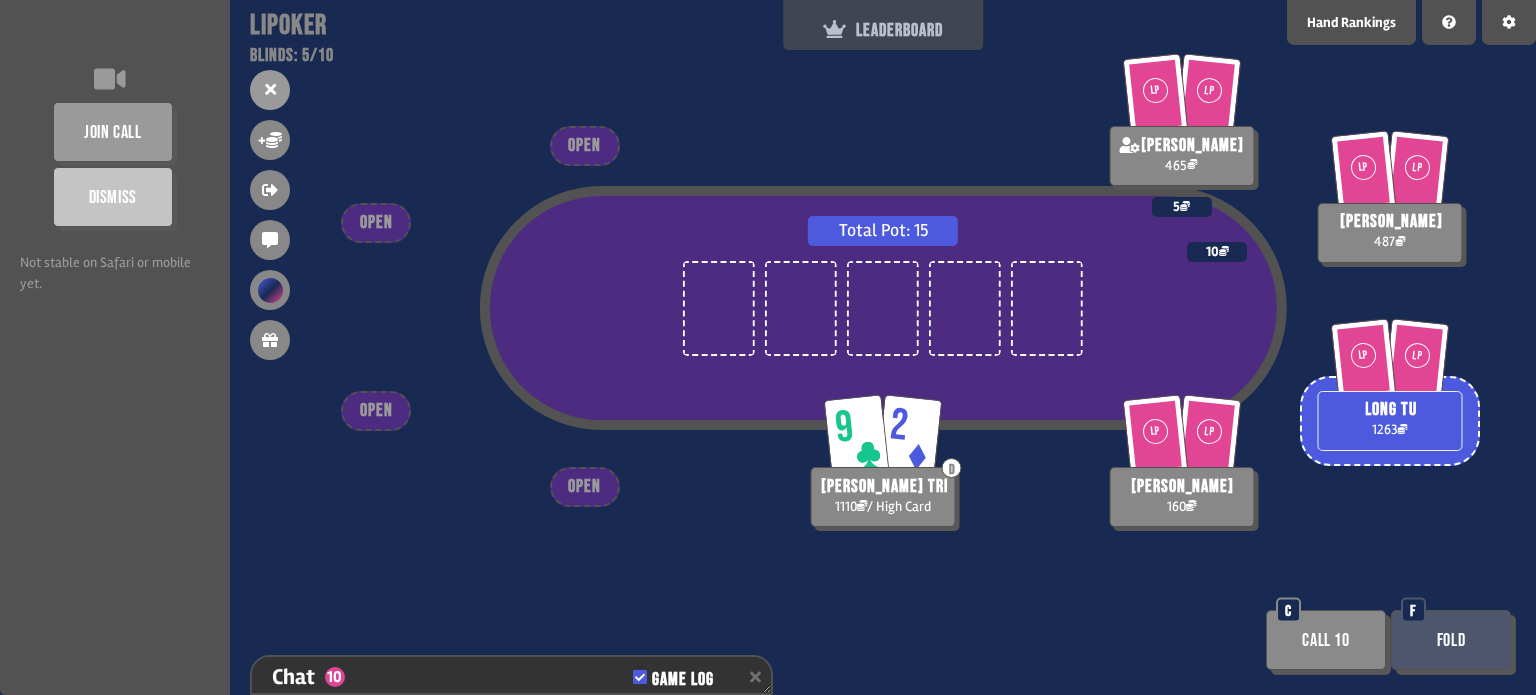 click on "LEADERBOARD" at bounding box center [883, 30] 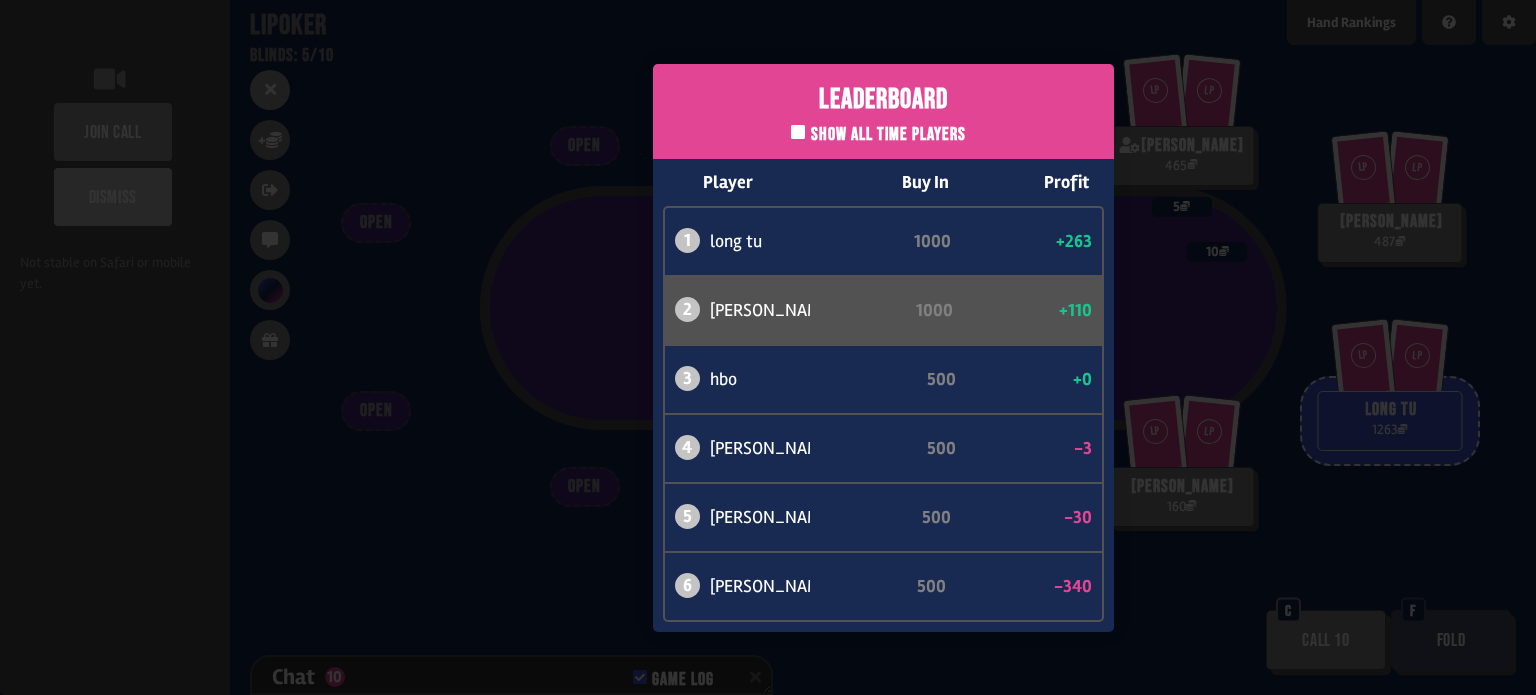click on "Leaderboard   Show all time players Player Buy In Profit 1 long tu 1000 +263 2 [PERSON_NAME] trì 1000 +110 3 hbo 500 +0 4 [PERSON_NAME] 500 -3 5 [PERSON_NAME] 500 -30 6 [PERSON_NAME] 500 -340" at bounding box center (883, 347) 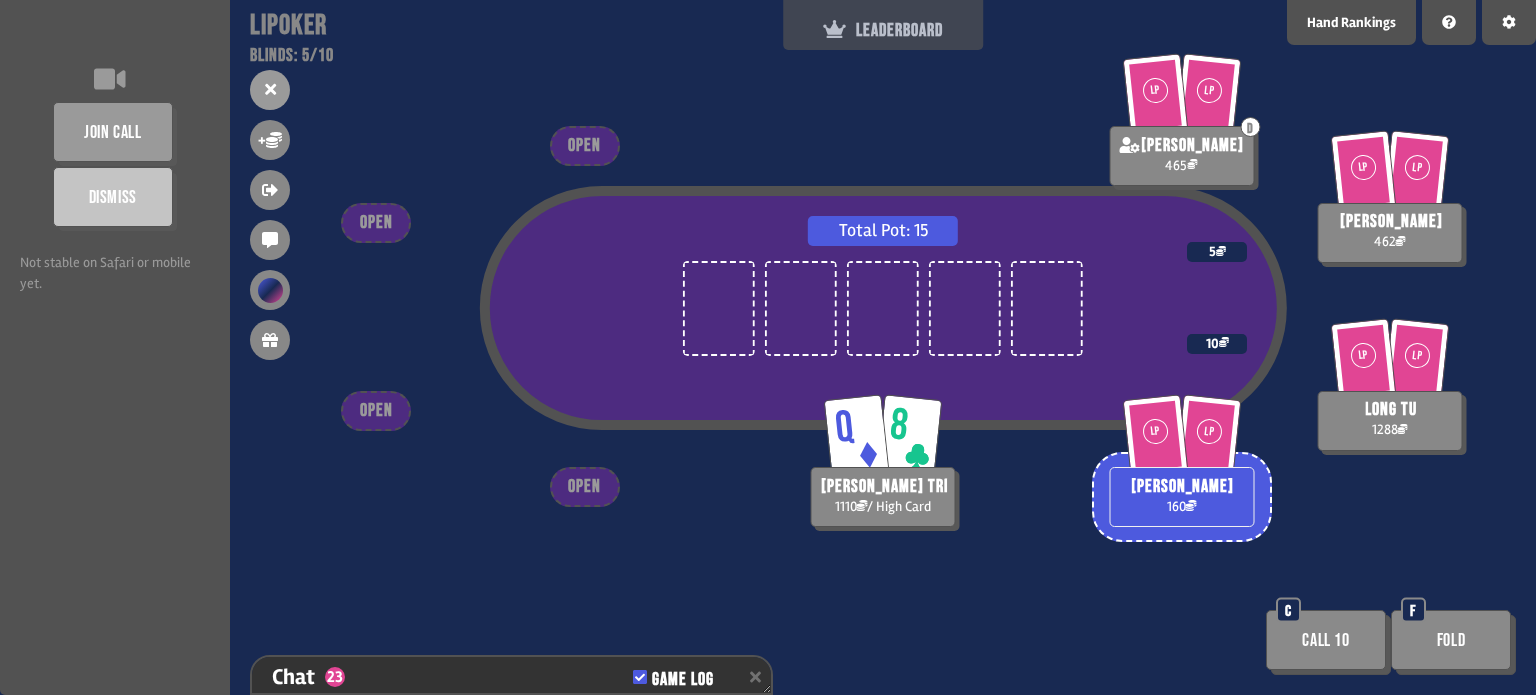 scroll, scrollTop: 98, scrollLeft: 0, axis: vertical 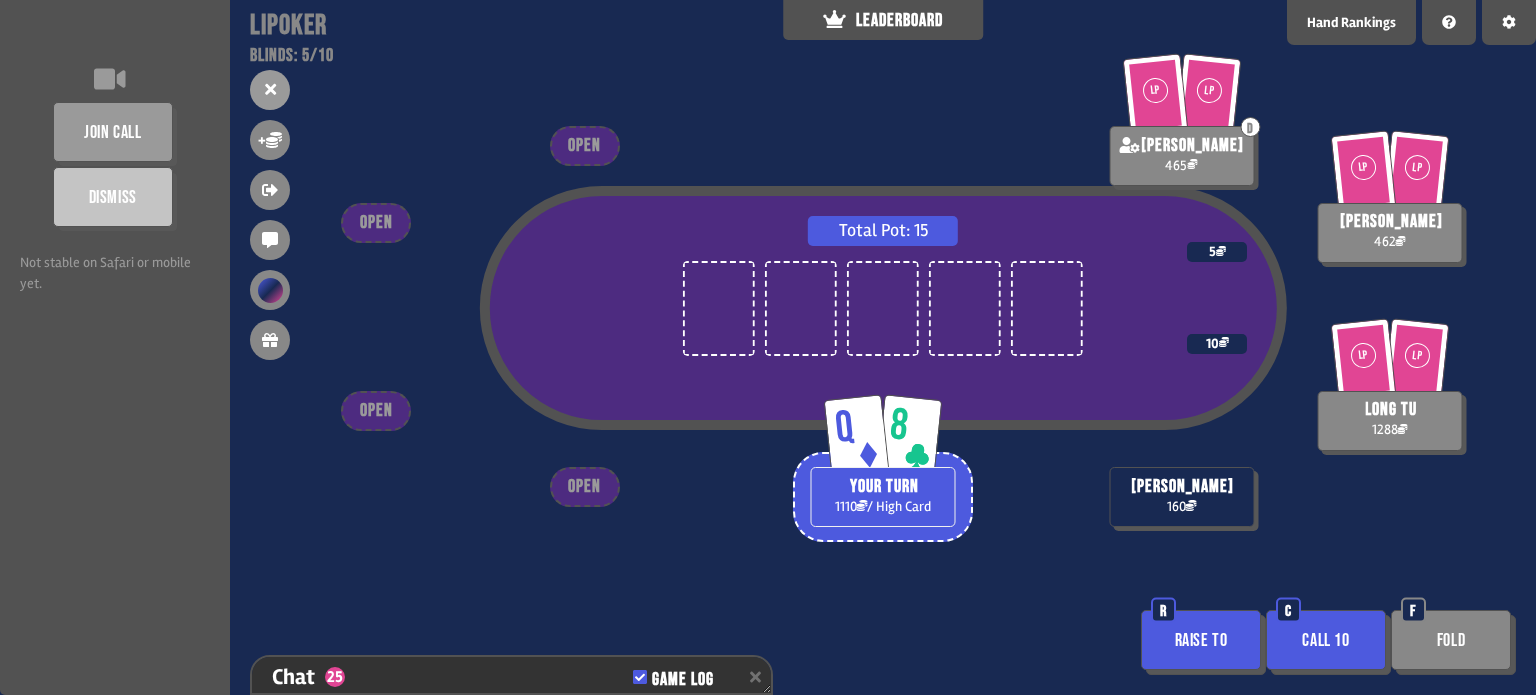 click on "Raise to" at bounding box center [1201, 640] 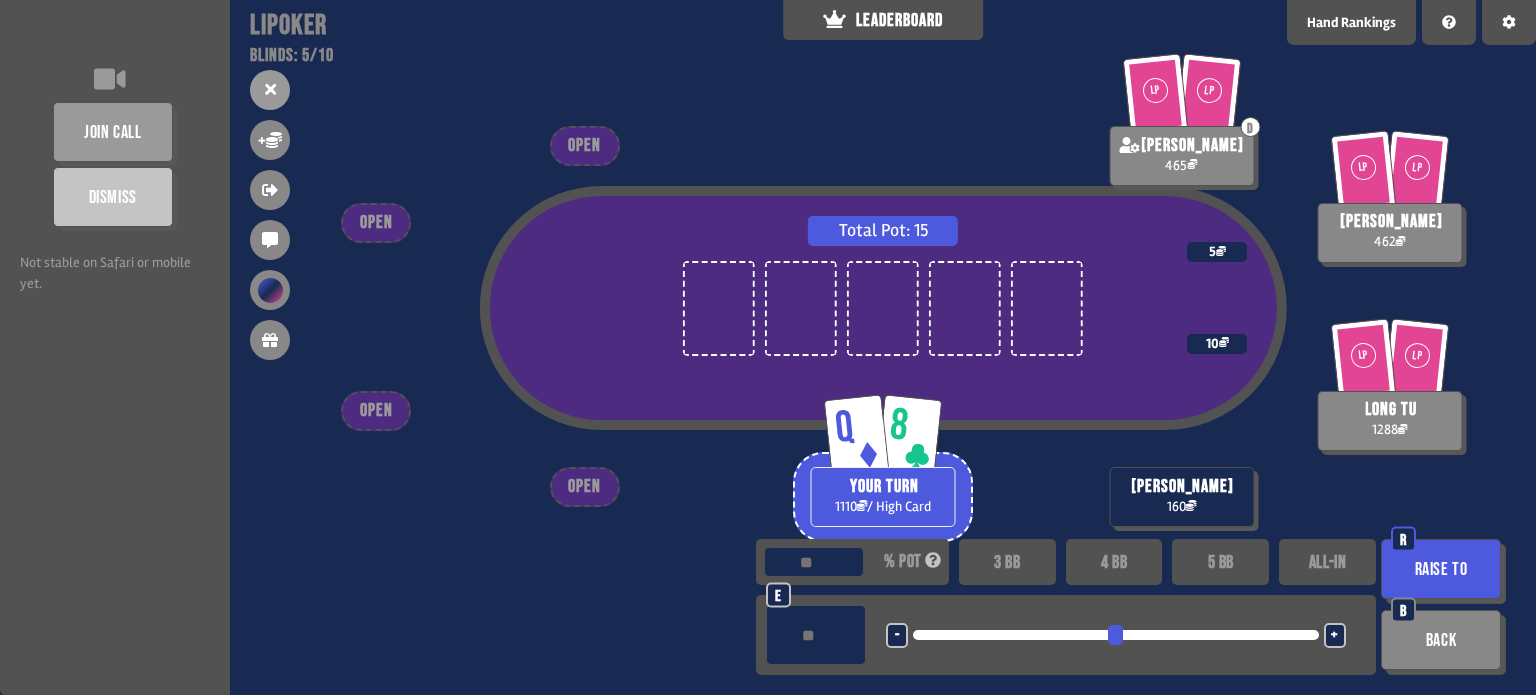 click on "4 BB" at bounding box center [1114, 562] 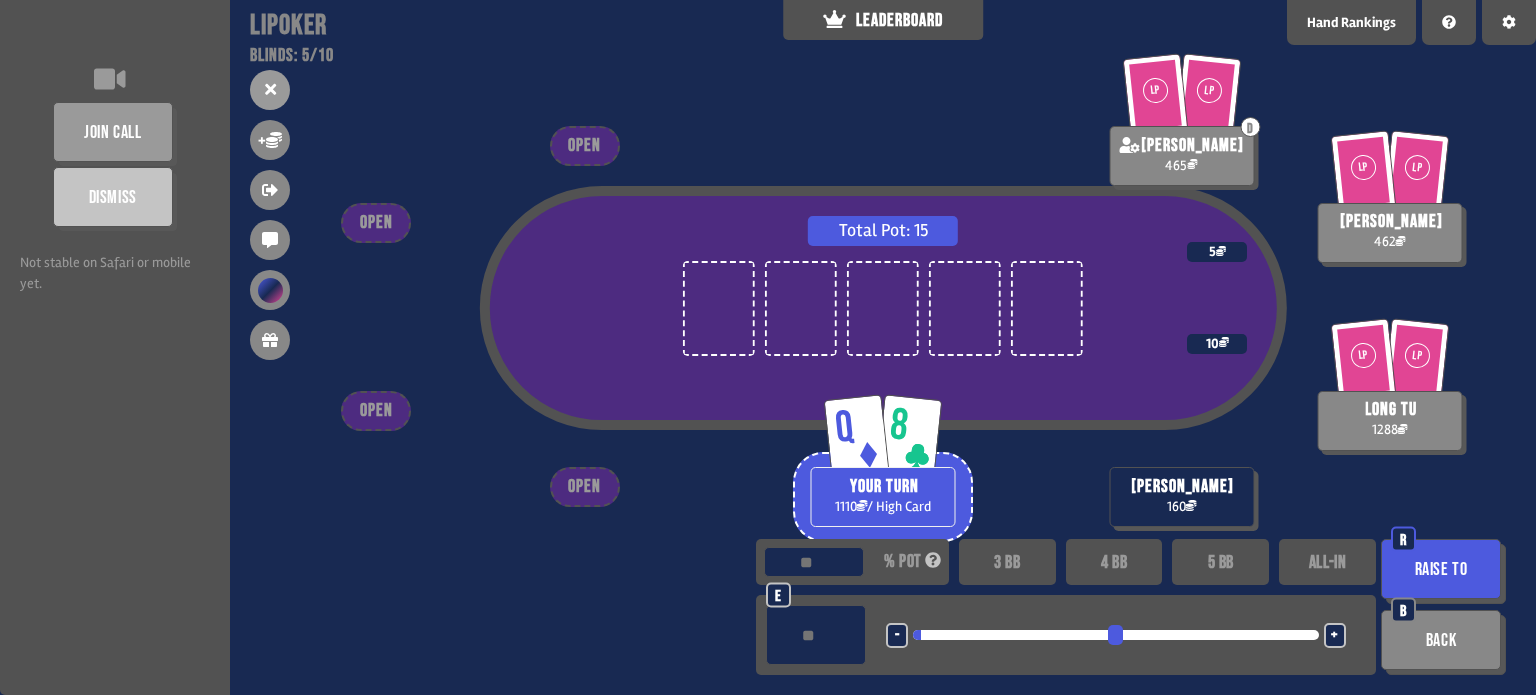 click on "Raise to" at bounding box center [1441, 569] 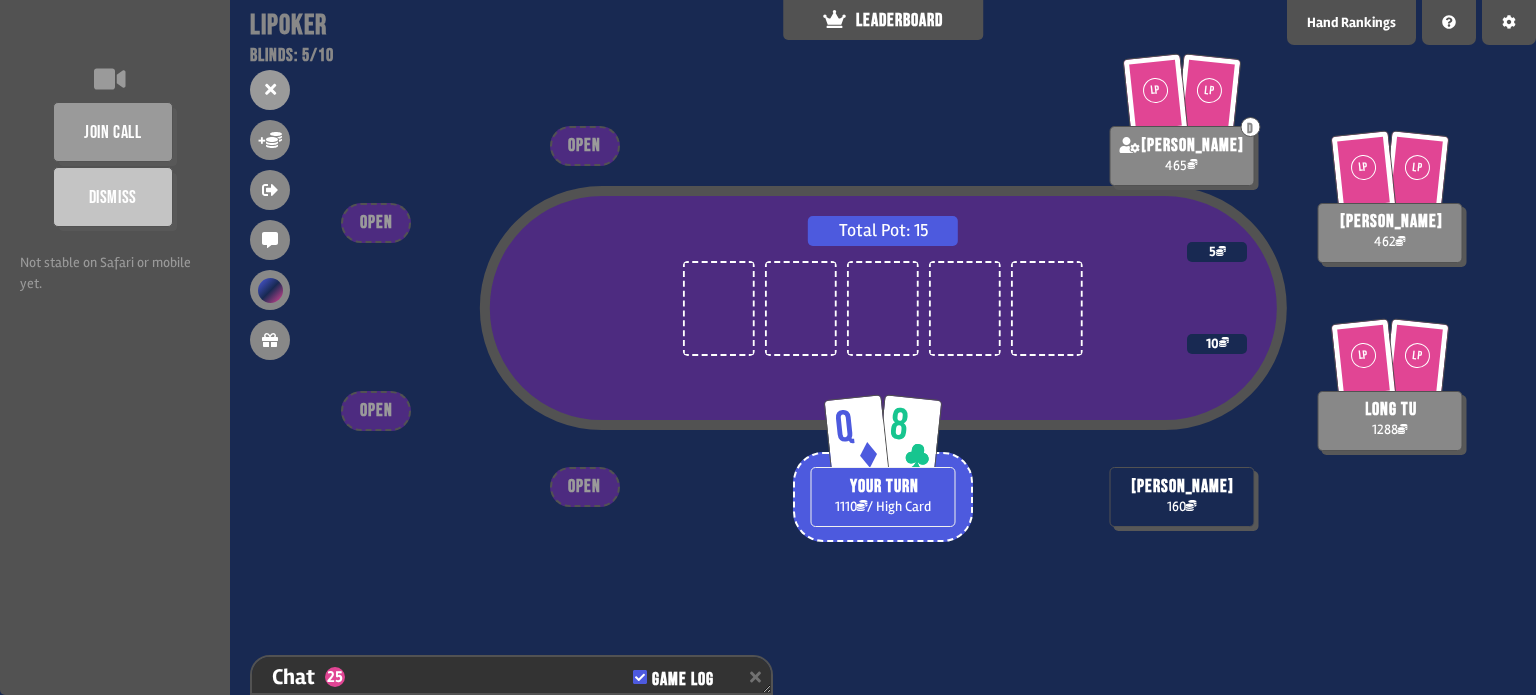 scroll, scrollTop: 5378, scrollLeft: 0, axis: vertical 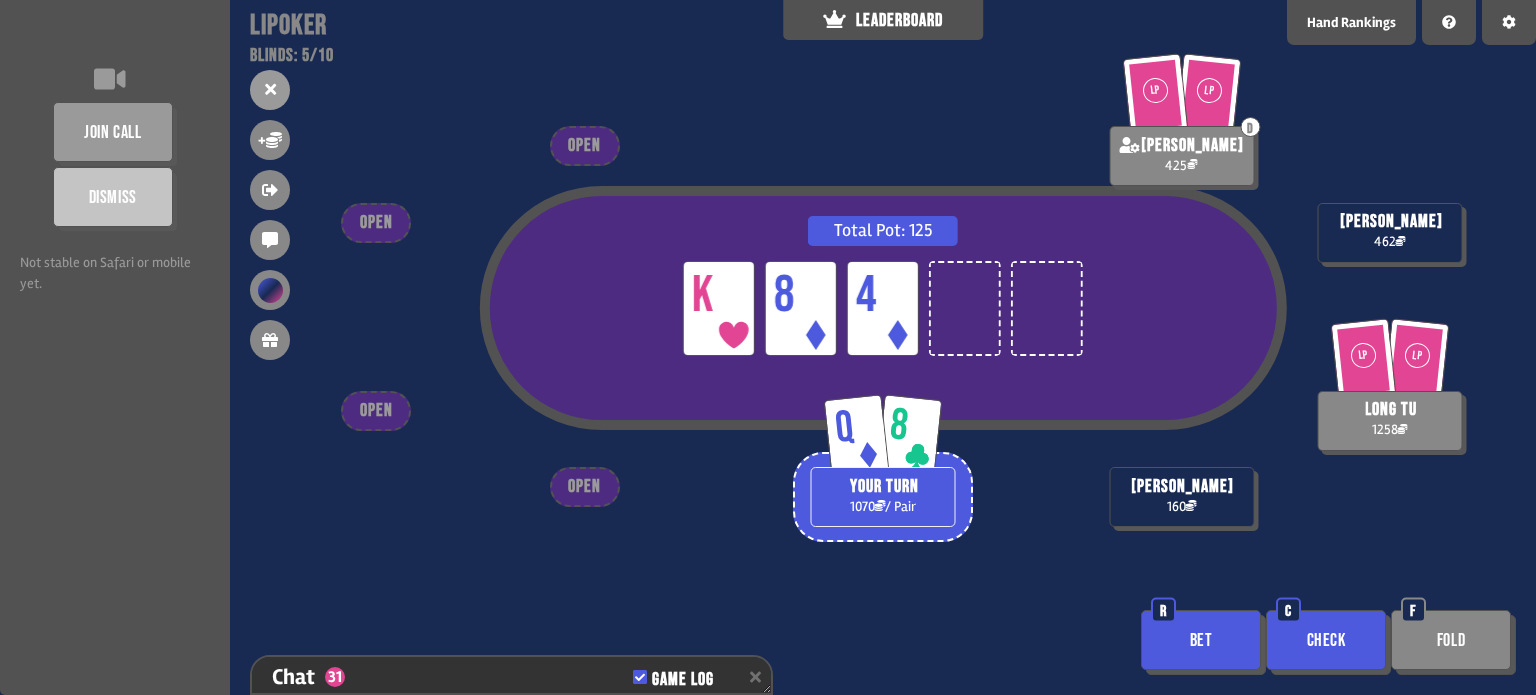 click on "Bet" at bounding box center (1201, 640) 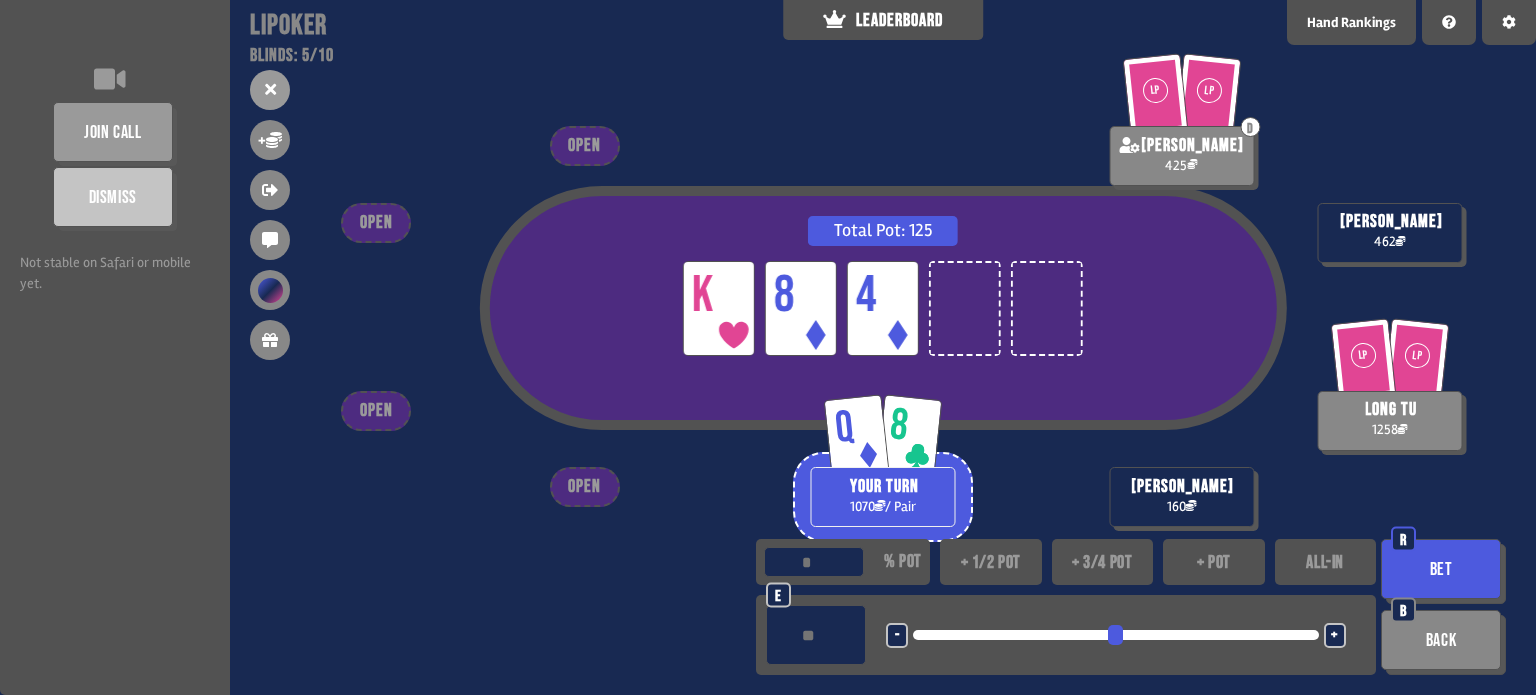 click at bounding box center [816, 635] 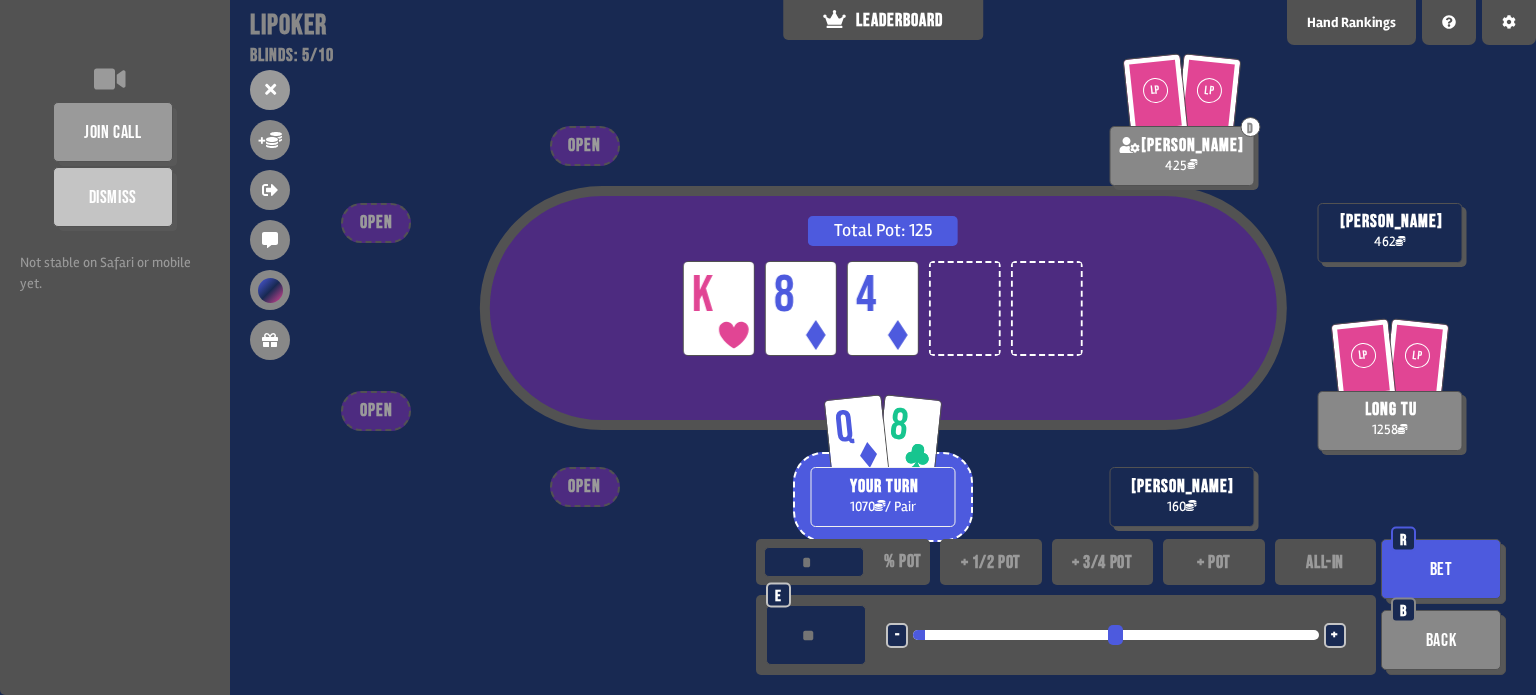 type on "**" 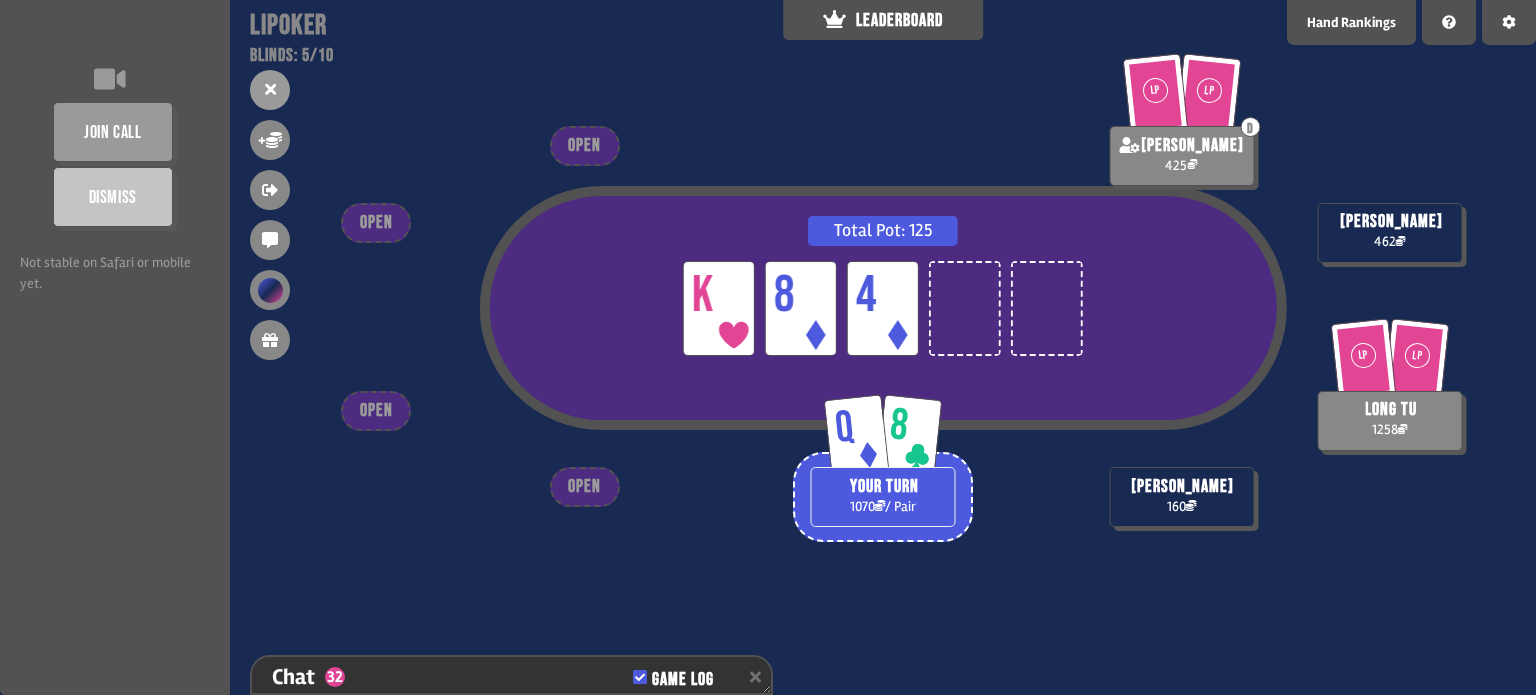 scroll, scrollTop: 5580, scrollLeft: 0, axis: vertical 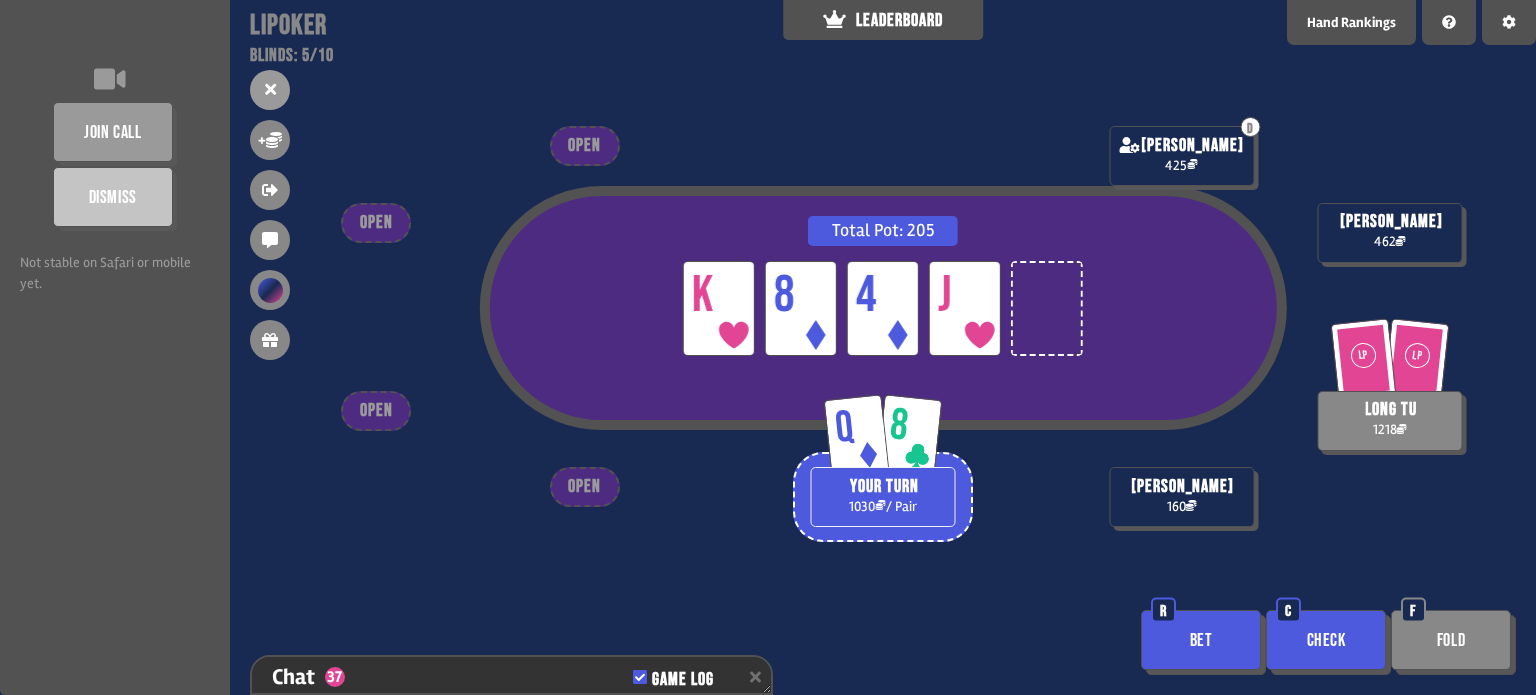 click on "Bet" at bounding box center [1201, 640] 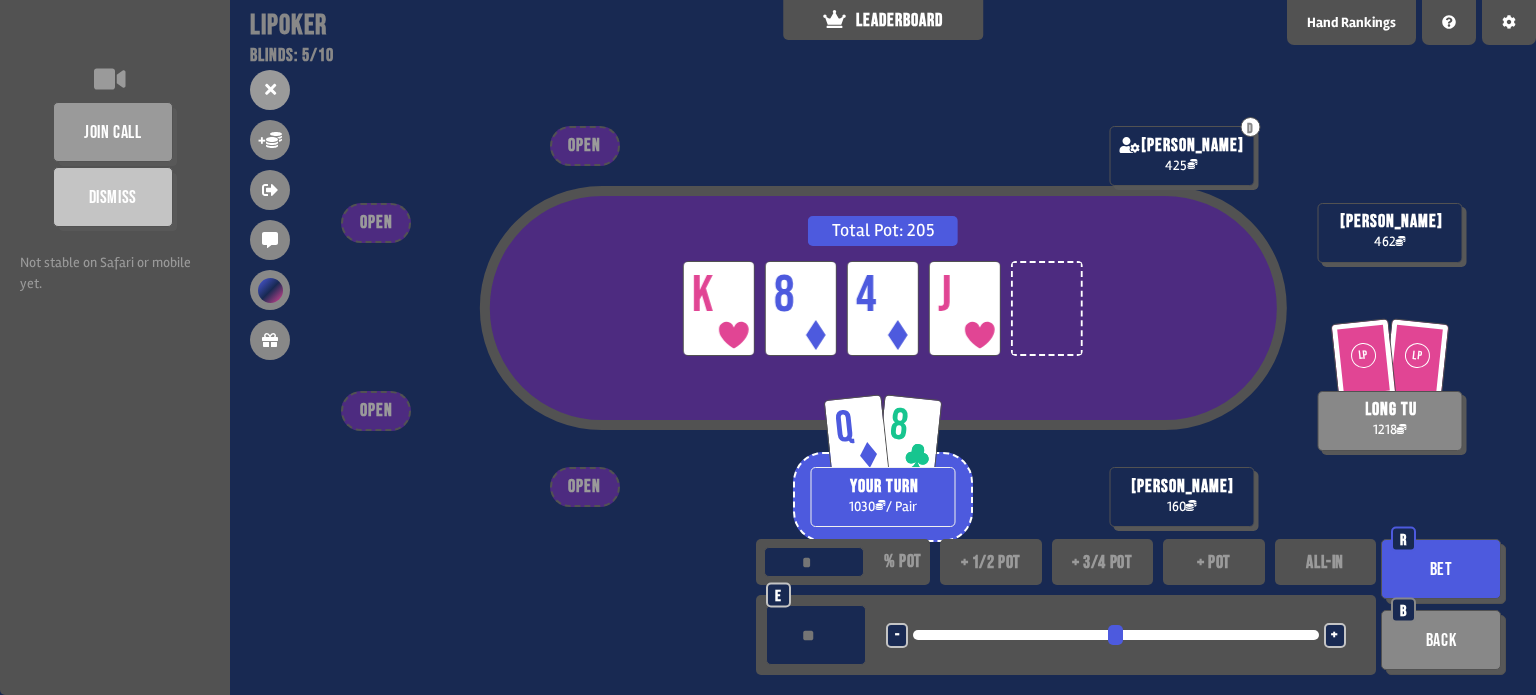 type on "*" 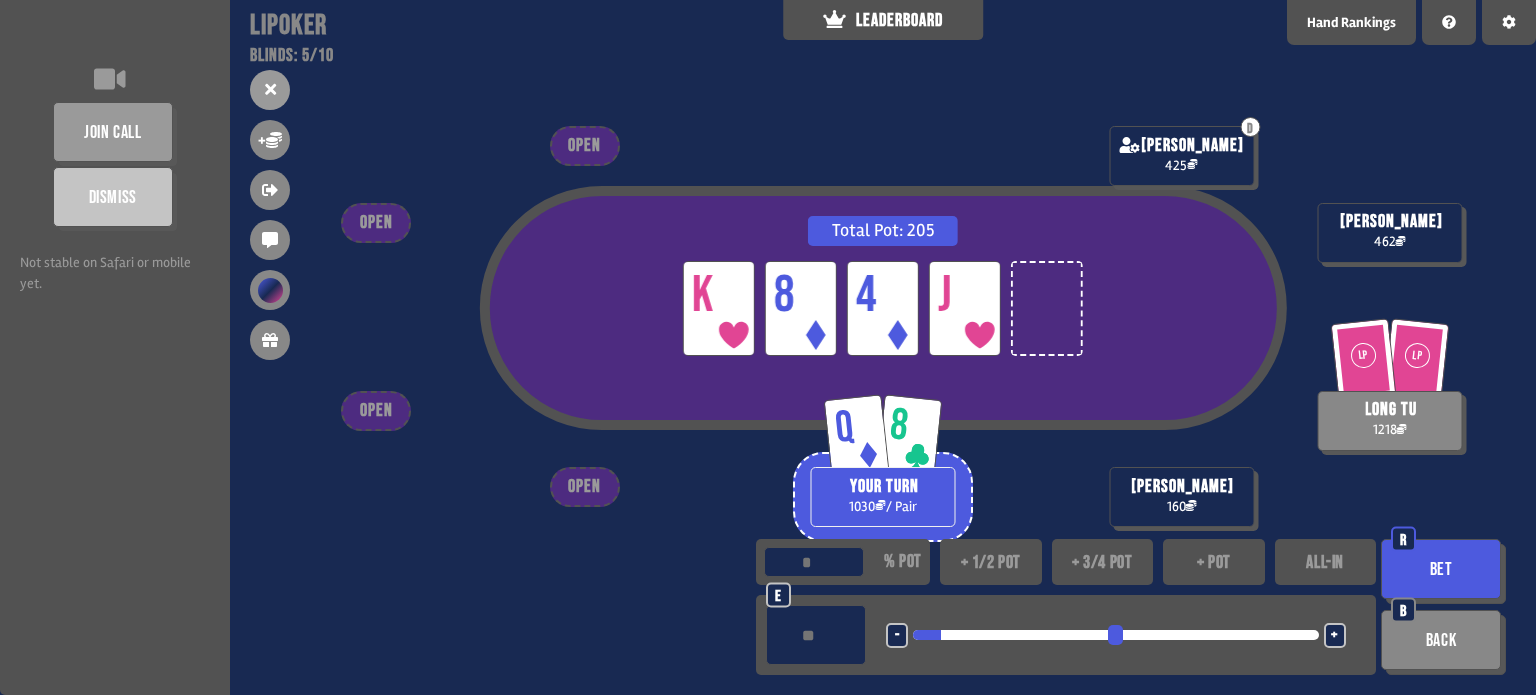 type on "**" 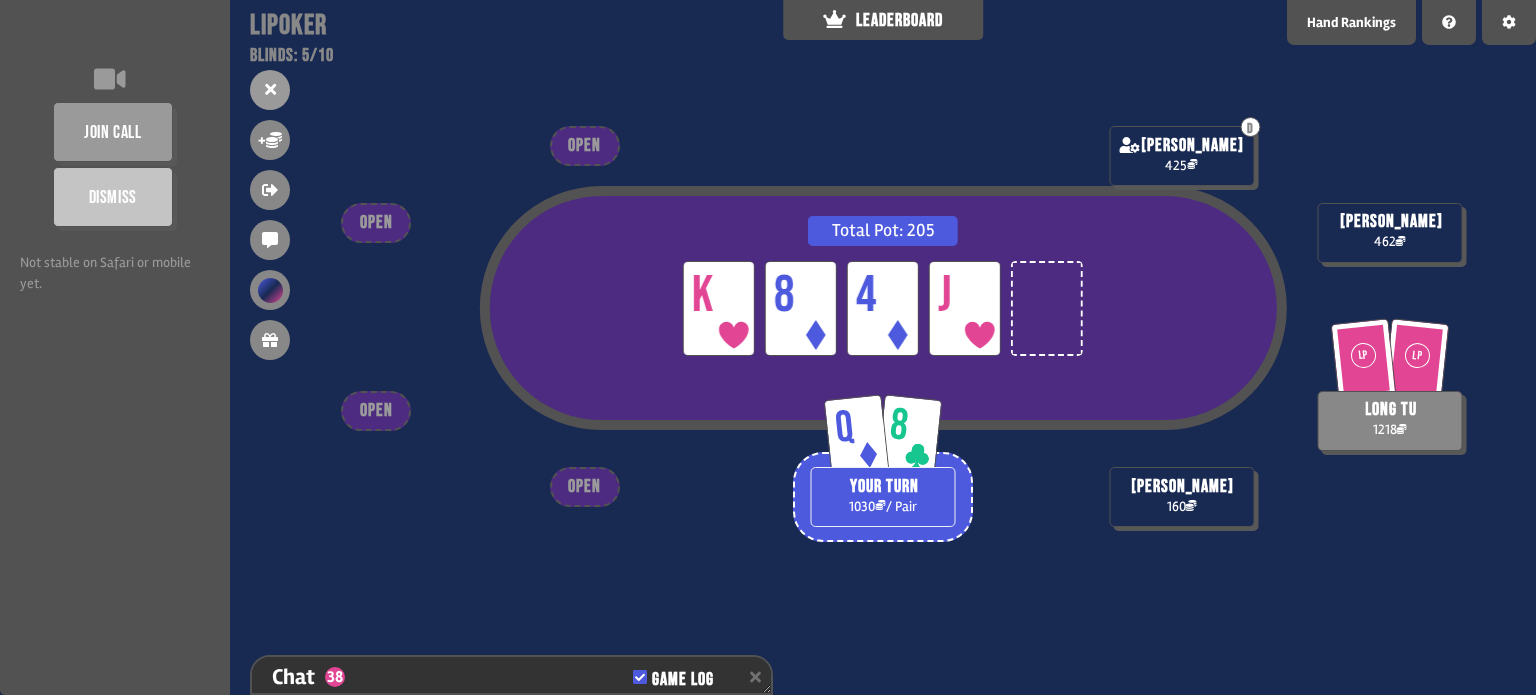 scroll, scrollTop: 5755, scrollLeft: 0, axis: vertical 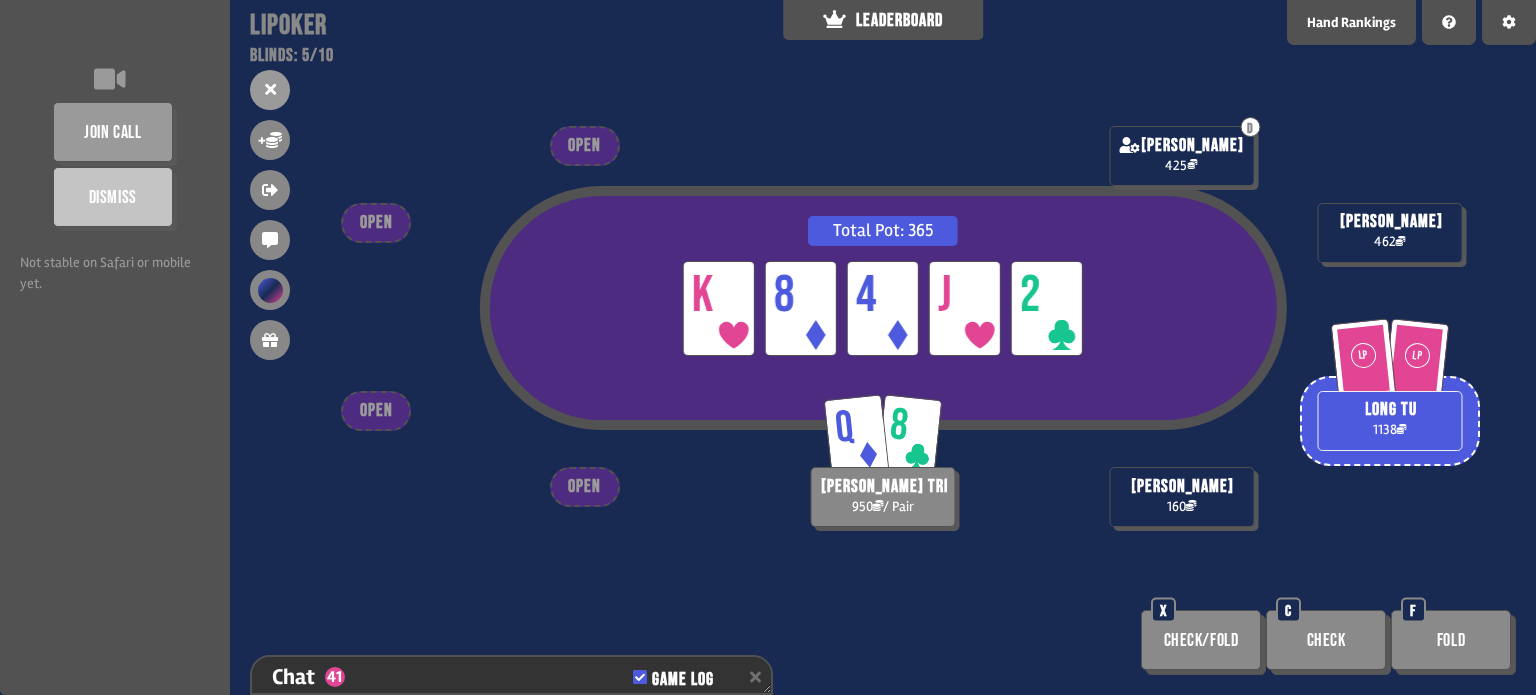 click on "Check" at bounding box center (1326, 640) 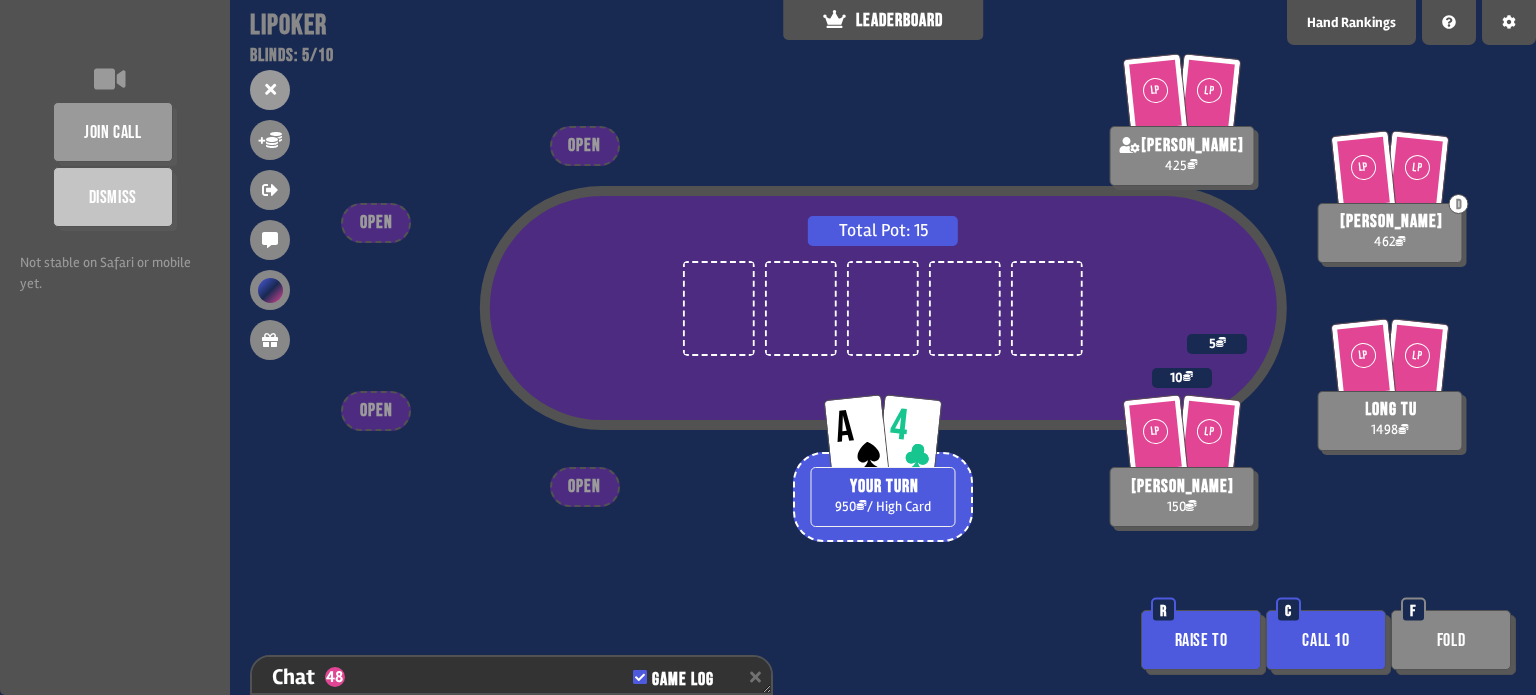 click on "Fold" at bounding box center [1451, 640] 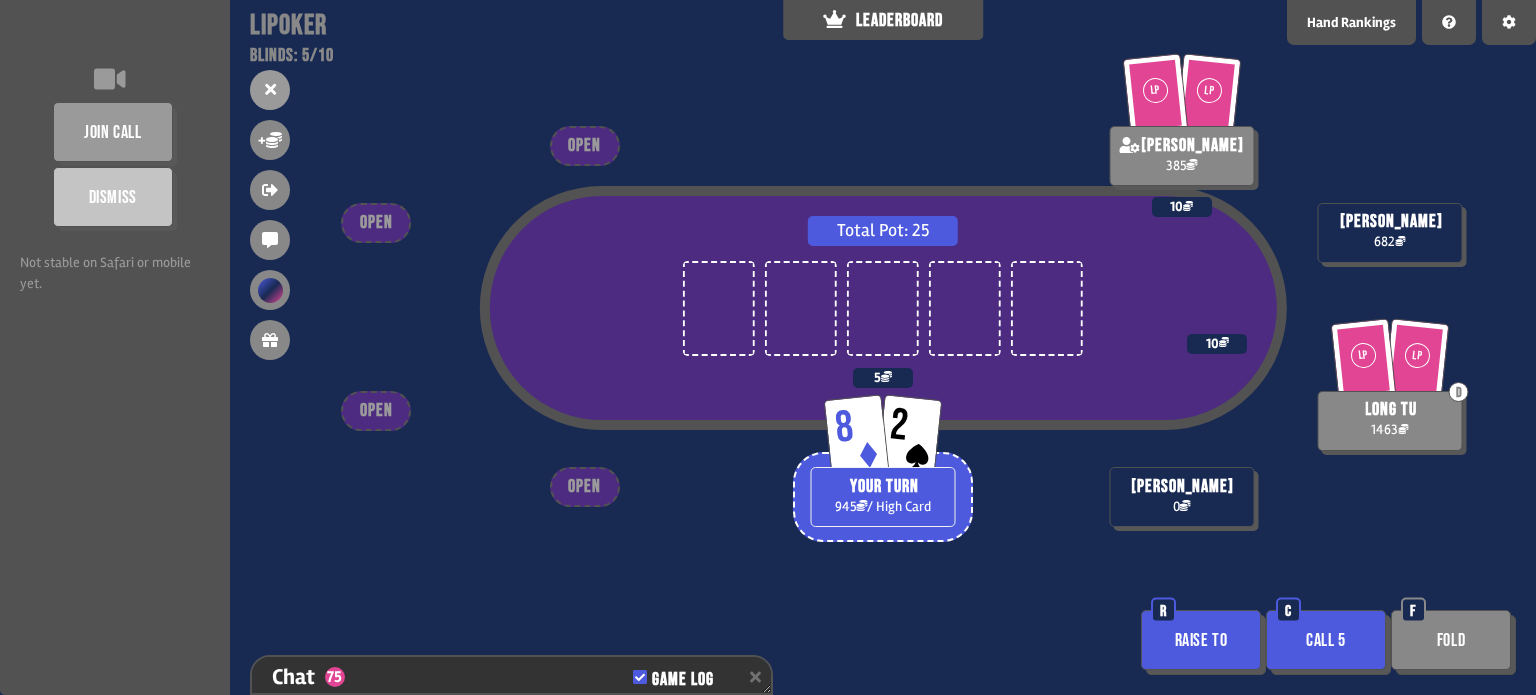 scroll, scrollTop: 98, scrollLeft: 0, axis: vertical 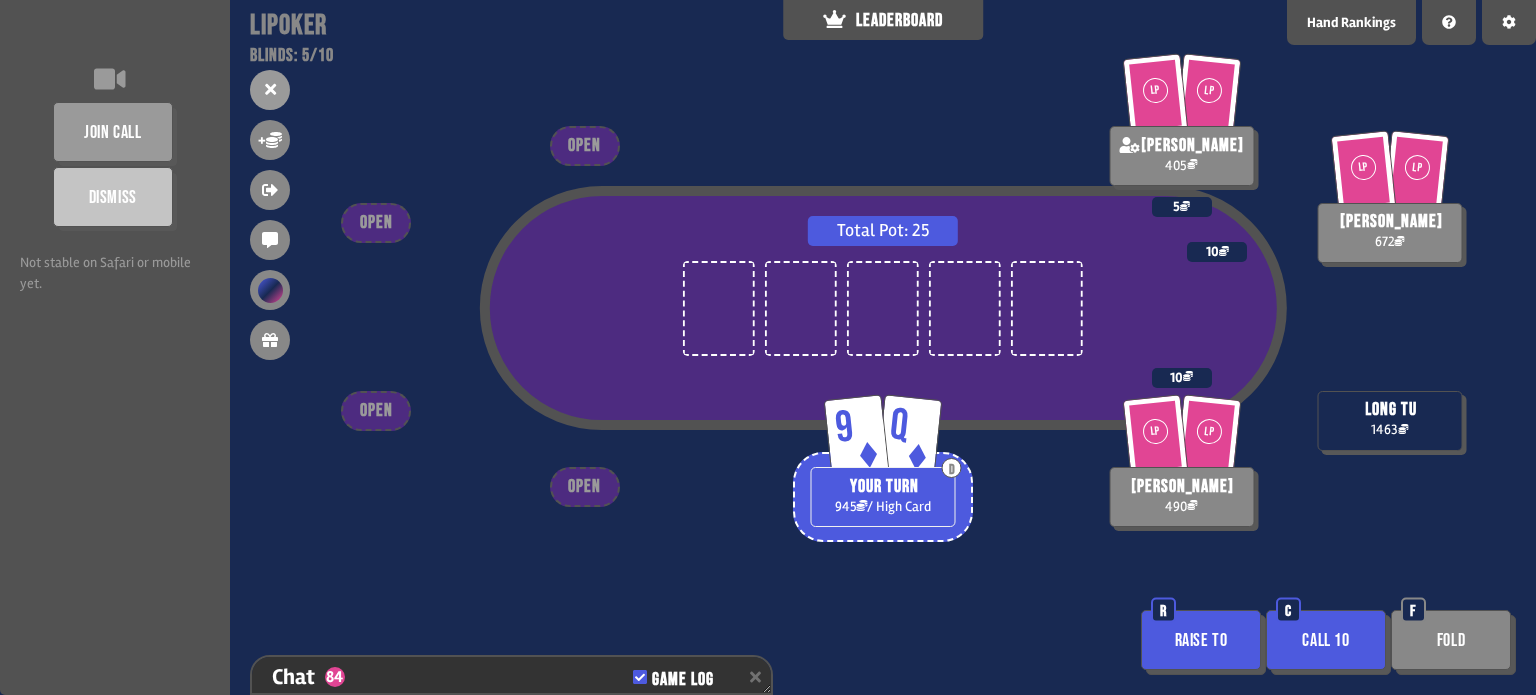 click on "Raise to R" at bounding box center [1203, 642] 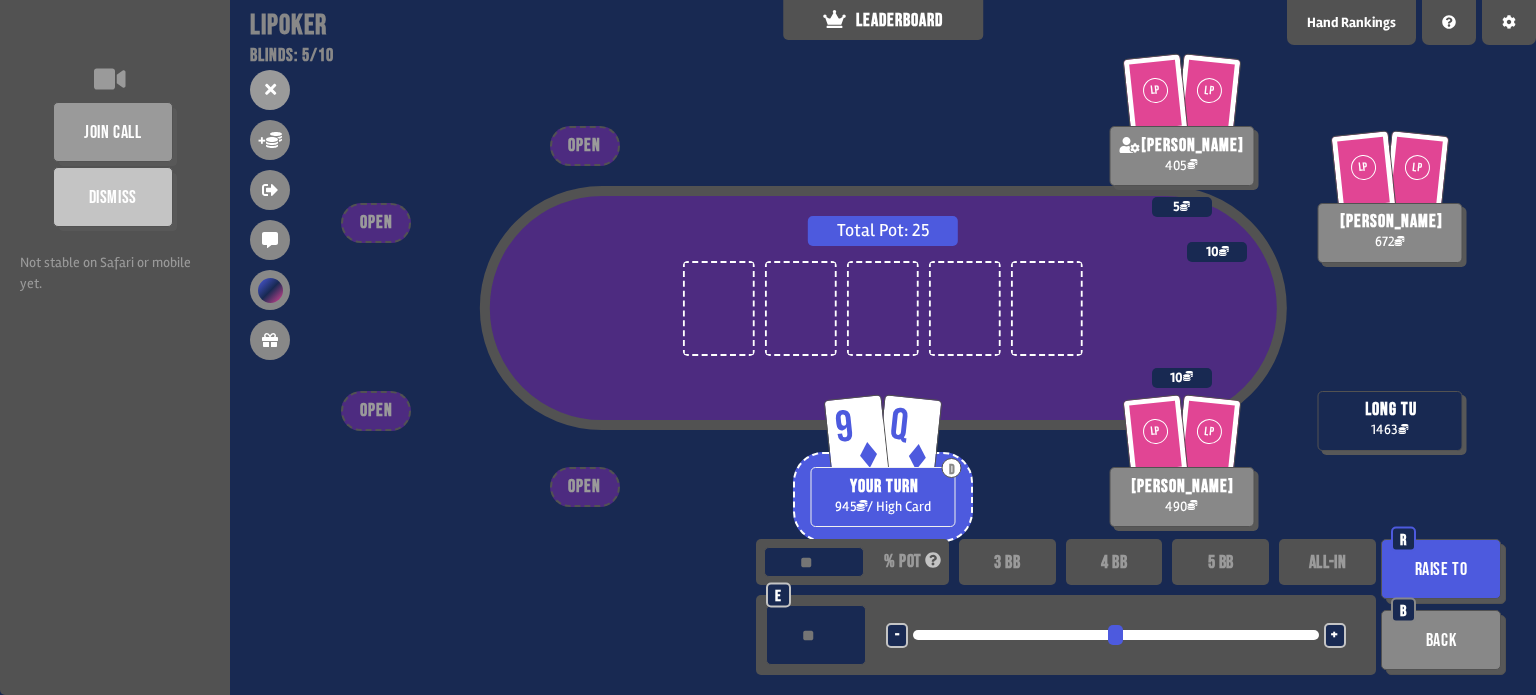 click on "4 BB" at bounding box center [1114, 562] 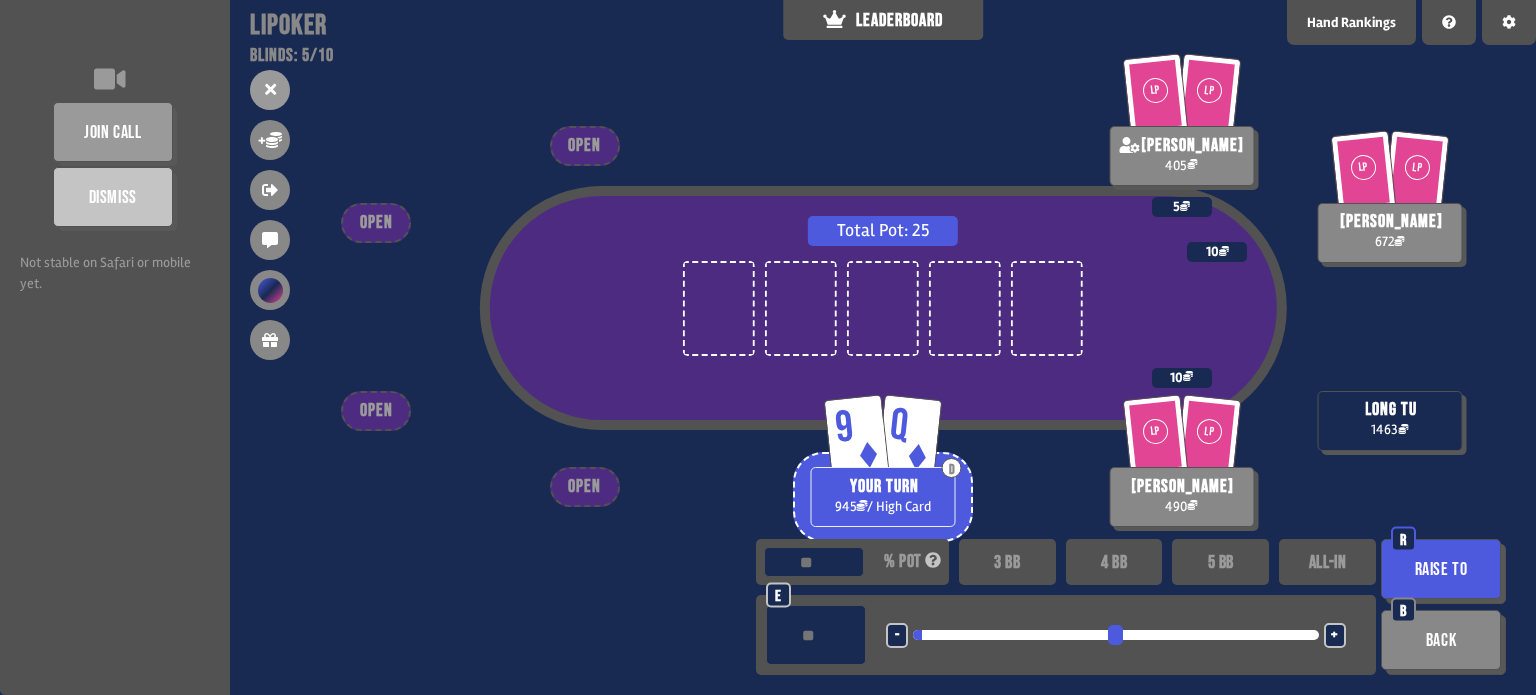 click on "Raise to" at bounding box center [1441, 569] 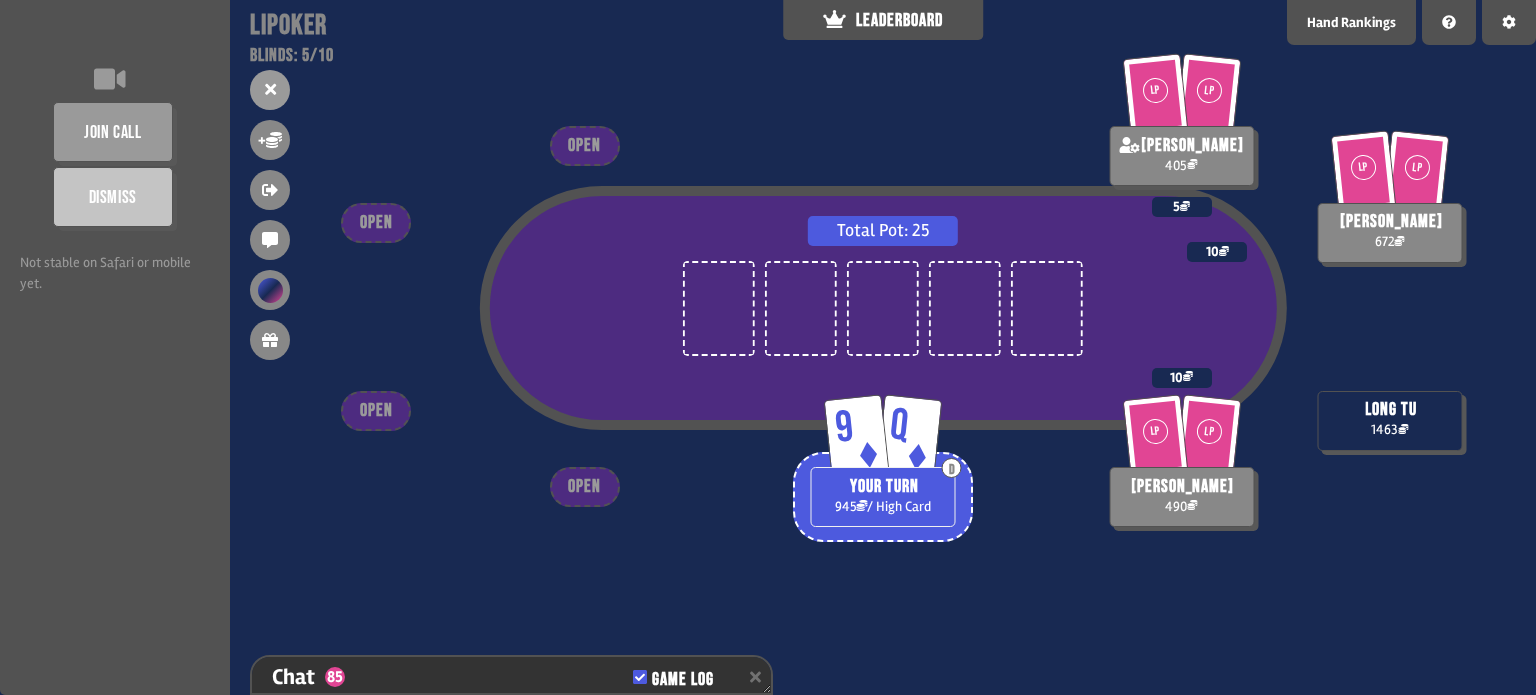 scroll, scrollTop: 7118, scrollLeft: 0, axis: vertical 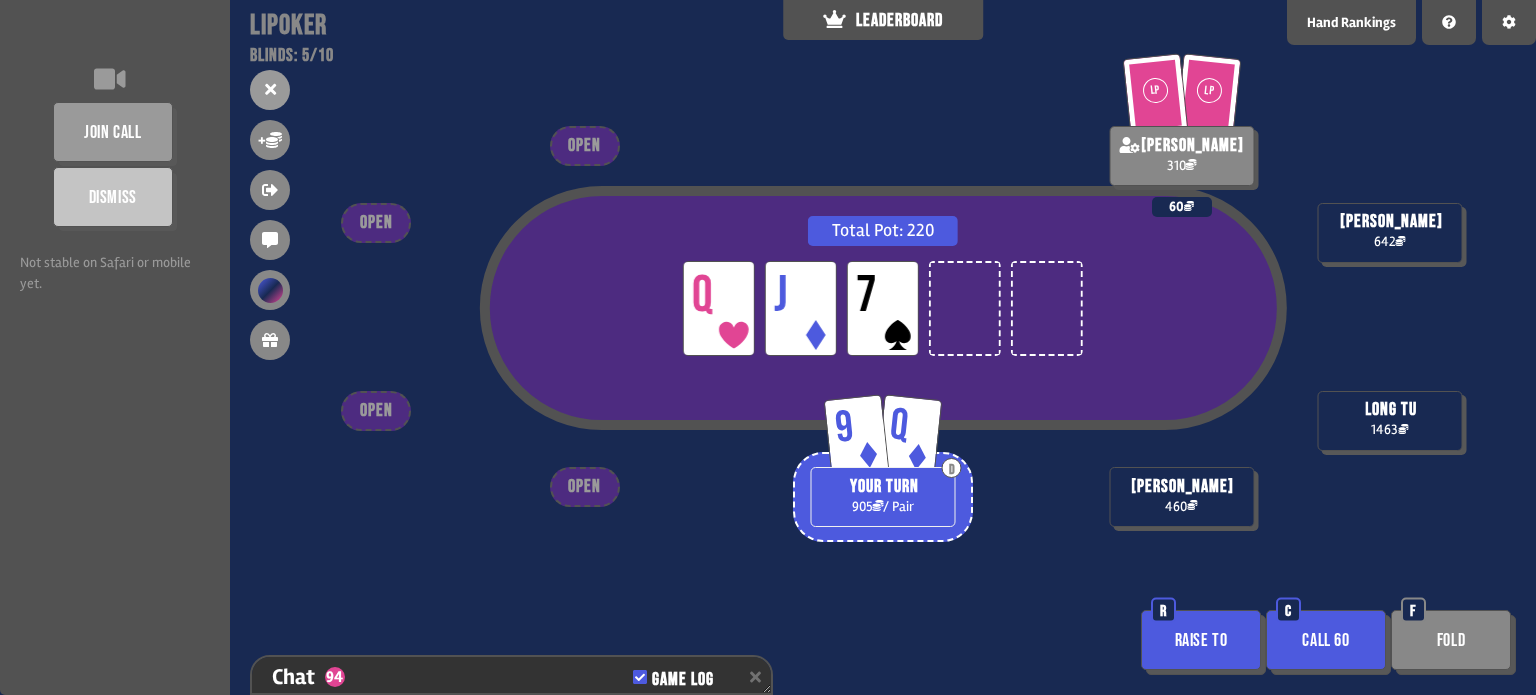 click on "Call 60" at bounding box center [1326, 640] 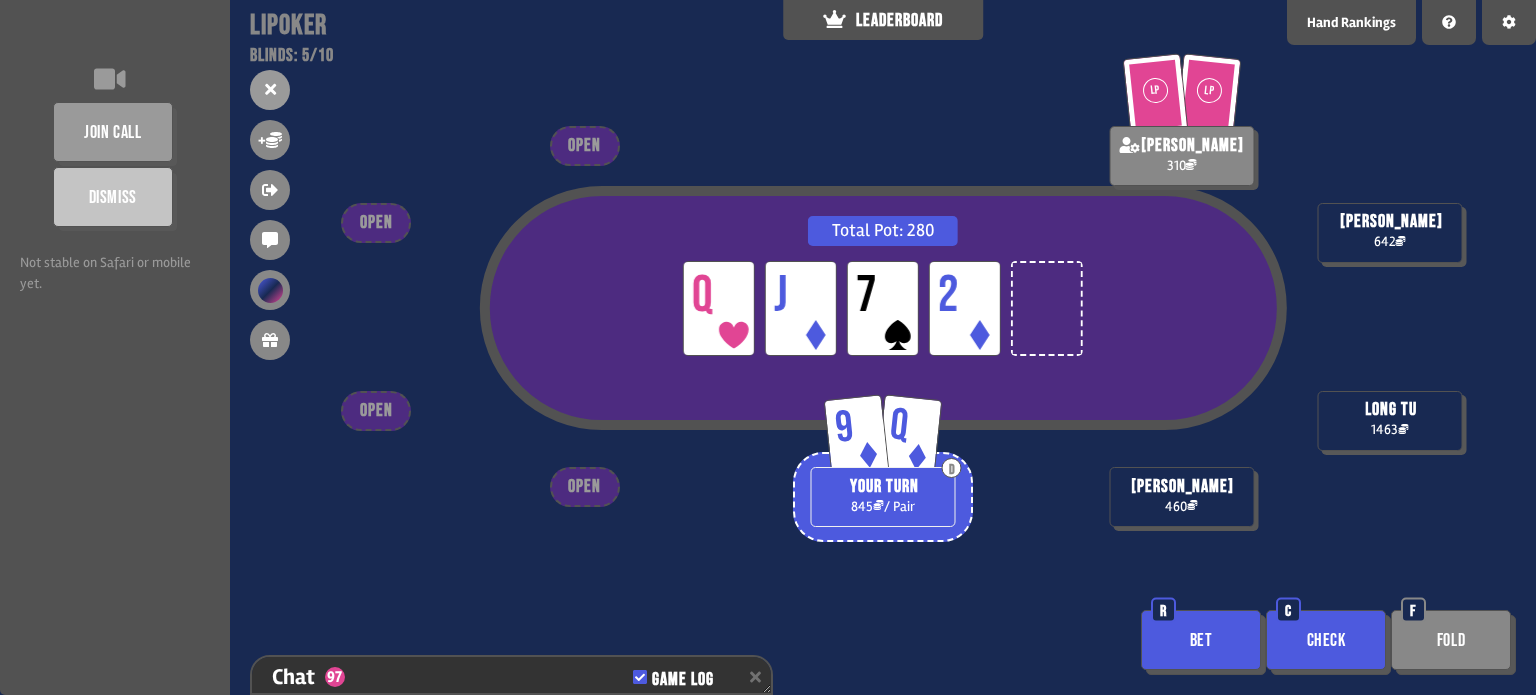click on "Bet" at bounding box center (1201, 640) 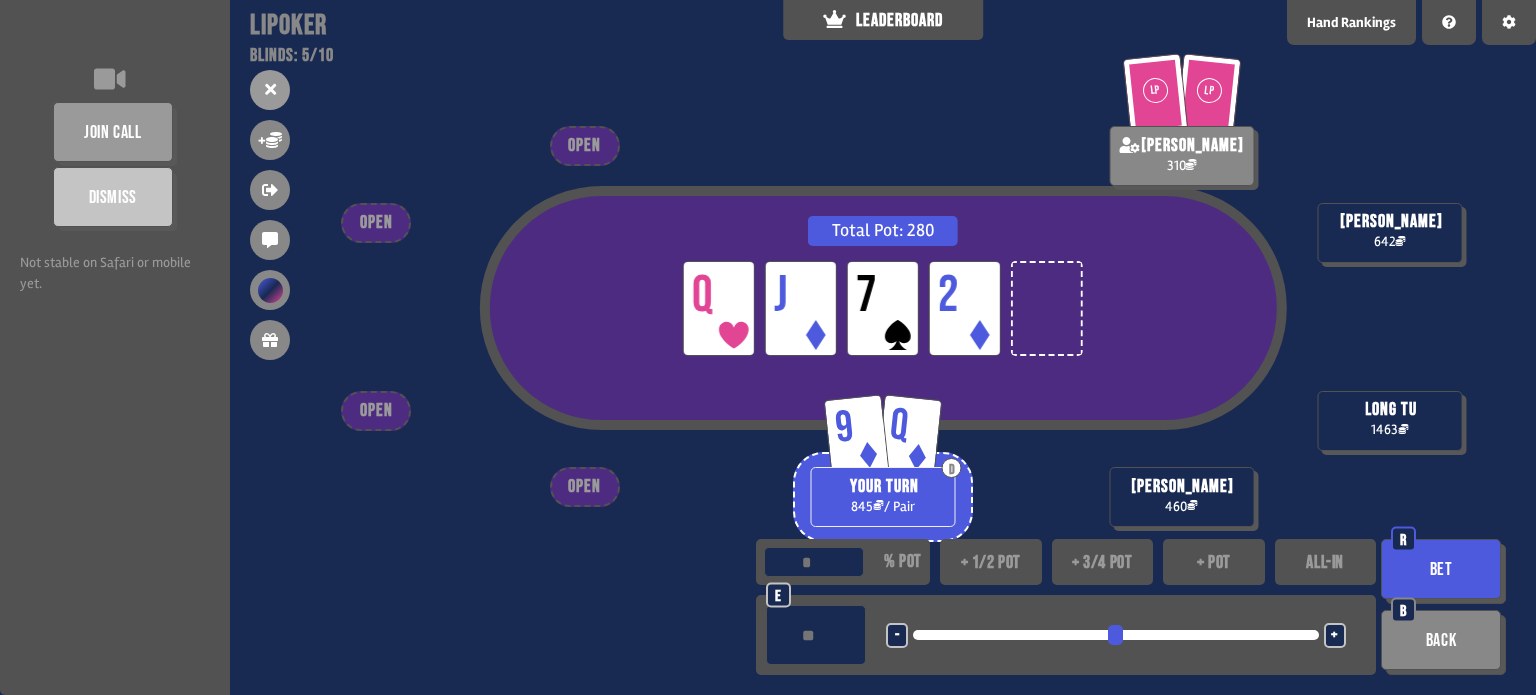 click on "+ 1/2 pot" at bounding box center (991, 562) 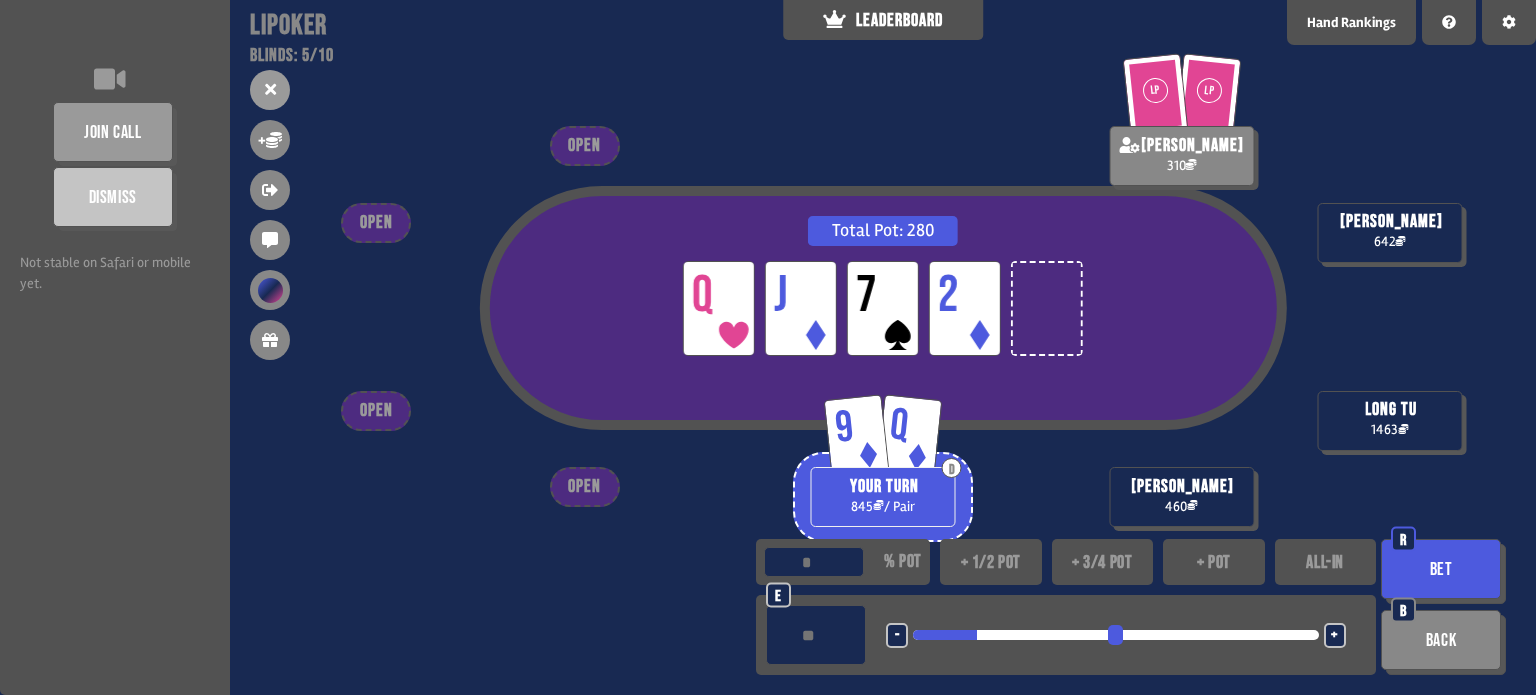 click on "- <LEFT> <DOWN> + <UP> <RIGHT>" at bounding box center [1116, 635] 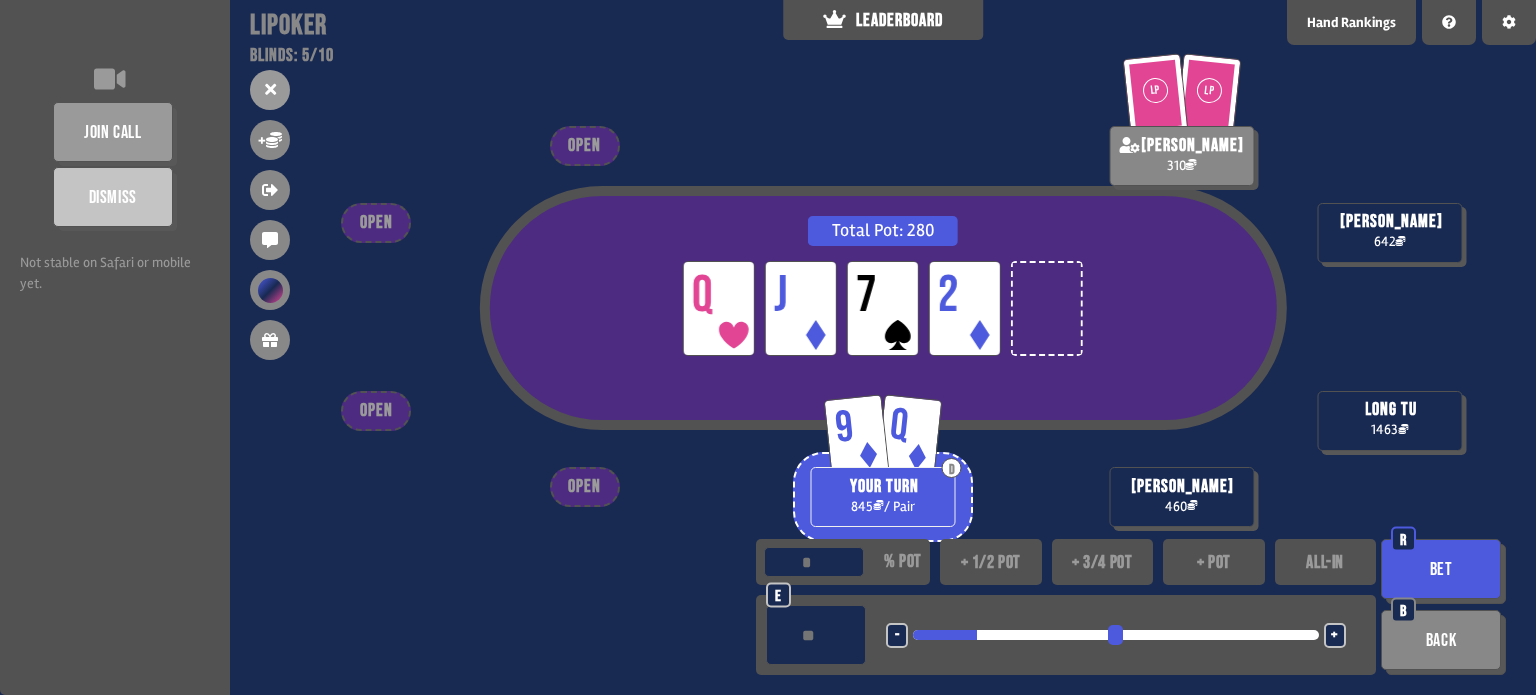 click on "-" at bounding box center (897, 636) 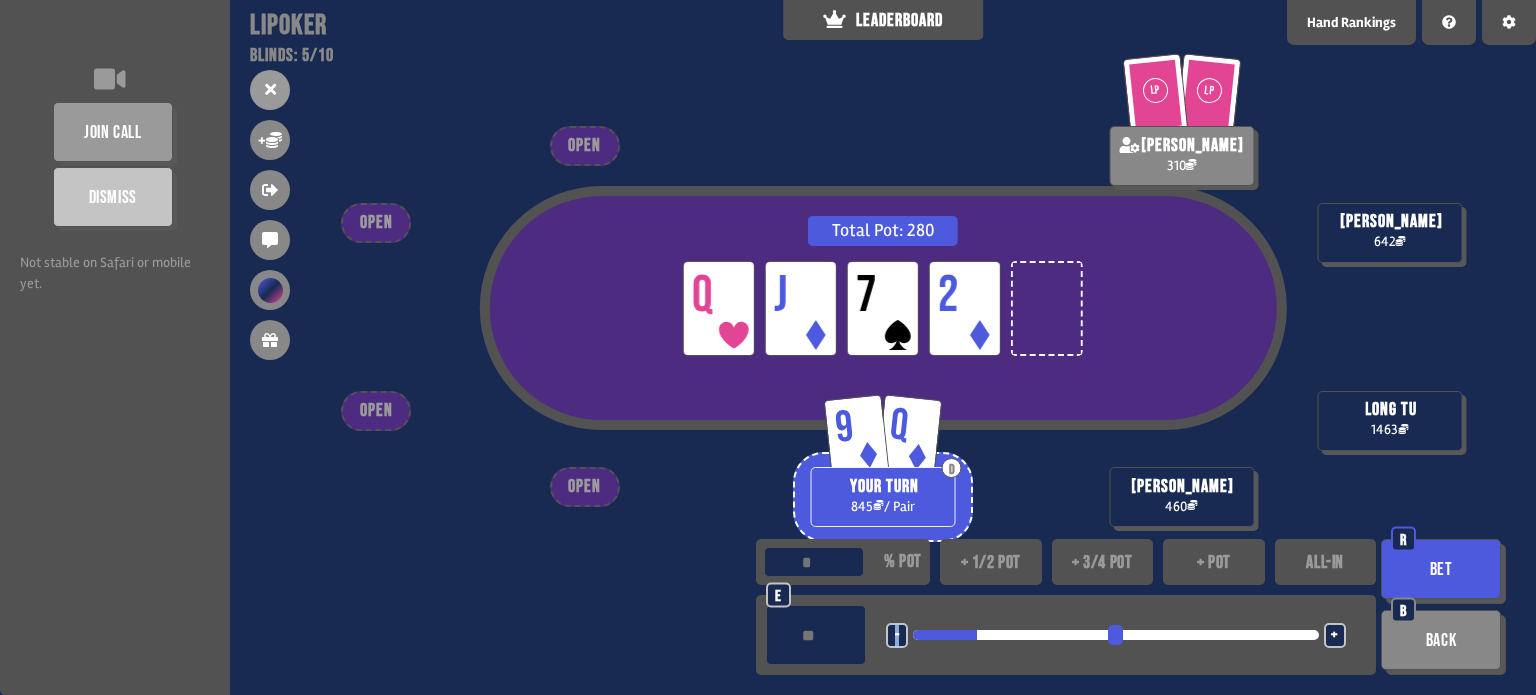 click on "-" at bounding box center (897, 636) 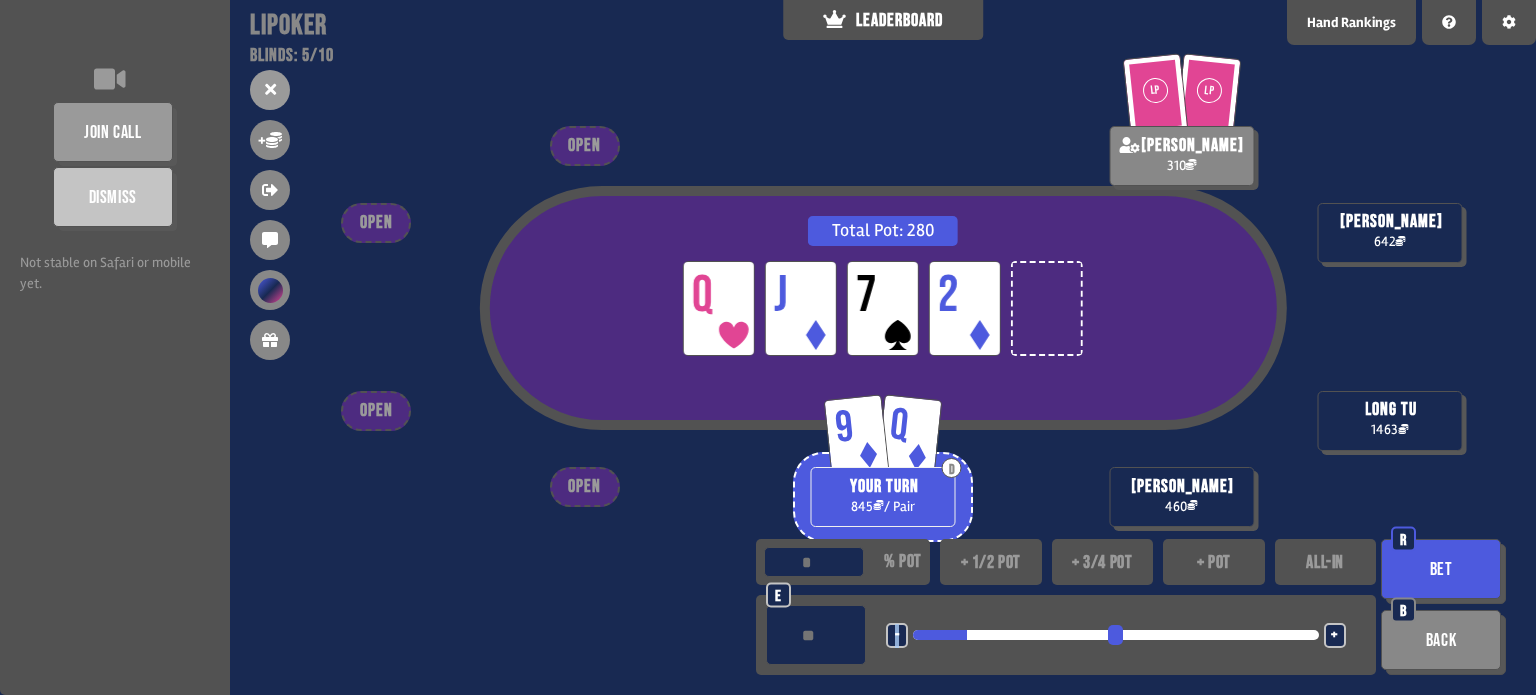 click on "-" at bounding box center (897, 636) 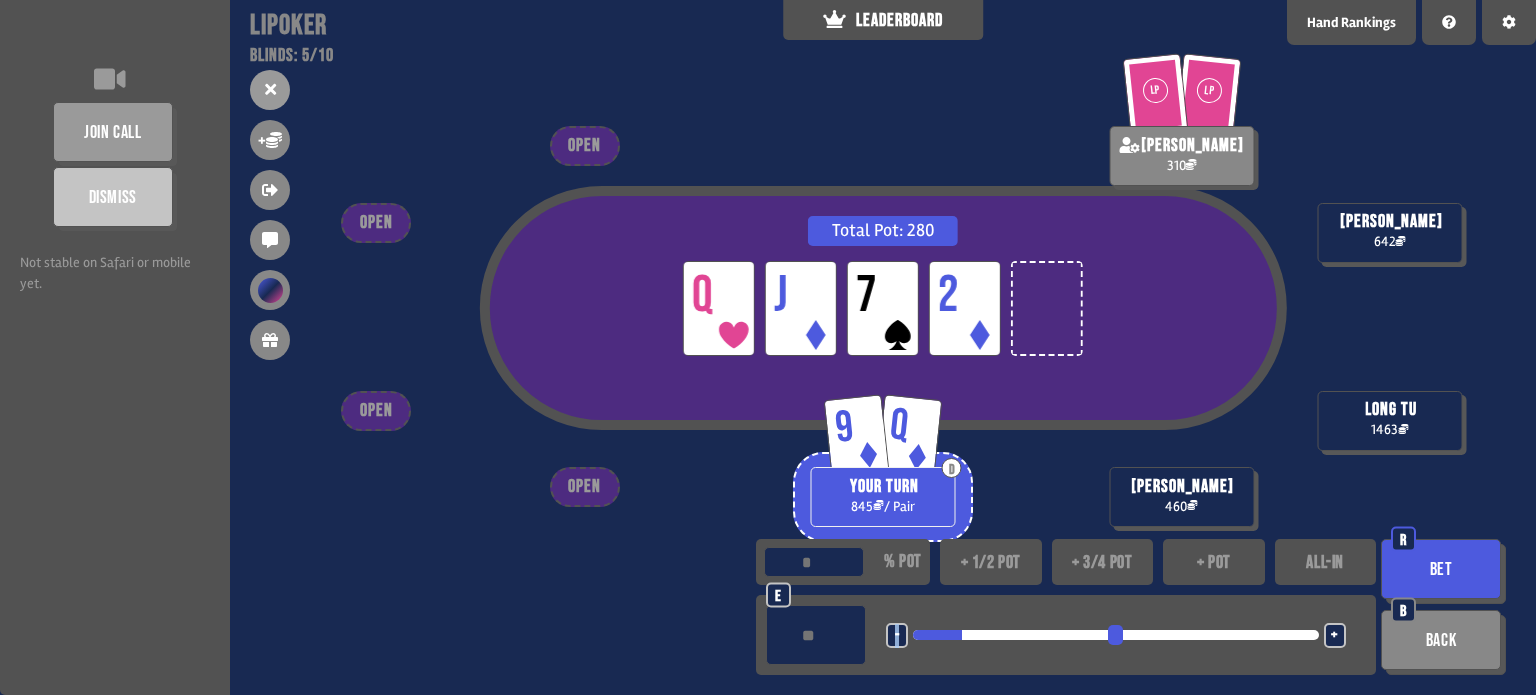click on "-" at bounding box center (897, 636) 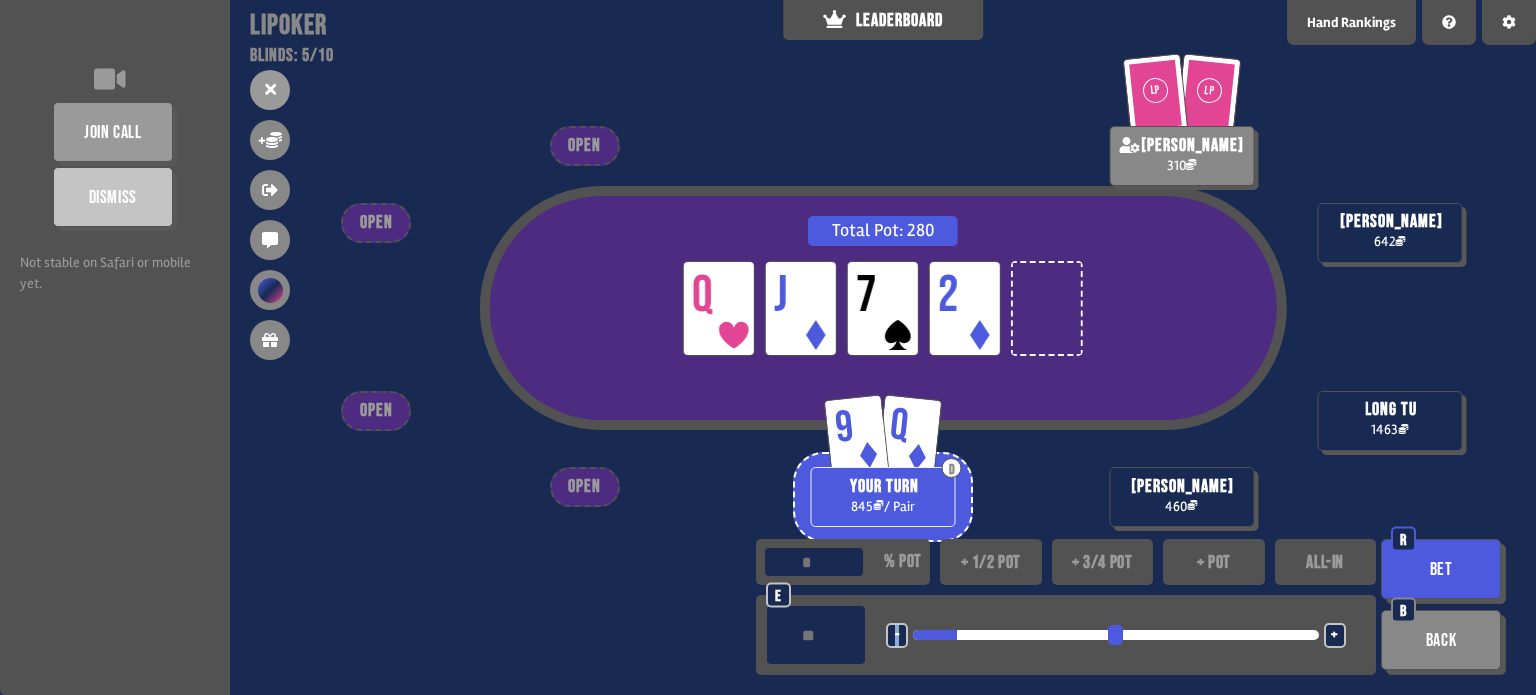 click on "Bet" at bounding box center (1441, 569) 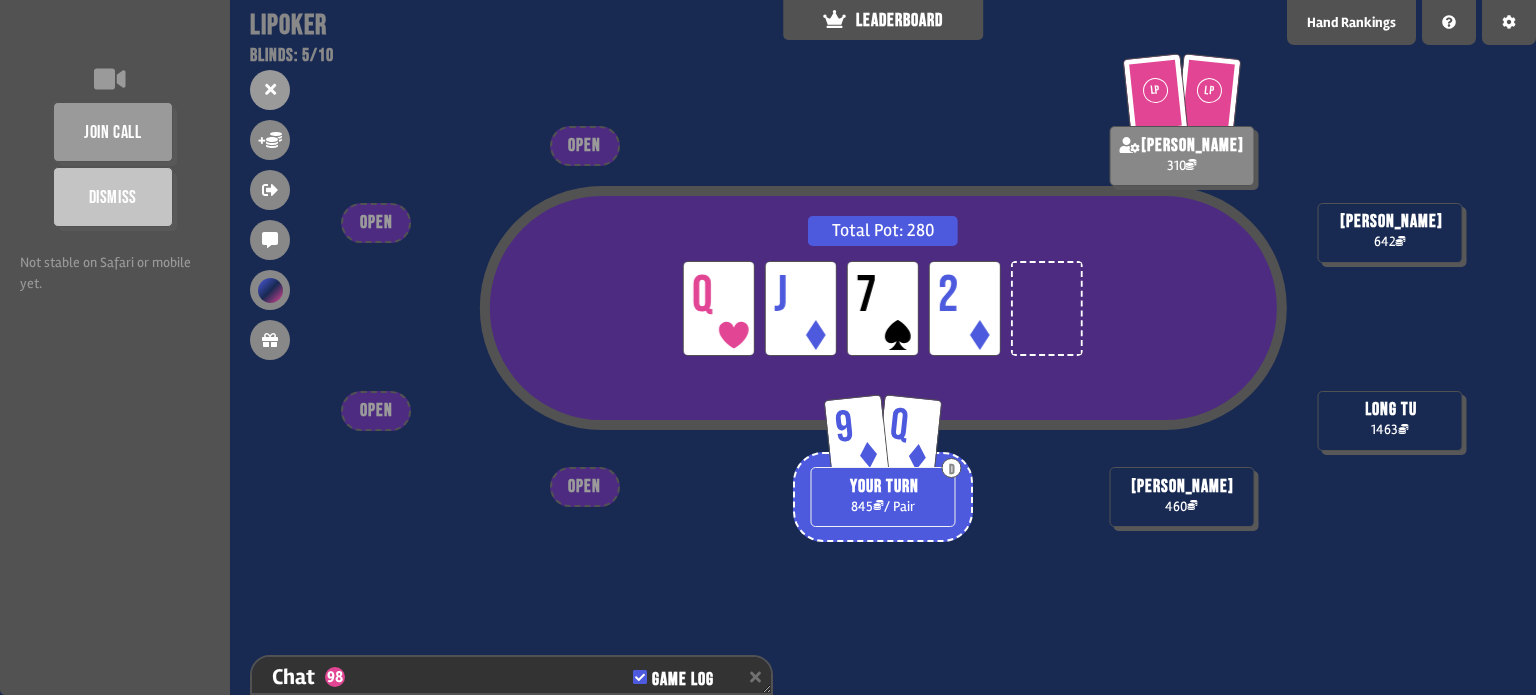 scroll, scrollTop: 7495, scrollLeft: 0, axis: vertical 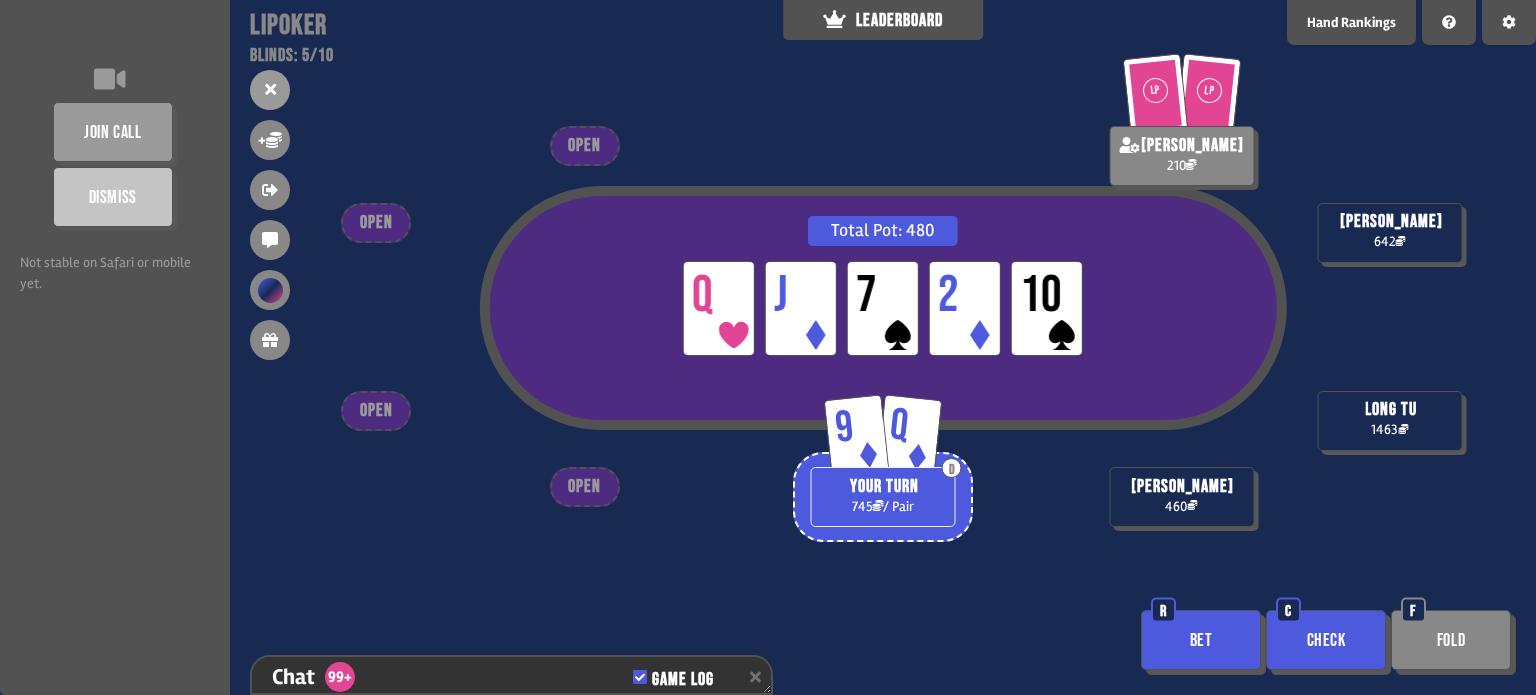 click on "Check" at bounding box center [1326, 640] 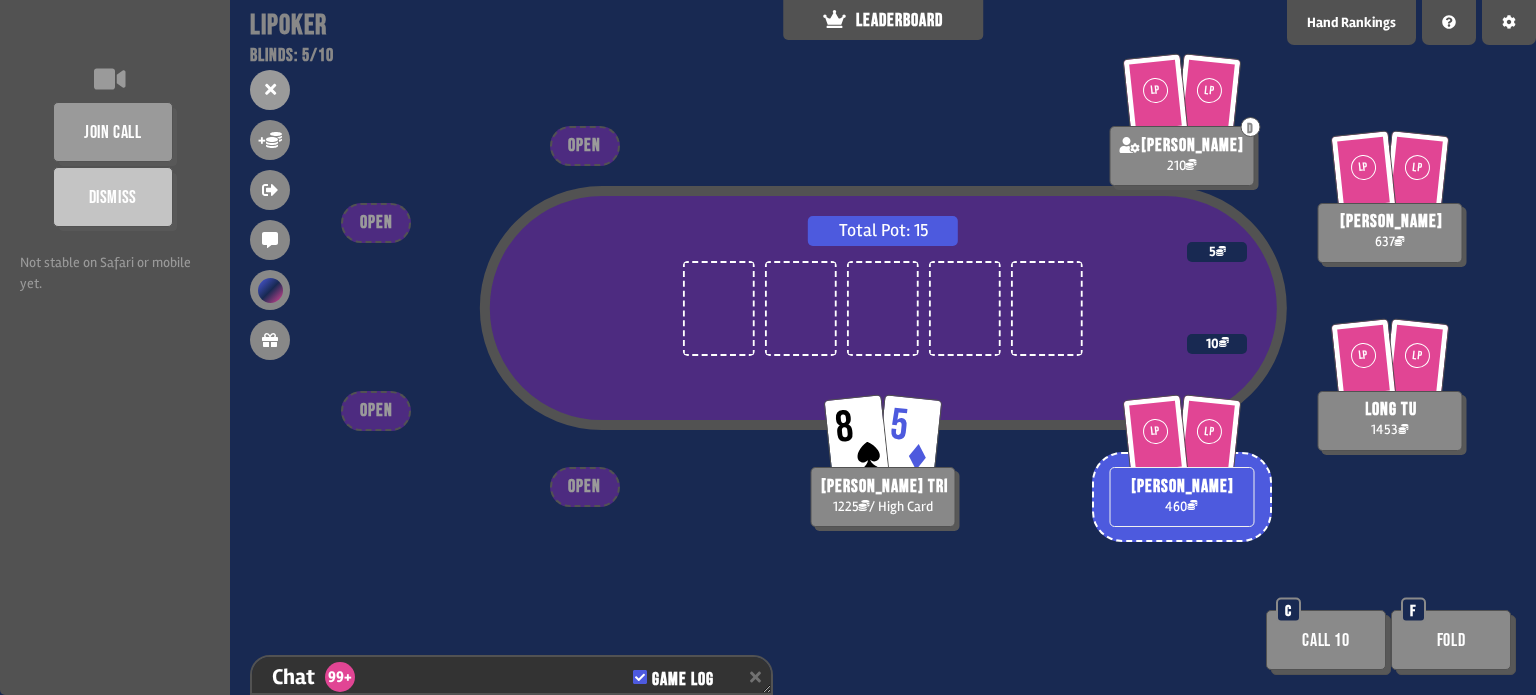 click on "Fold" at bounding box center (1451, 640) 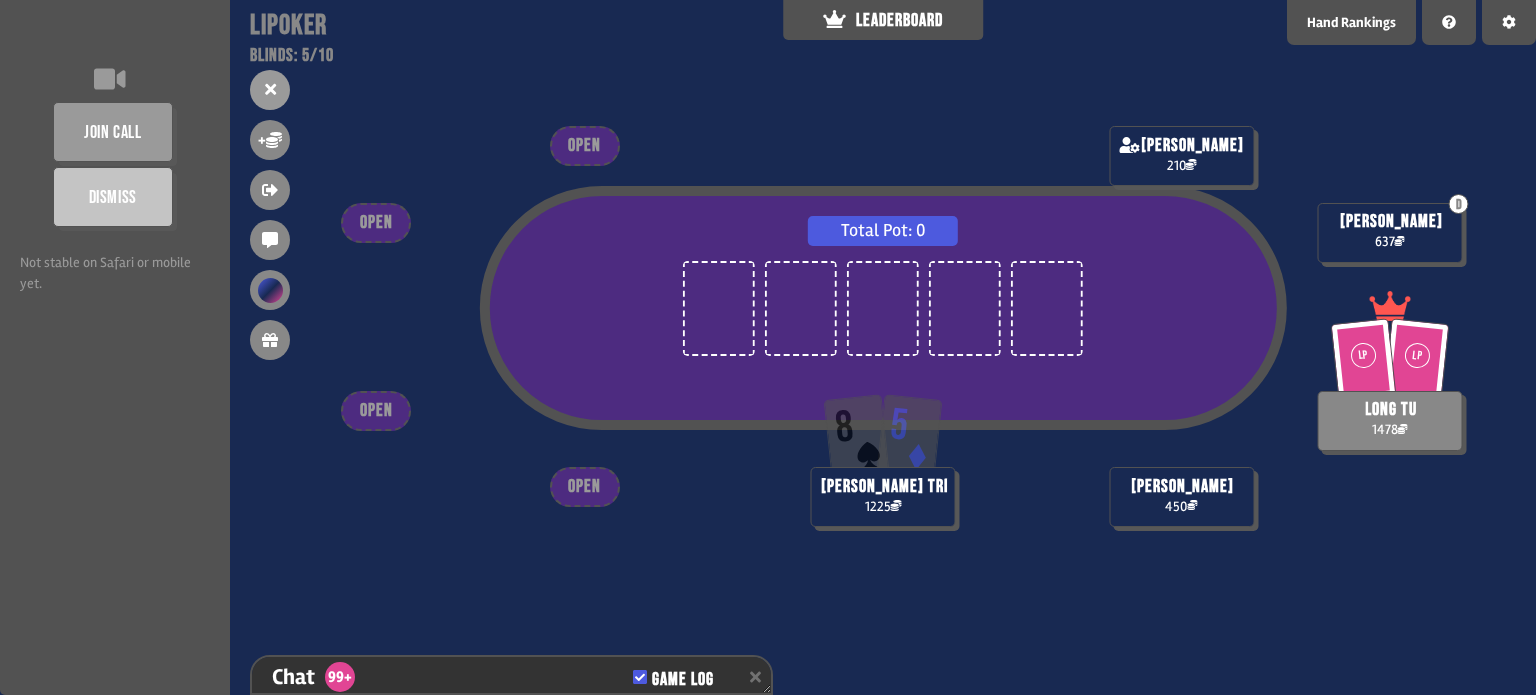scroll, scrollTop: 98, scrollLeft: 0, axis: vertical 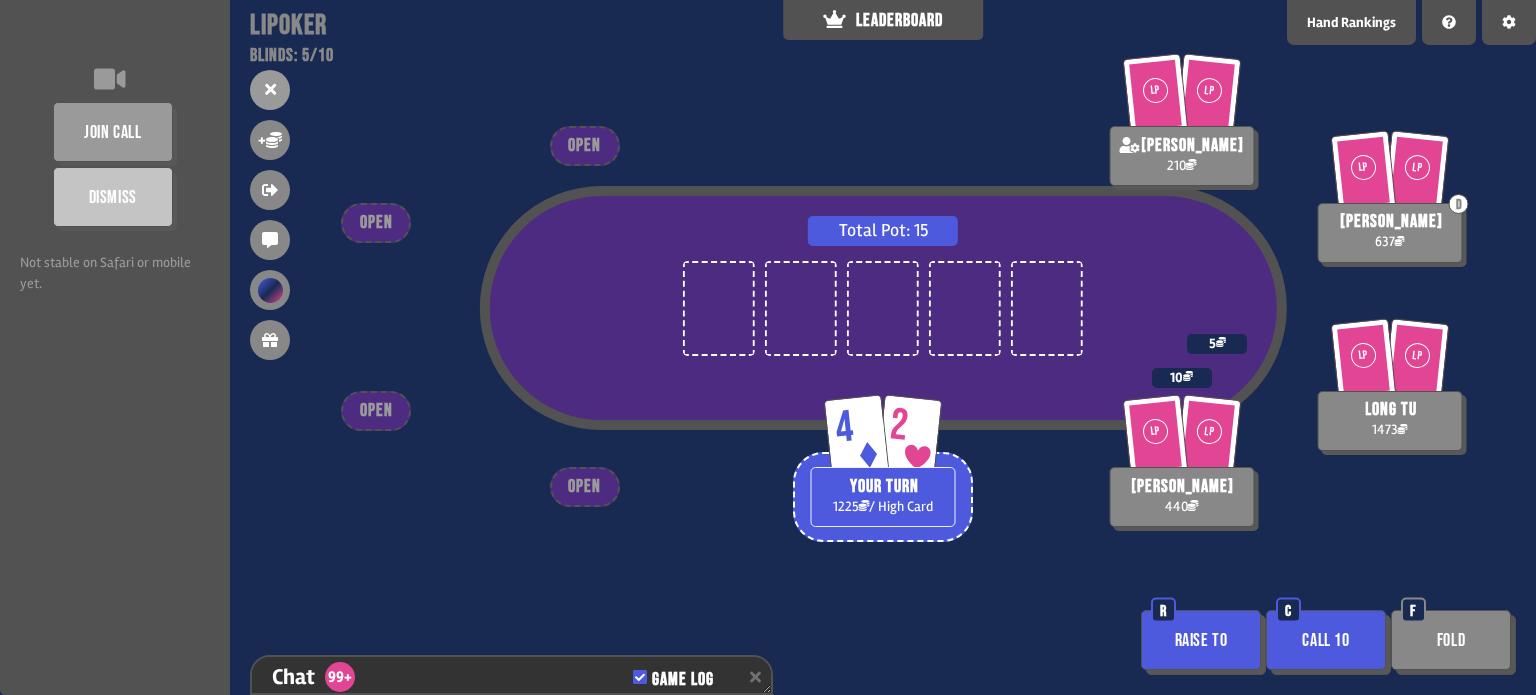 click on "Fold" at bounding box center (1451, 640) 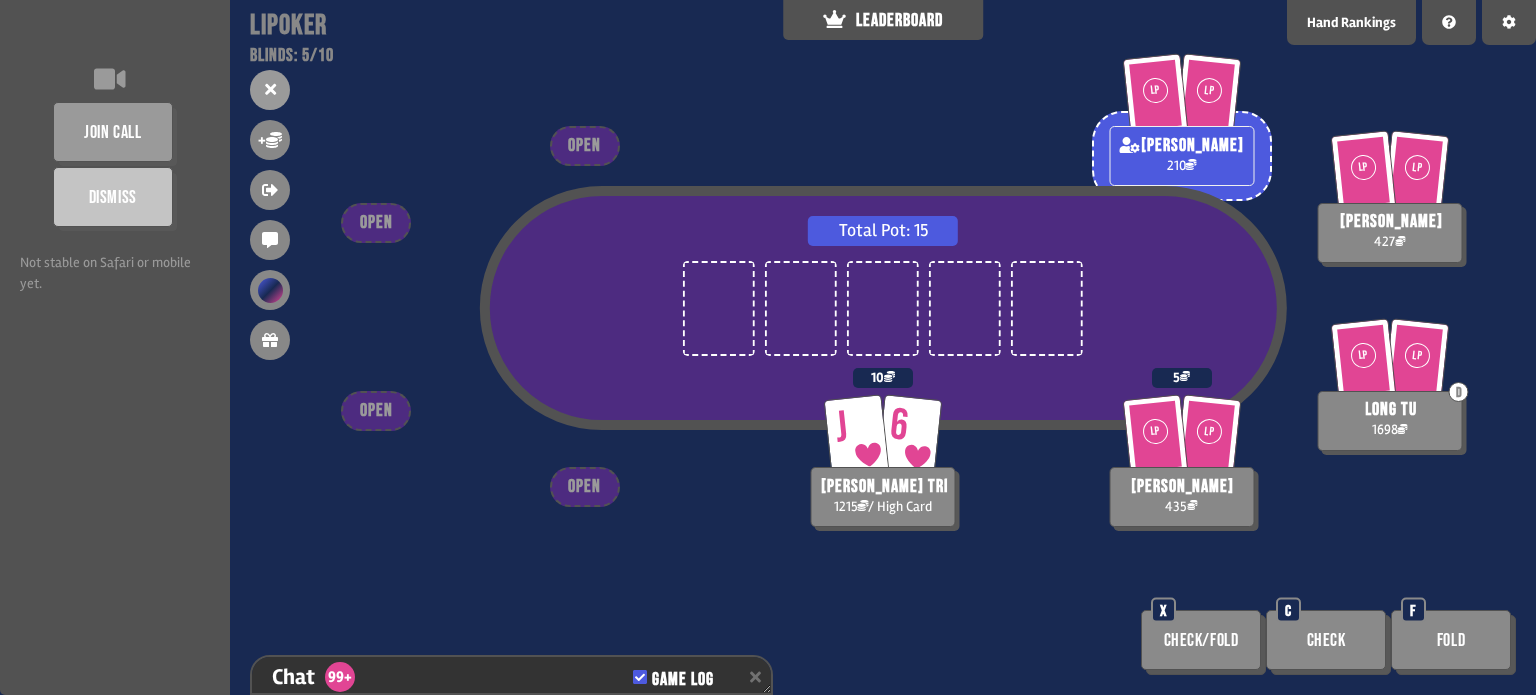 scroll, scrollTop: 98, scrollLeft: 0, axis: vertical 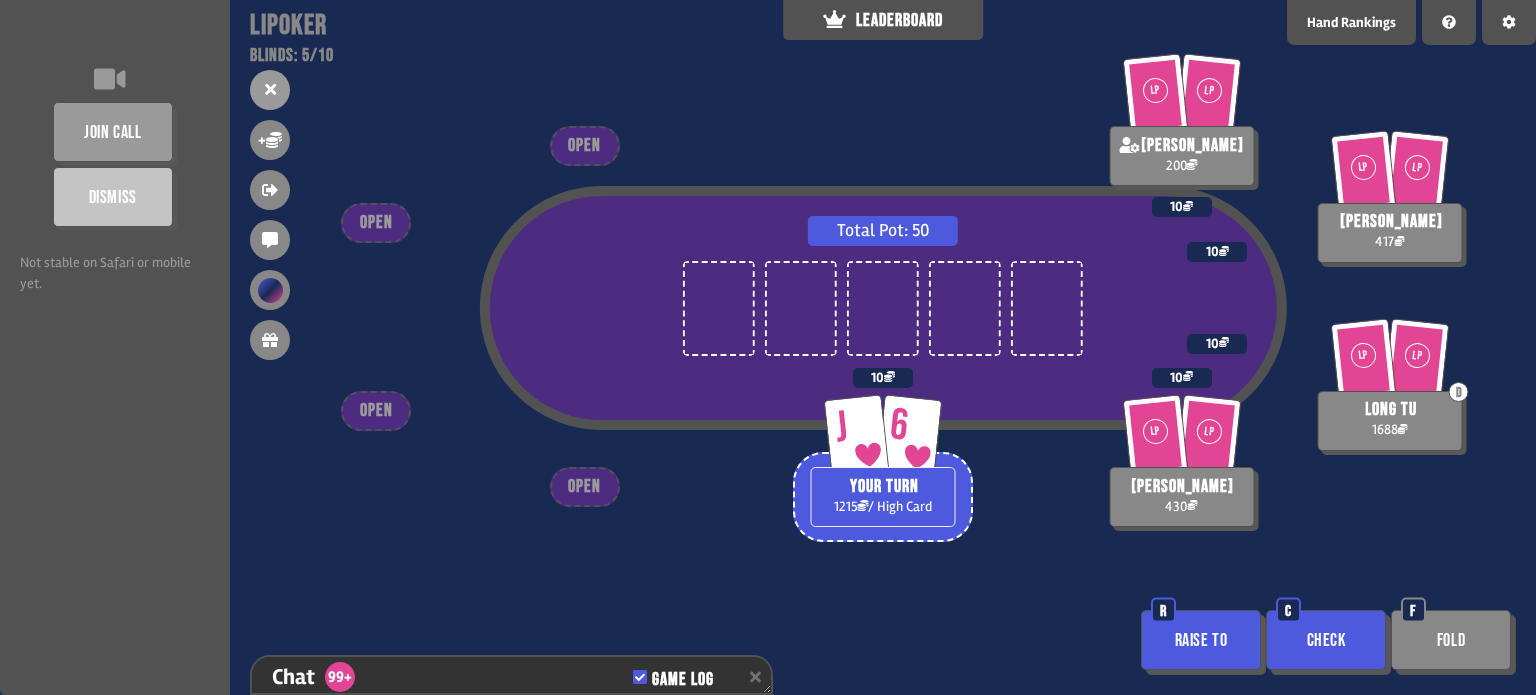 click on "Raise to" at bounding box center (1201, 640) 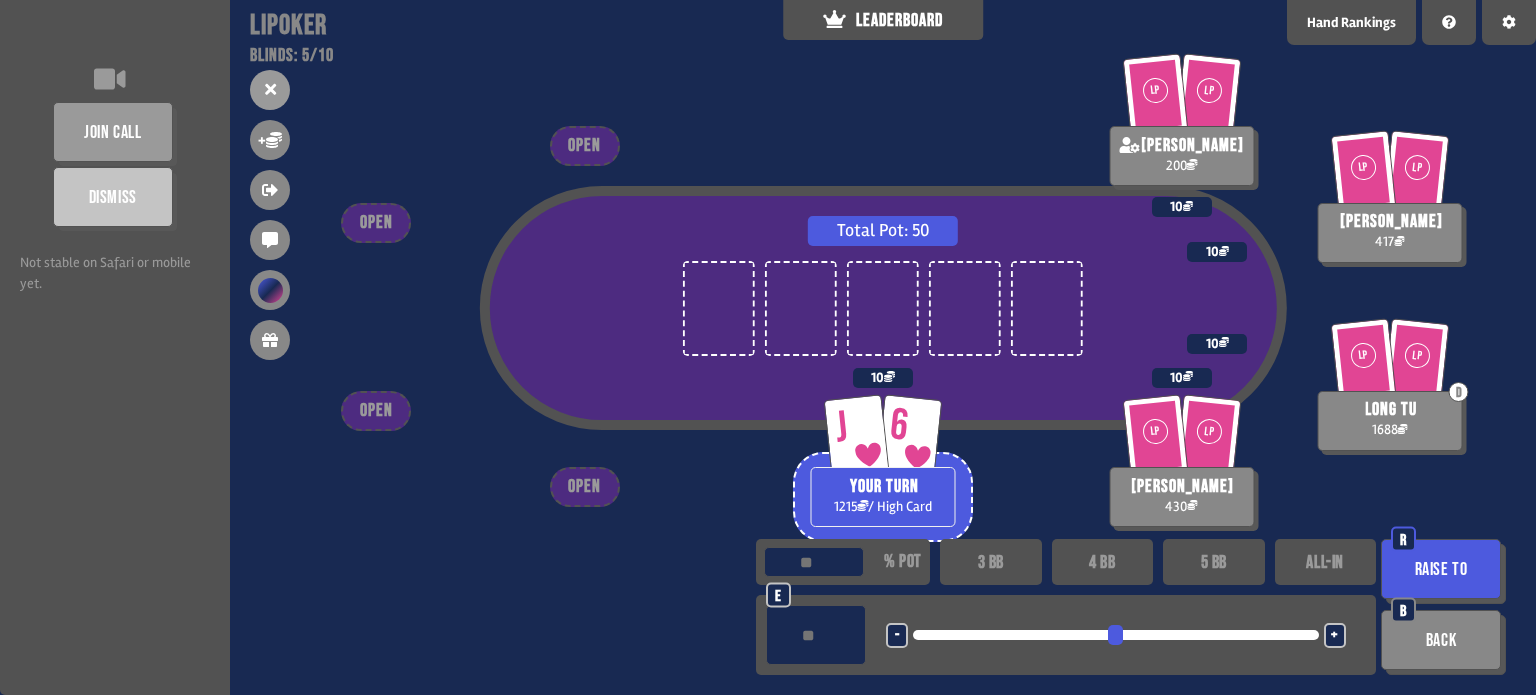 click on "4 BB" at bounding box center [1103, 562] 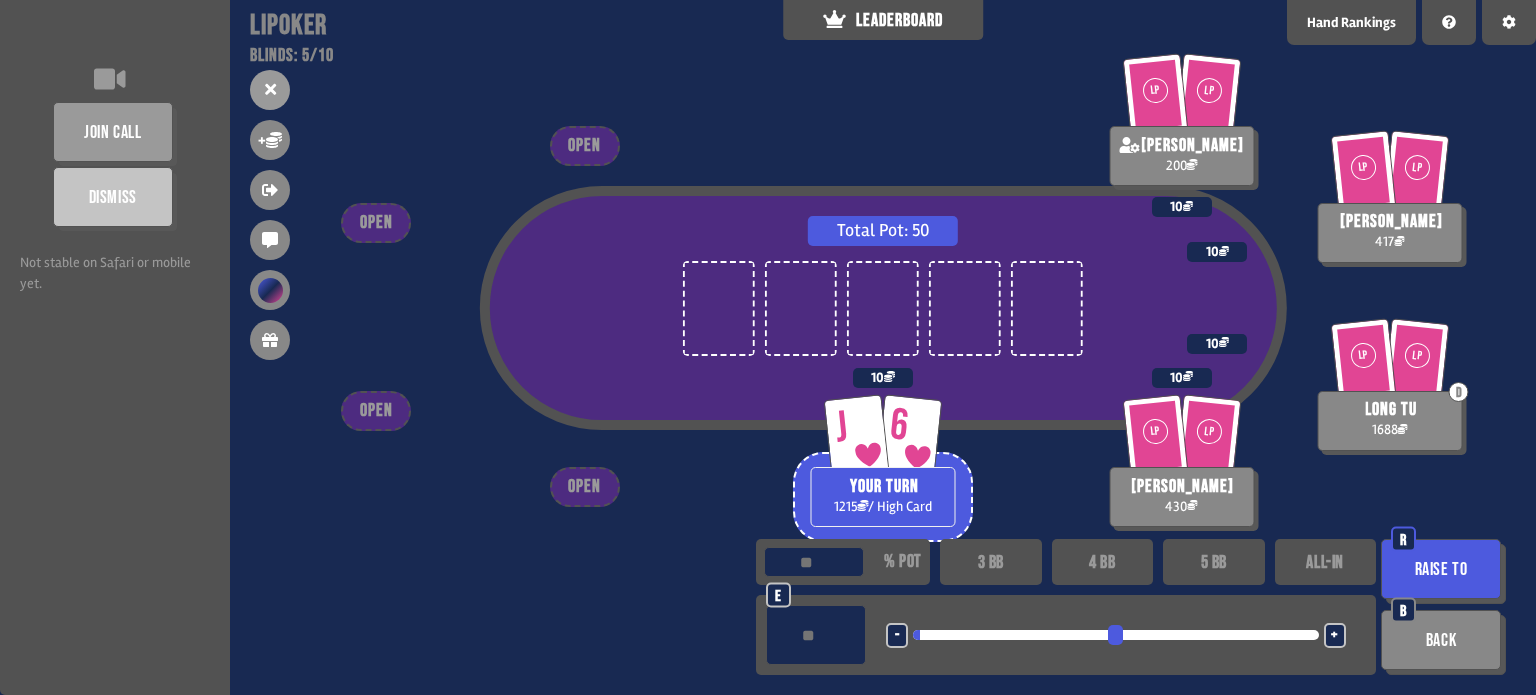 click on "Raise to" at bounding box center [1441, 569] 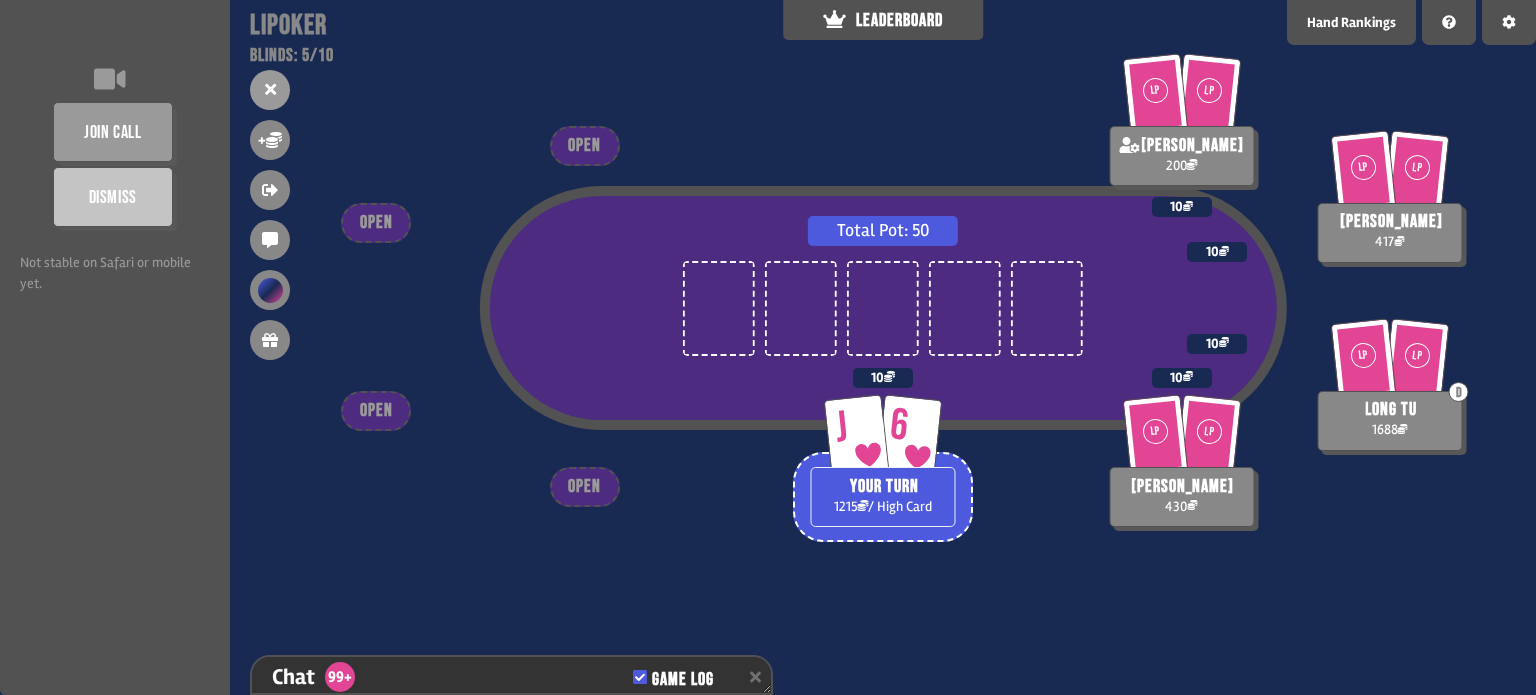 scroll, scrollTop: 8828, scrollLeft: 0, axis: vertical 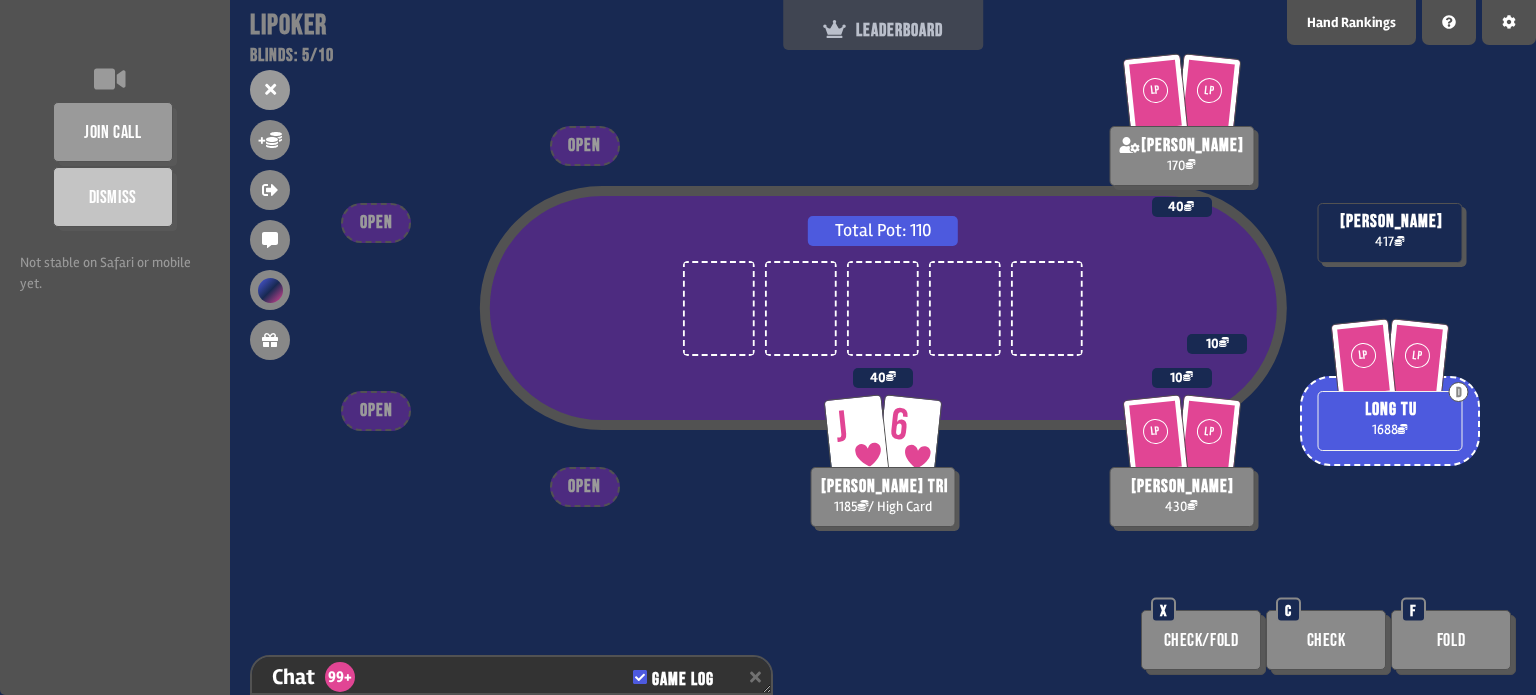 click on "LEADERBOARD" at bounding box center [883, 25] 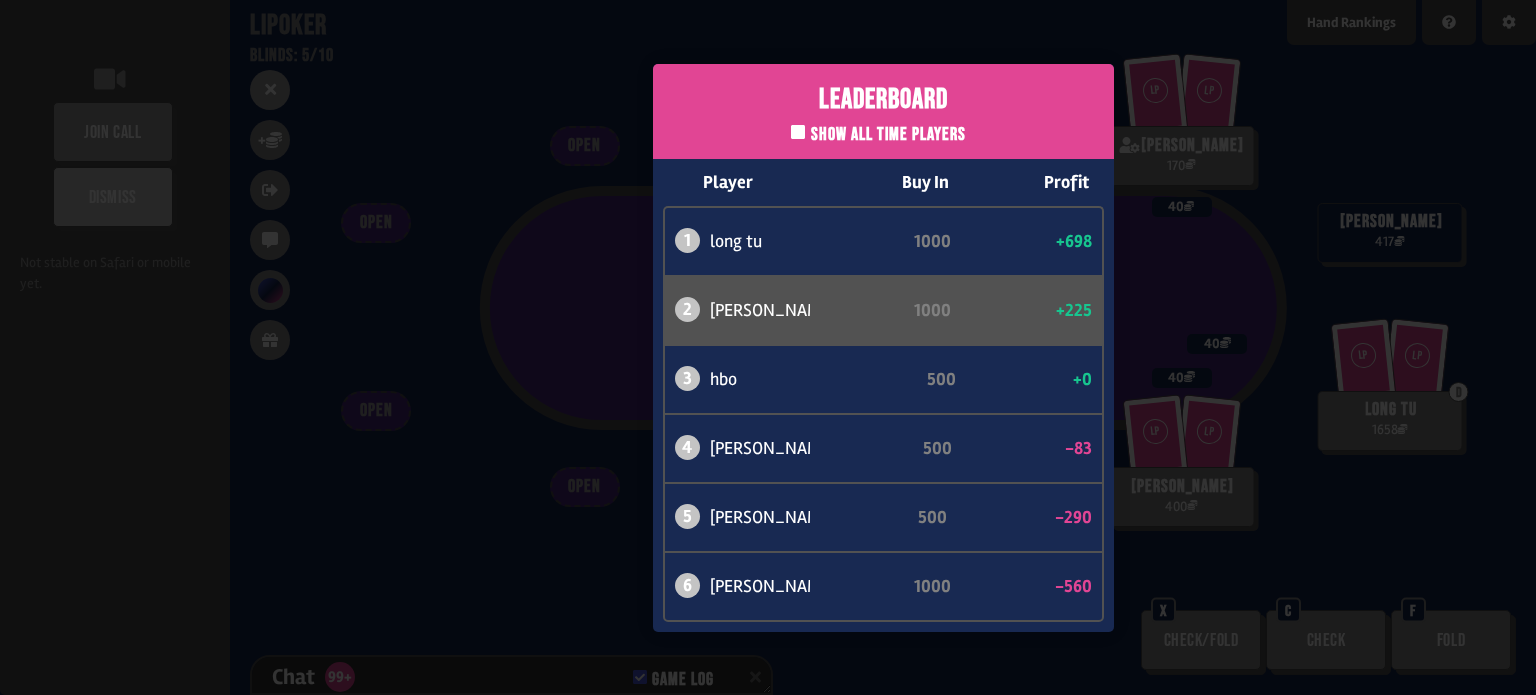 click on "Leaderboard   Show all time players Player Buy In Profit 1 long tu 1000 +698 2 [PERSON_NAME] trì 1000 +225 3 hbo 500 +0 4 [PERSON_NAME] 500 -83 5 [PERSON_NAME] 500 -290 6 [PERSON_NAME] 1000 -560" at bounding box center [883, 347] 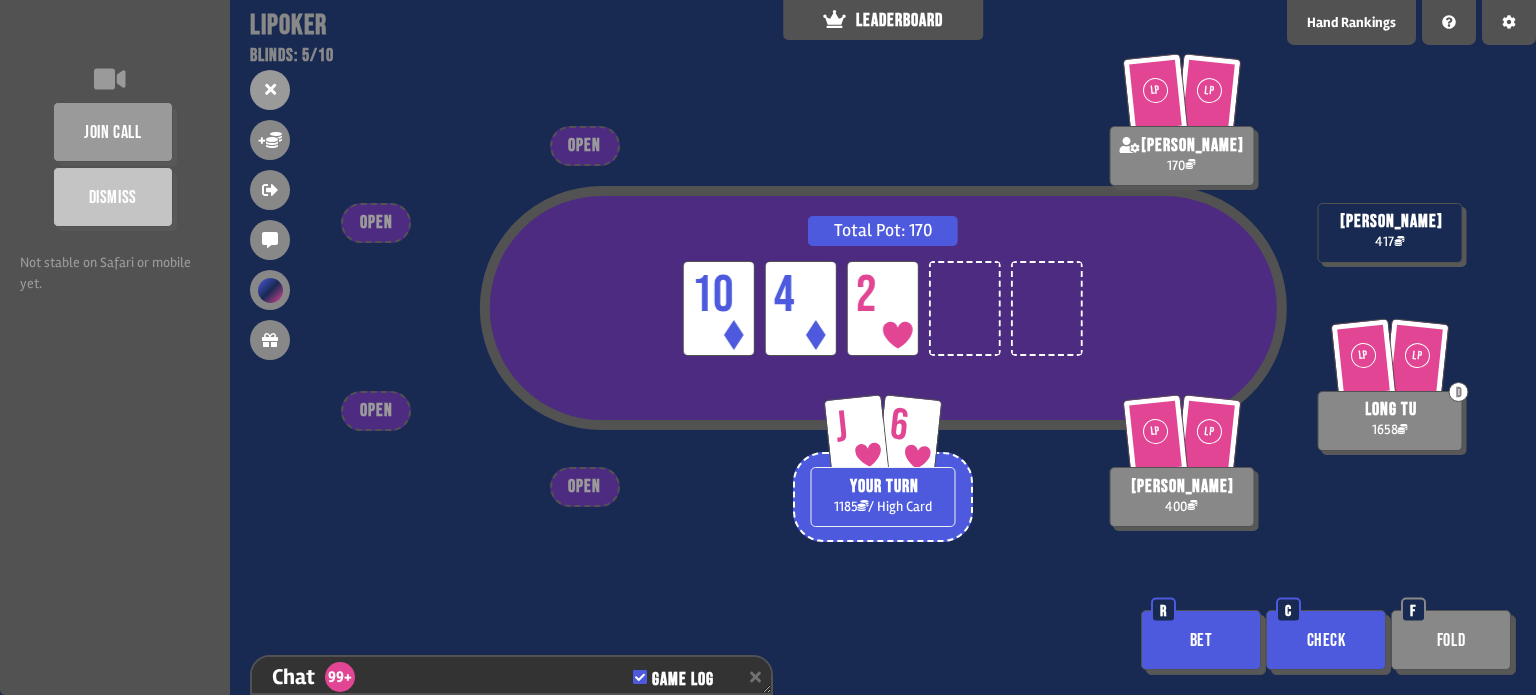 click on "Check" at bounding box center [1326, 640] 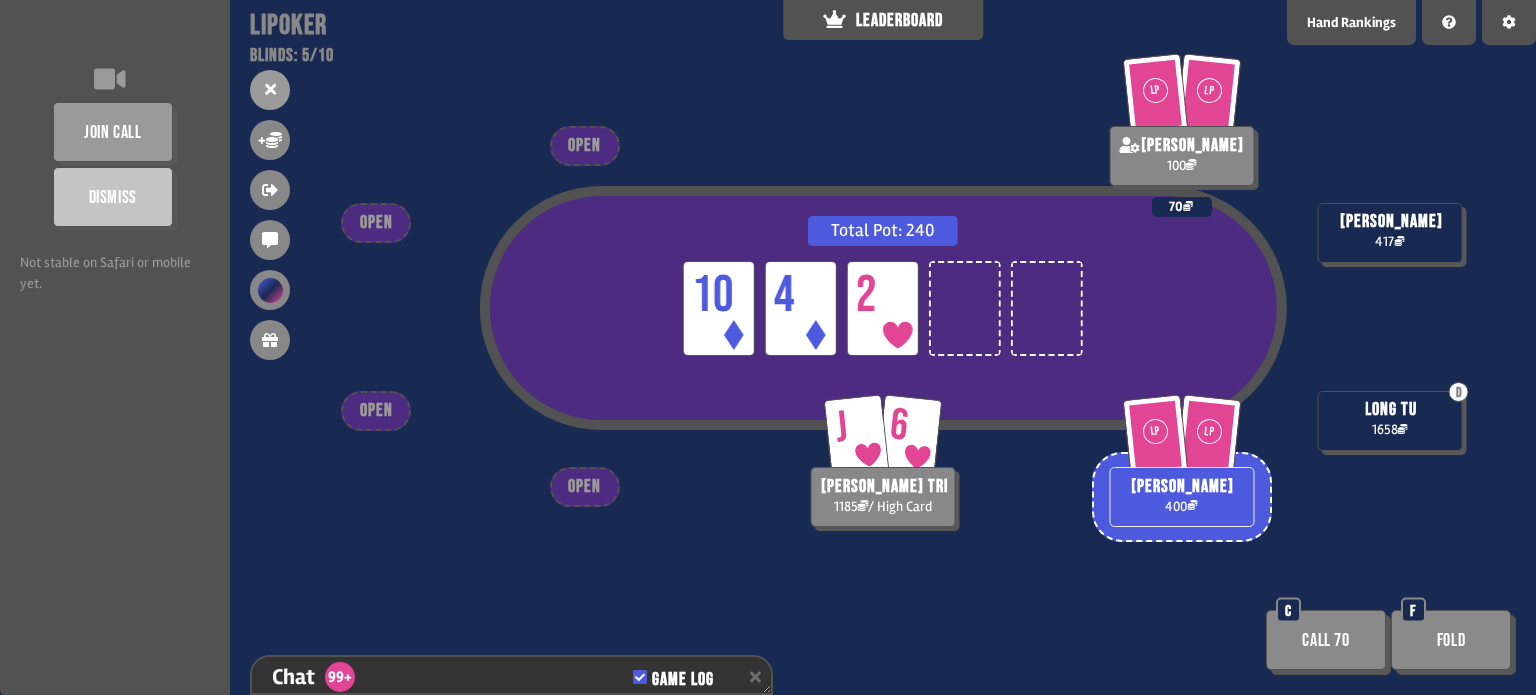 click on "Fold" at bounding box center [1451, 640] 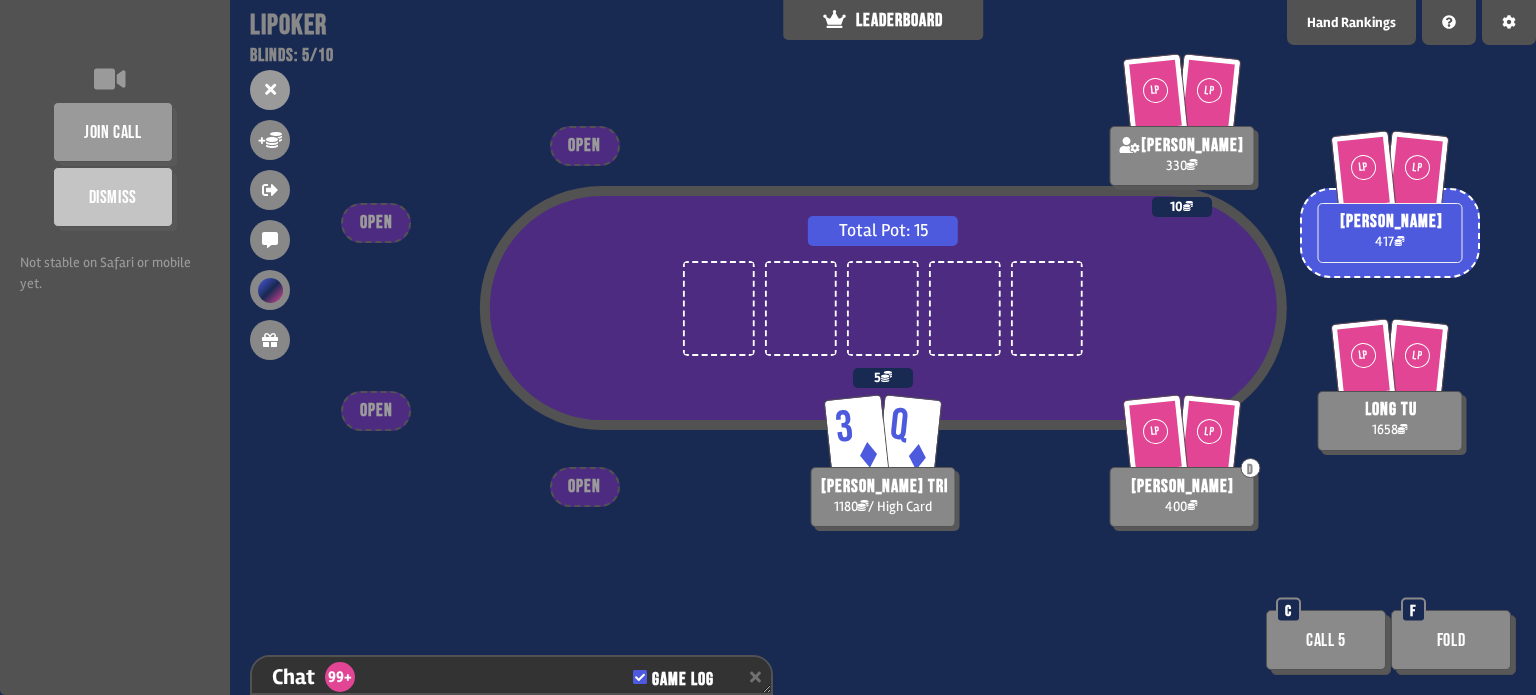 scroll, scrollTop: 98, scrollLeft: 0, axis: vertical 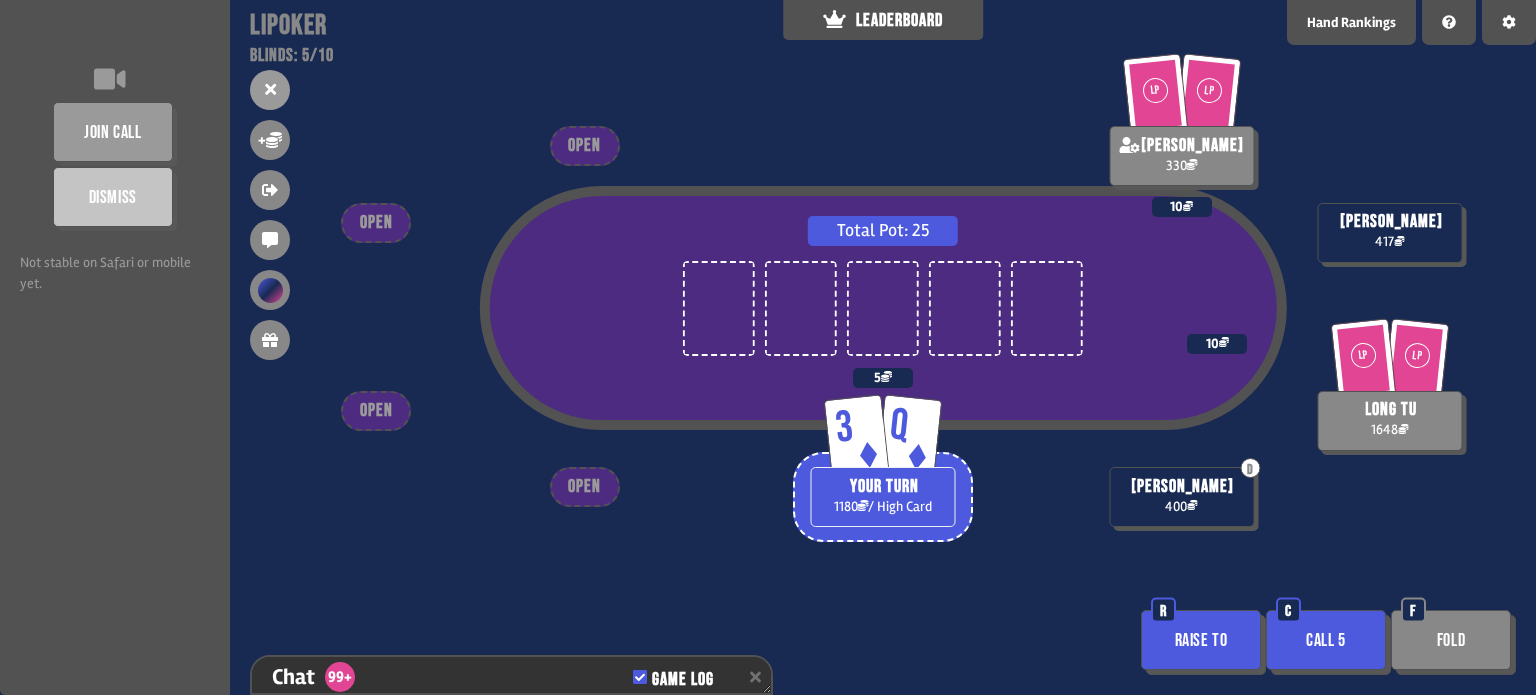 click on "Raise to" at bounding box center [1201, 640] 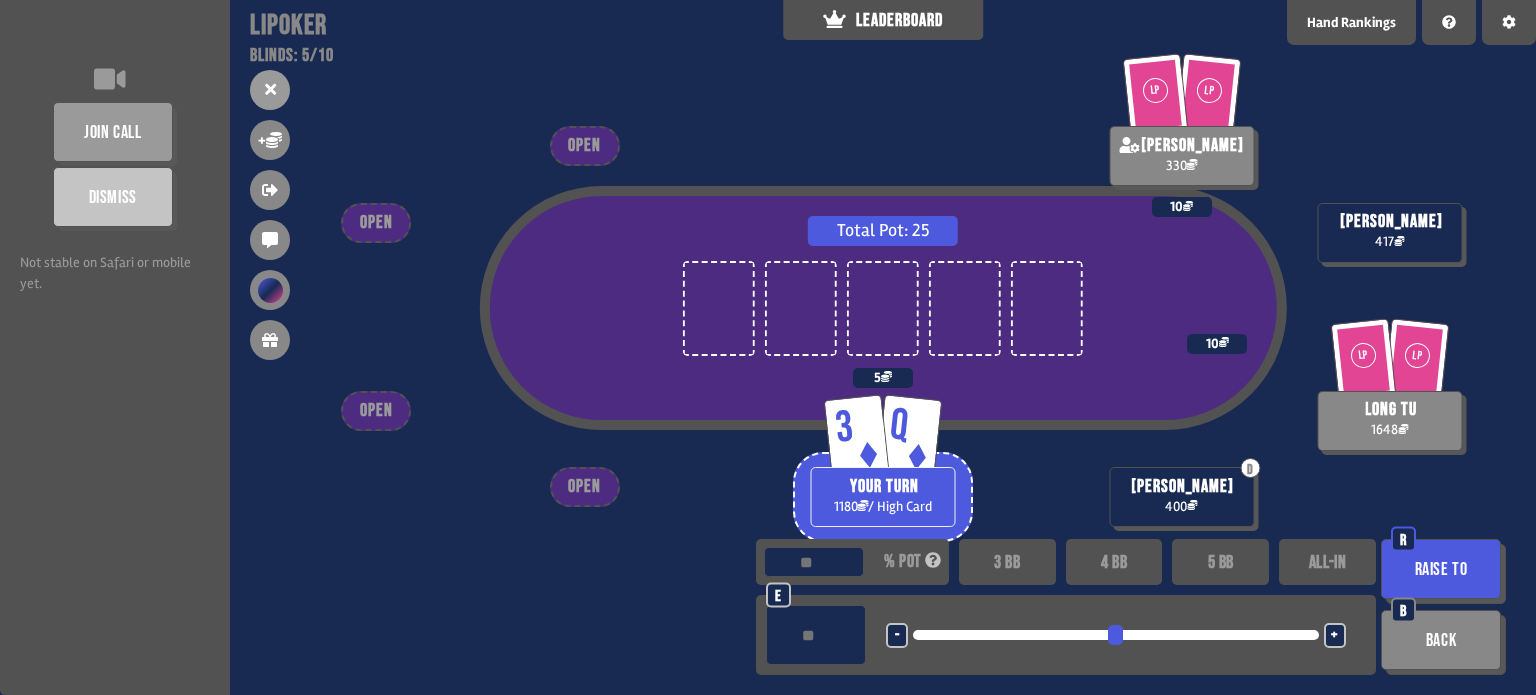 click on "4 BB" at bounding box center [1114, 562] 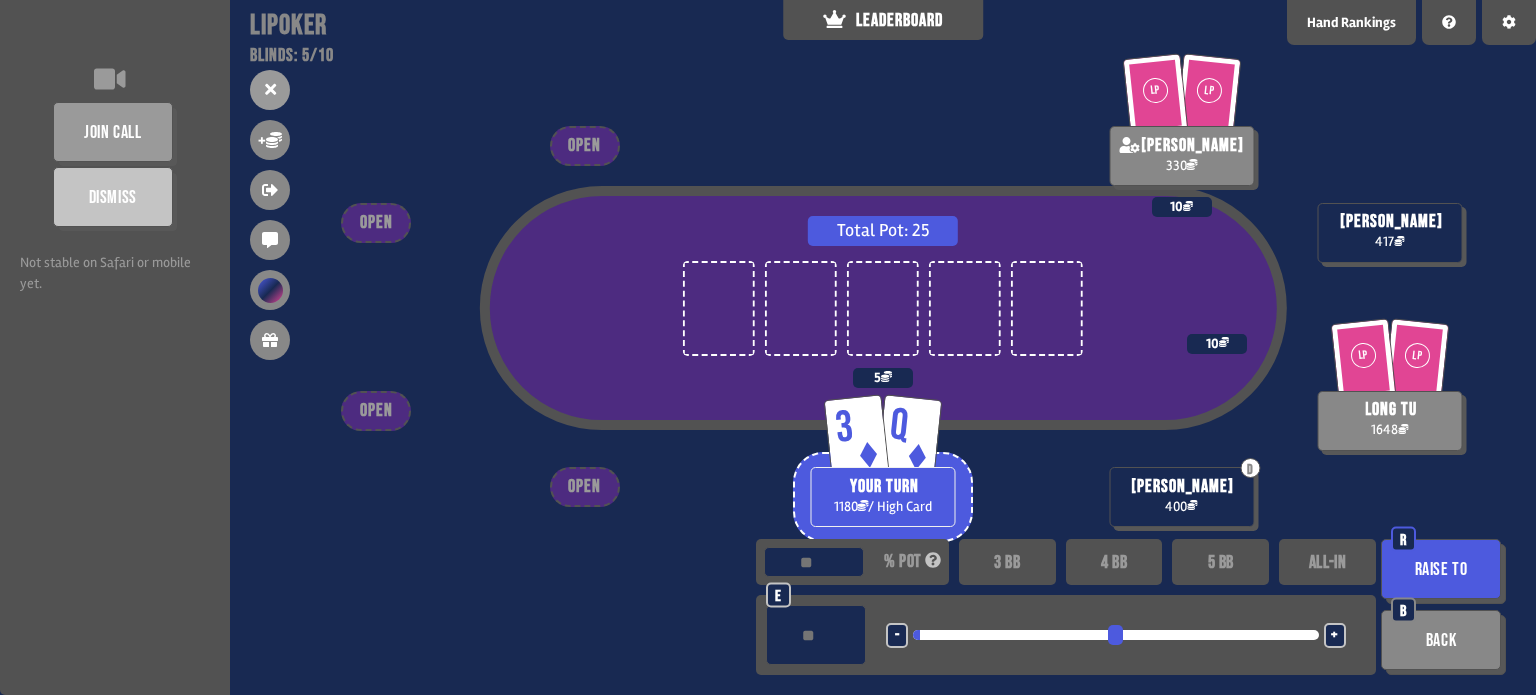 click on "Back" at bounding box center (1441, 640) 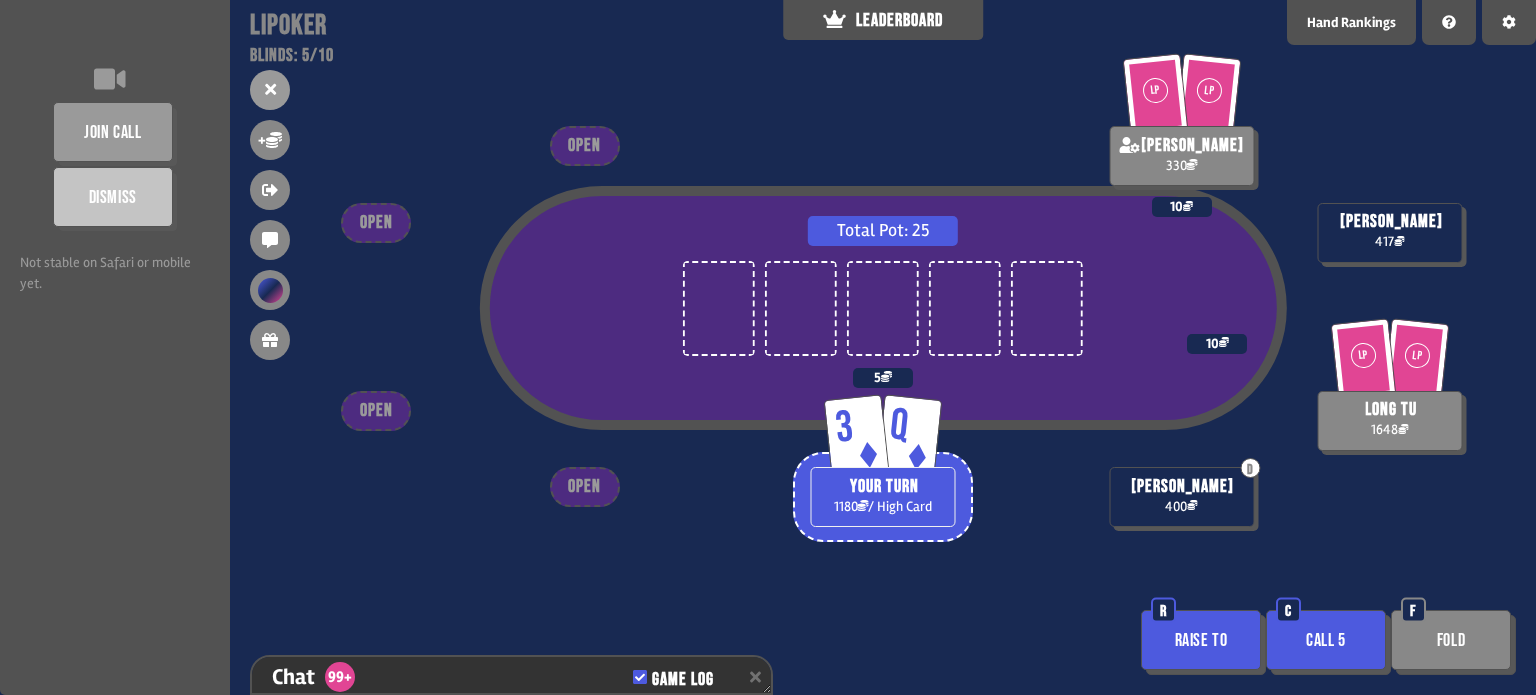 scroll, scrollTop: 9438, scrollLeft: 0, axis: vertical 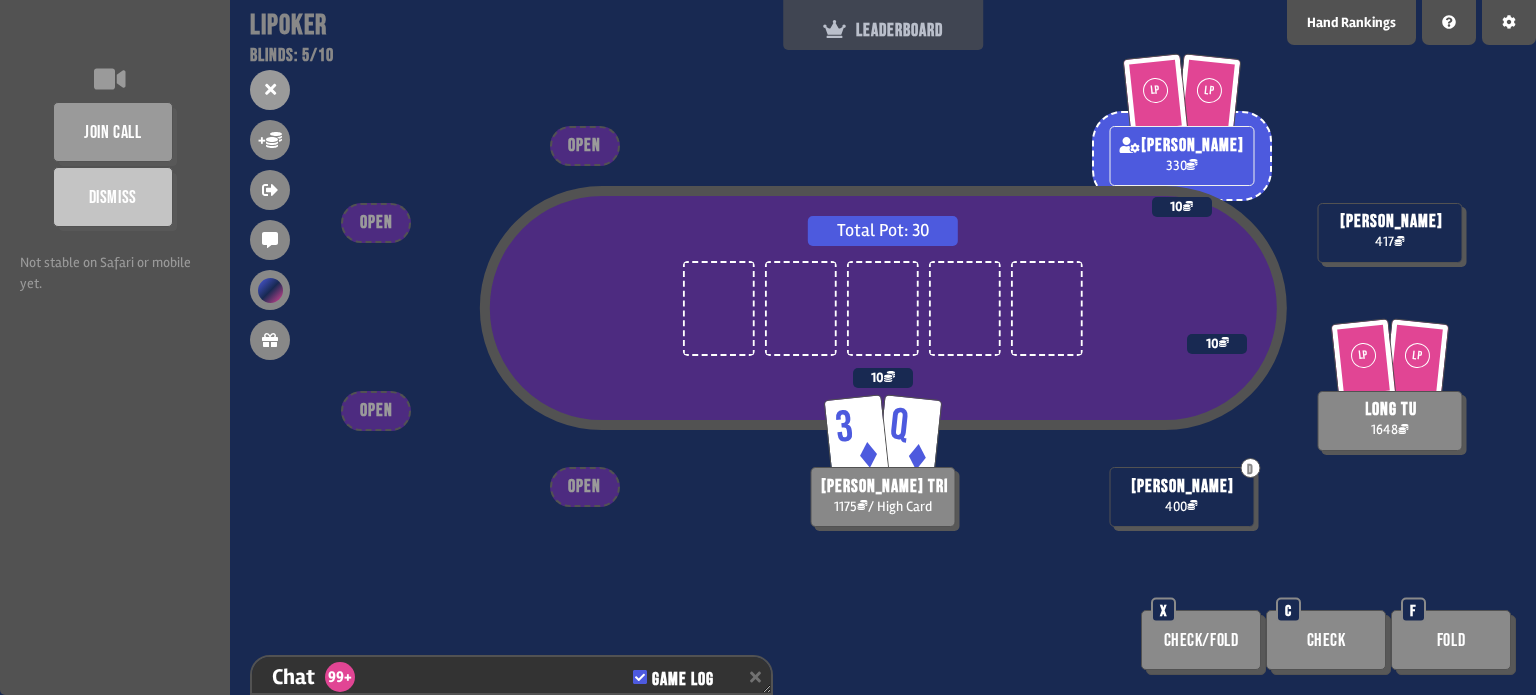 click on "LEADERBOARD" at bounding box center [883, 30] 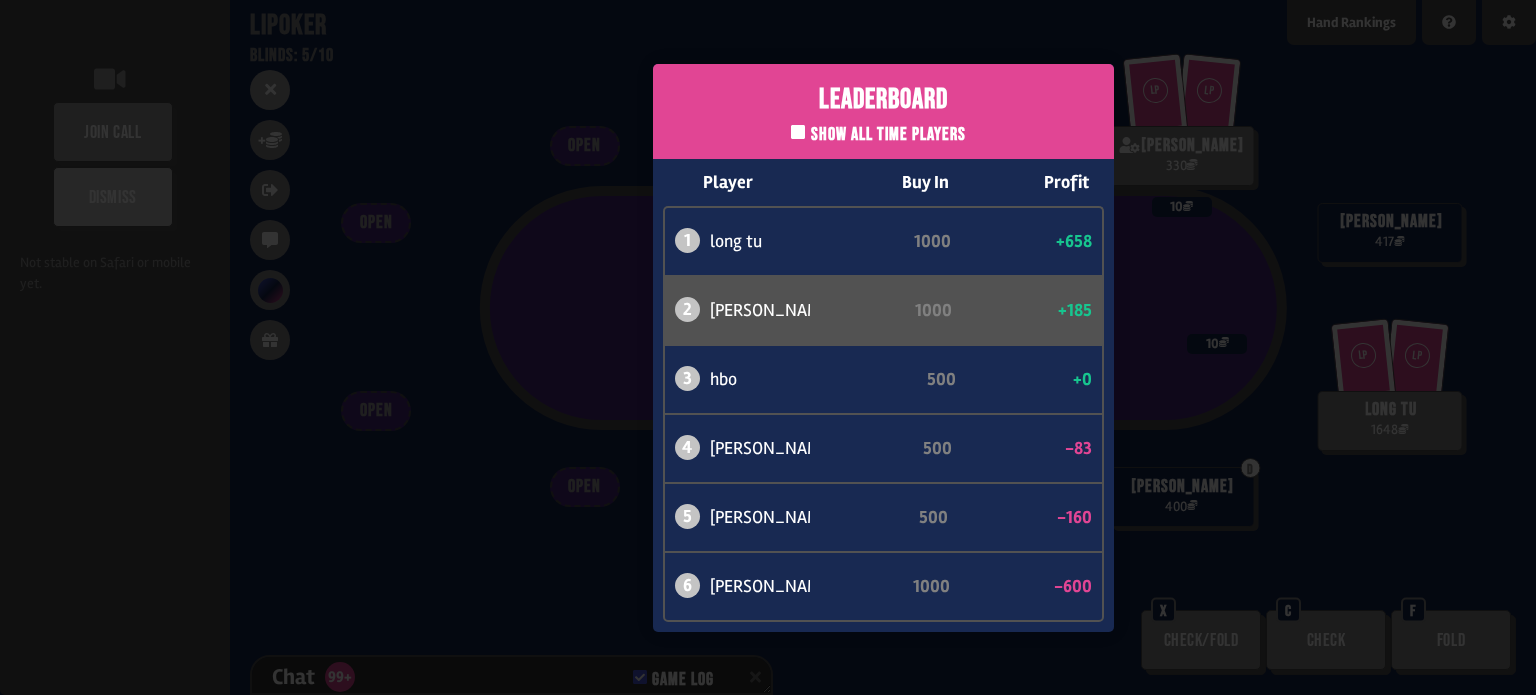 click on "Leaderboard   Show all time players Player Buy In Profit 1 long tu 1000 +658 2 [PERSON_NAME] trì 1000 +185 3 hbo 500 +0 4 [PERSON_NAME] 500 -83 5 [PERSON_NAME] 500 -160 6 [PERSON_NAME] 1000 -600" at bounding box center (883, 347) 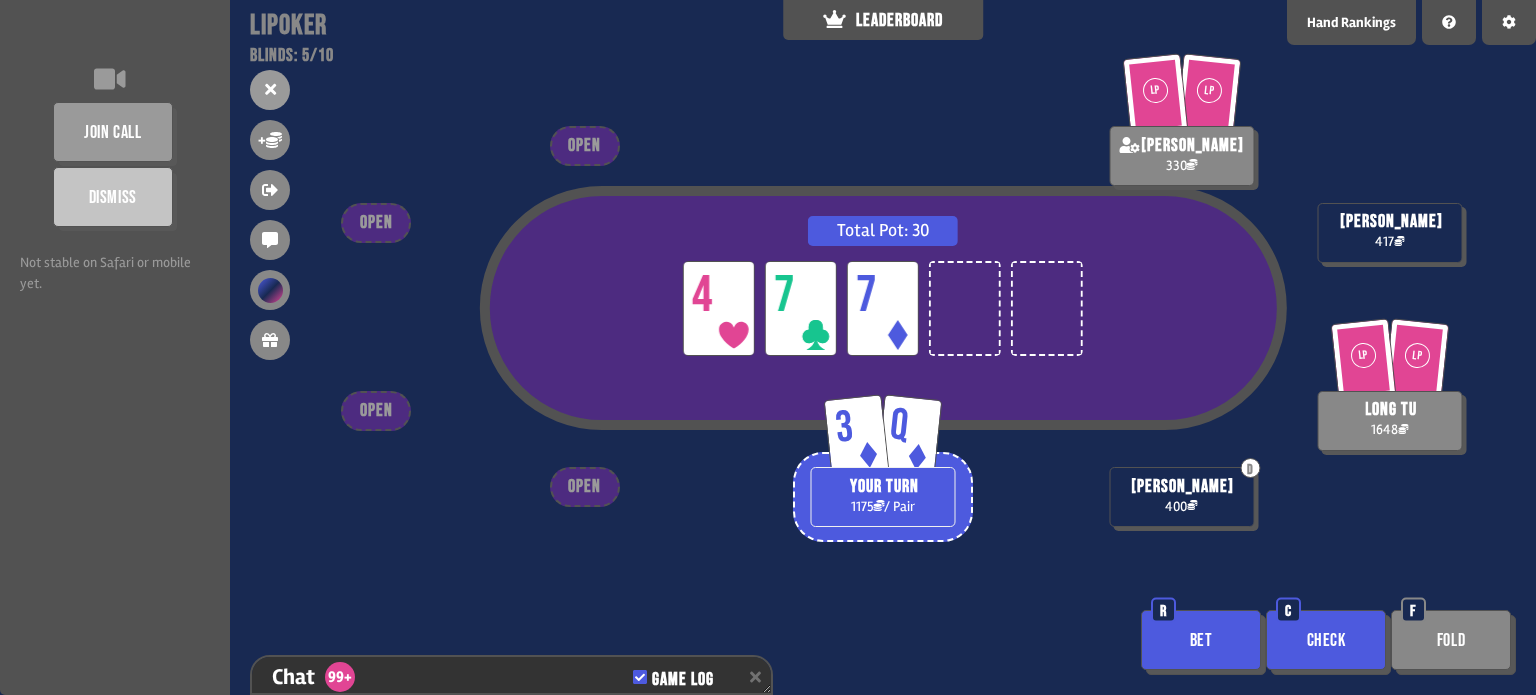 click on "Check" at bounding box center (1326, 640) 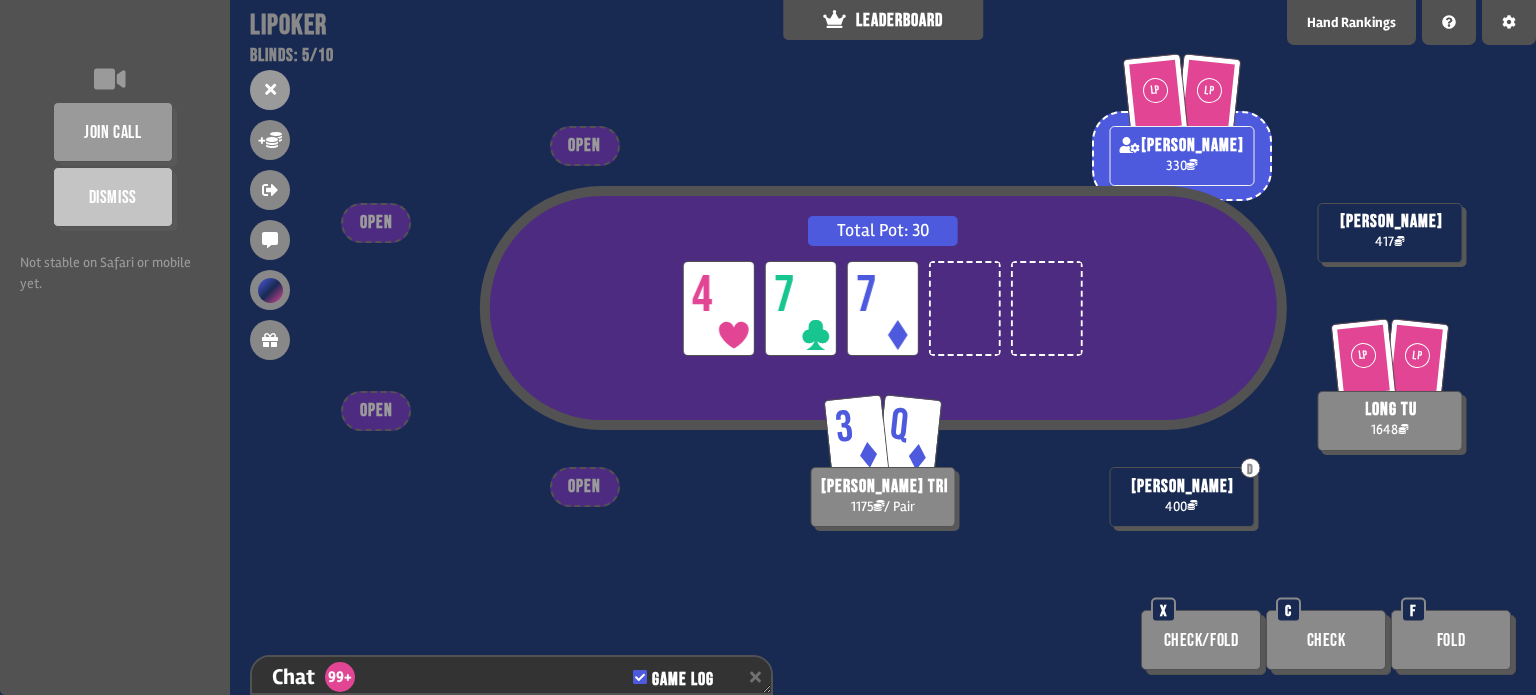 click on "Total Pot: 30   LP 4 LP 7 LP 7 3 Q [PERSON_NAME] trì 1175   / Pair LP LP [PERSON_NAME] 330  D [PERSON_NAME] 400  [PERSON_NAME] 417  LP LP long tu 1648  OPEN OPEN OPEN OPEN Check/Fold X Check C Fold F" at bounding box center [883, 347] 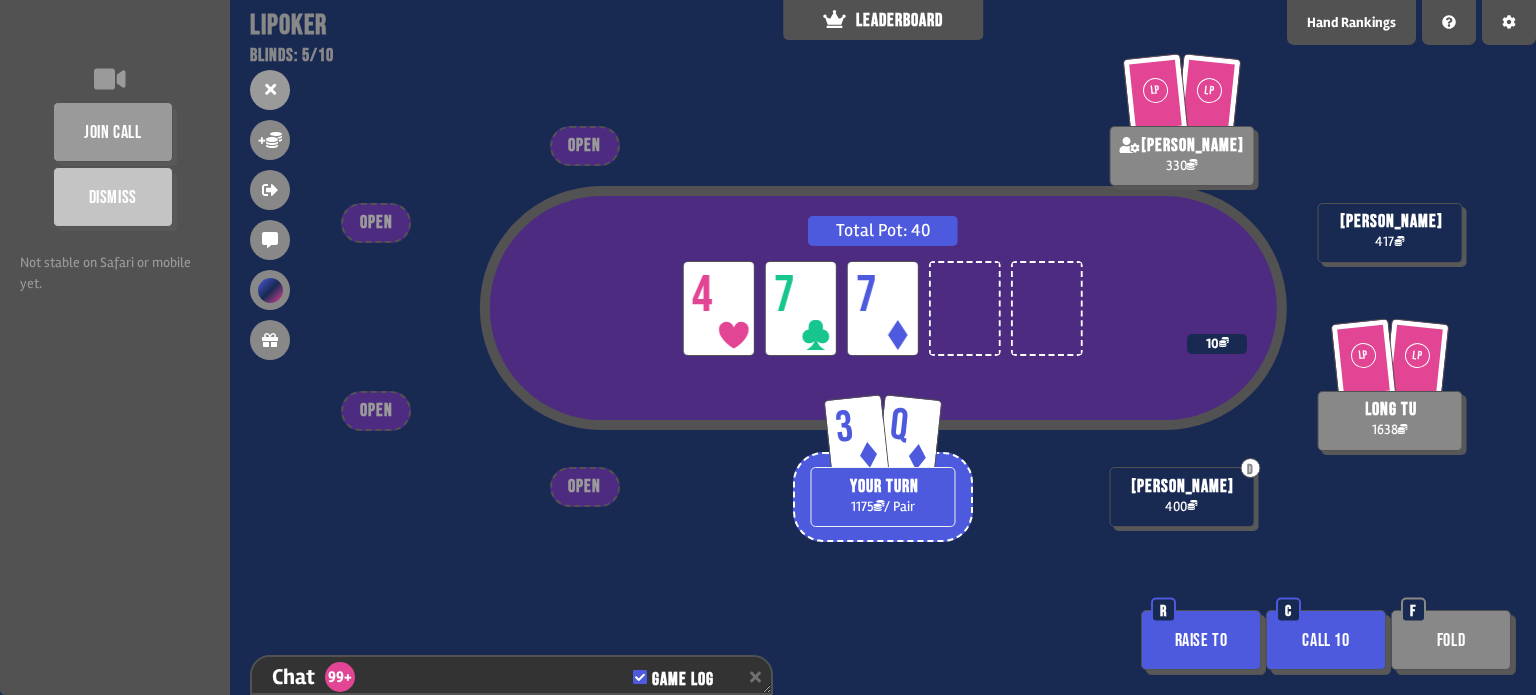 click on "Fold" at bounding box center [1451, 640] 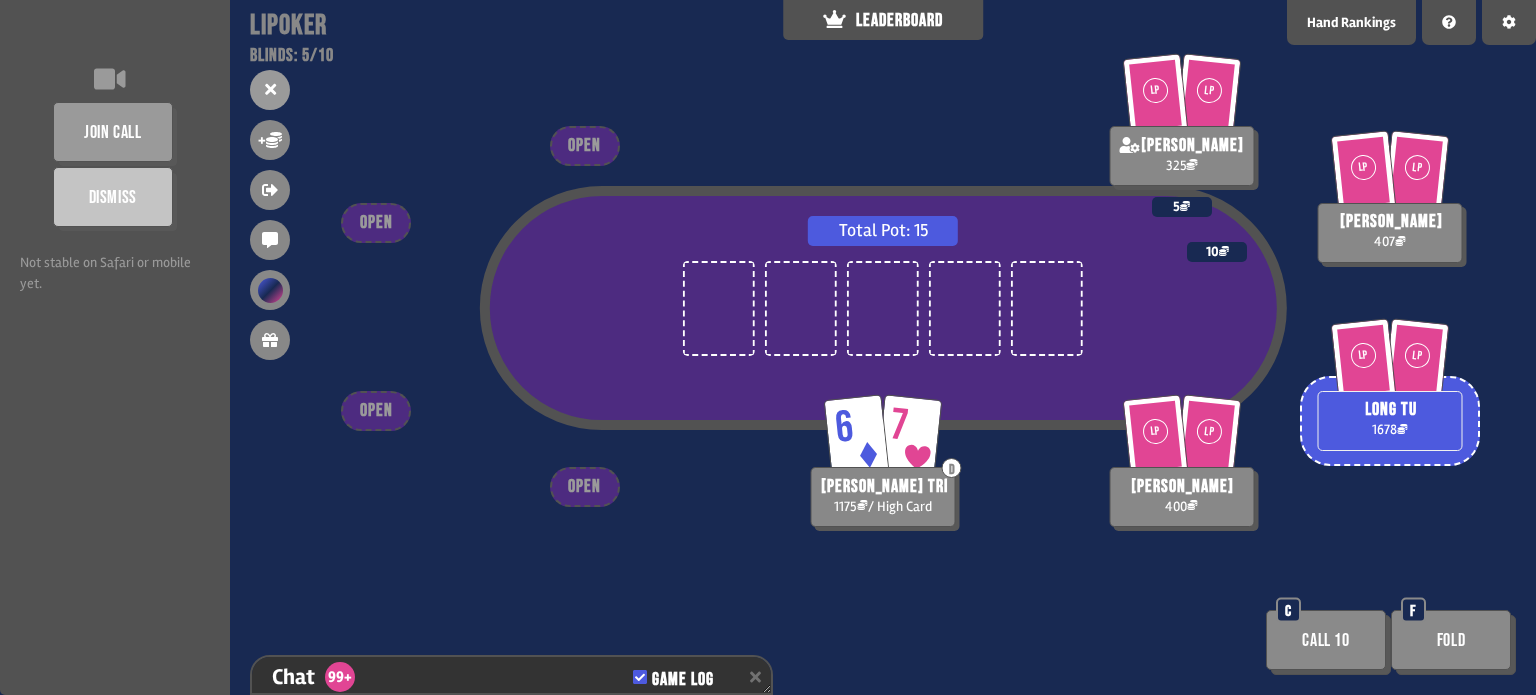 scroll, scrollTop: 98, scrollLeft: 0, axis: vertical 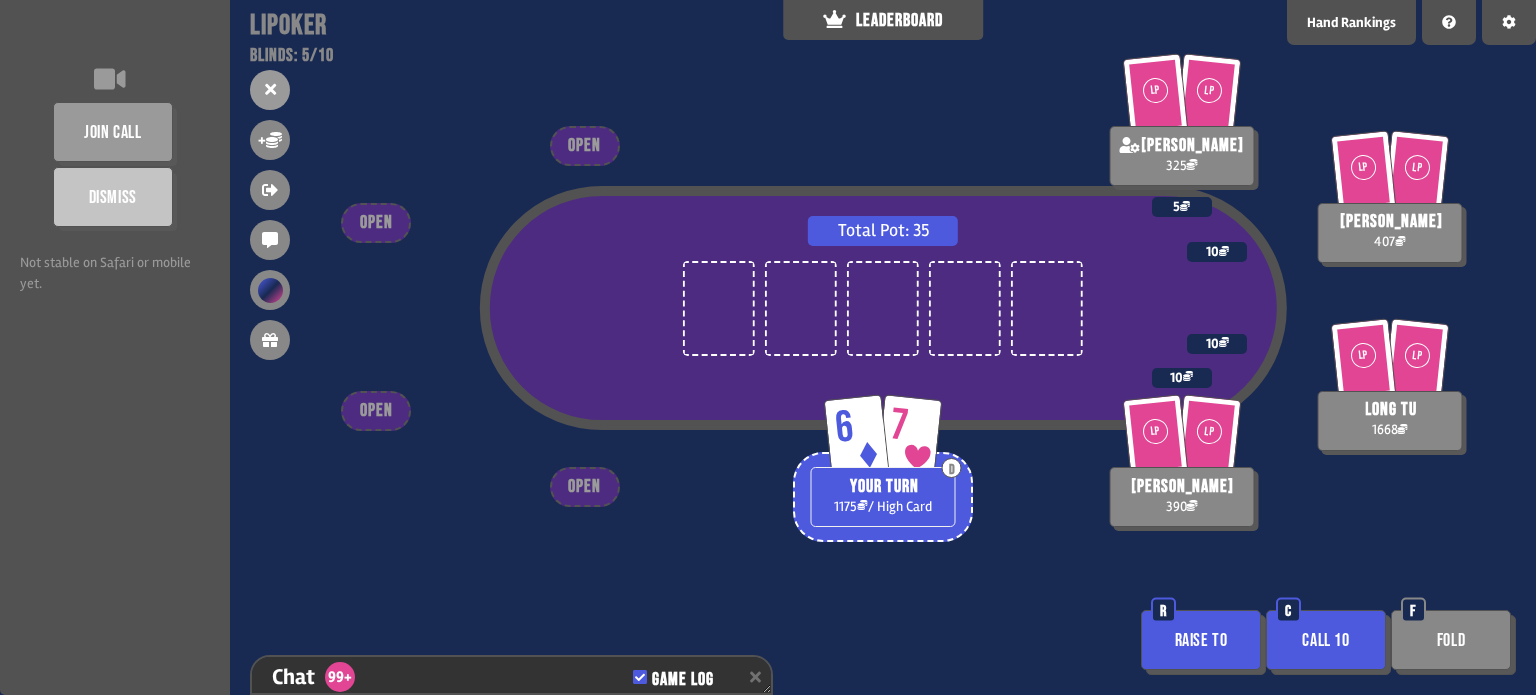click on "Call 10" at bounding box center [1326, 640] 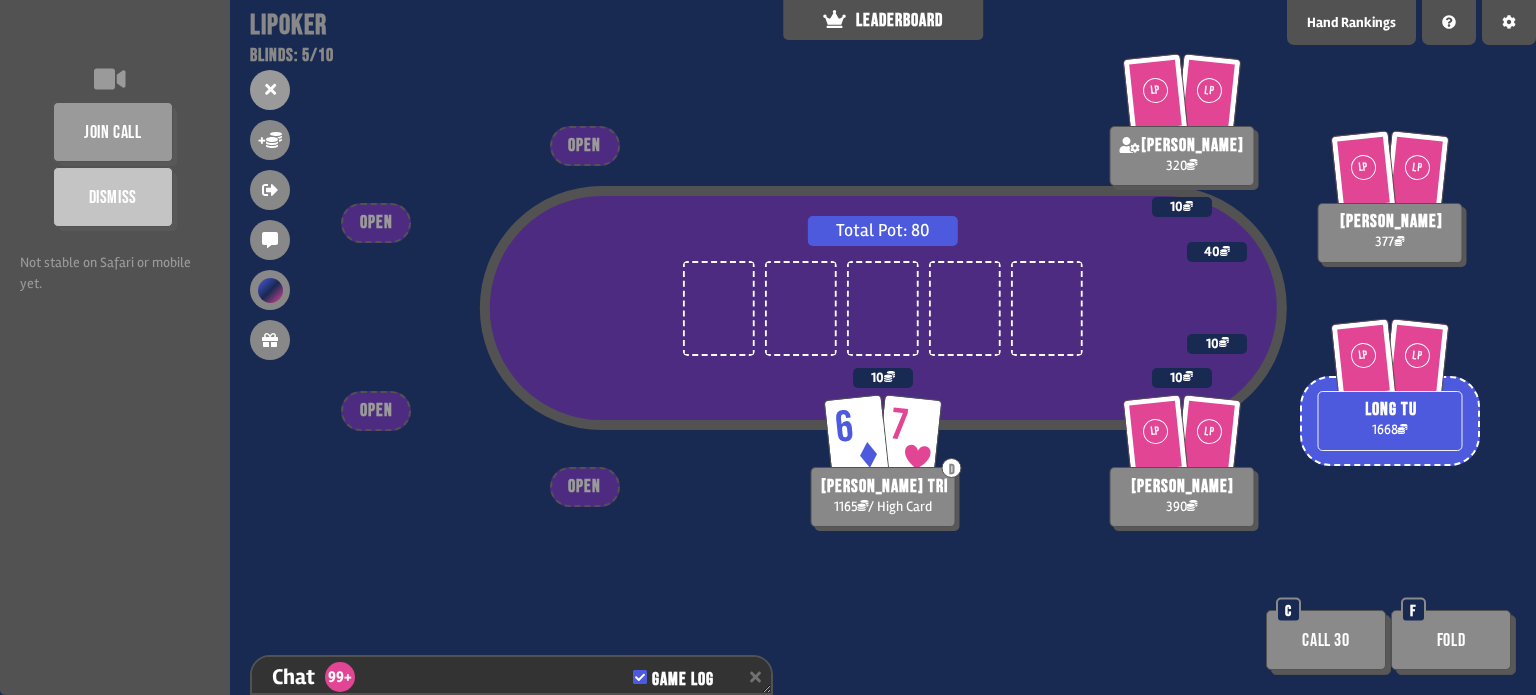 click on "Call 30" at bounding box center (1326, 640) 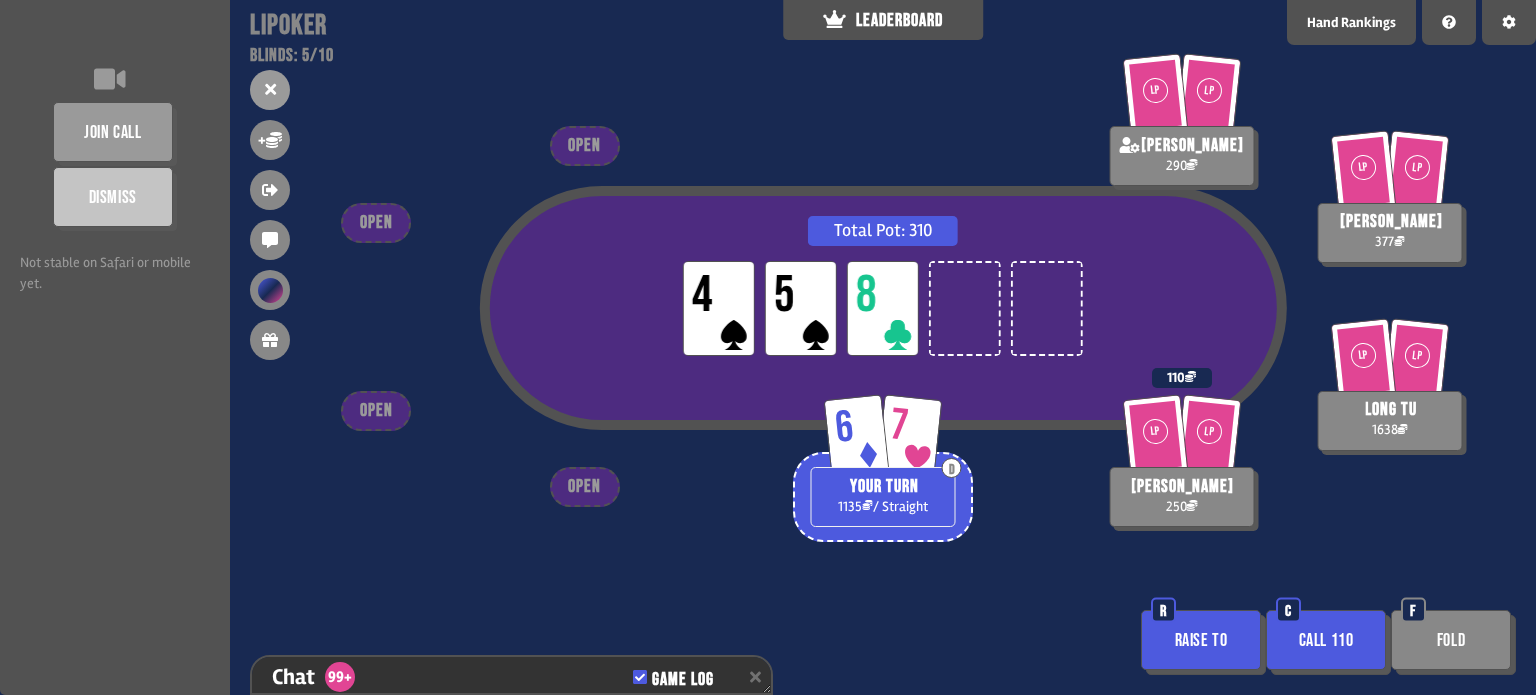click on "Call 110" at bounding box center (1326, 640) 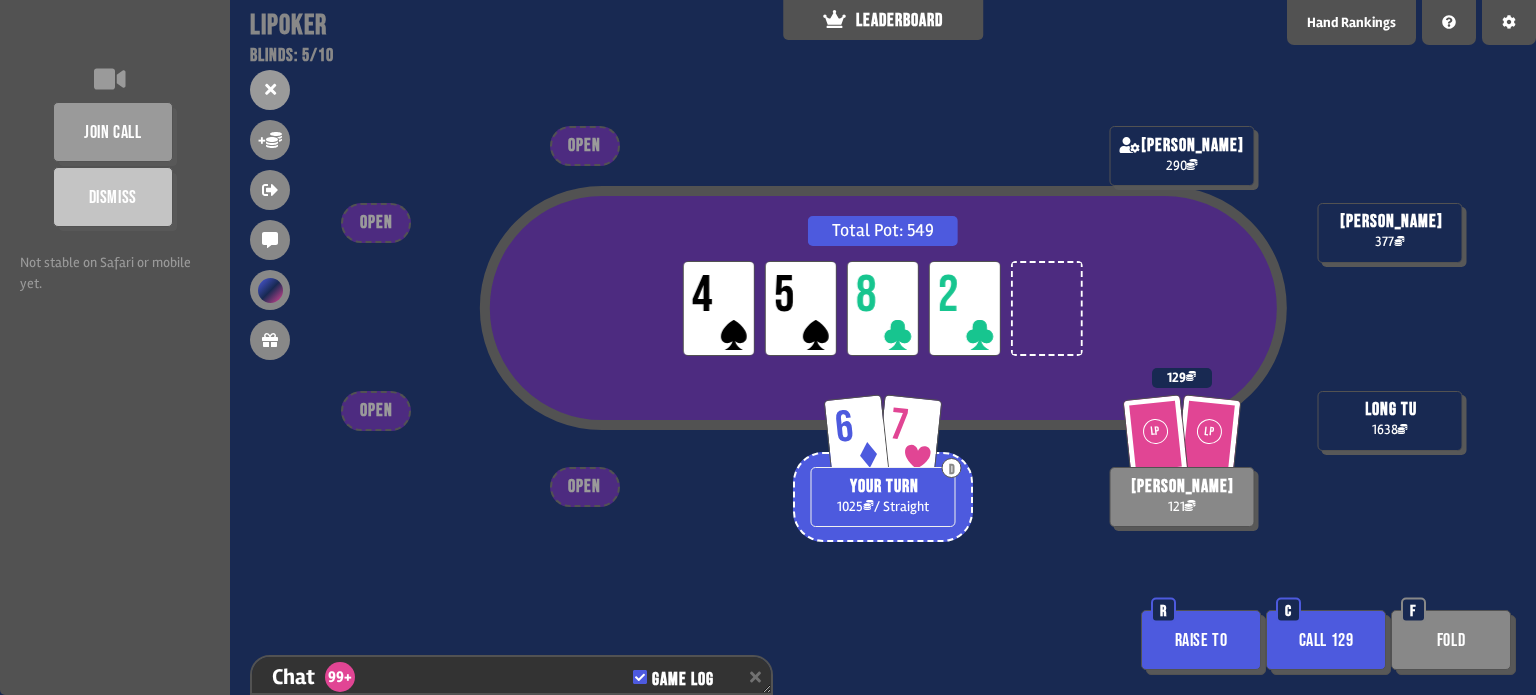 click on "Raise to" at bounding box center [1201, 640] 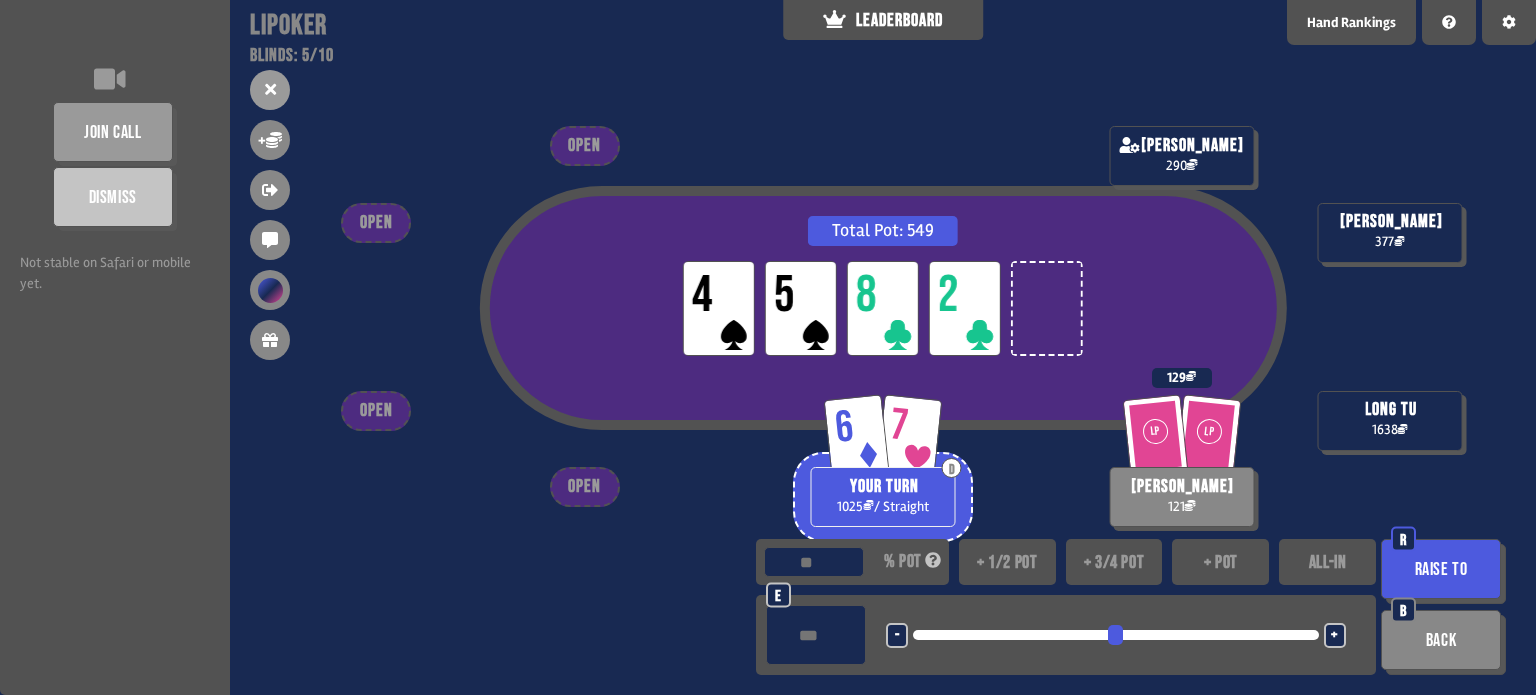 click on "ALL-IN" at bounding box center (1327, 562) 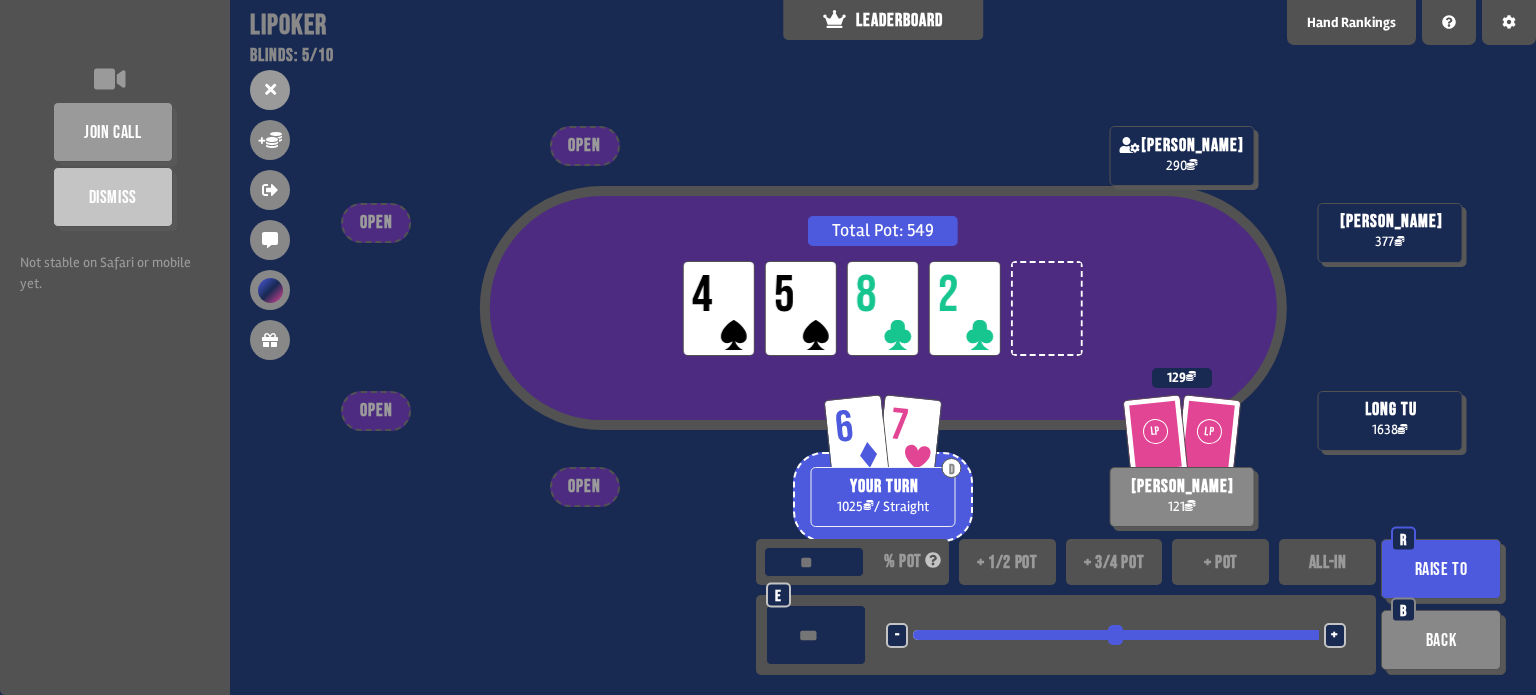click on "Raise to" at bounding box center [1441, 569] 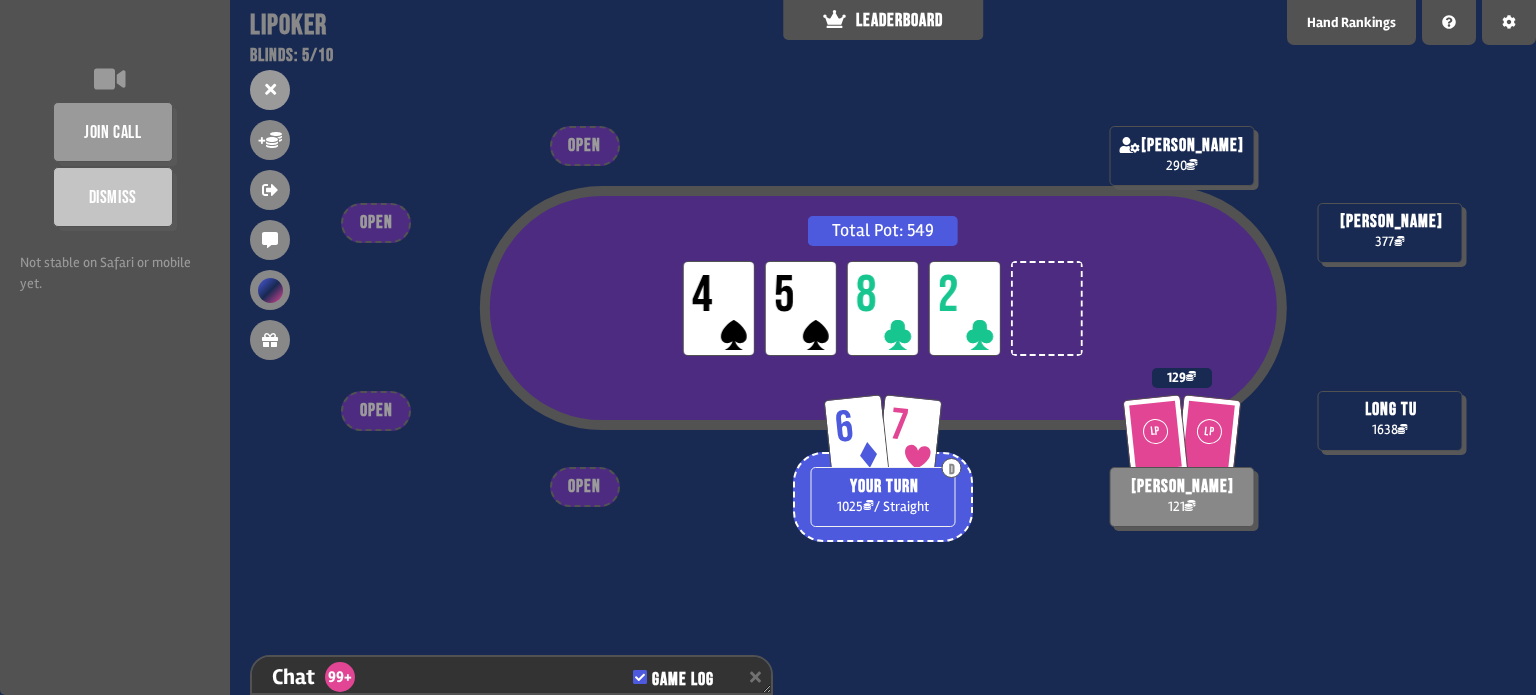 scroll, scrollTop: 10511, scrollLeft: 0, axis: vertical 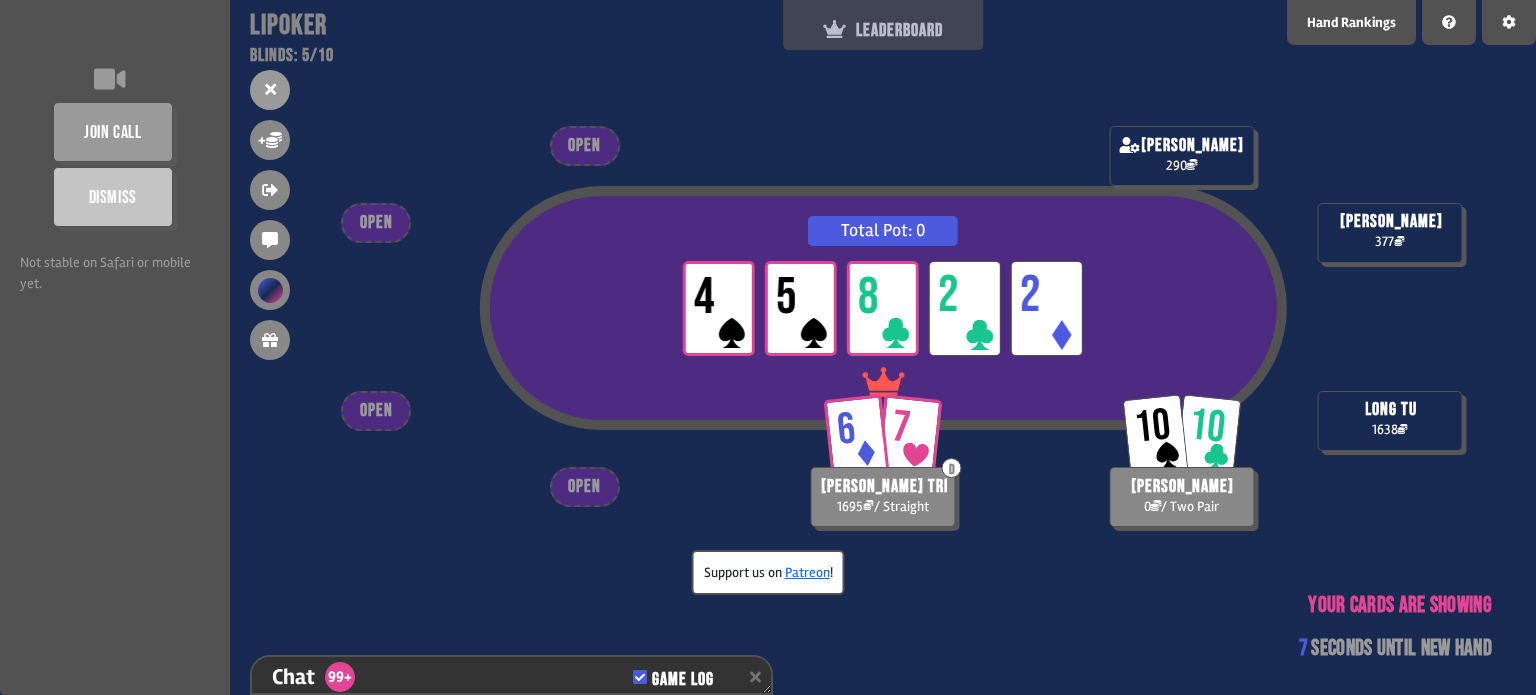 click on "LEADERBOARD" at bounding box center (883, 25) 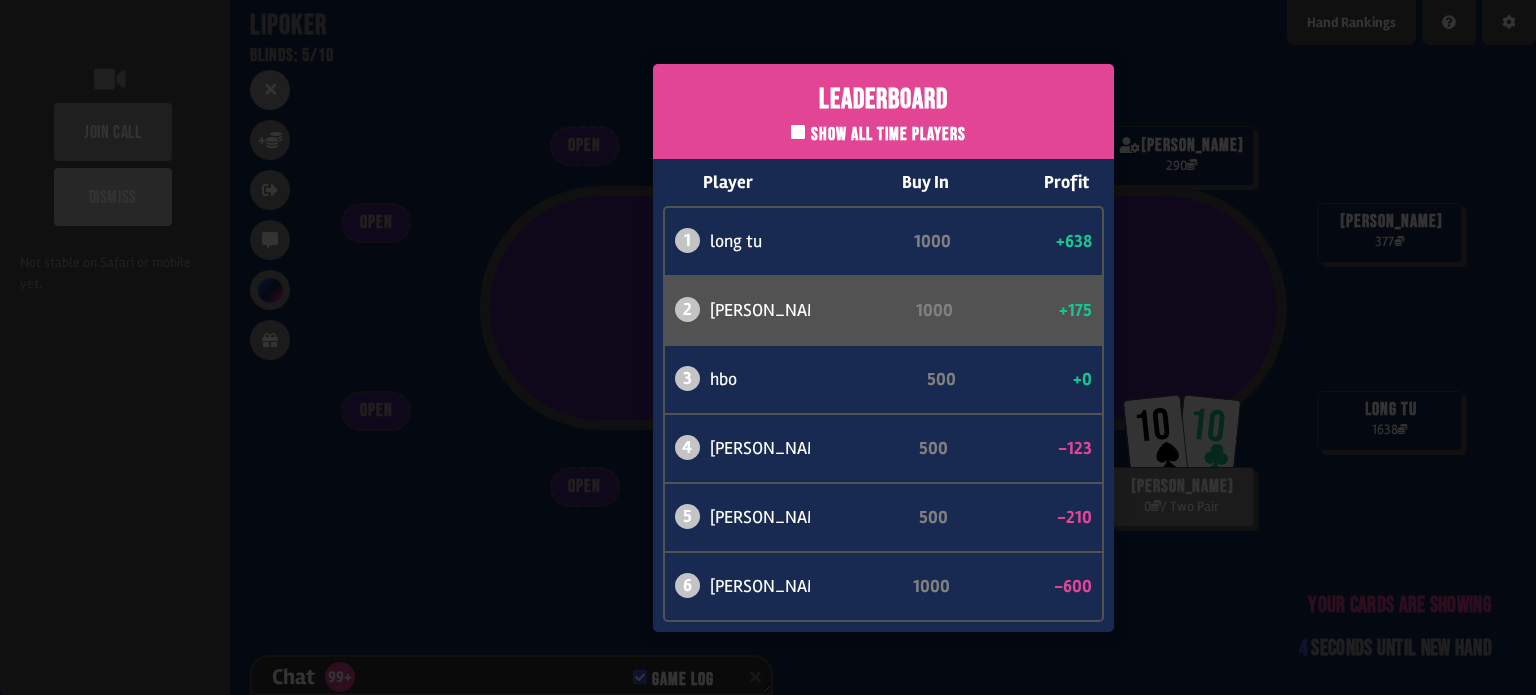click on "Leaderboard   Show all time players Player Buy In Profit 1 long tu 1000 +638 2 [PERSON_NAME] trì 1000 +175 3 hbo 500 +0 4 [PERSON_NAME] 500 -123 5 [PERSON_NAME] 500 -210 6 [PERSON_NAME] 1000 -600" at bounding box center (883, 347) 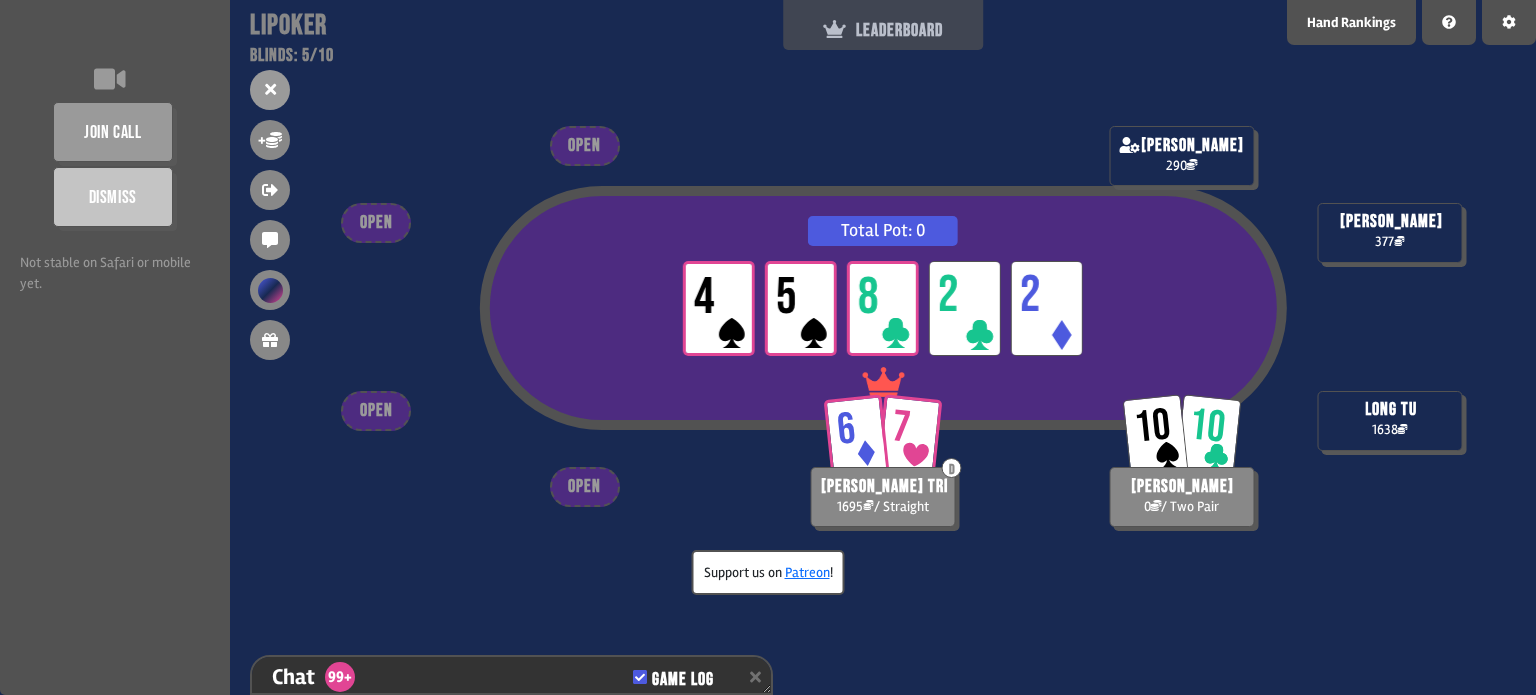 click on "LEADERBOARD" at bounding box center (883, 25) 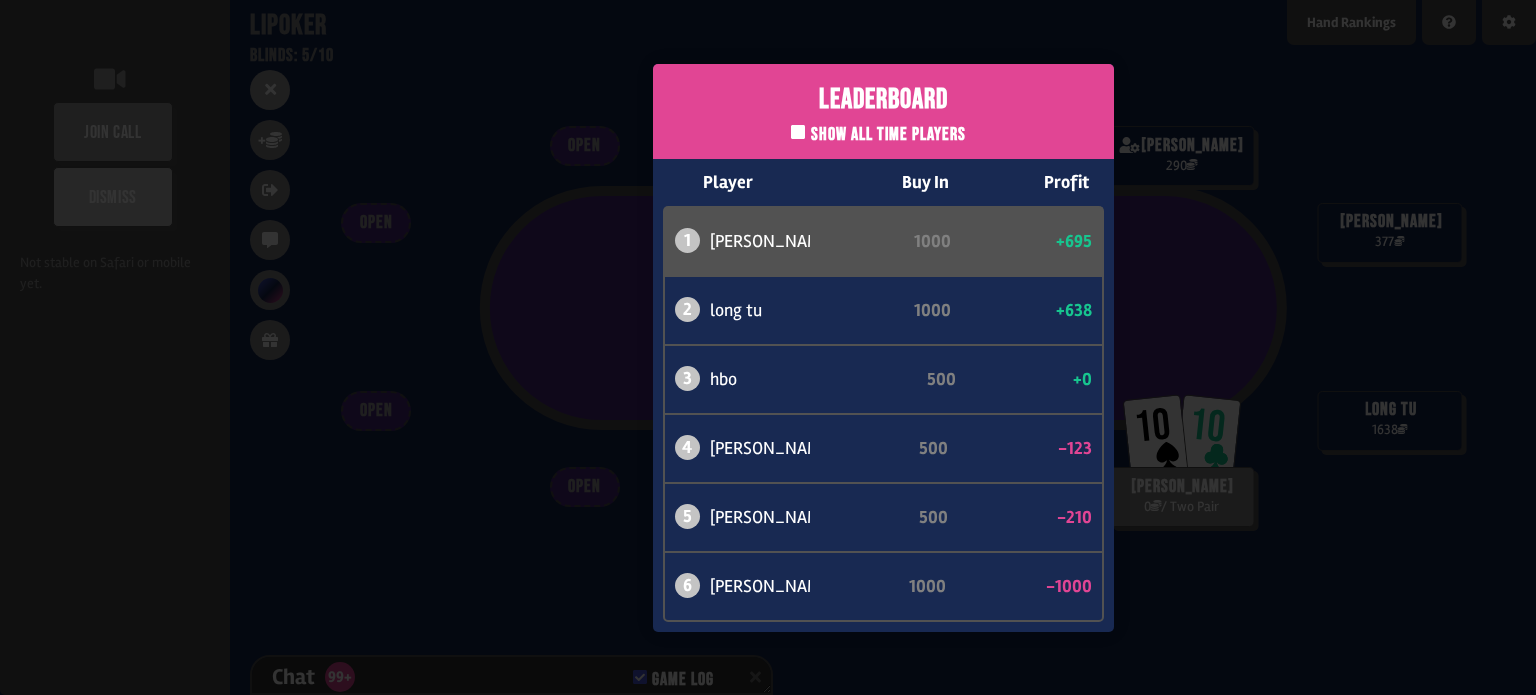 click on "Leaderboard   Show all time players Player Buy In Profit 1 [PERSON_NAME] trì 1000 +695 2 long tu 1000 +638 3 hbo 500 +0 4 [PERSON_NAME] 500 -123 5 [PERSON_NAME] 500 -210 6 [PERSON_NAME] [DATE] -[DATE]" at bounding box center (883, 347) 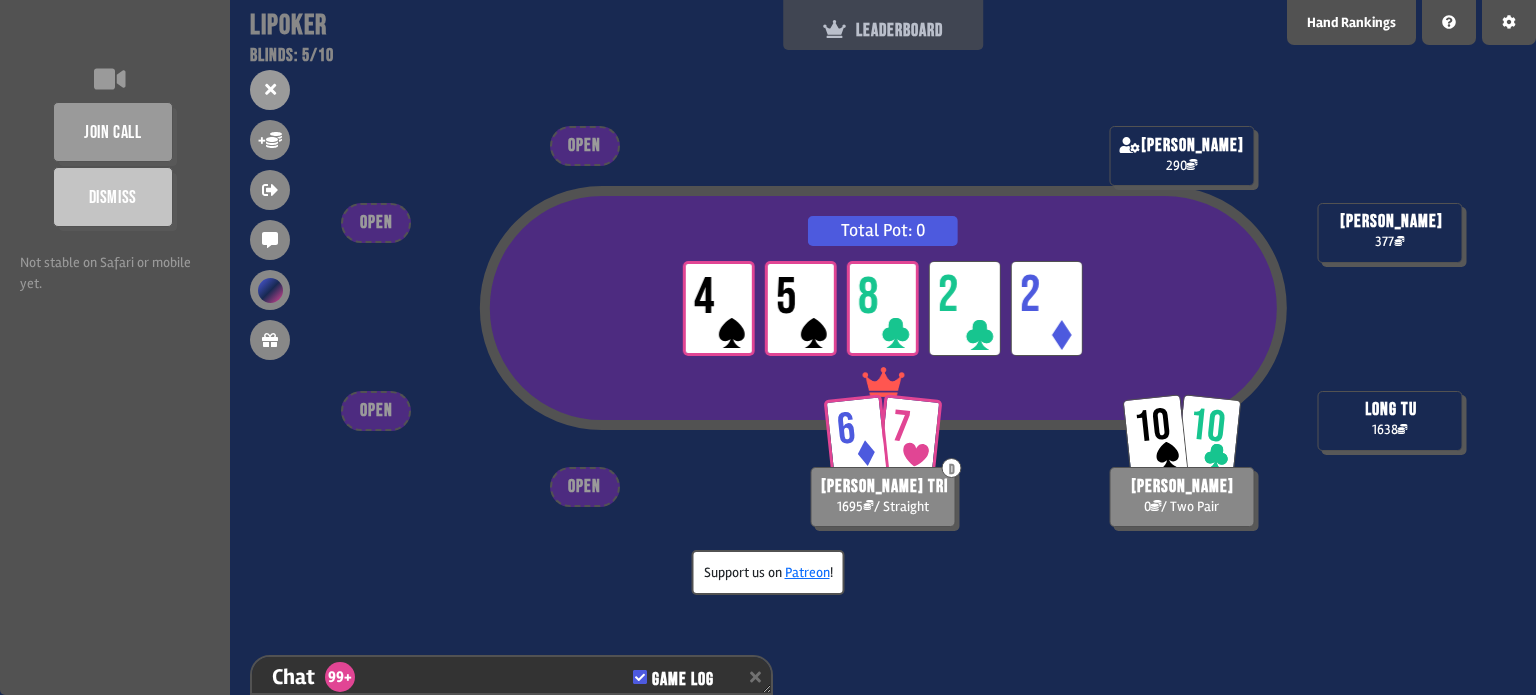 click on "LEADERBOARD" at bounding box center (883, 30) 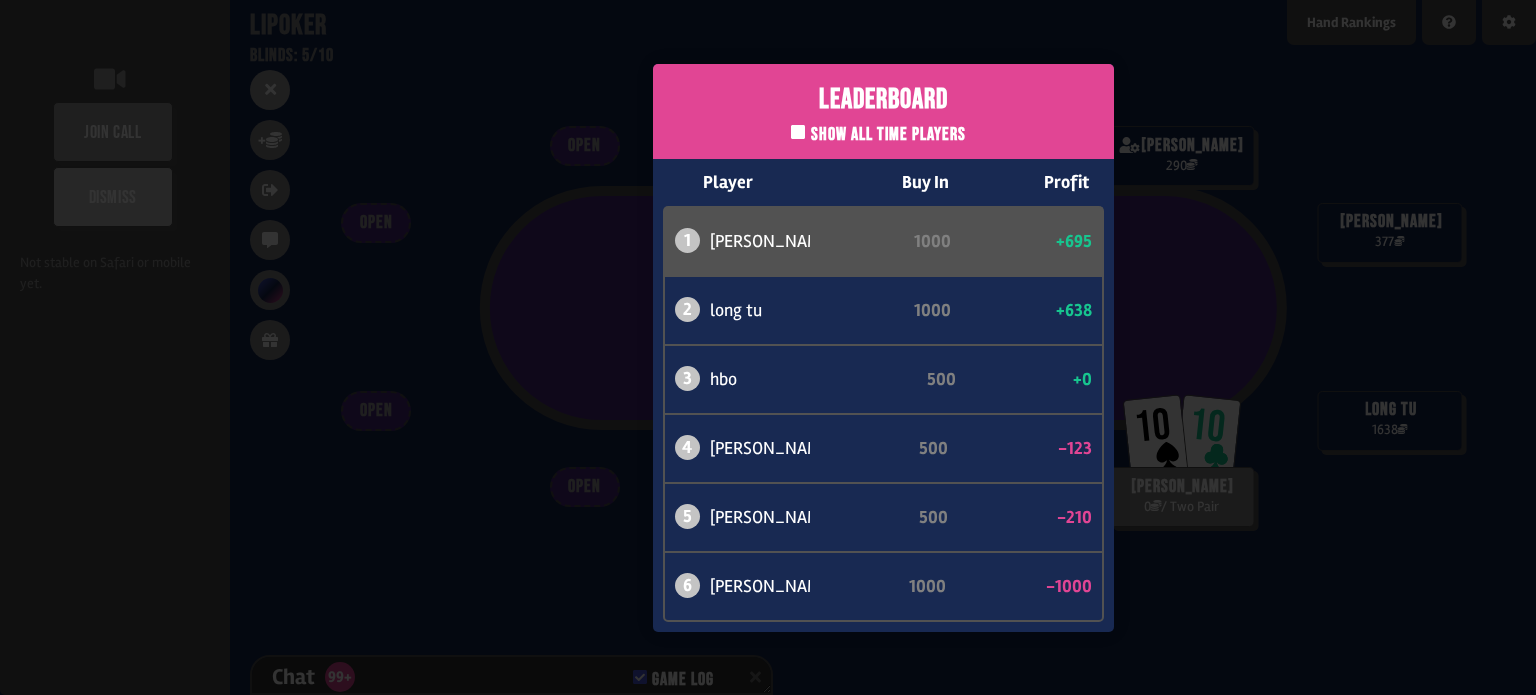 click on "Leaderboard   Show all time players Player Buy In Profit 1 [PERSON_NAME] trì 1000 +695 2 long tu 1000 +638 3 hbo 500 +0 4 [PERSON_NAME] 500 -123 5 [PERSON_NAME] 500 -210 6 [PERSON_NAME] [DATE] -[DATE]" at bounding box center [883, 347] 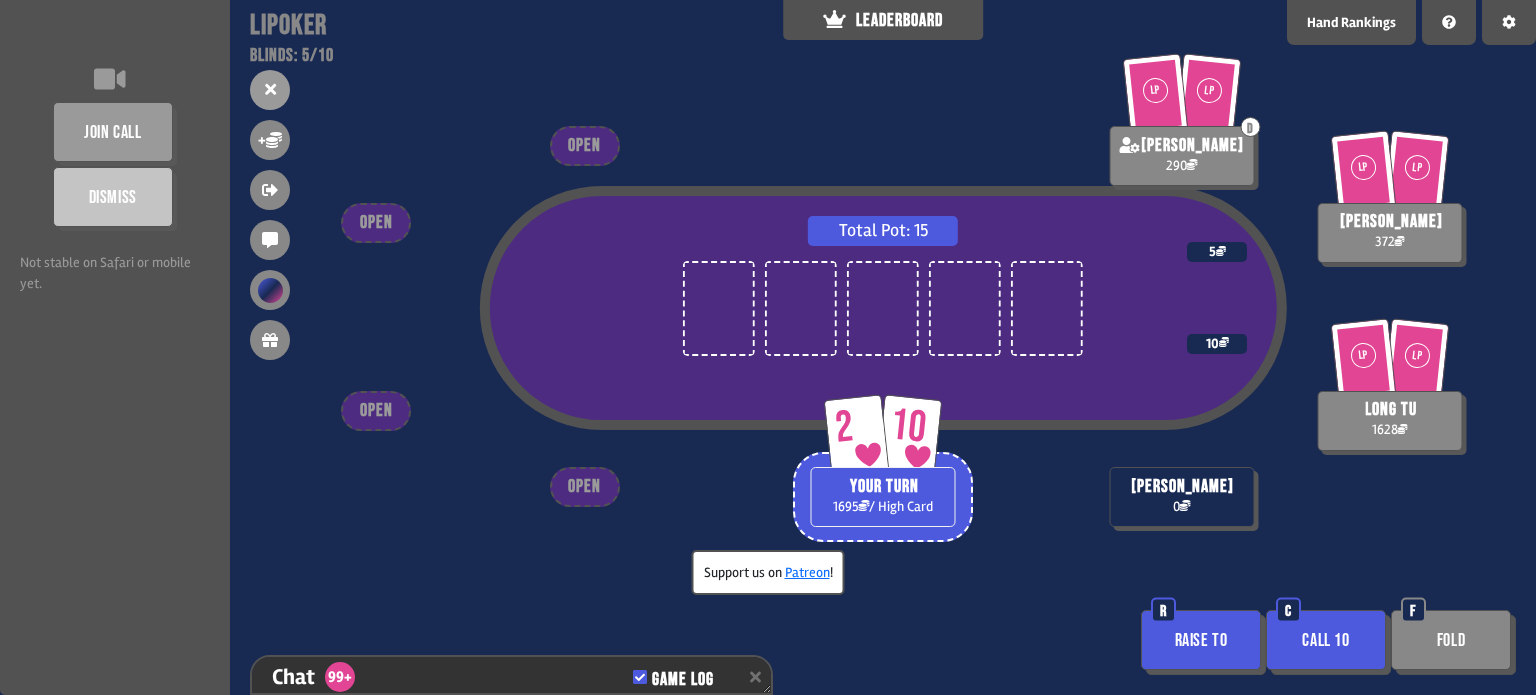 click on "Call 10" at bounding box center [1326, 640] 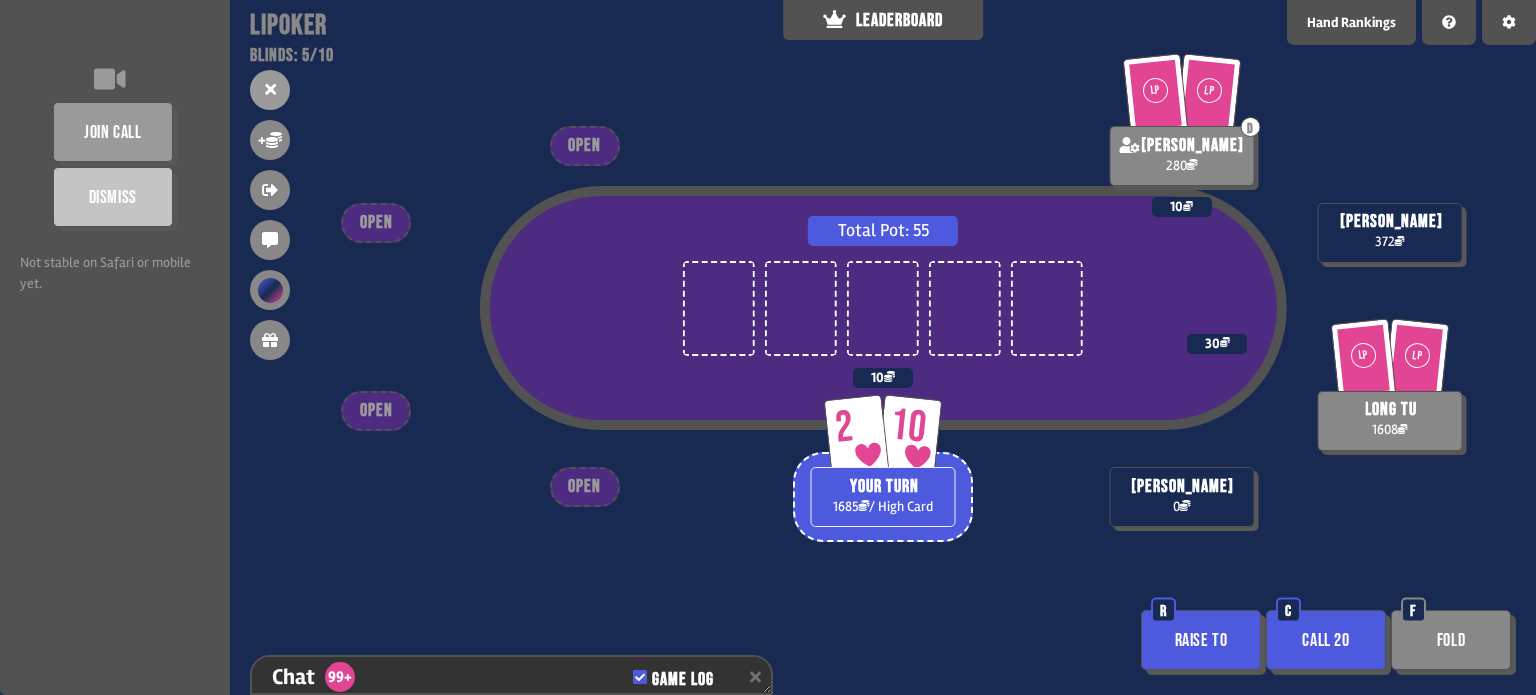 click on "Call 20" at bounding box center (1326, 640) 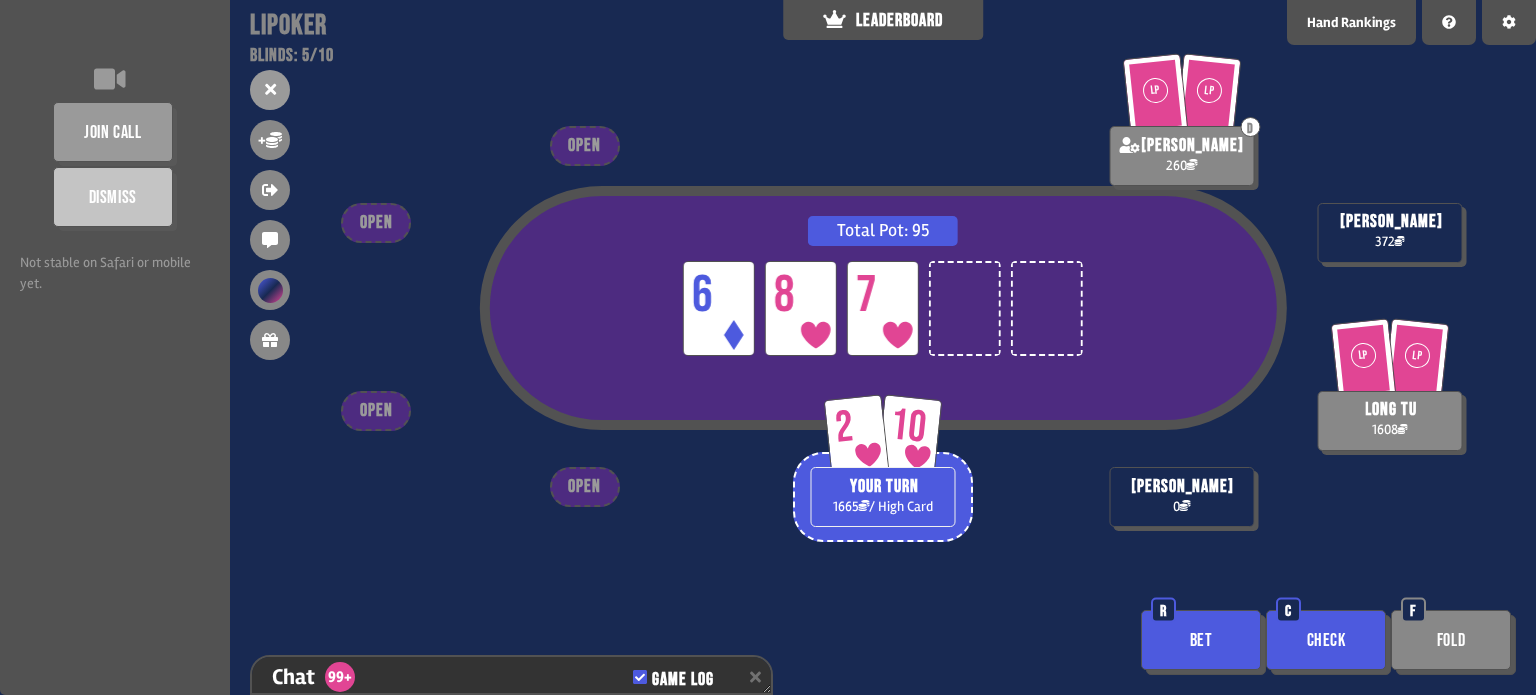 click on "Bet" at bounding box center [1201, 640] 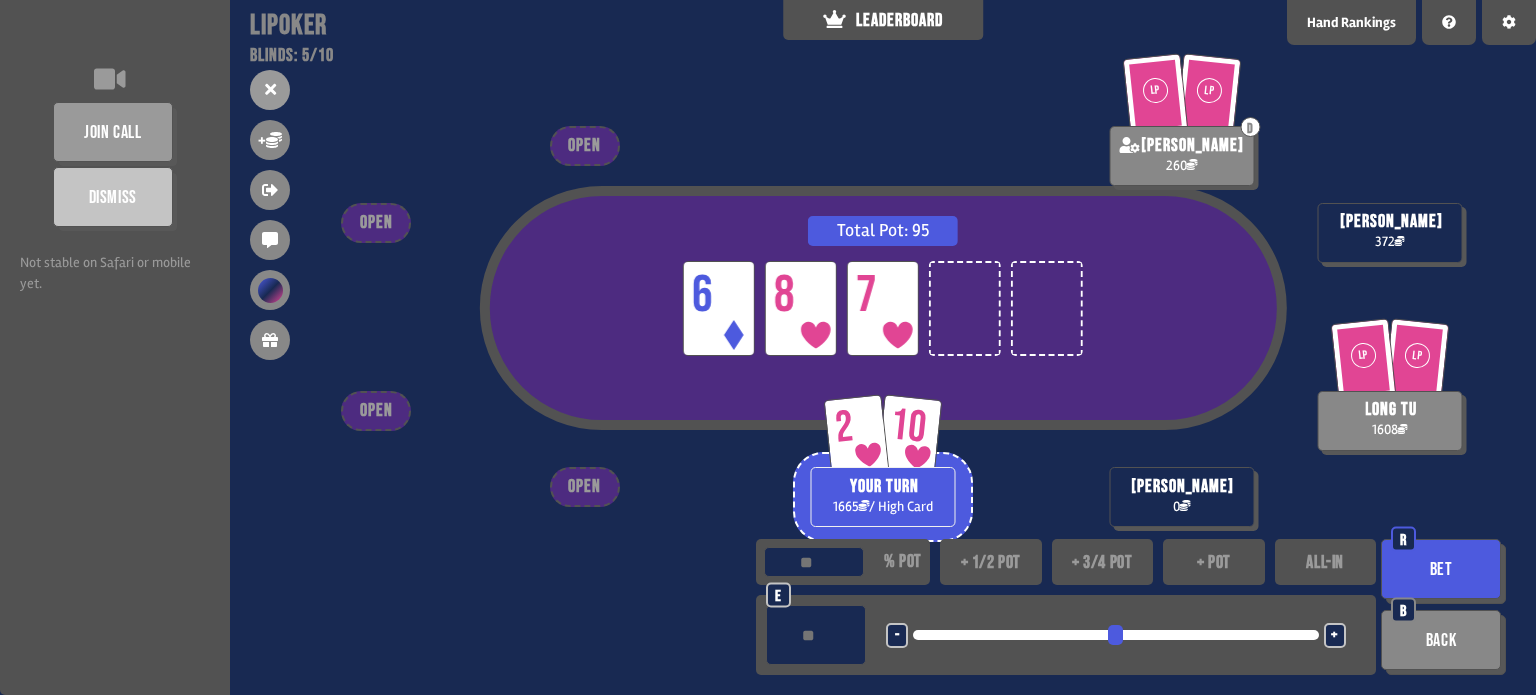click on "+ 1/2 pot" at bounding box center (991, 562) 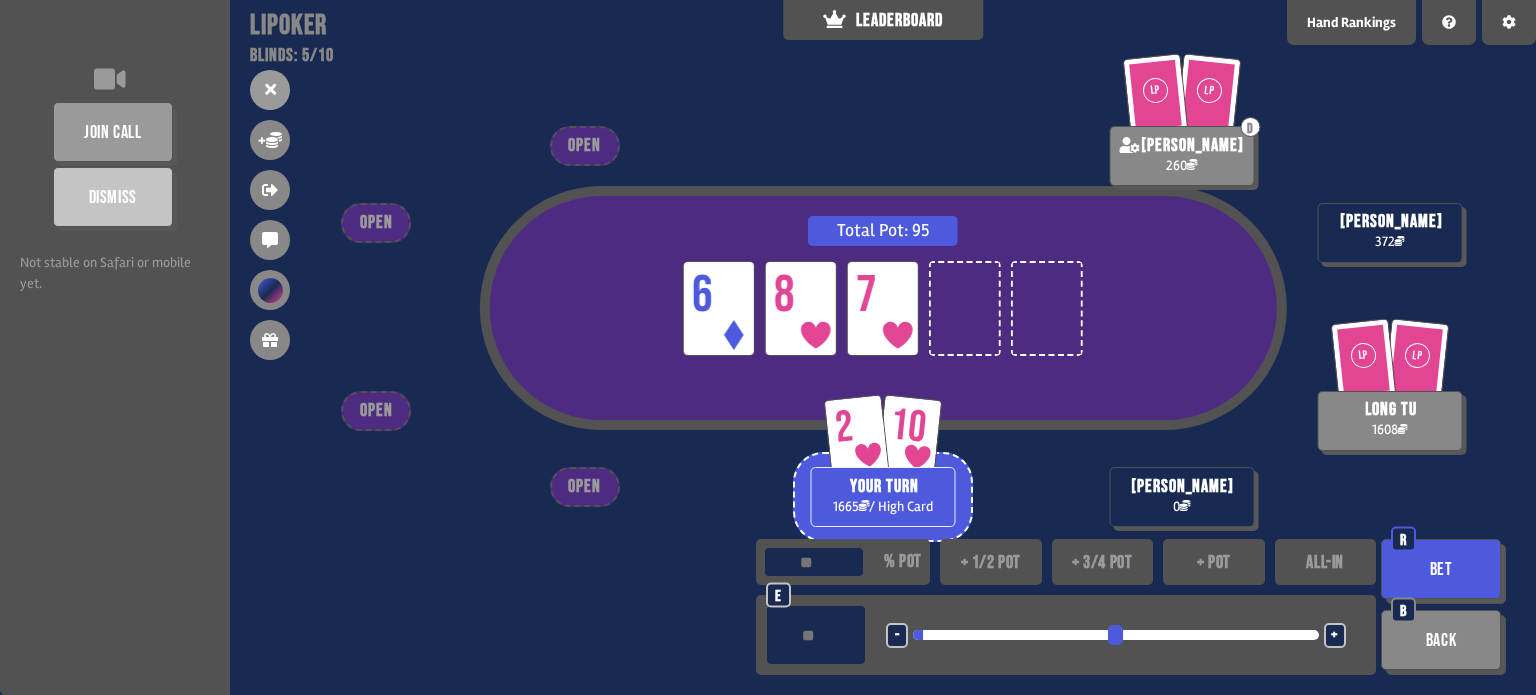 type on "**" 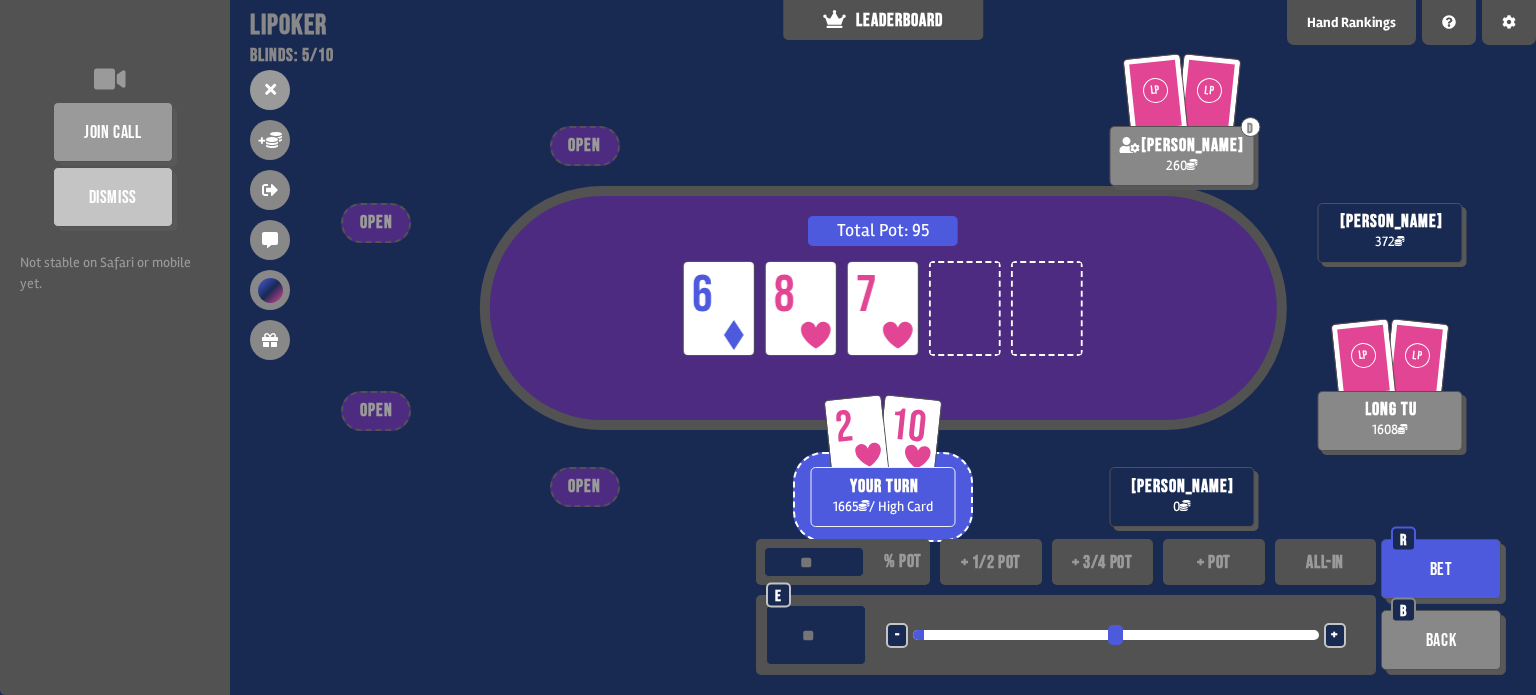 click on "**" at bounding box center (816, 635) 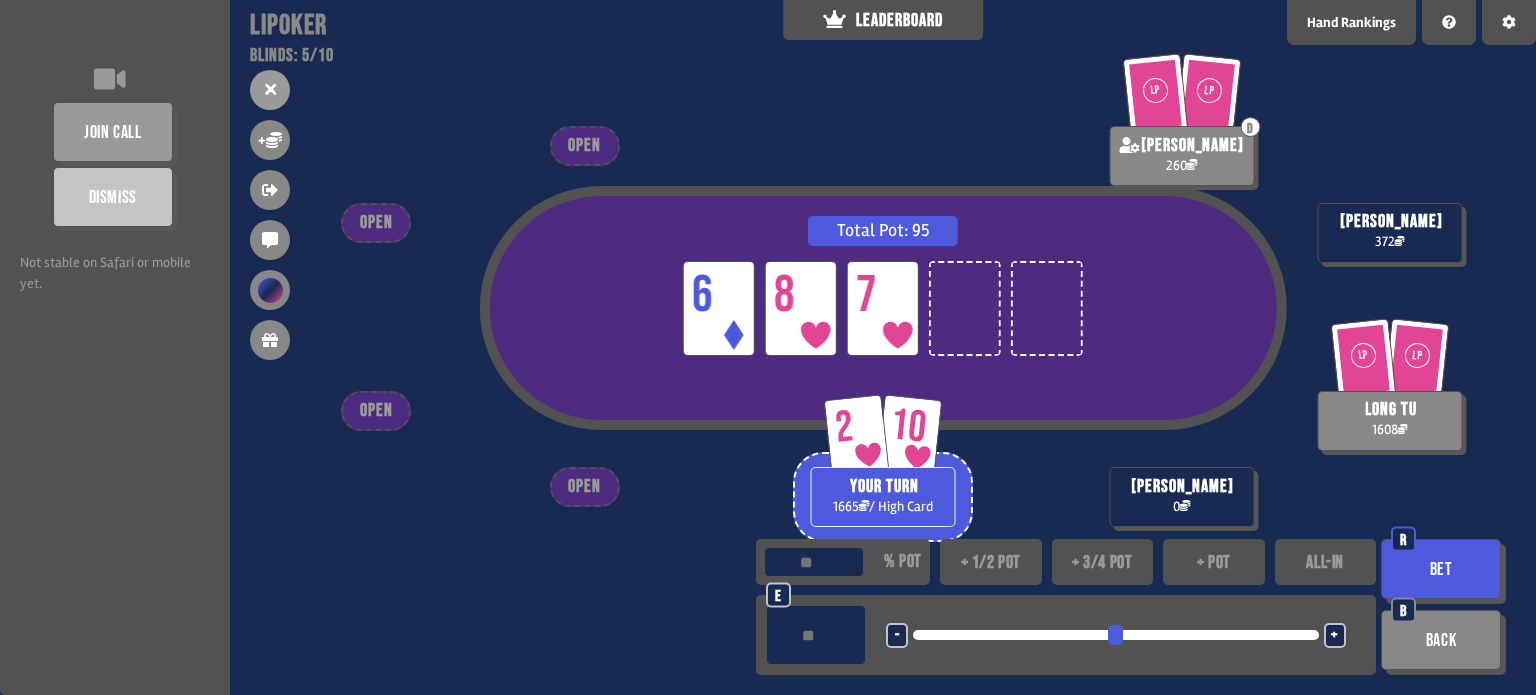 type on "**" 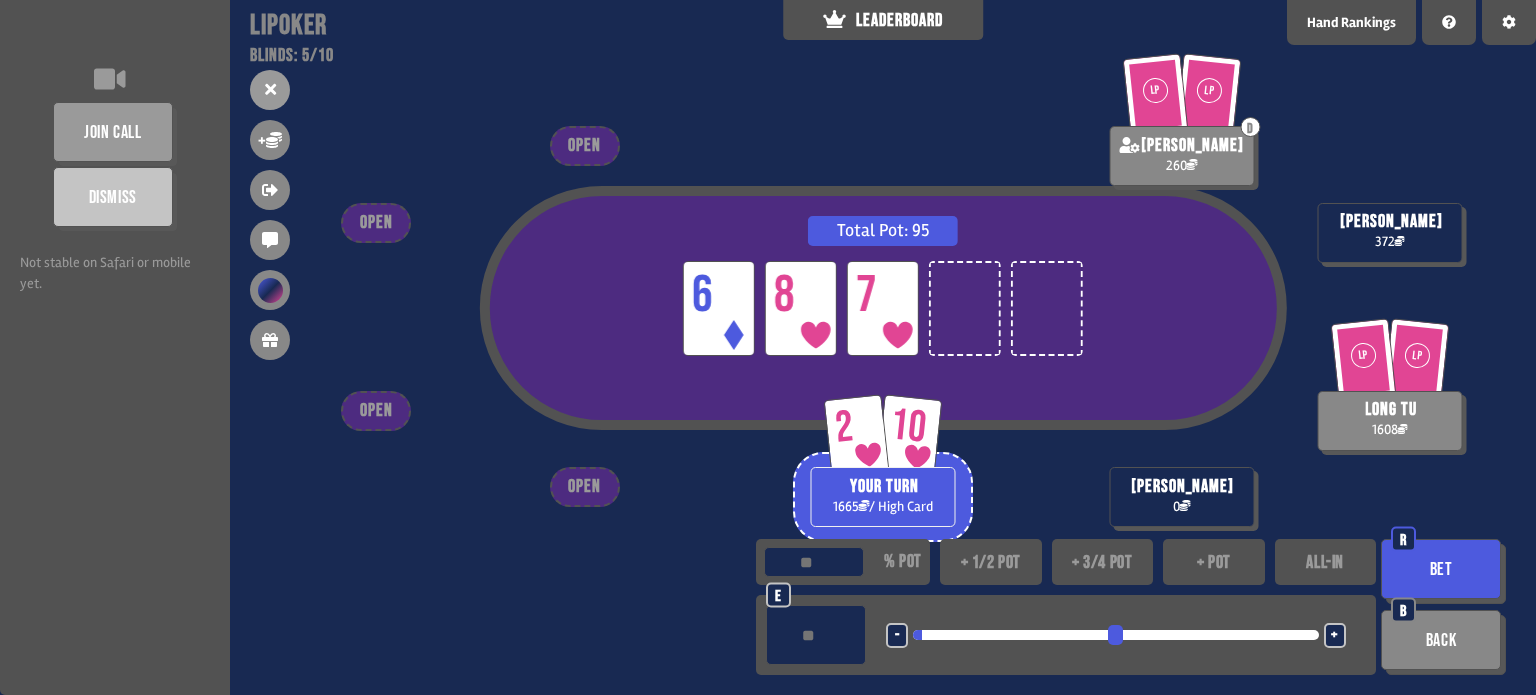 type on "**" 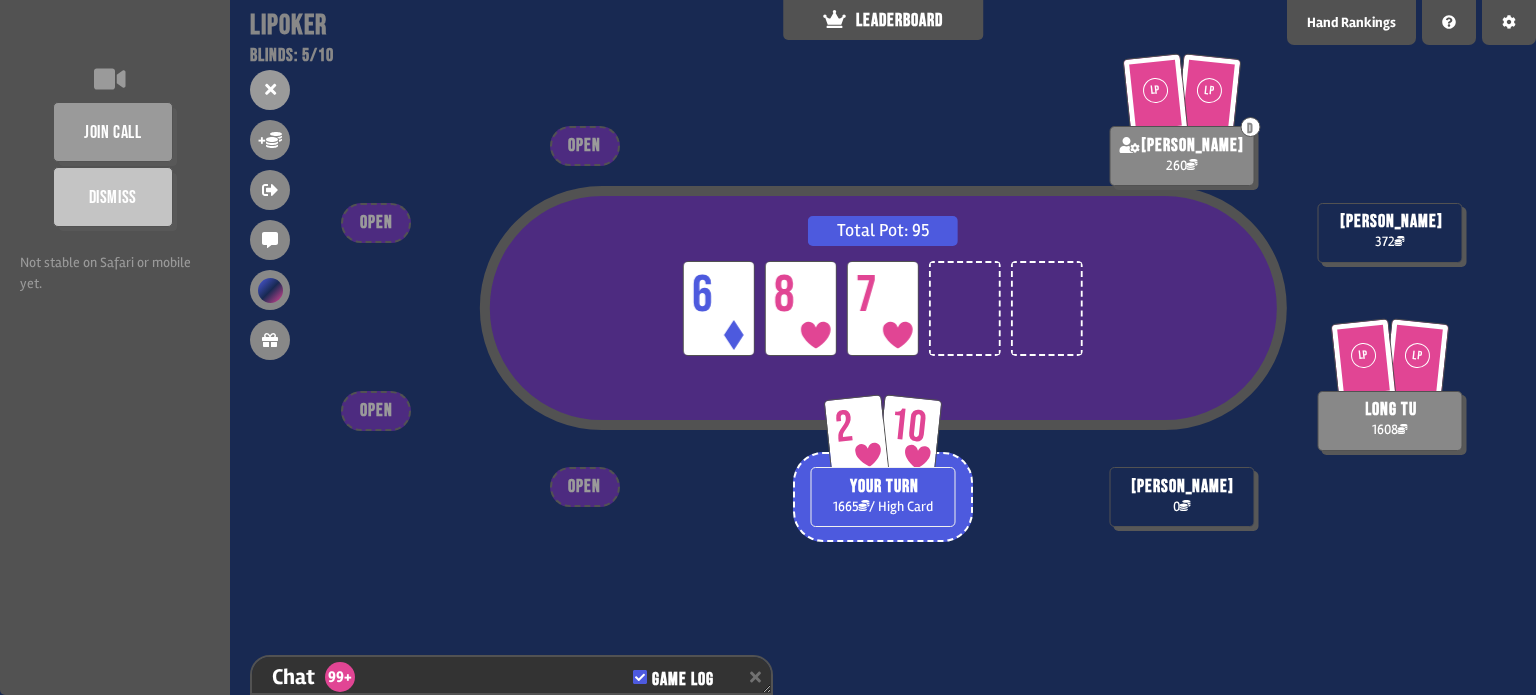 scroll, scrollTop: 11032, scrollLeft: 0, axis: vertical 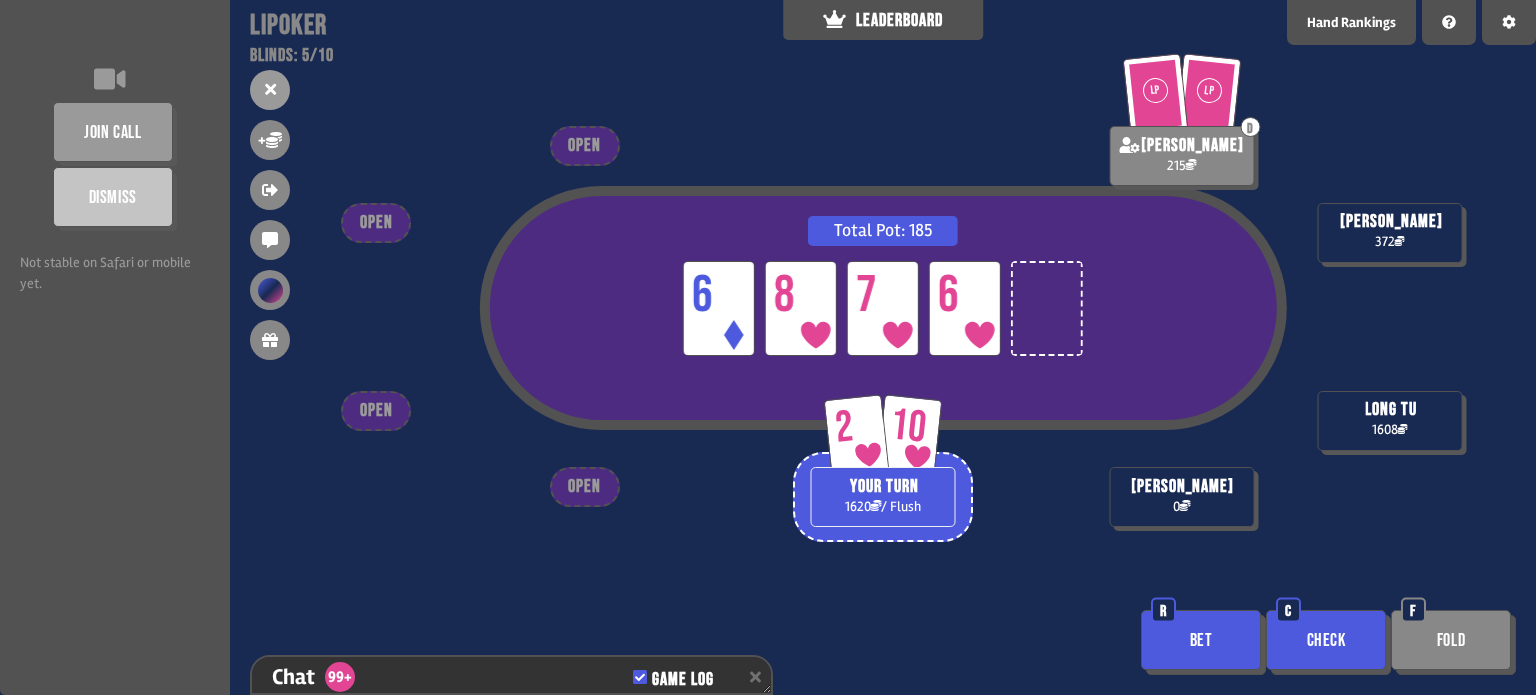 click on "Check" at bounding box center [1326, 640] 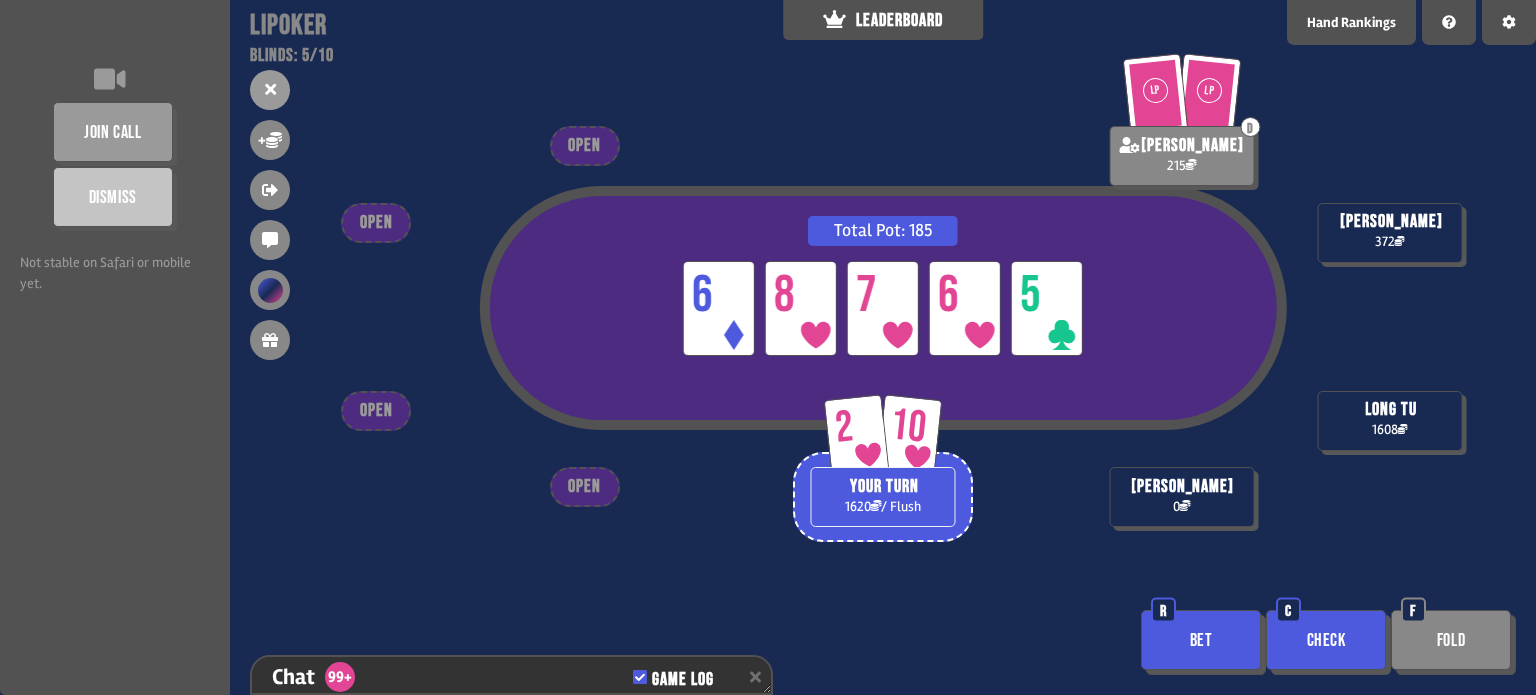 click on "Bet" at bounding box center (1201, 640) 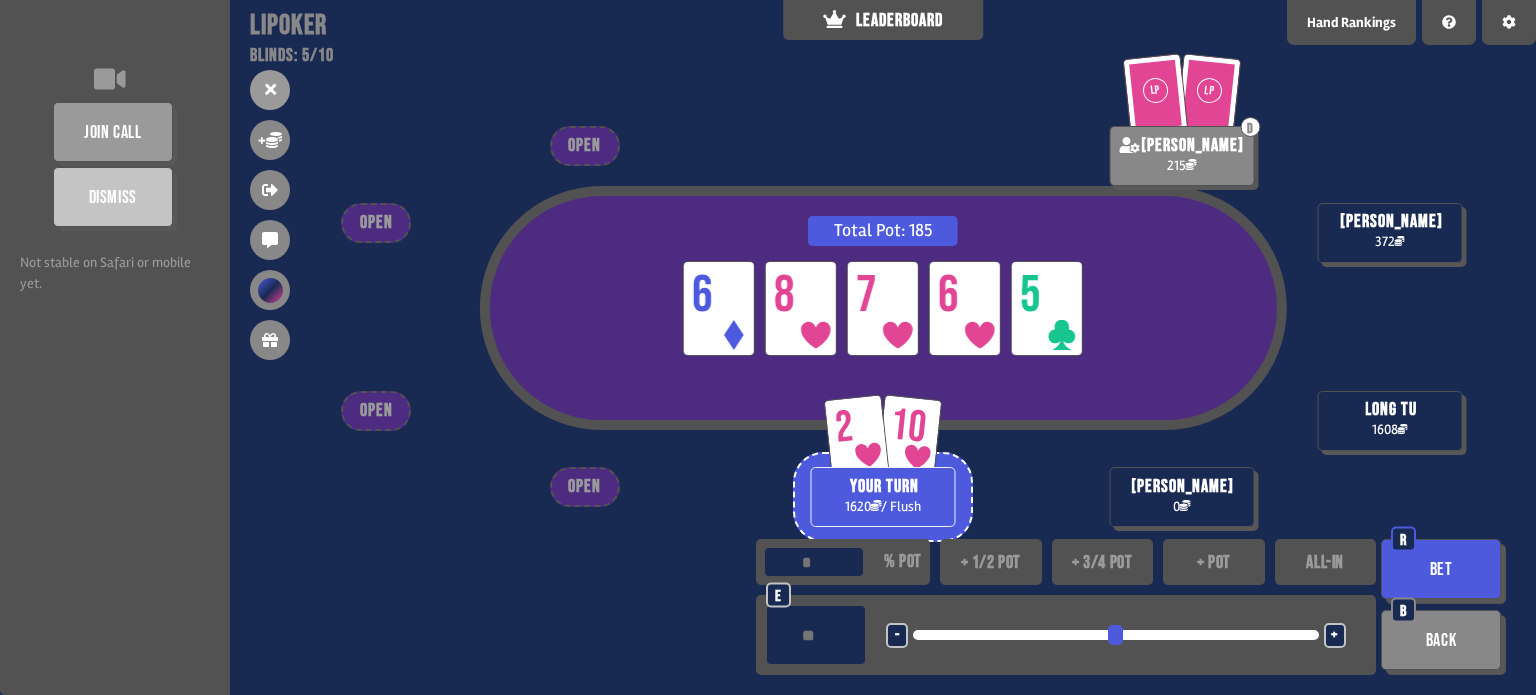 click on "ALL-IN" at bounding box center [1326, 562] 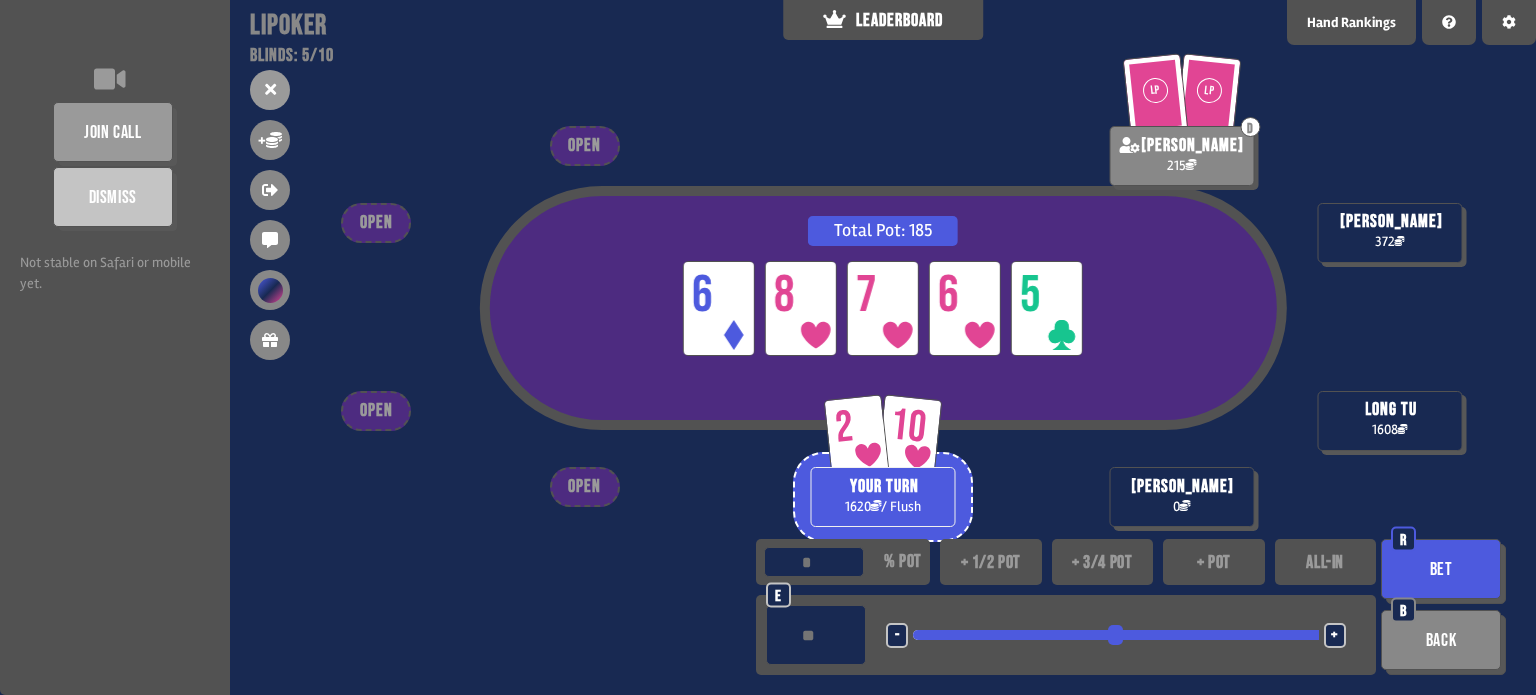 click on "Bet" at bounding box center [1441, 569] 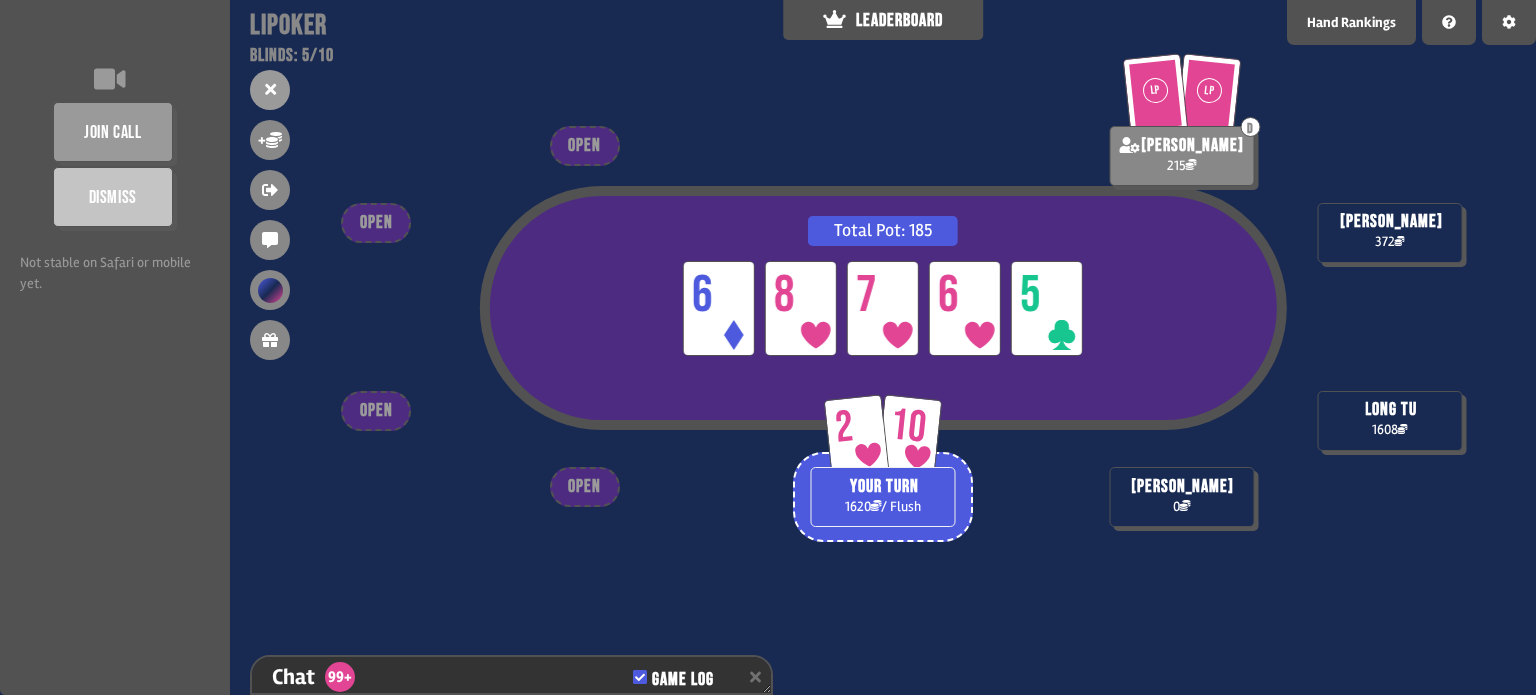 scroll, scrollTop: 11264, scrollLeft: 0, axis: vertical 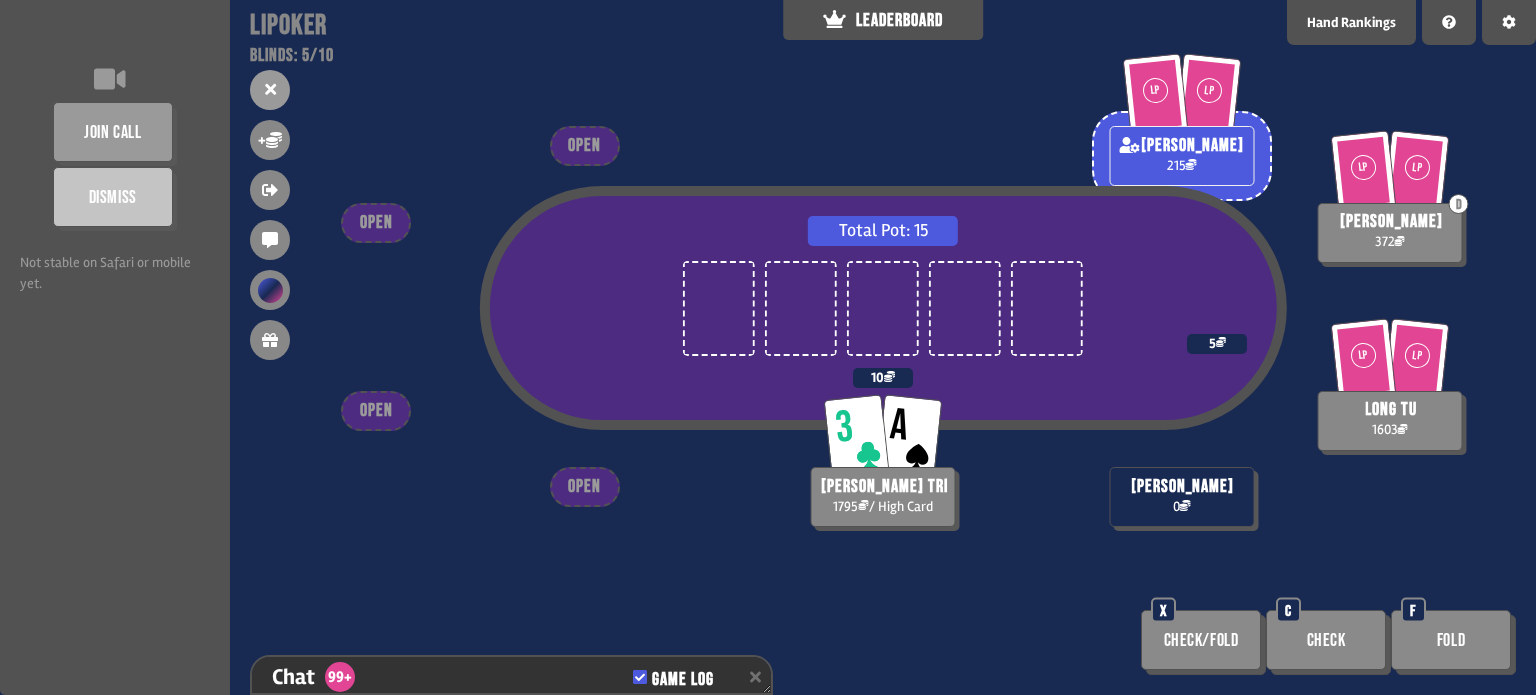 click on "Check" at bounding box center (1326, 640) 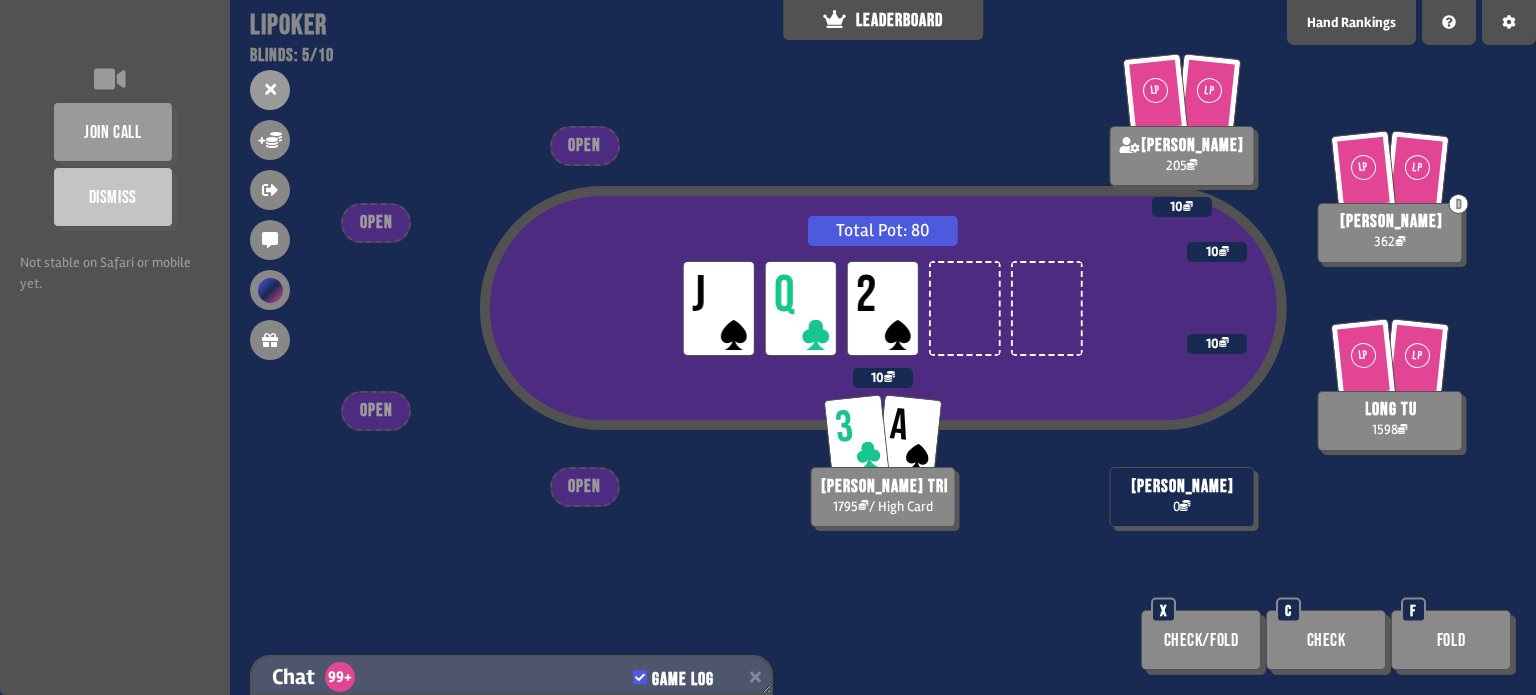 click on "Chat   99+ Game Log" at bounding box center (511, 677) 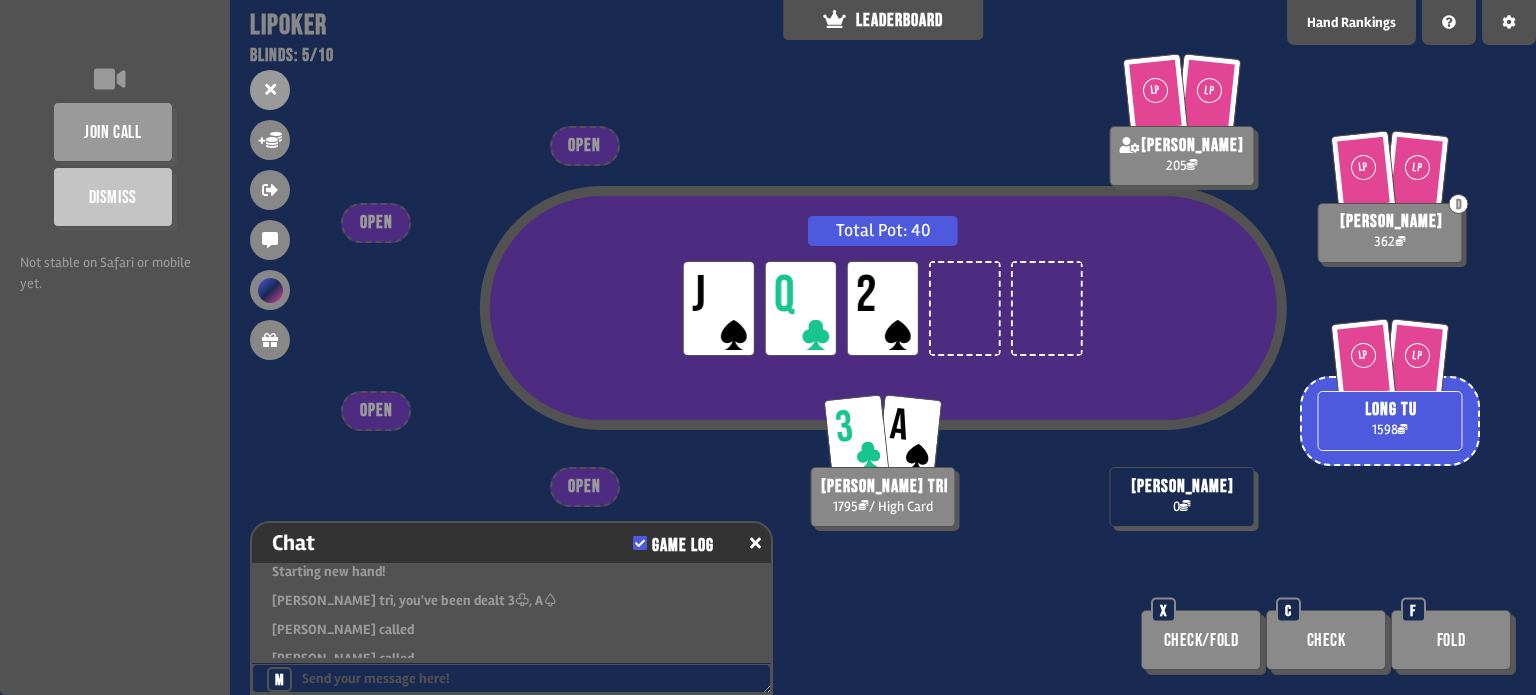 scroll, scrollTop: 11488, scrollLeft: 0, axis: vertical 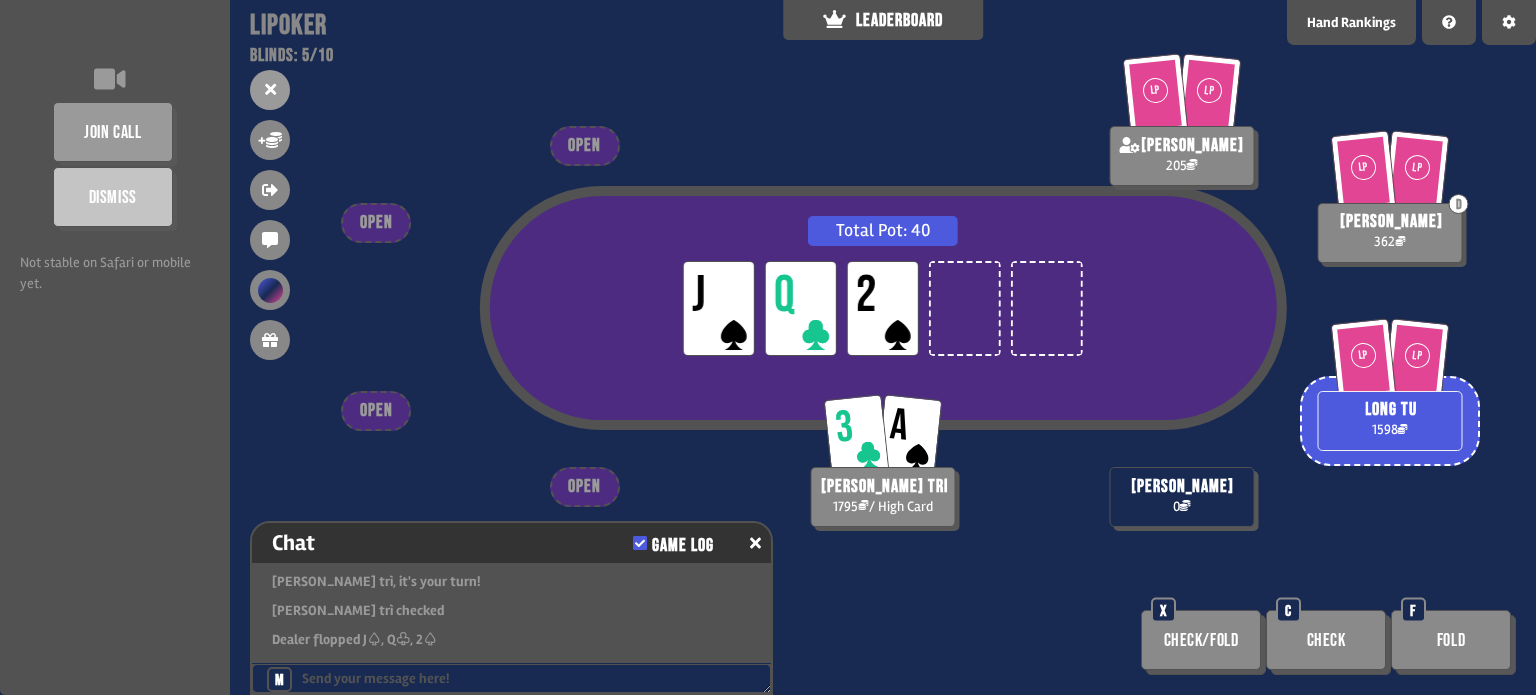 click on "Total Pot: 40   LP J LP Q LP 2" at bounding box center [883, 307] 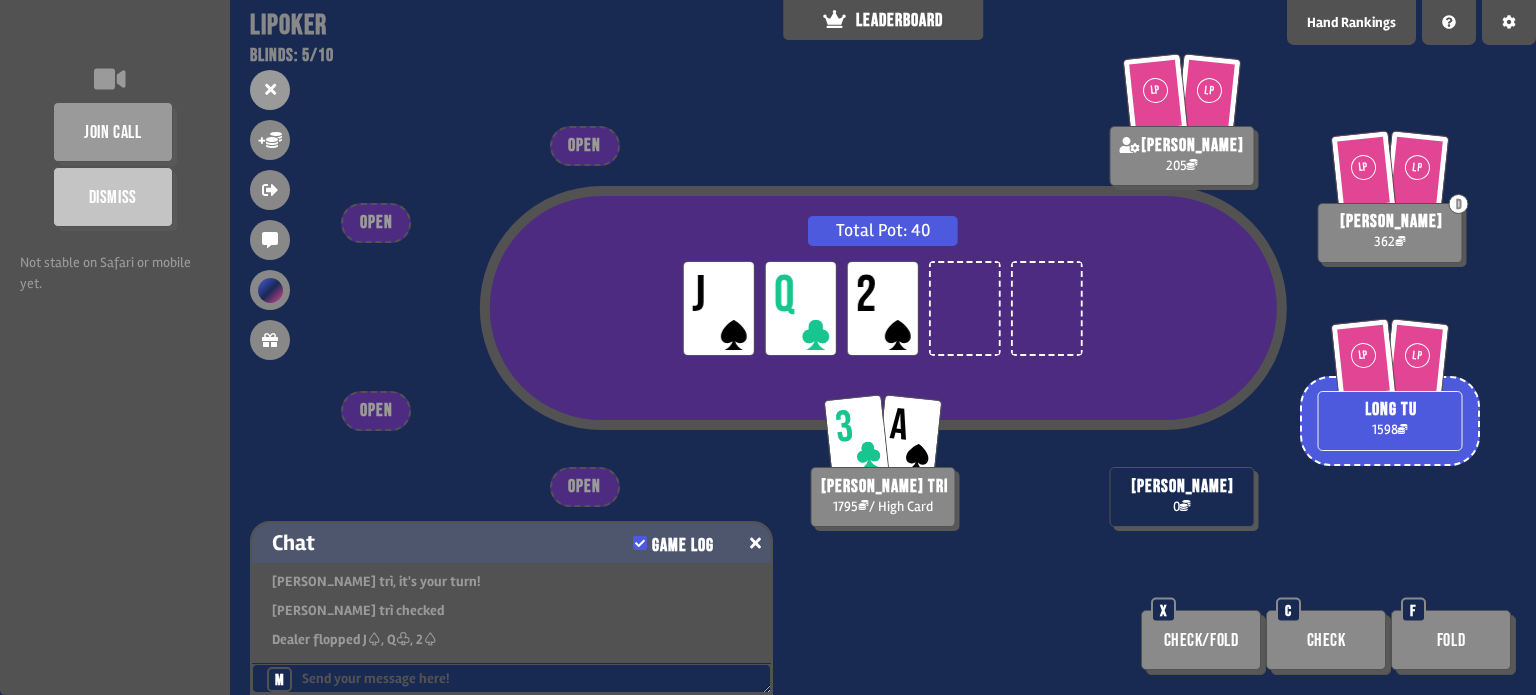 click 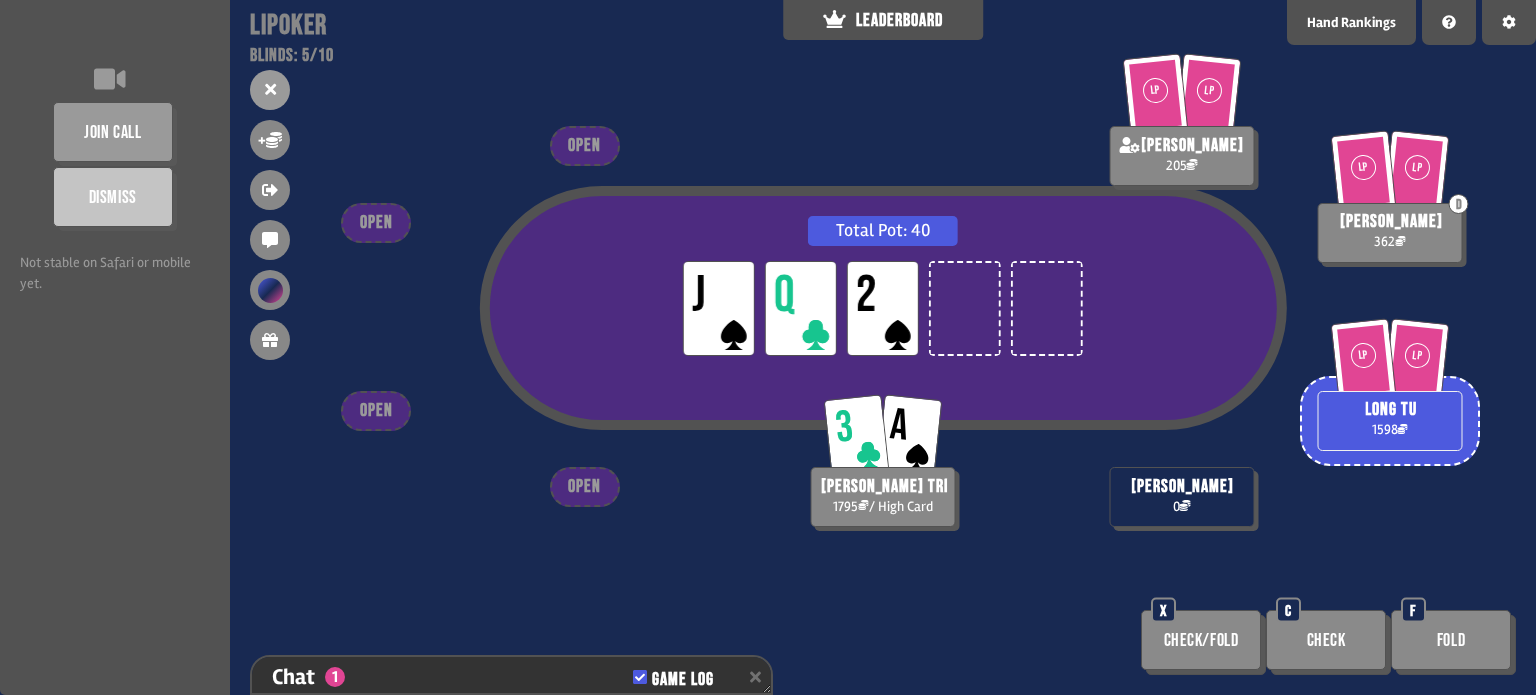 scroll, scrollTop: 11612, scrollLeft: 0, axis: vertical 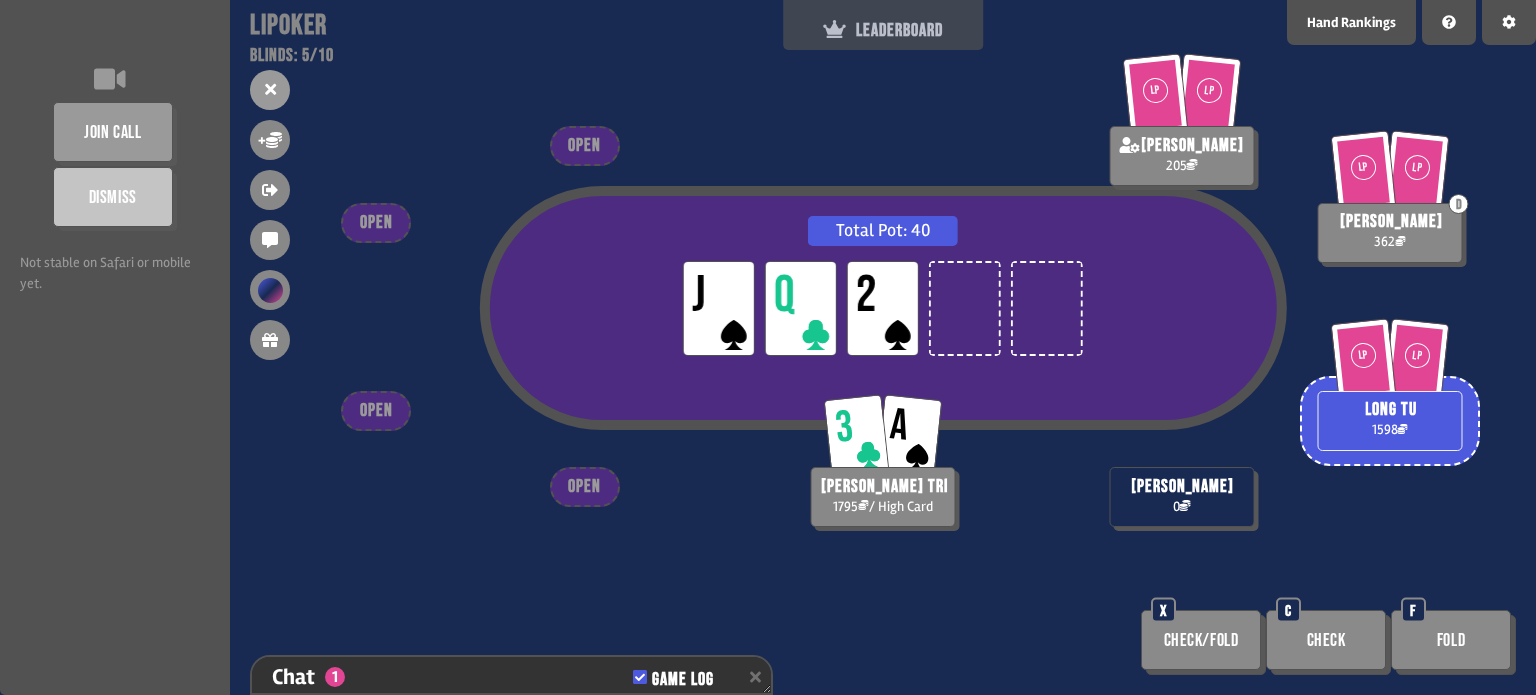 click on "LEADERBOARD" at bounding box center [883, 30] 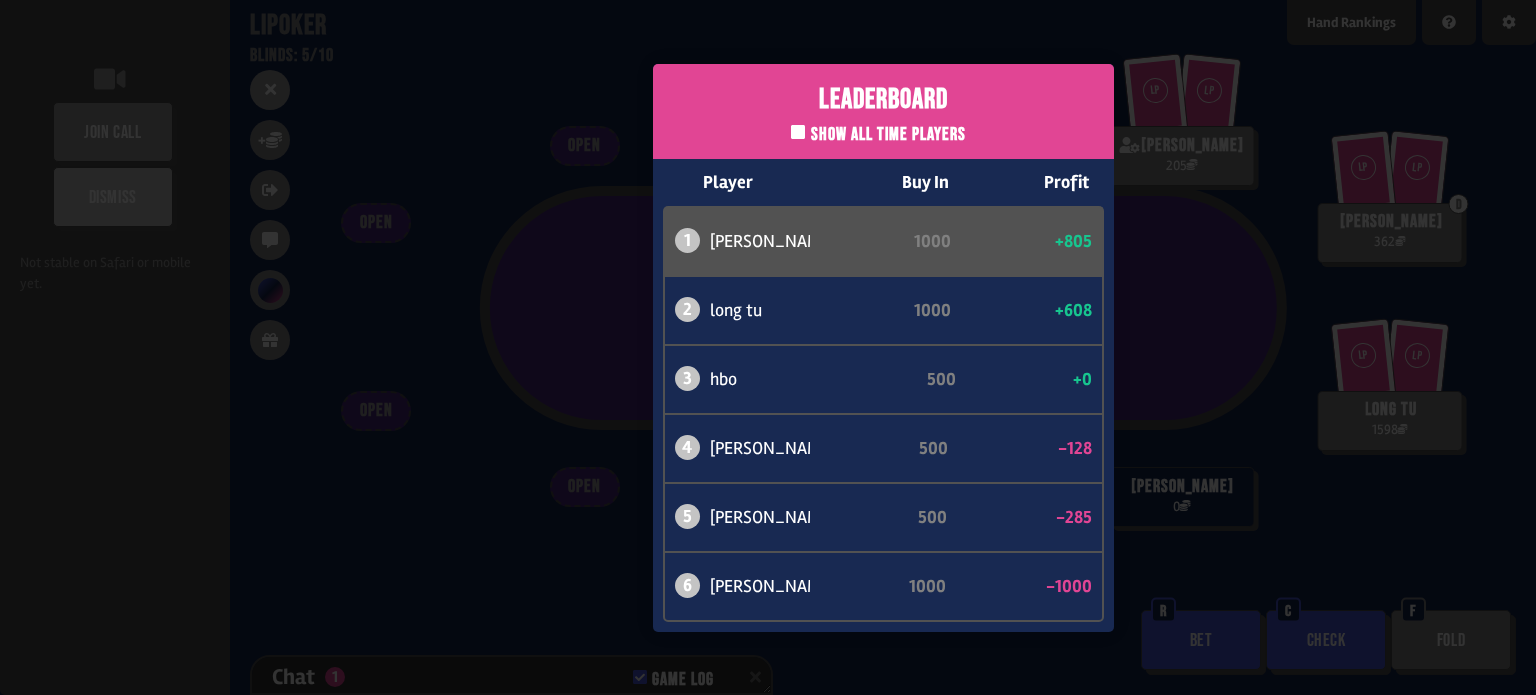 click on "Leaderboard   Show all time players Player Buy In Profit 1 [PERSON_NAME] trì 1000 +805 2 long tu 1000 +608 3 hbo 500 +0 4 [PERSON_NAME] 500 -128 5 [PERSON_NAME] 500 -285 6 [PERSON_NAME] [DATE] -[DATE]" at bounding box center (883, 347) 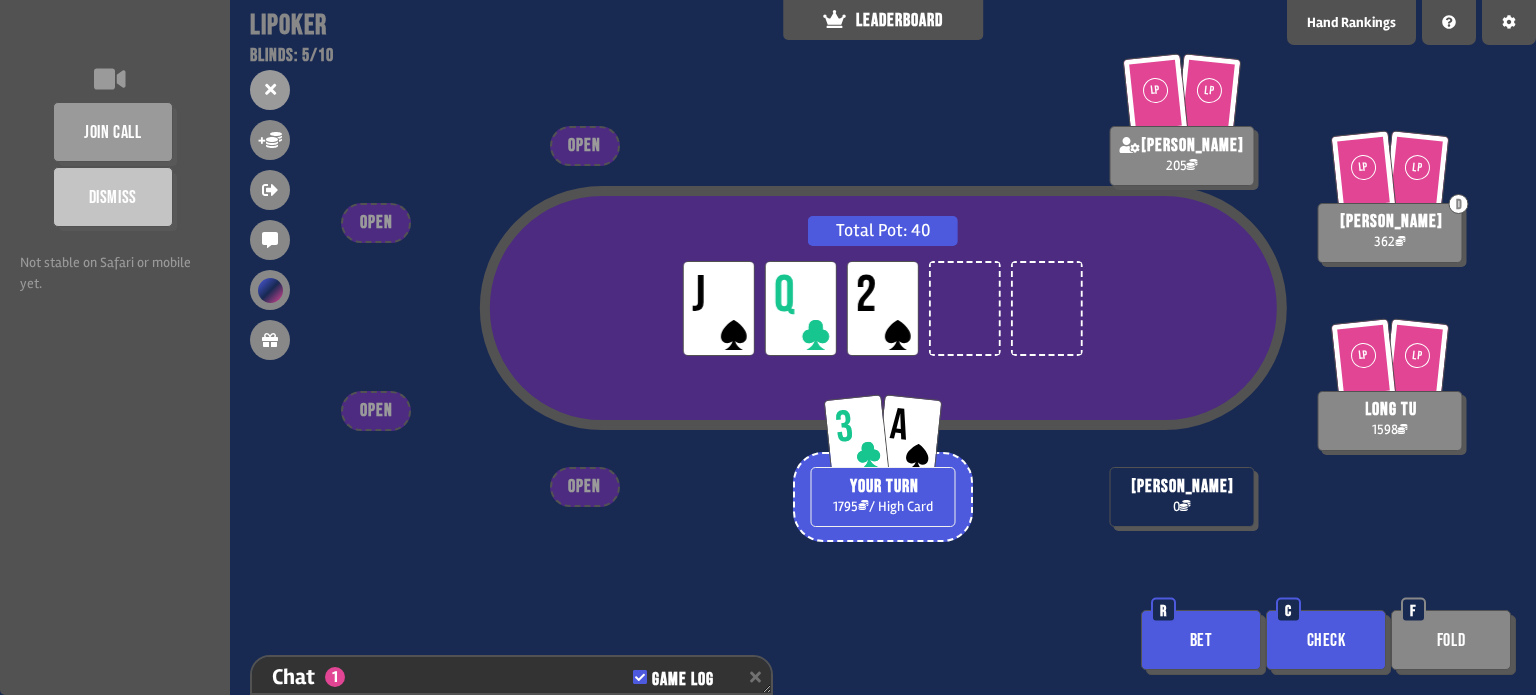 click on "Bet" at bounding box center [1201, 640] 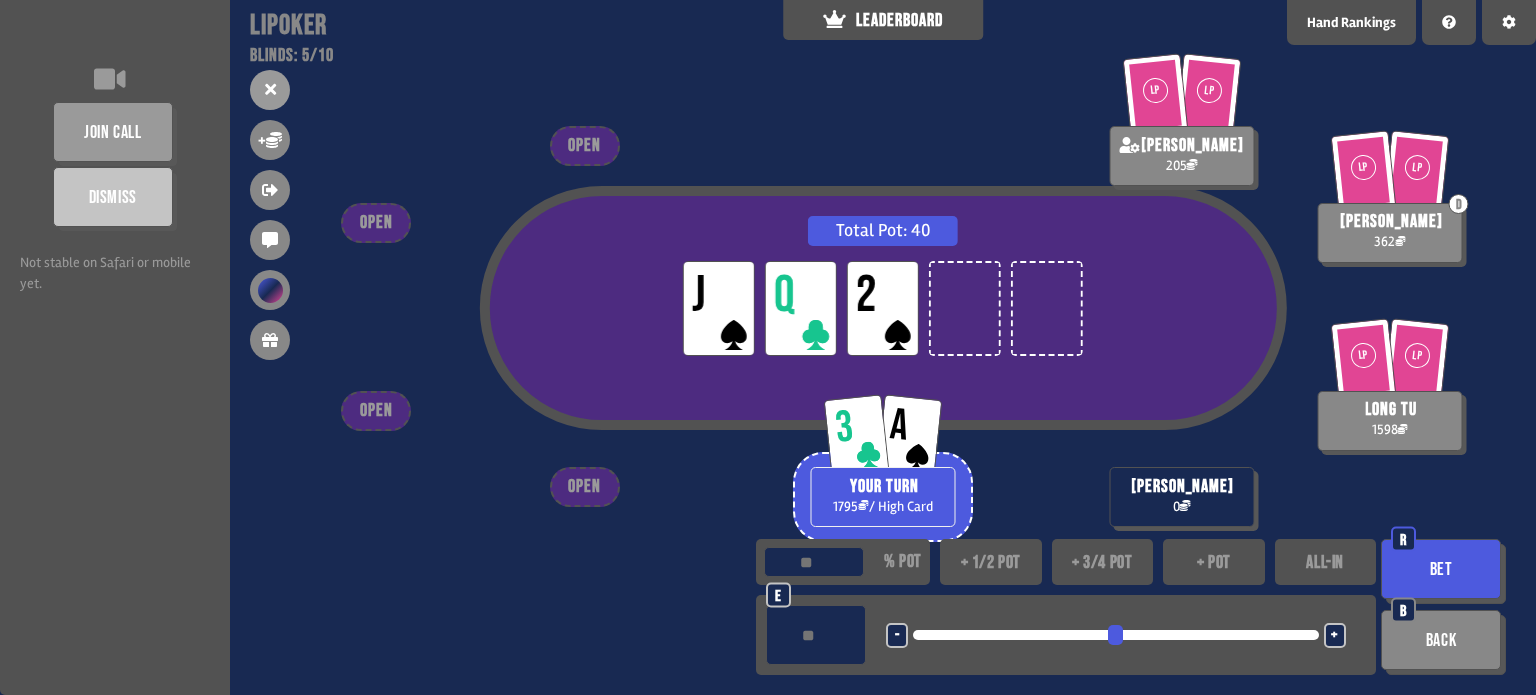 drag, startPoint x: 1001, startPoint y: 571, endPoint x: 1177, endPoint y: 560, distance: 176.34341 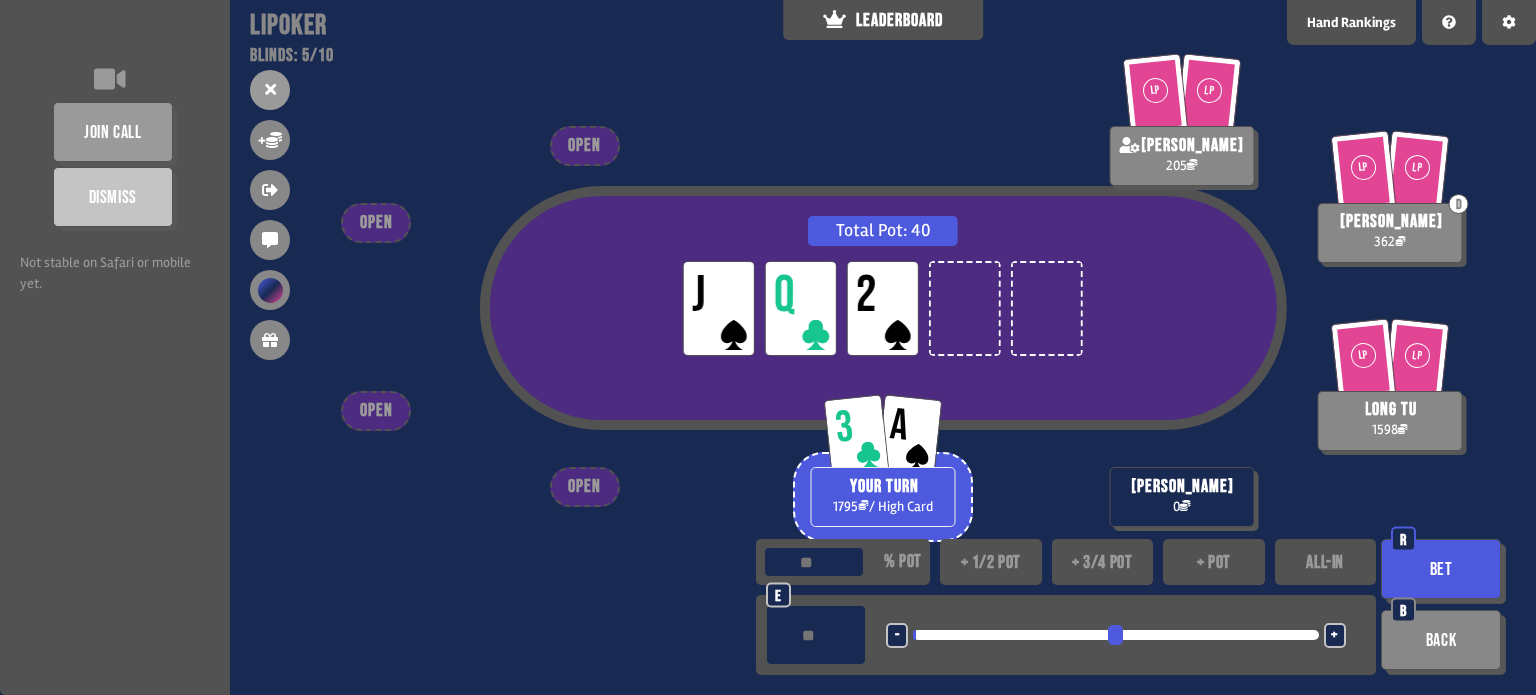click on "Bet" at bounding box center [1441, 569] 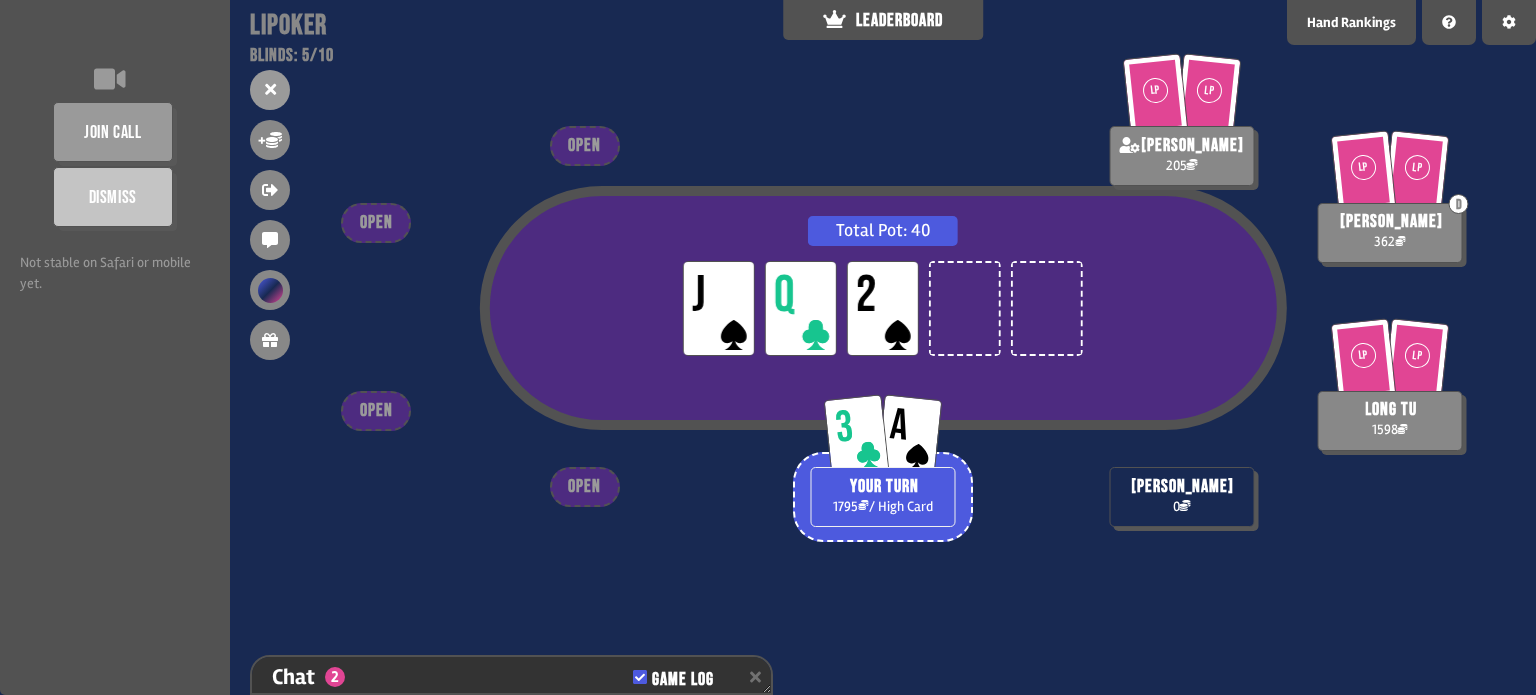 scroll, scrollTop: 11642, scrollLeft: 0, axis: vertical 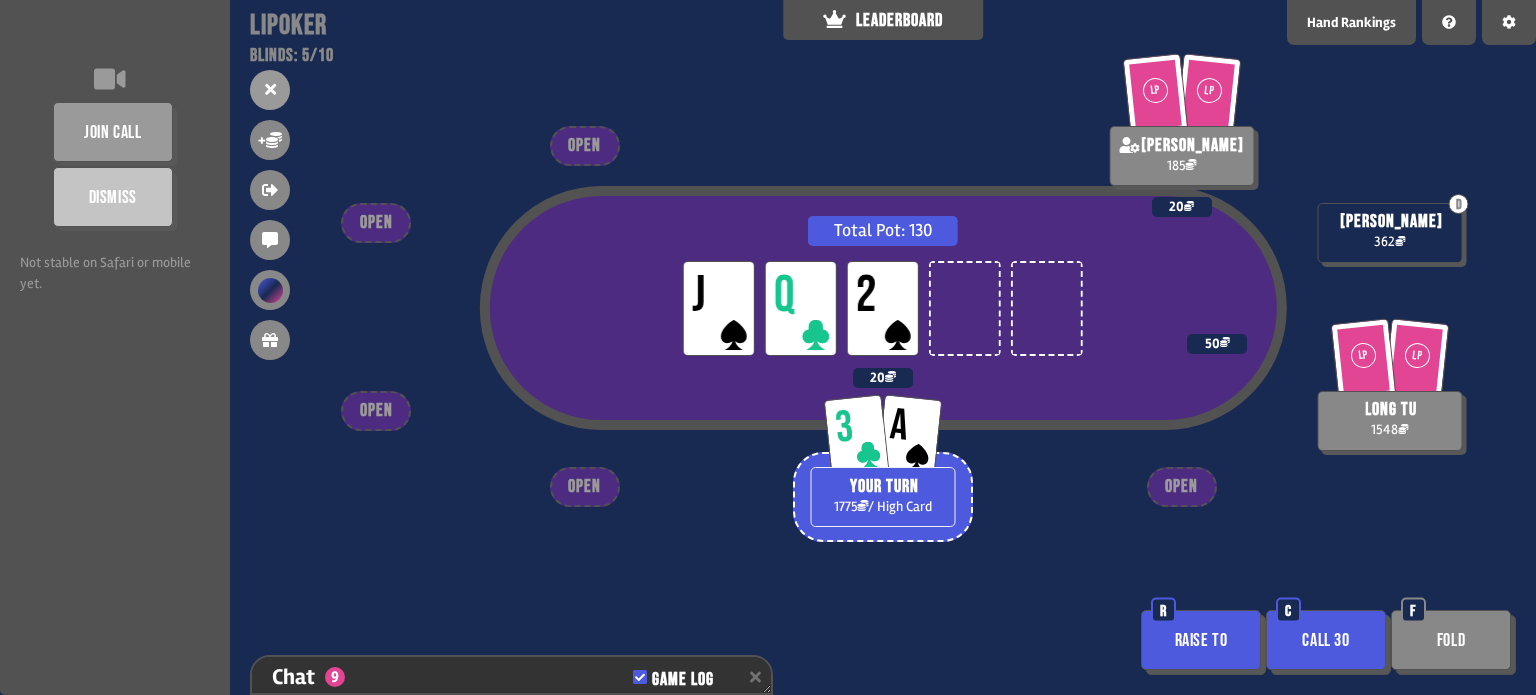 click on "Call 30" at bounding box center [1326, 640] 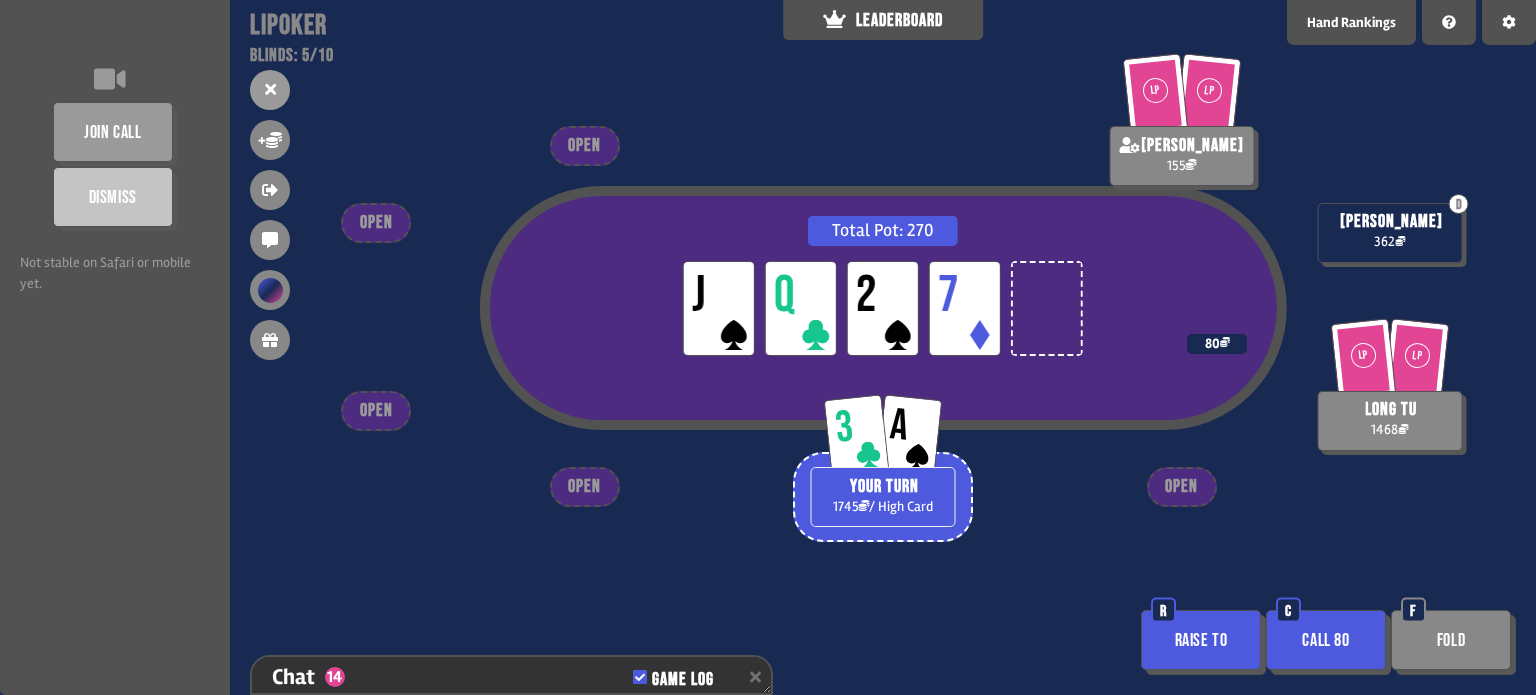 click on "Fold" at bounding box center (1451, 640) 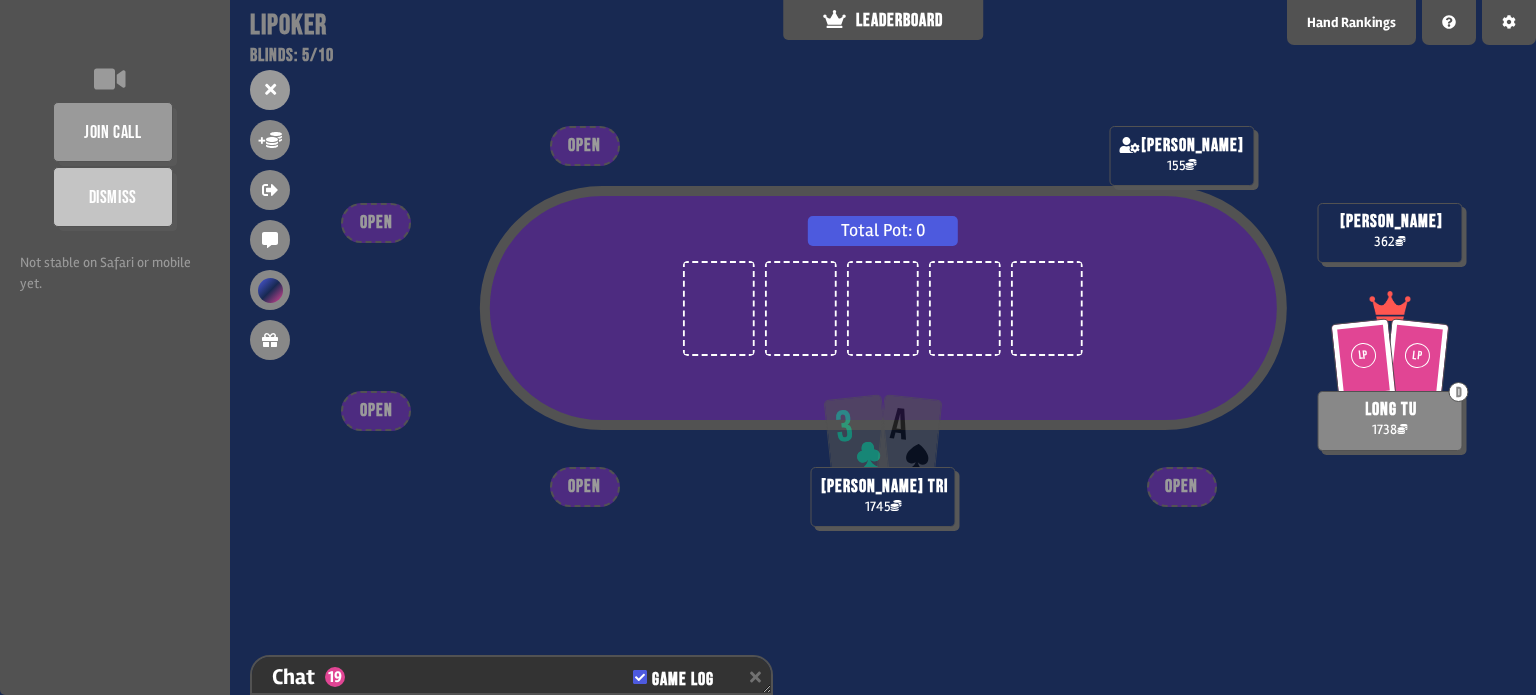 scroll, scrollTop: 98, scrollLeft: 0, axis: vertical 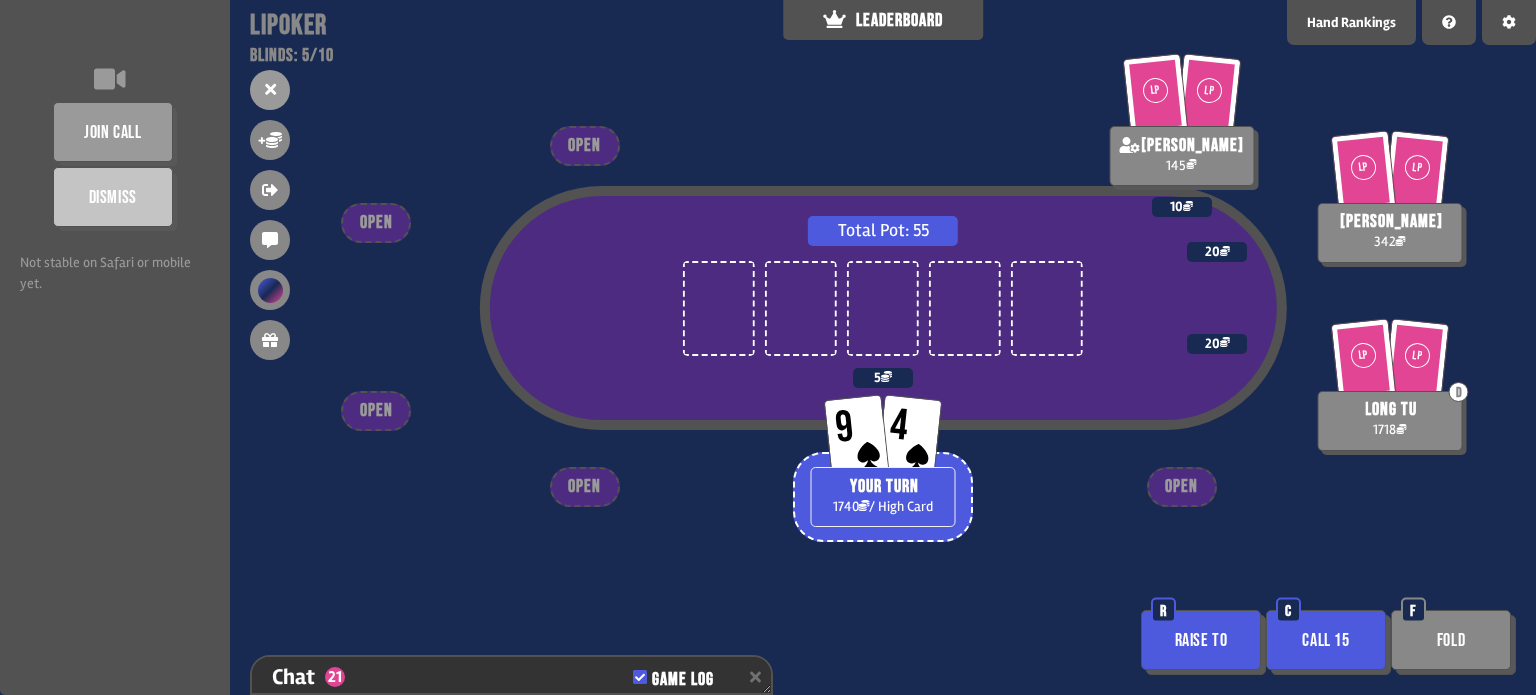 click on "Call 15" at bounding box center (1326, 640) 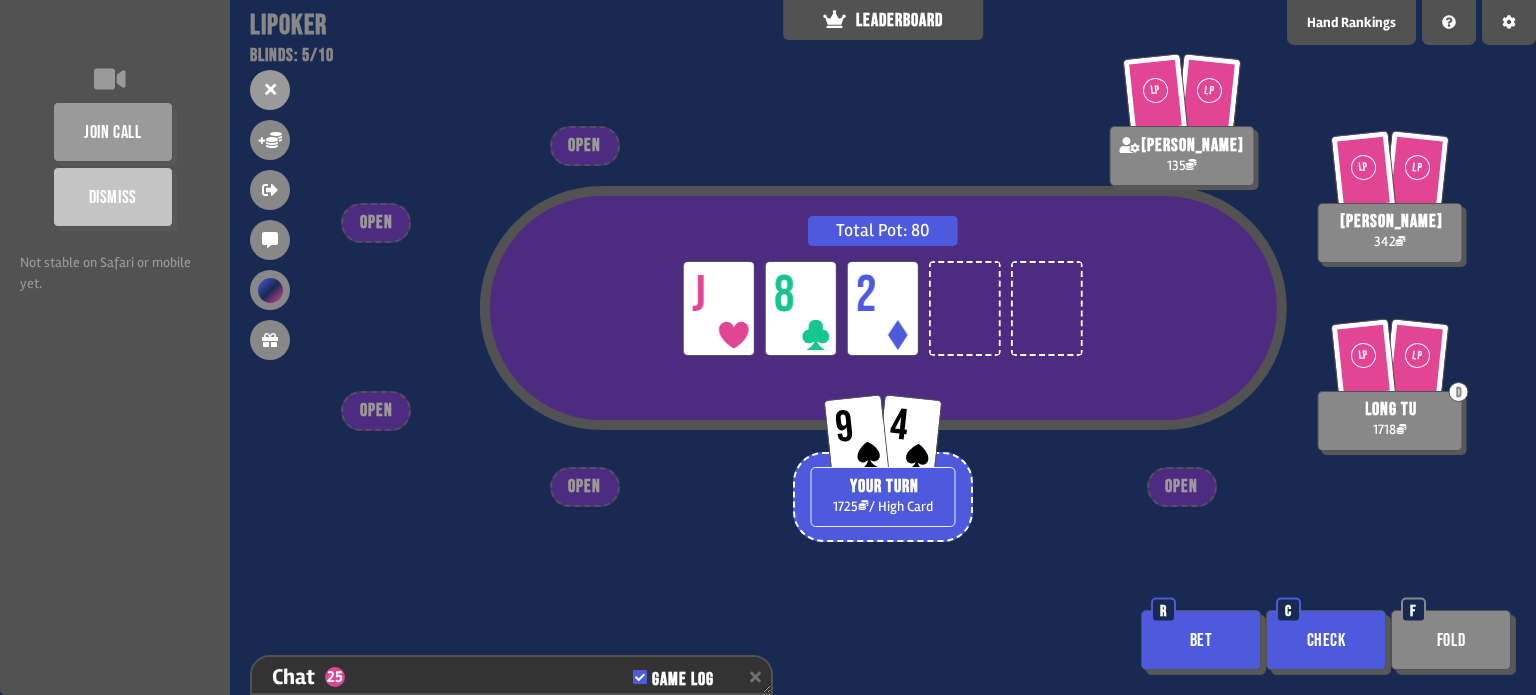 click on "Check" at bounding box center [1326, 640] 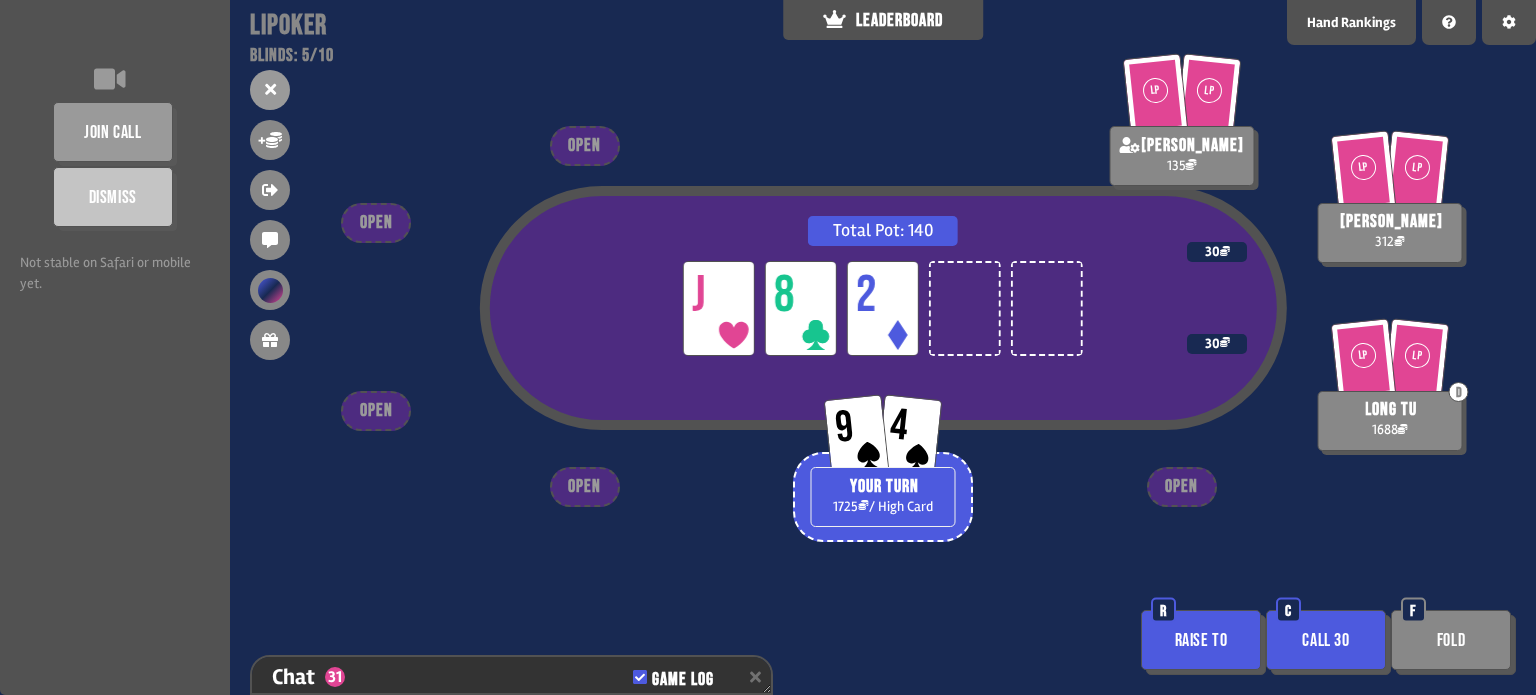 click on "Fold" at bounding box center [1451, 640] 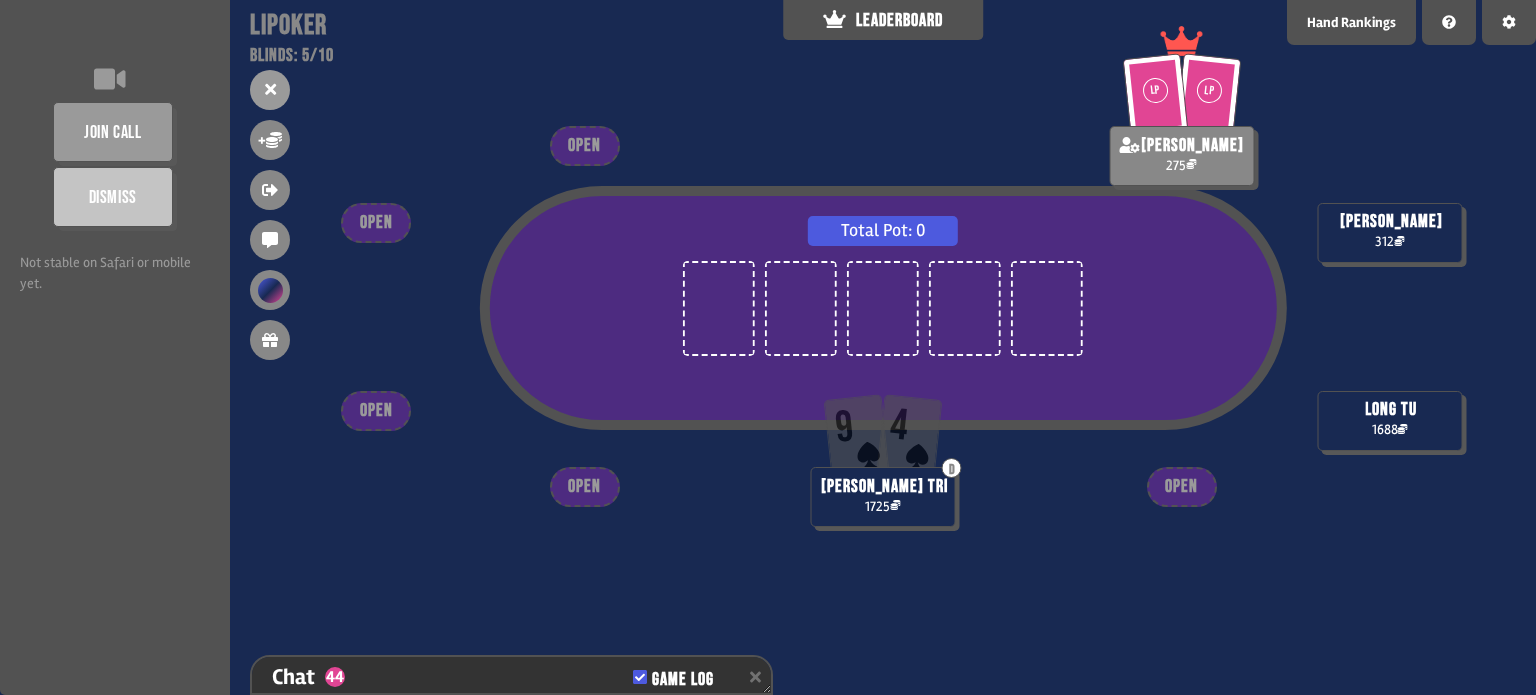 scroll, scrollTop: 98, scrollLeft: 0, axis: vertical 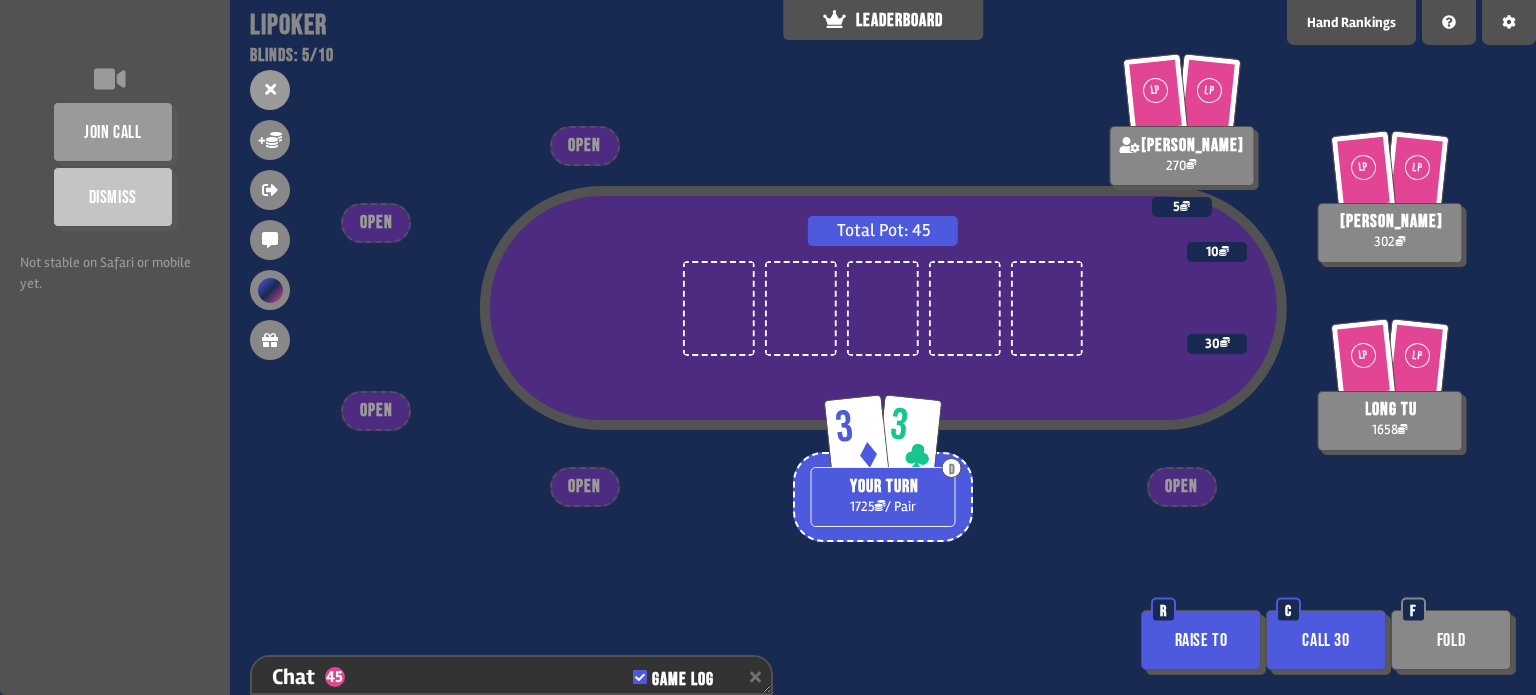 click on "Call 30" at bounding box center [1326, 640] 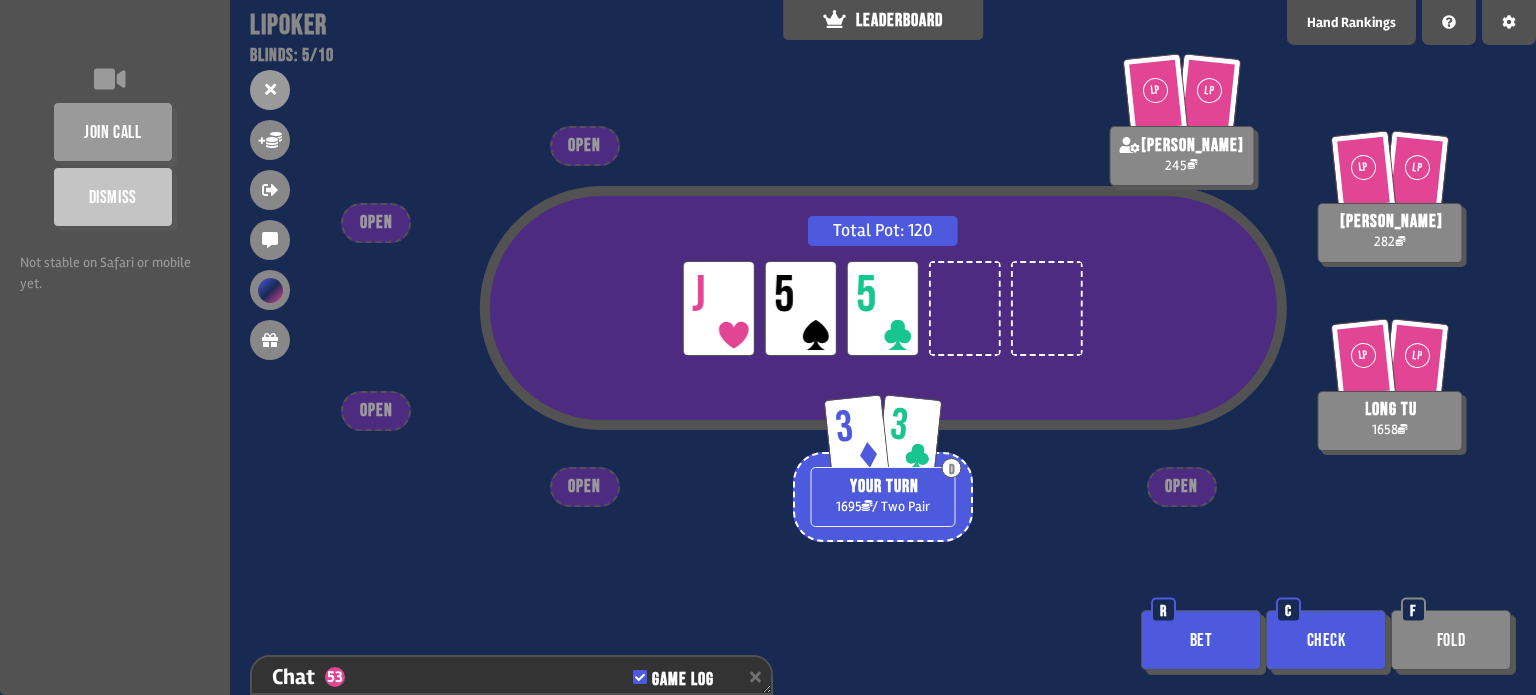click on "Bet" at bounding box center (1201, 640) 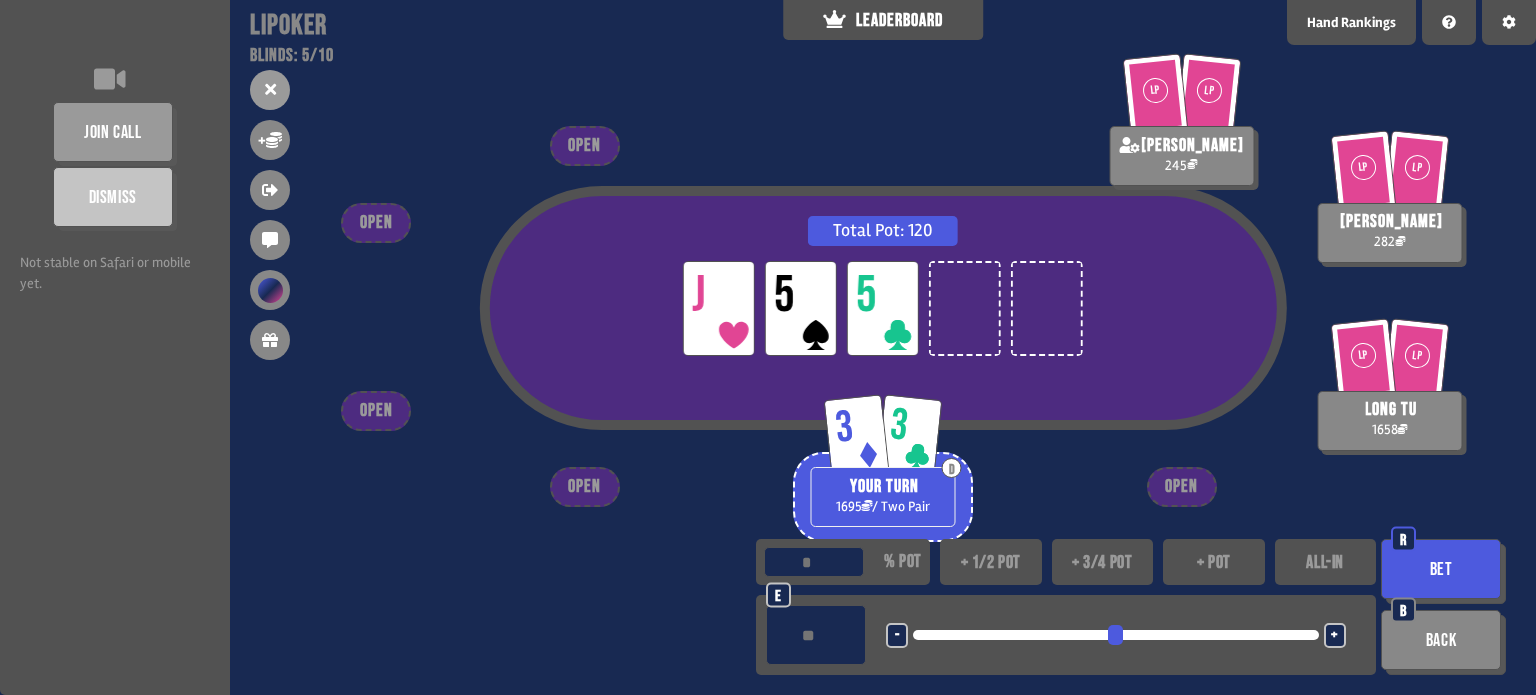 click on "+ 1/2 pot" at bounding box center (991, 562) 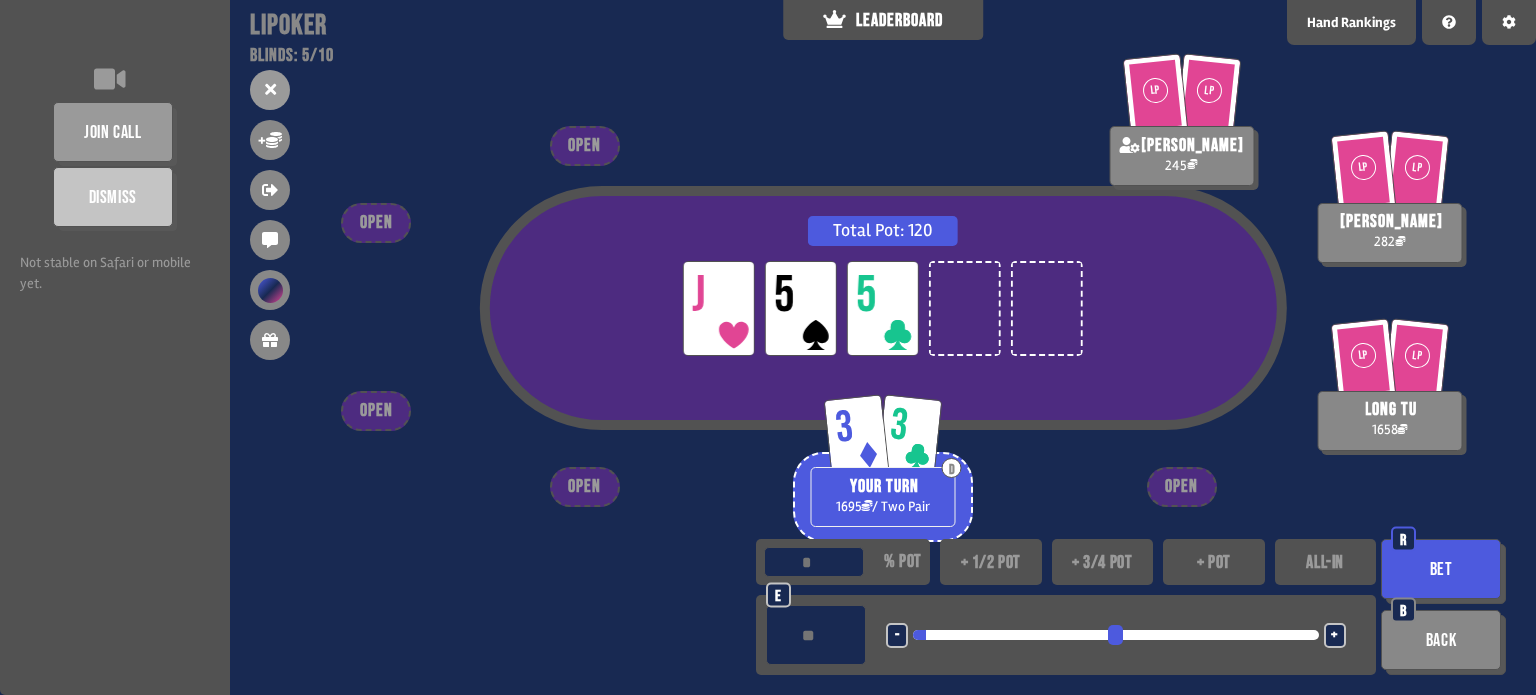 click on "Bet" at bounding box center [1441, 569] 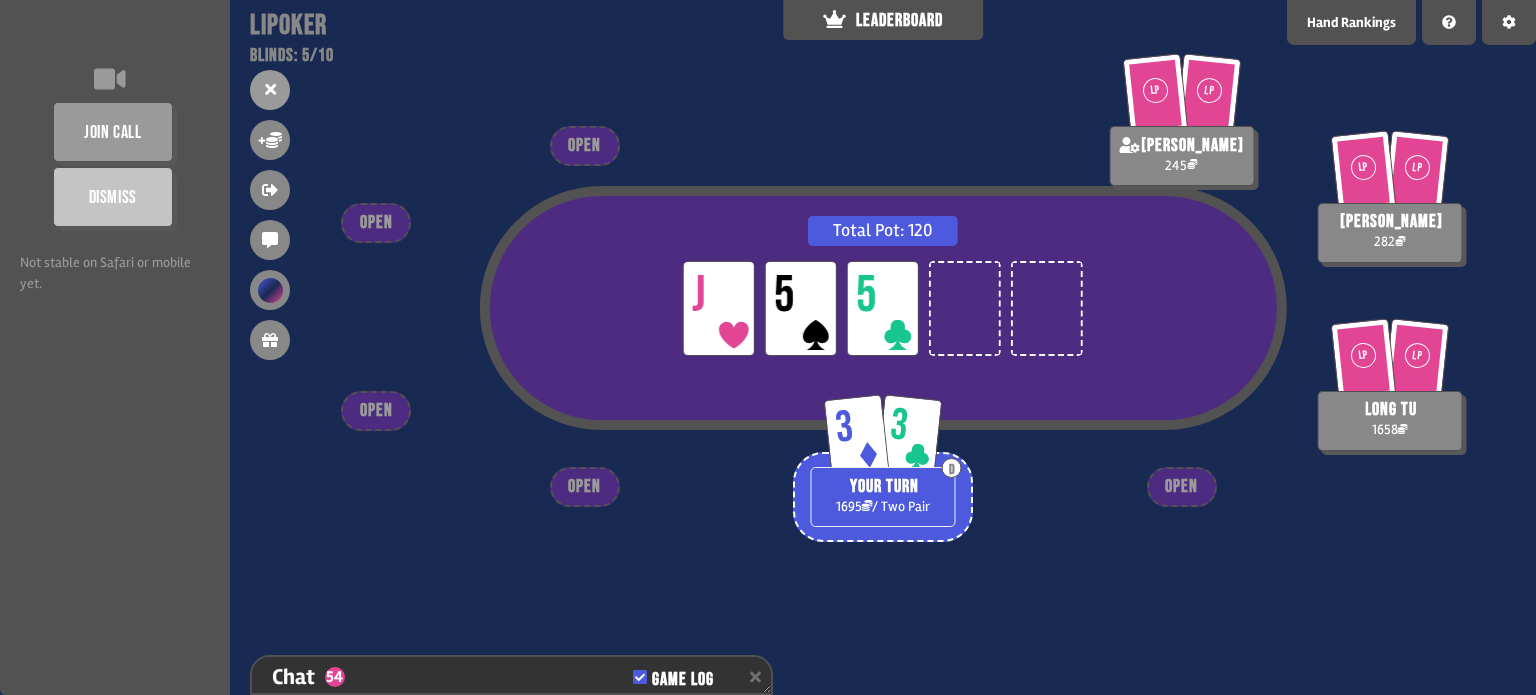 scroll, scrollTop: 13150, scrollLeft: 0, axis: vertical 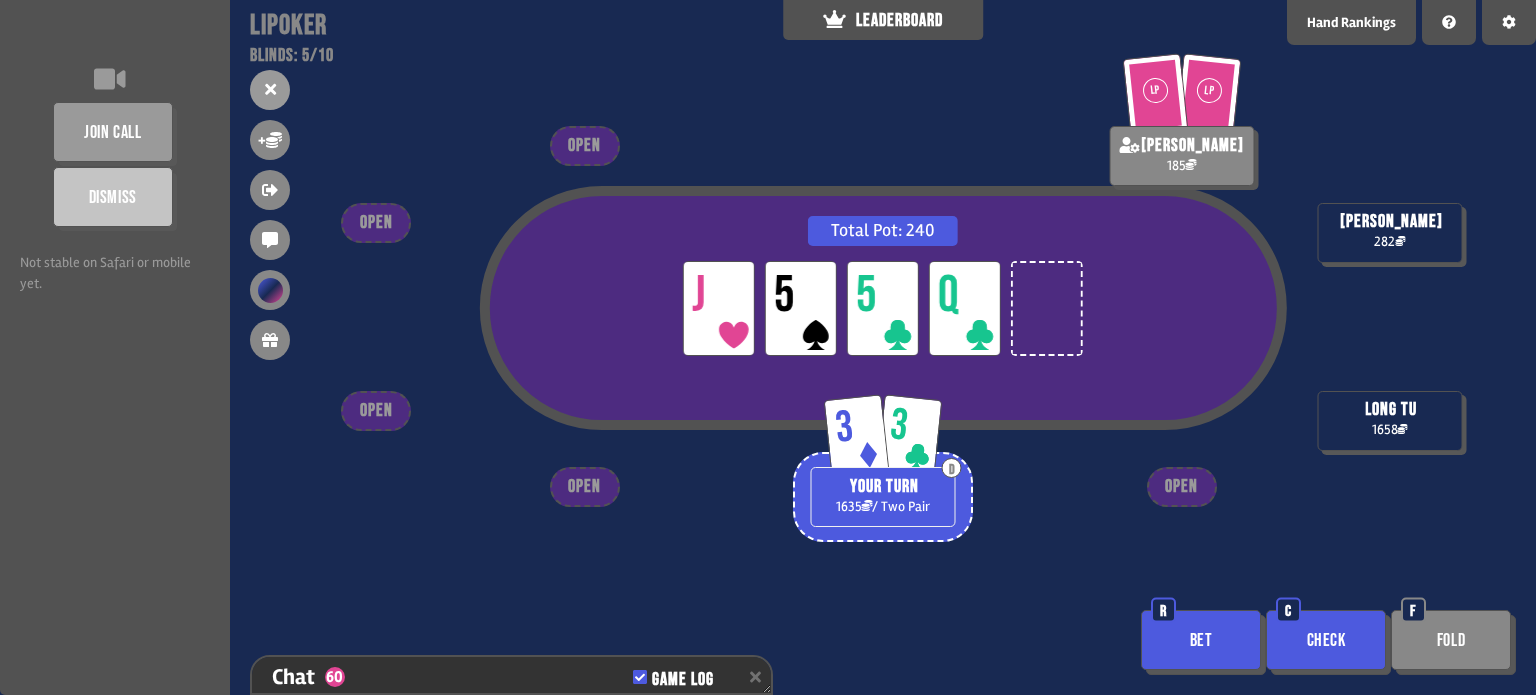 click on "Bet" at bounding box center [1201, 640] 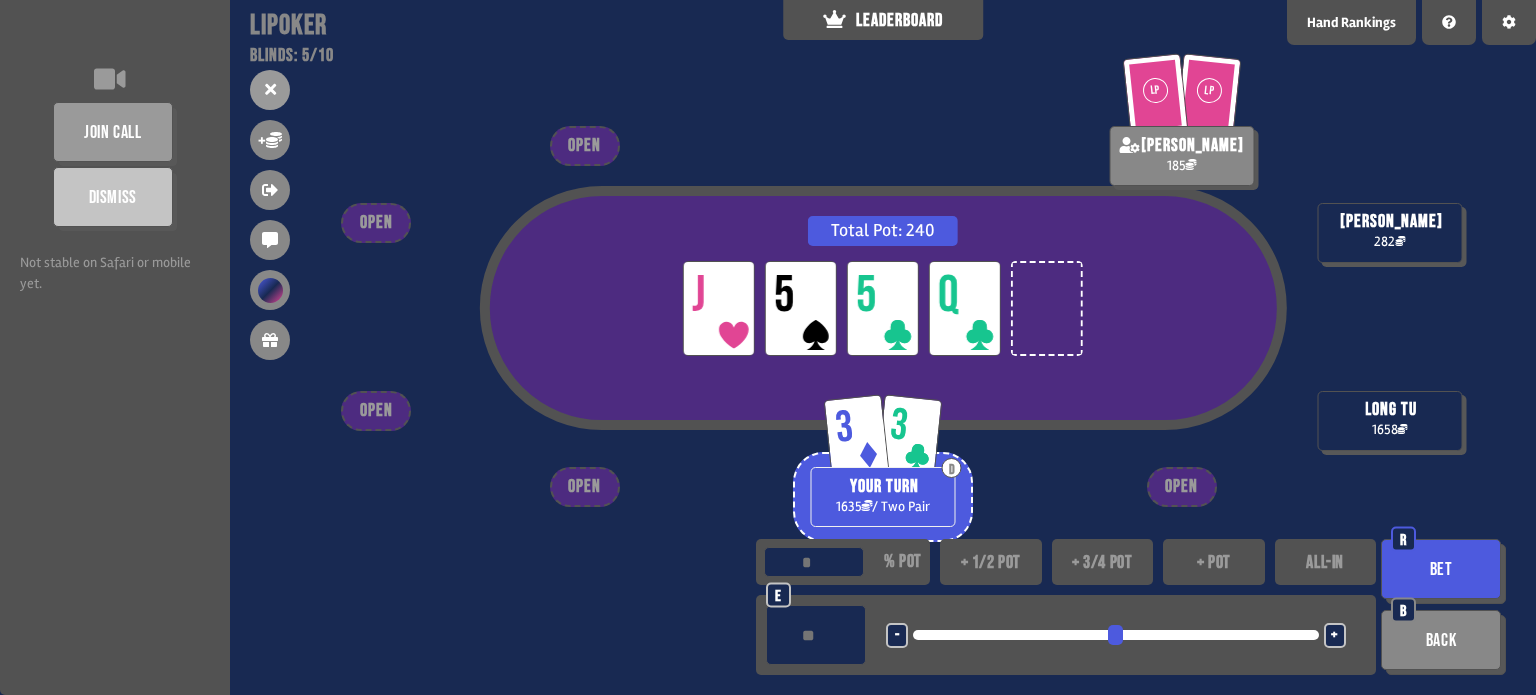 click on "ALL-IN" at bounding box center (1326, 562) 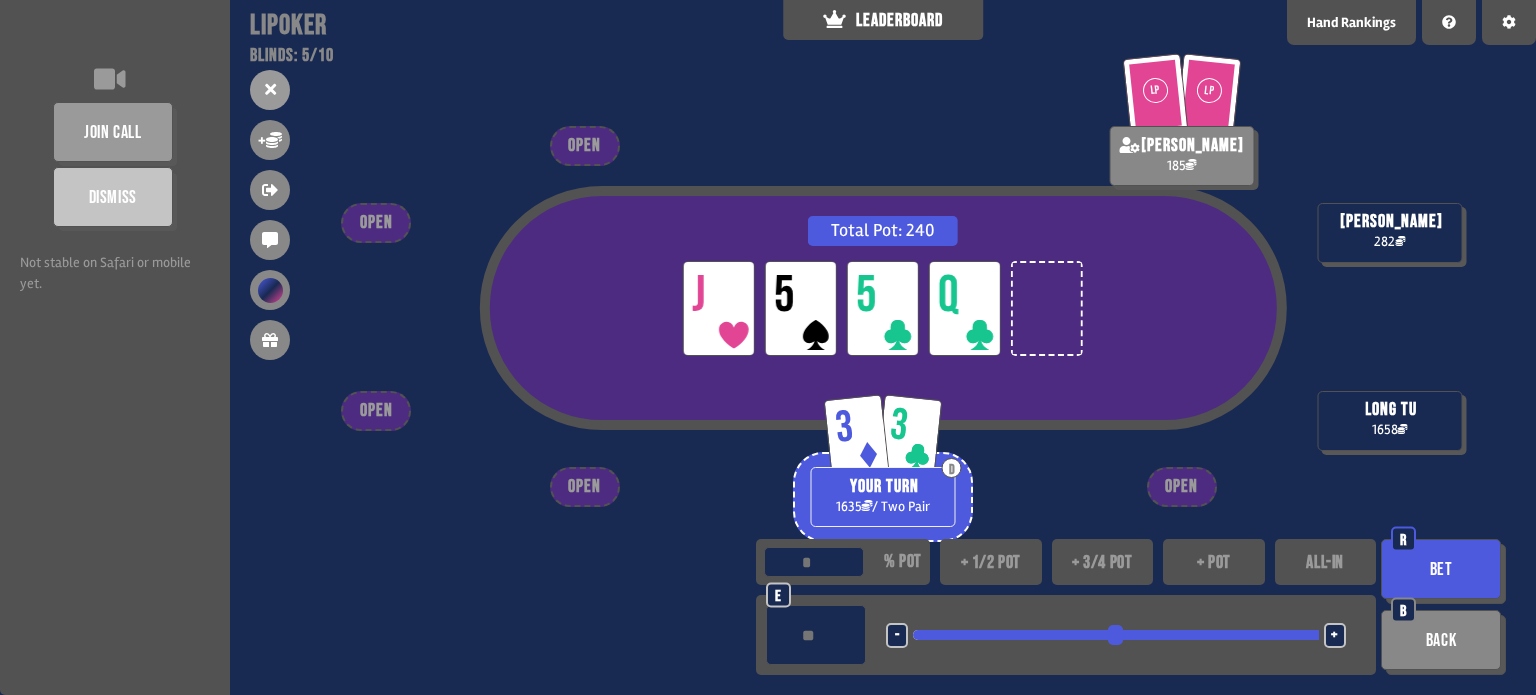 click on "Bet" at bounding box center [1441, 569] 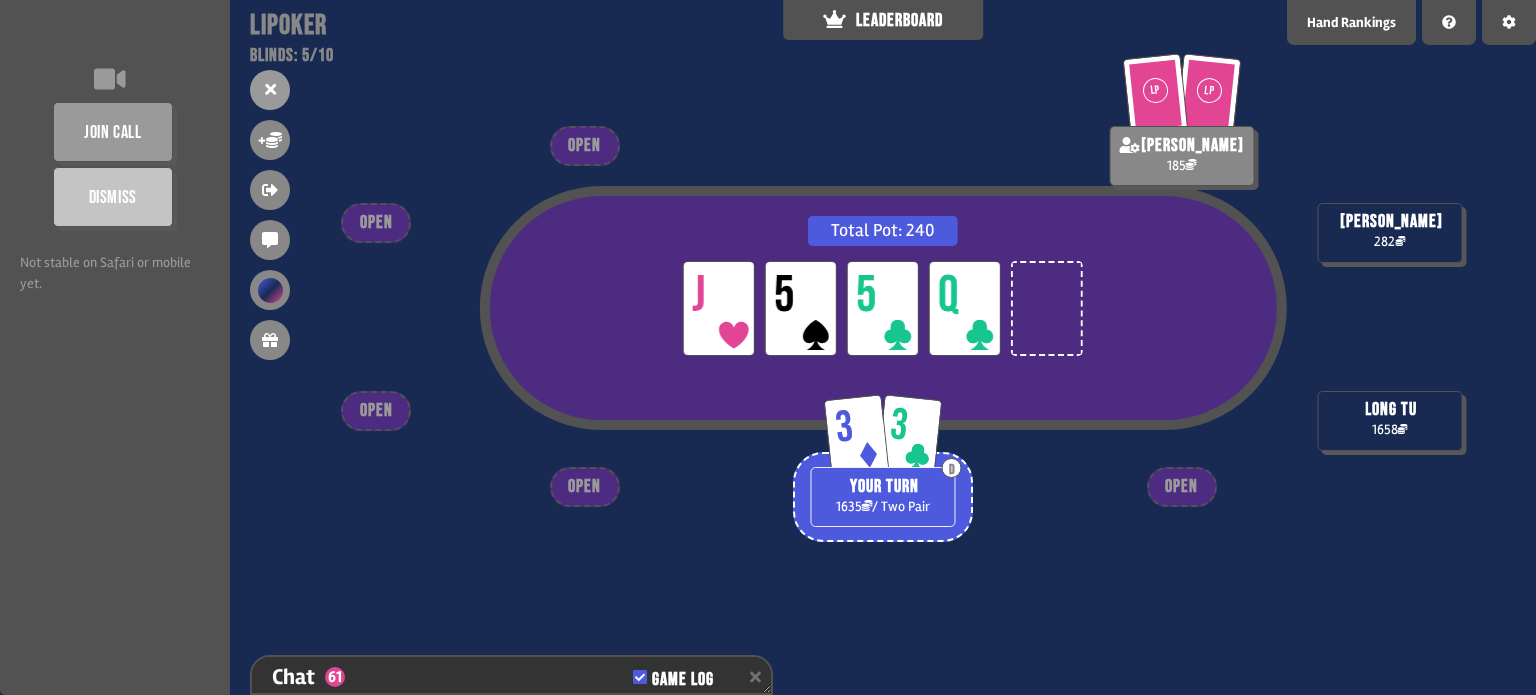 scroll, scrollTop: 13352, scrollLeft: 0, axis: vertical 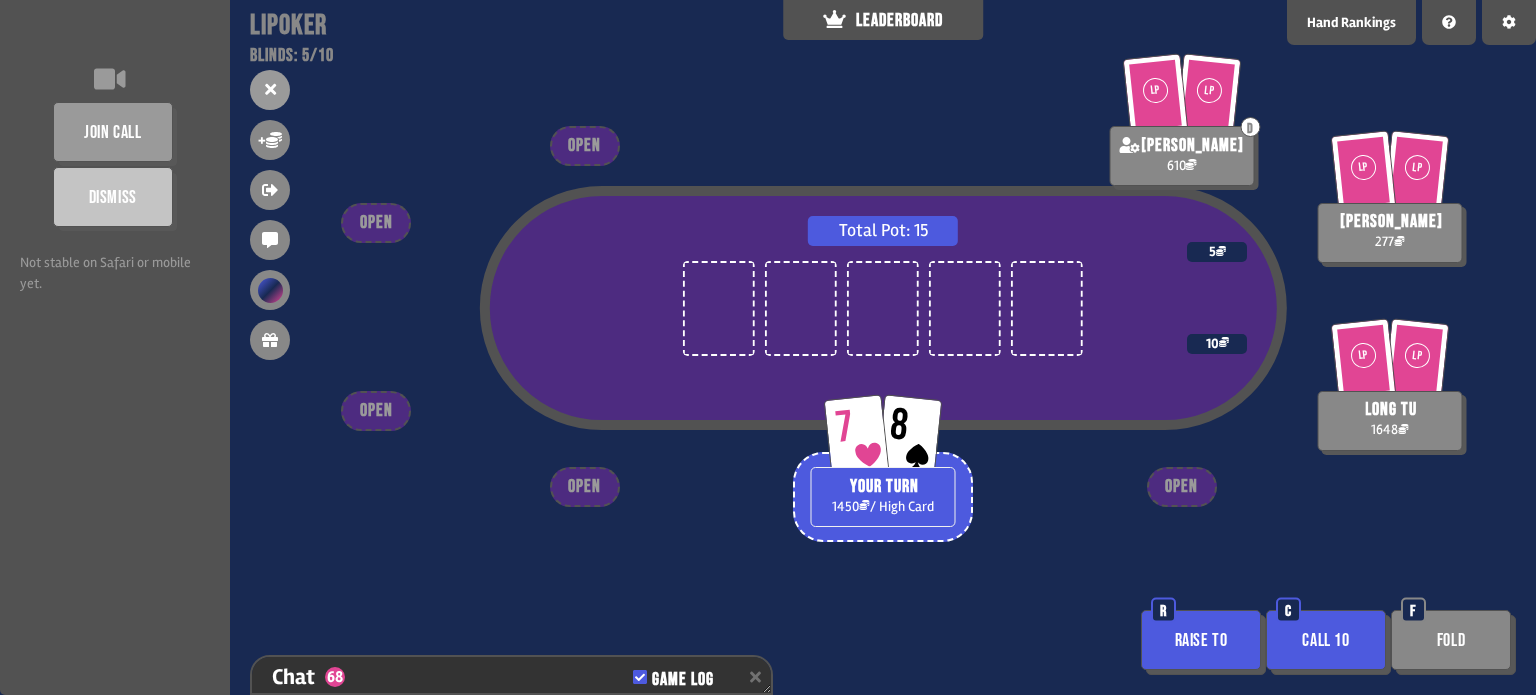 click on "Fold" at bounding box center (1451, 640) 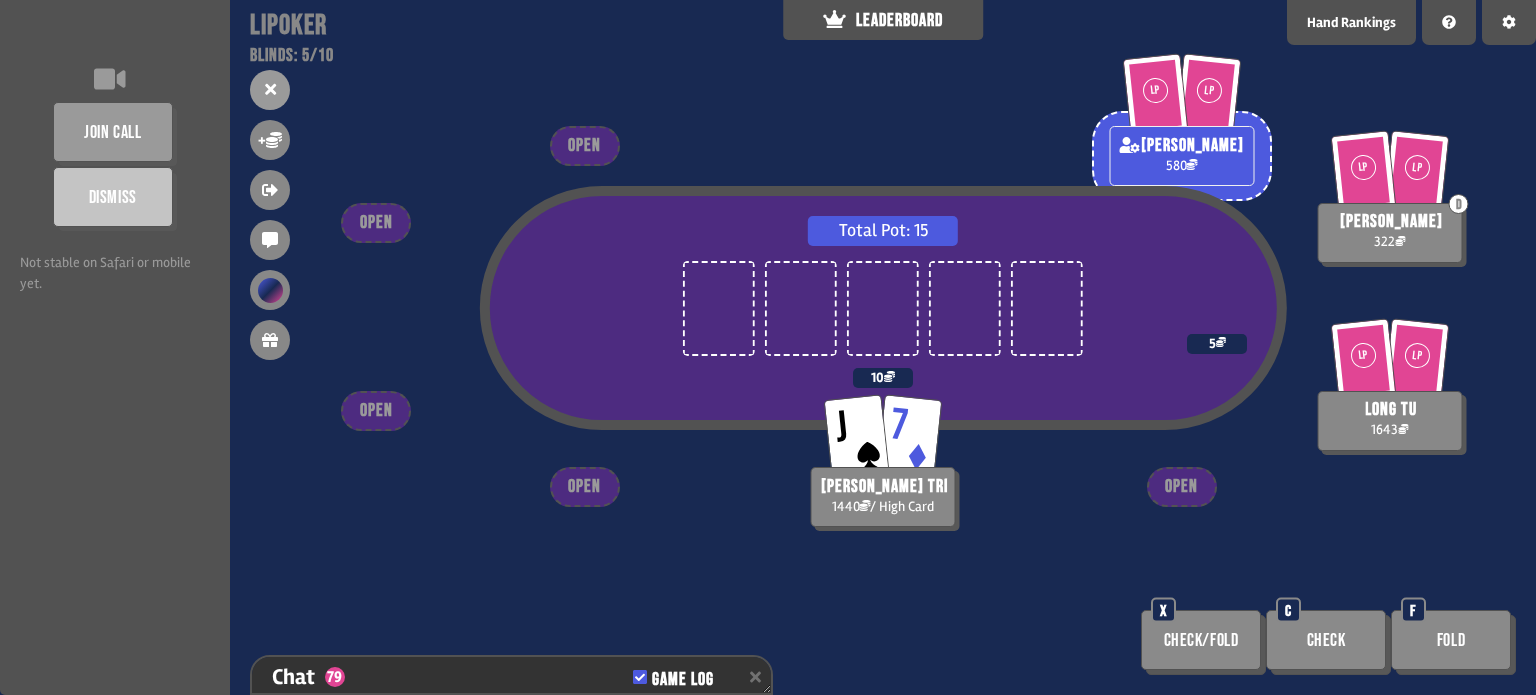 scroll, scrollTop: 98, scrollLeft: 0, axis: vertical 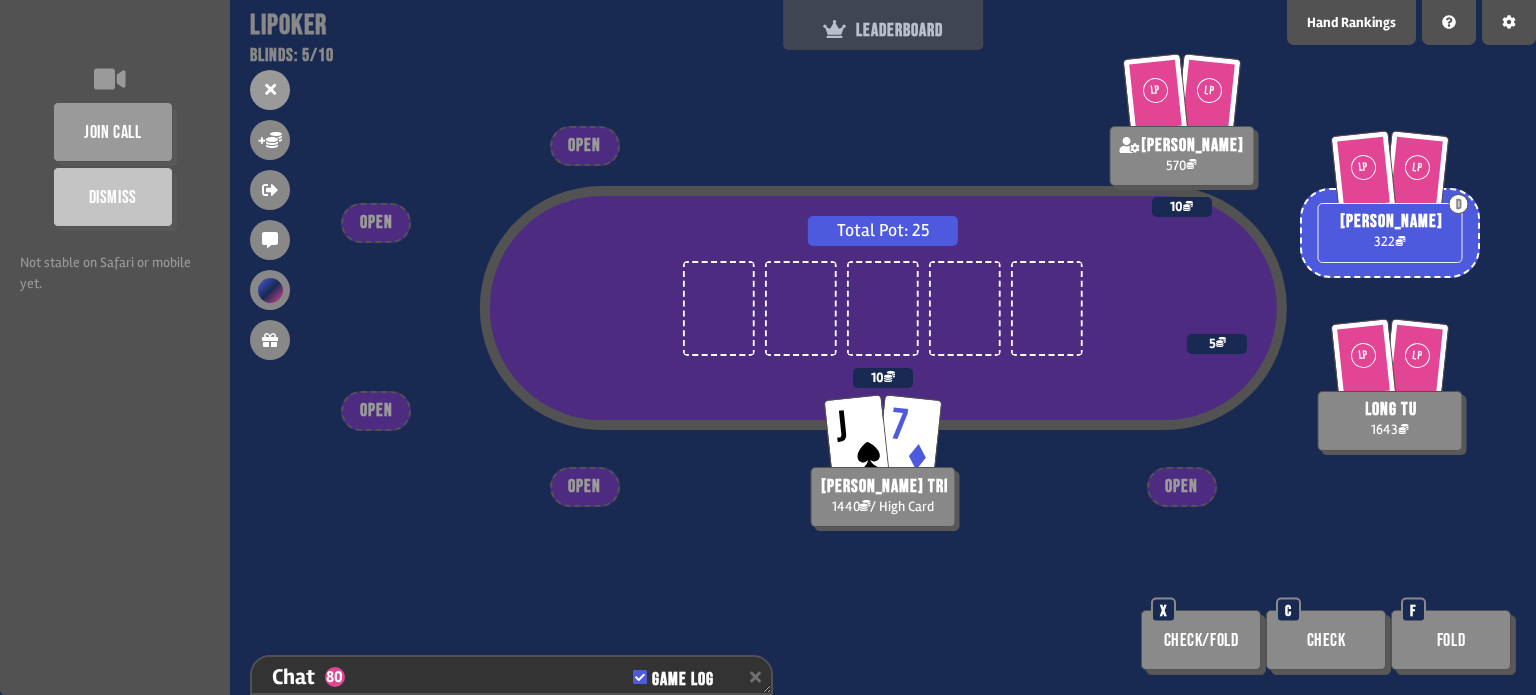 click on "LEADERBOARD" at bounding box center [883, 25] 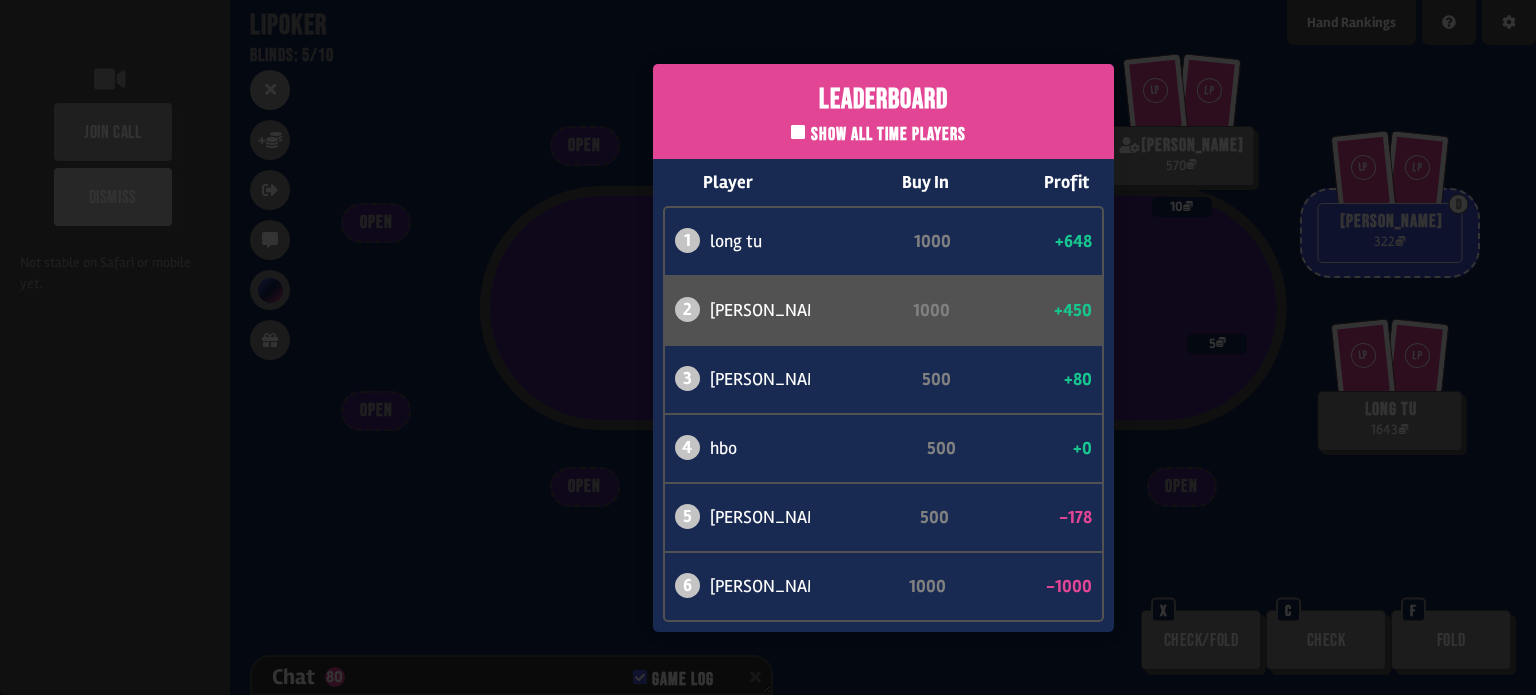 click on "Leaderboard   Show all time players Player Buy In Profit 1 long tu 1000 +648 2 [PERSON_NAME] trì 1000 +450 3 [PERSON_NAME] 500 +80 4 hbo 500 +0 5 [PERSON_NAME] 500 -178 6 [PERSON_NAME] [DATE] -[DATE]" at bounding box center [883, 347] 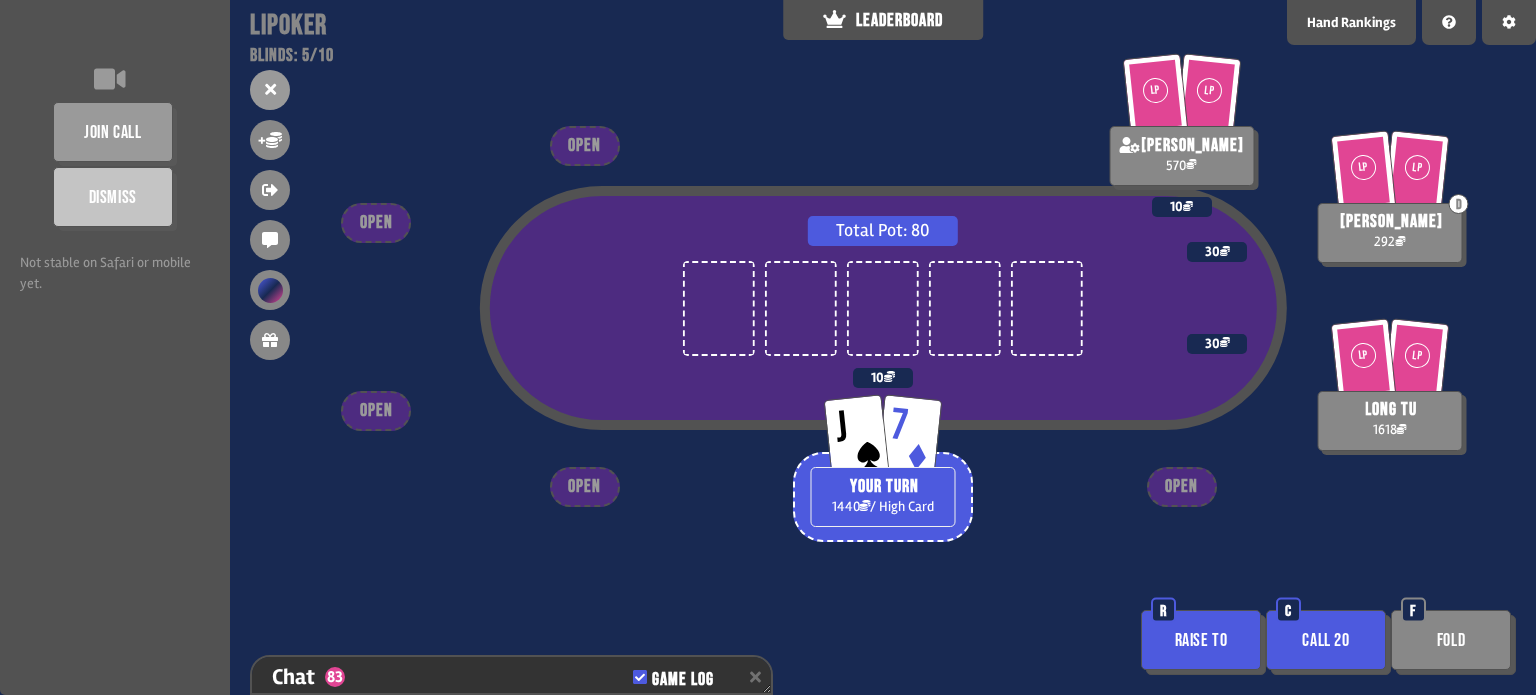 click on "Call 20" at bounding box center [1326, 640] 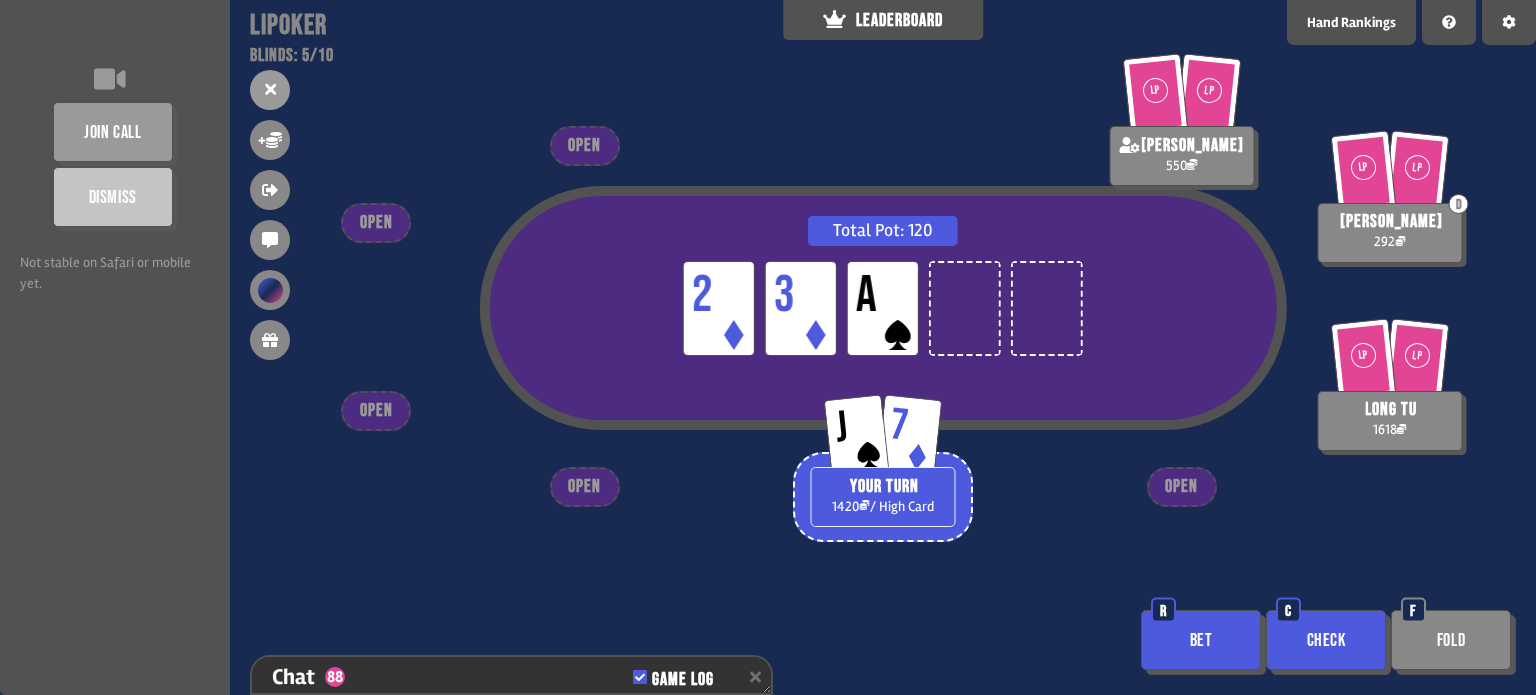 click on "Check" at bounding box center [1326, 640] 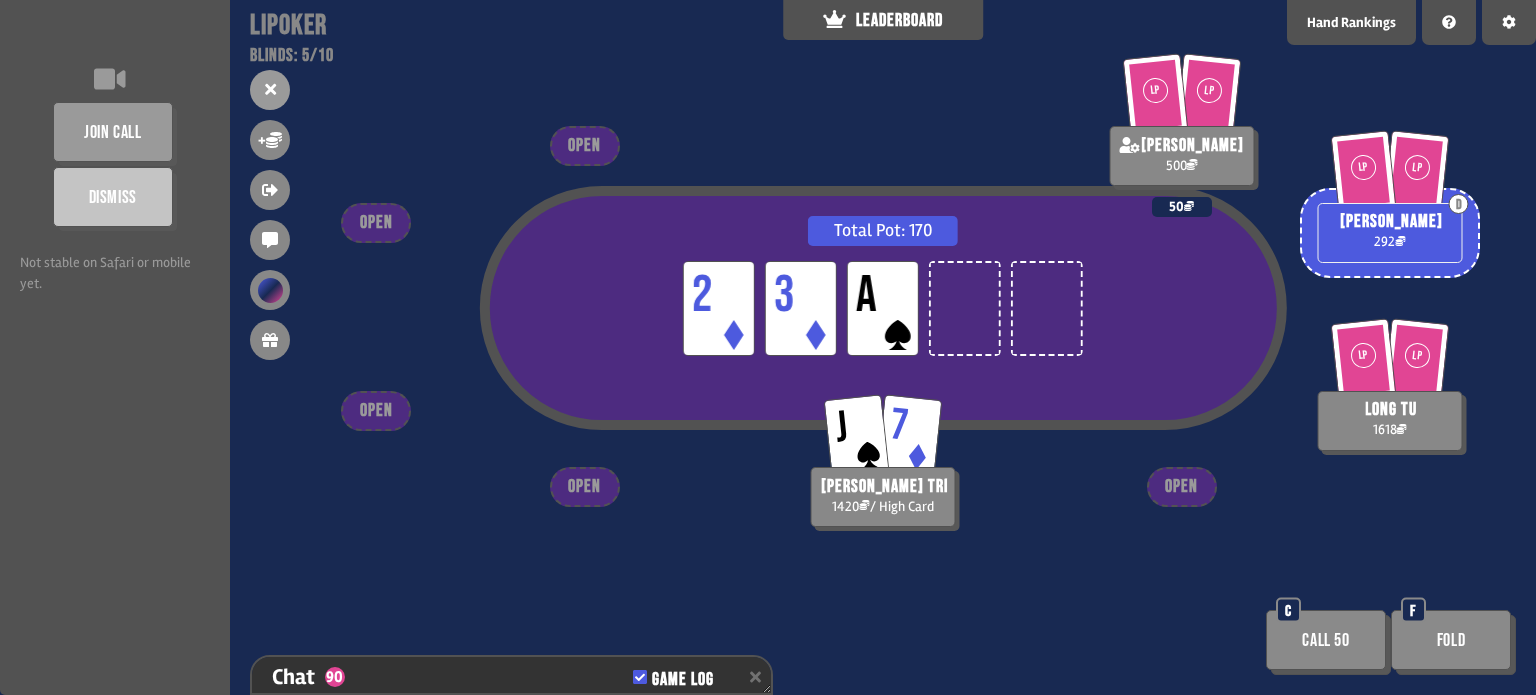 click on "Fold" at bounding box center (1451, 640) 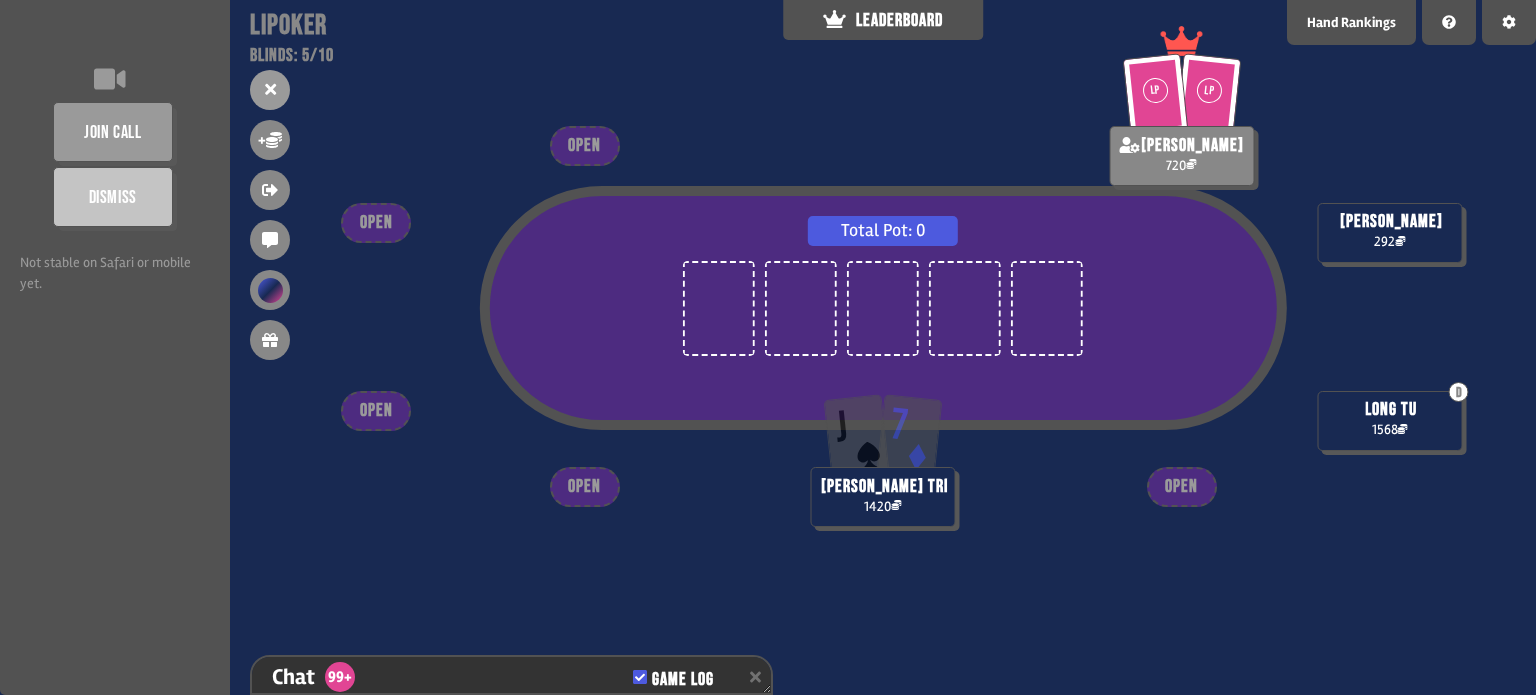 scroll, scrollTop: 98, scrollLeft: 0, axis: vertical 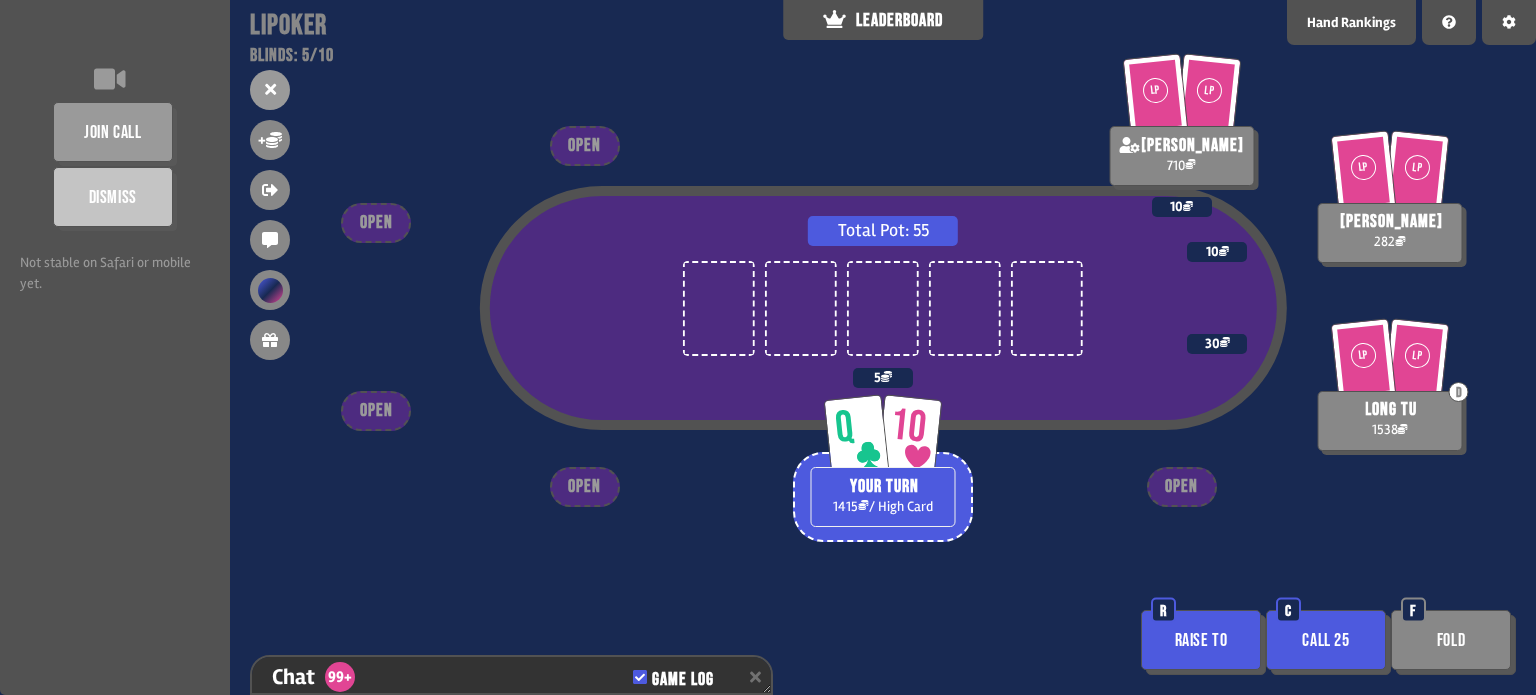 click on "Call 25" at bounding box center (1326, 640) 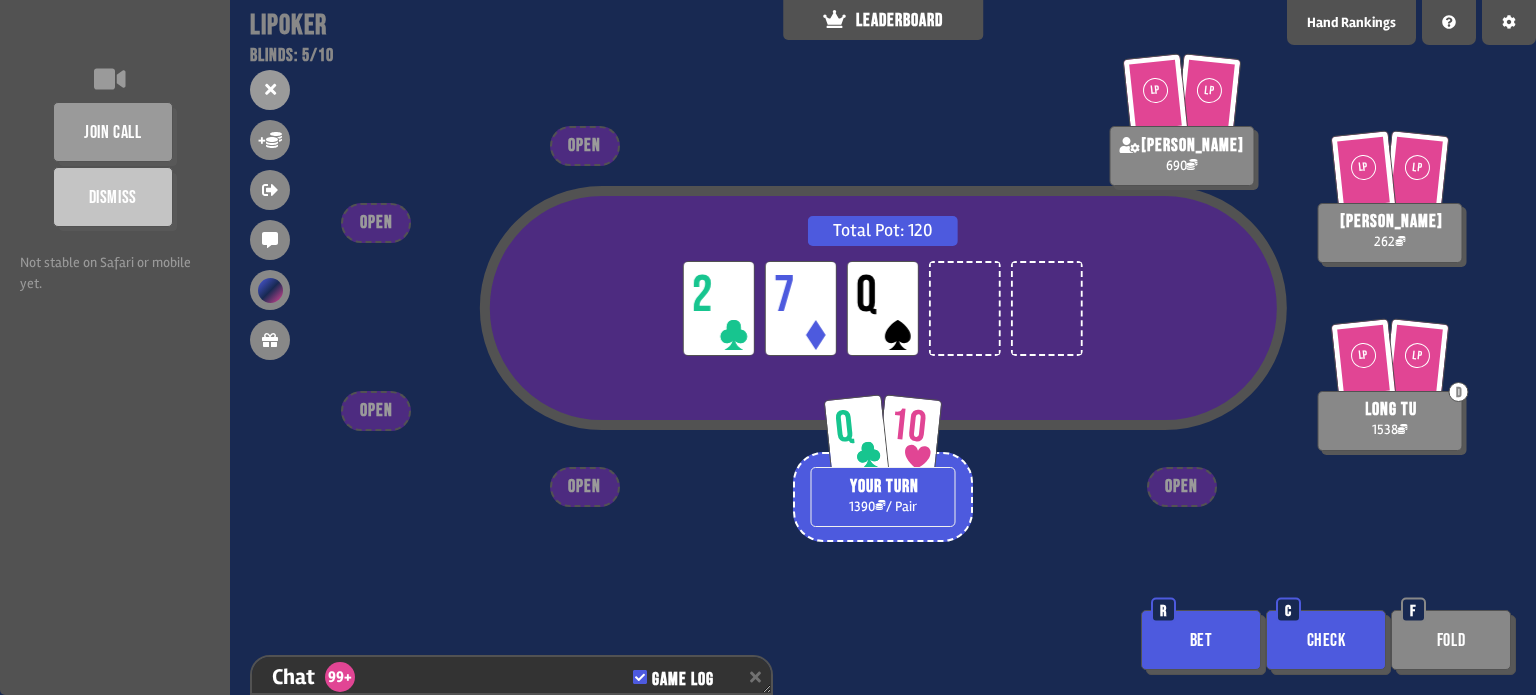 click on "Bet" at bounding box center (1201, 640) 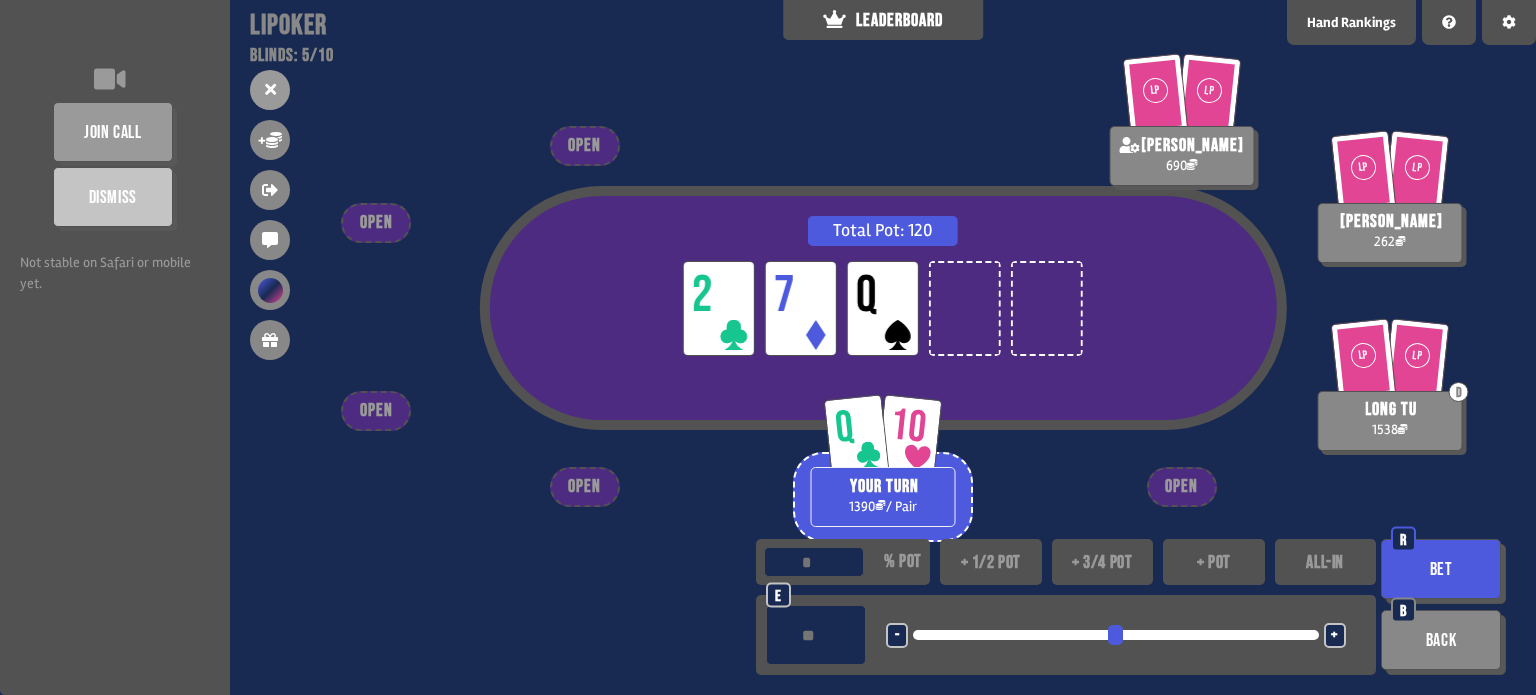 click at bounding box center [816, 635] 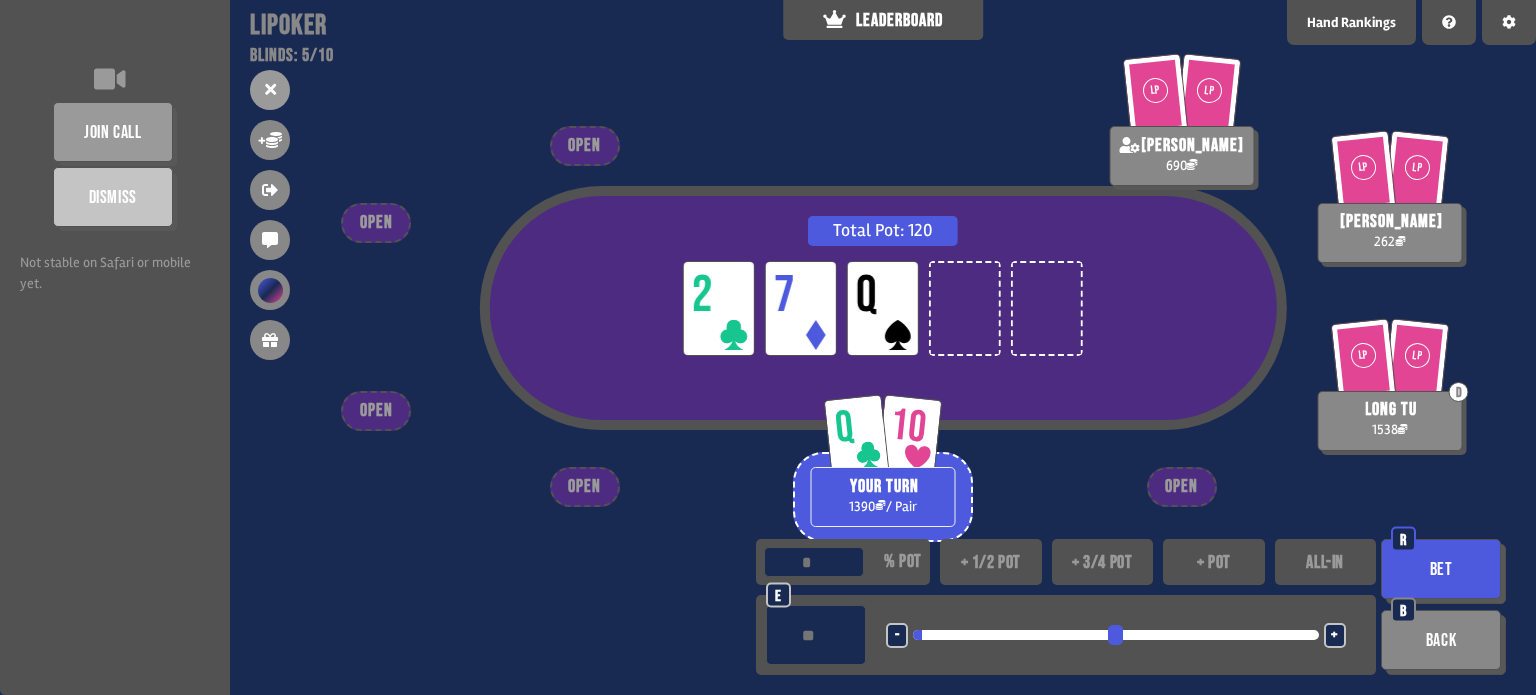 type on "**" 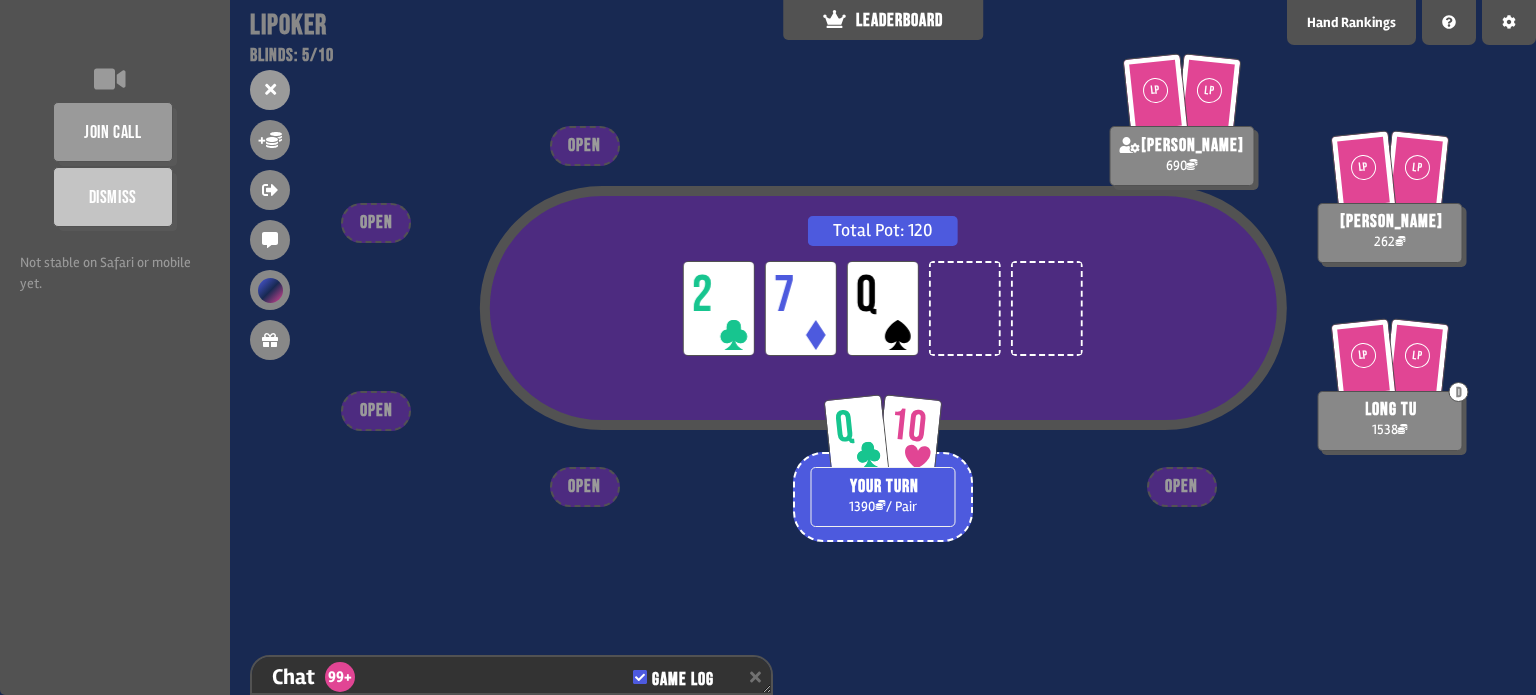 scroll, scrollTop: 14744, scrollLeft: 0, axis: vertical 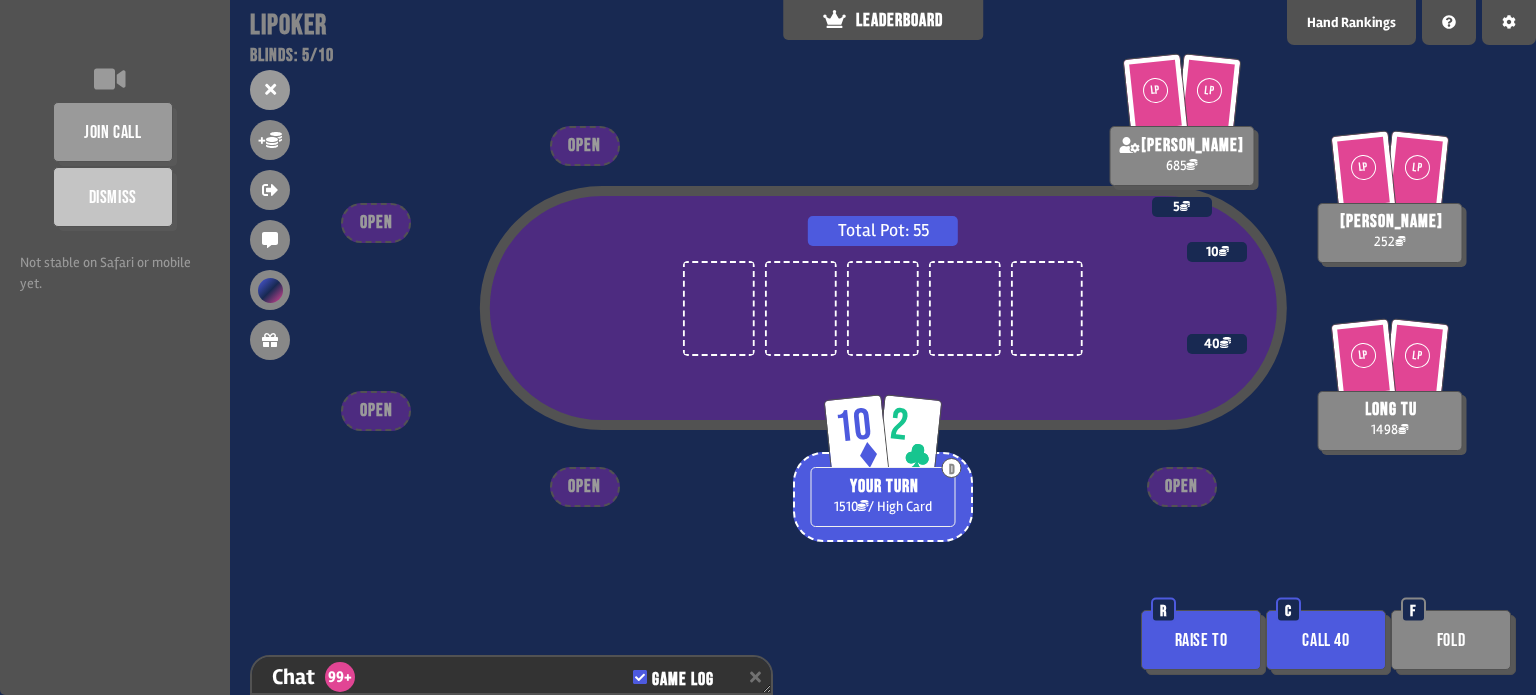 click on "Fold" at bounding box center (1451, 640) 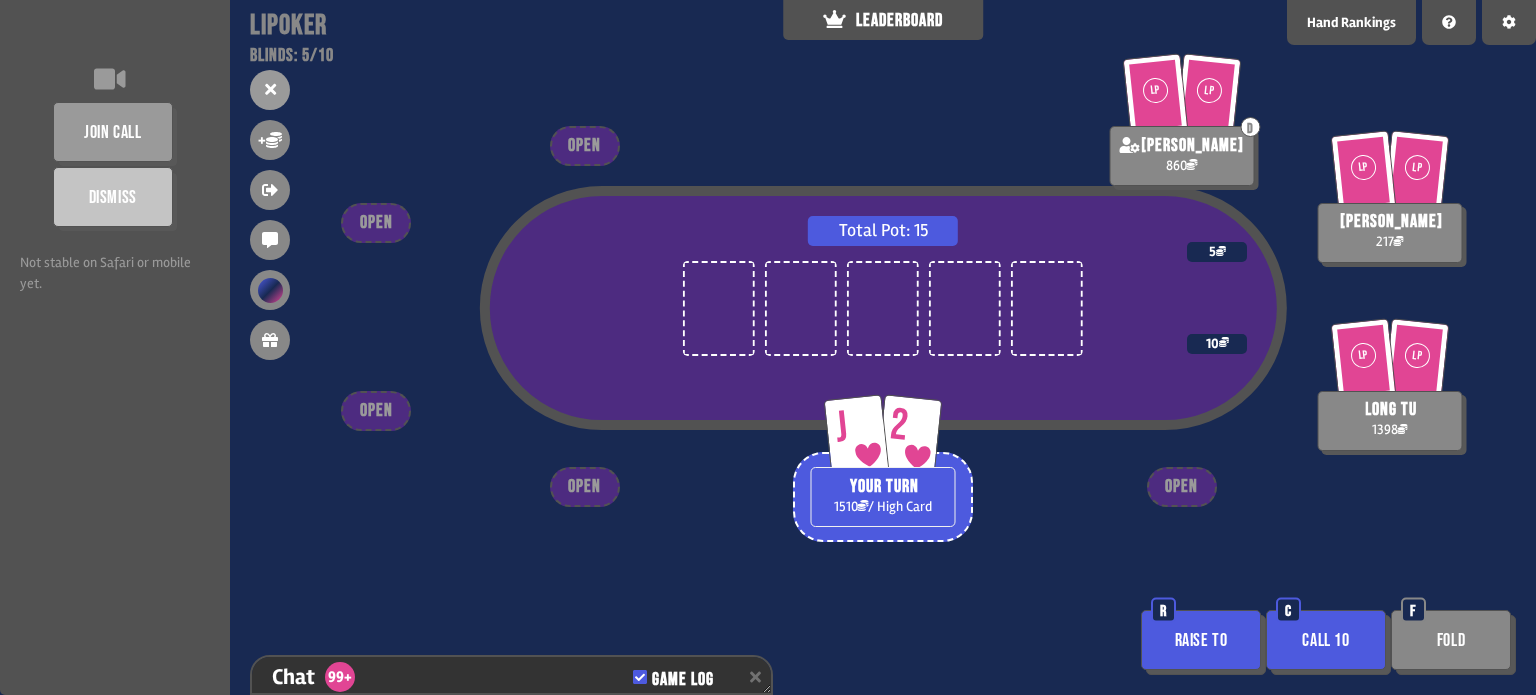 scroll, scrollTop: 98, scrollLeft: 0, axis: vertical 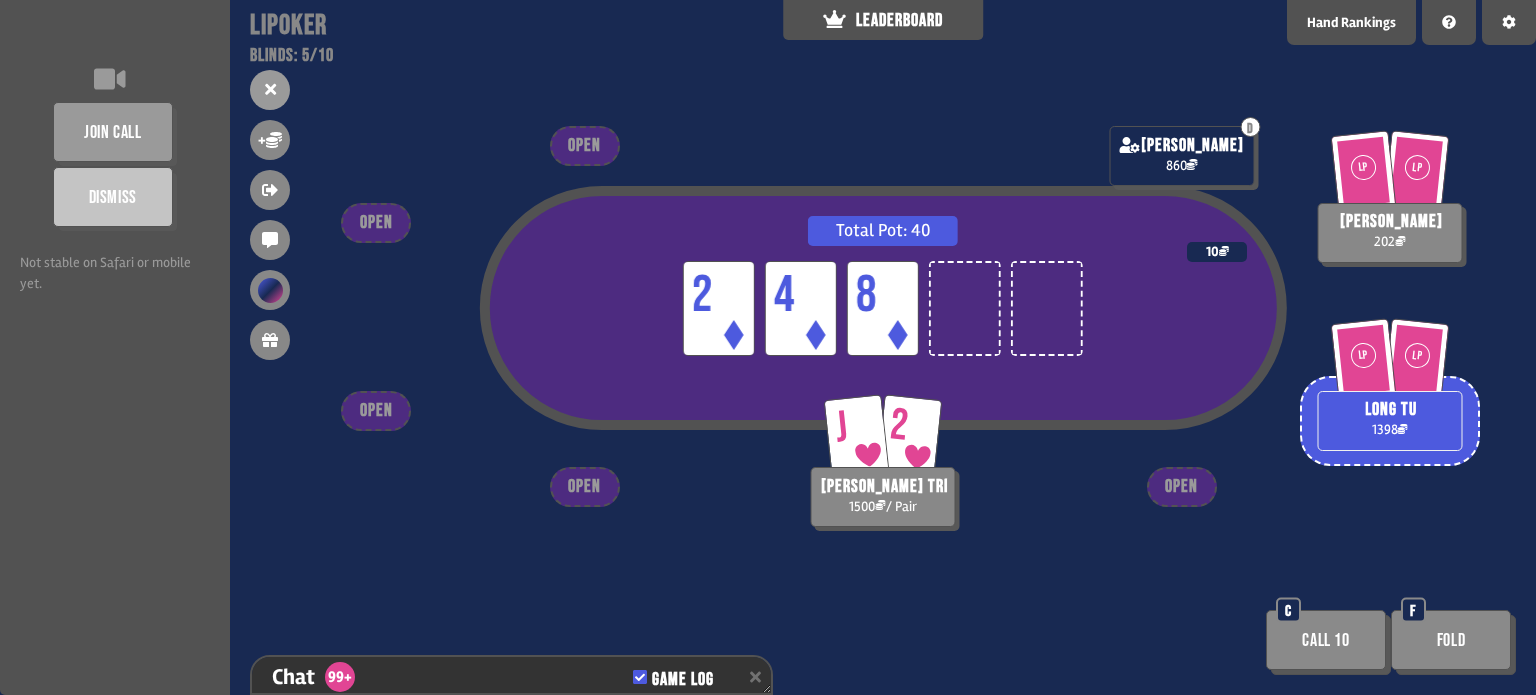 click on "Fold" at bounding box center [1451, 640] 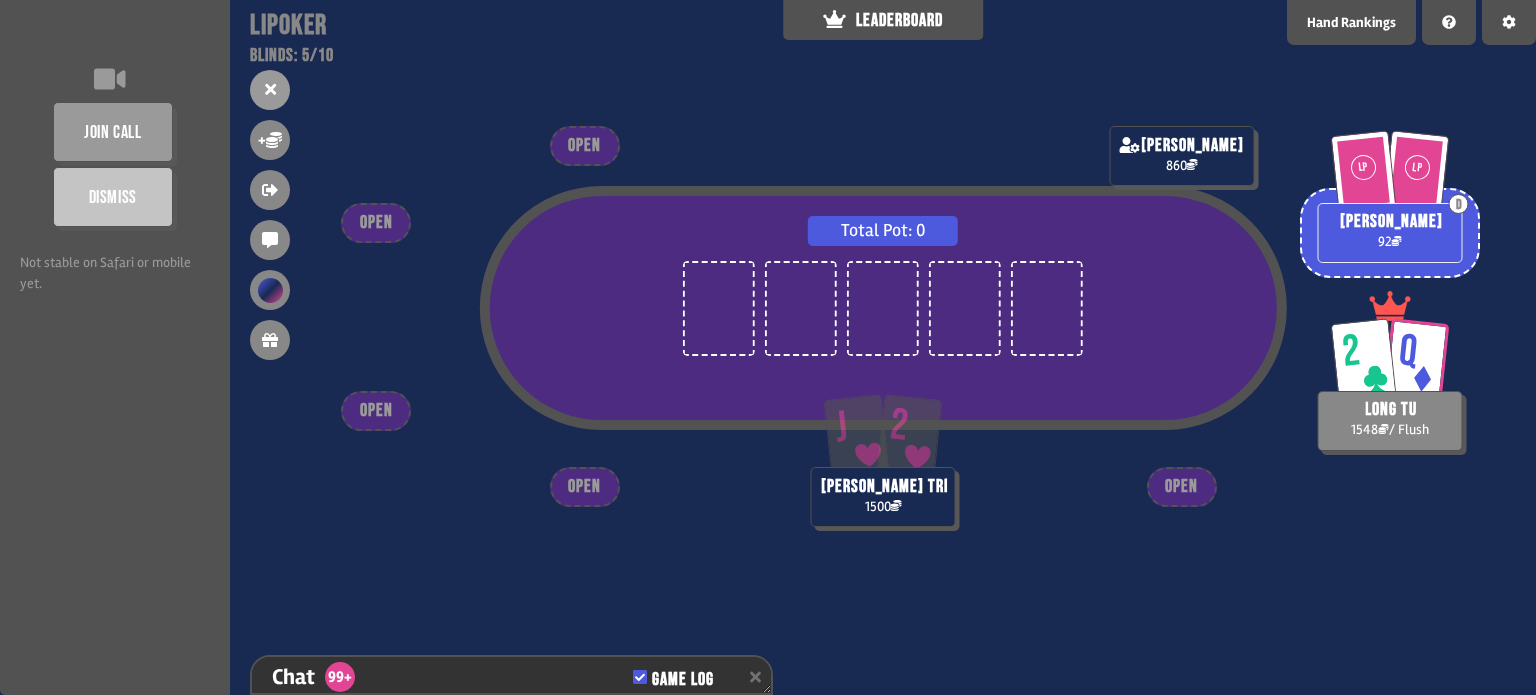 scroll, scrollTop: 98, scrollLeft: 0, axis: vertical 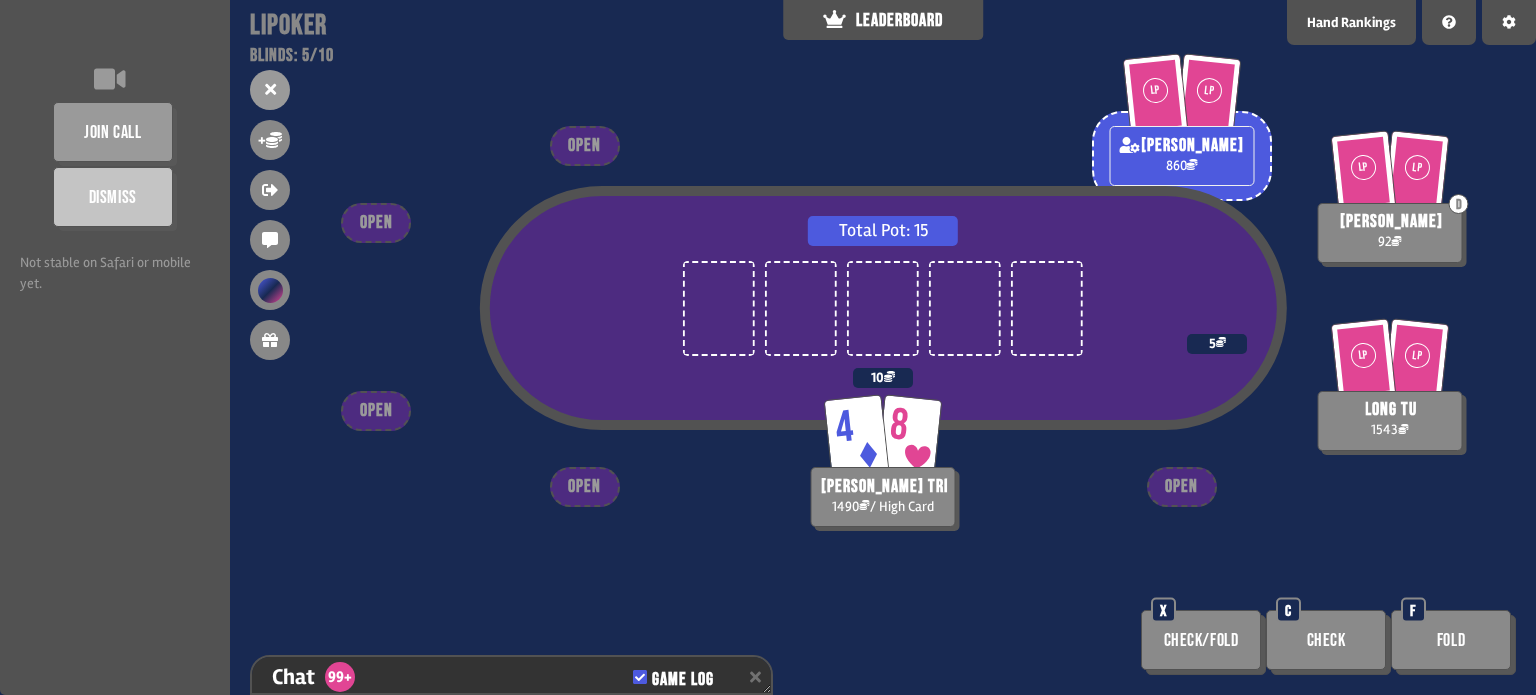 click on "Check" at bounding box center (1326, 640) 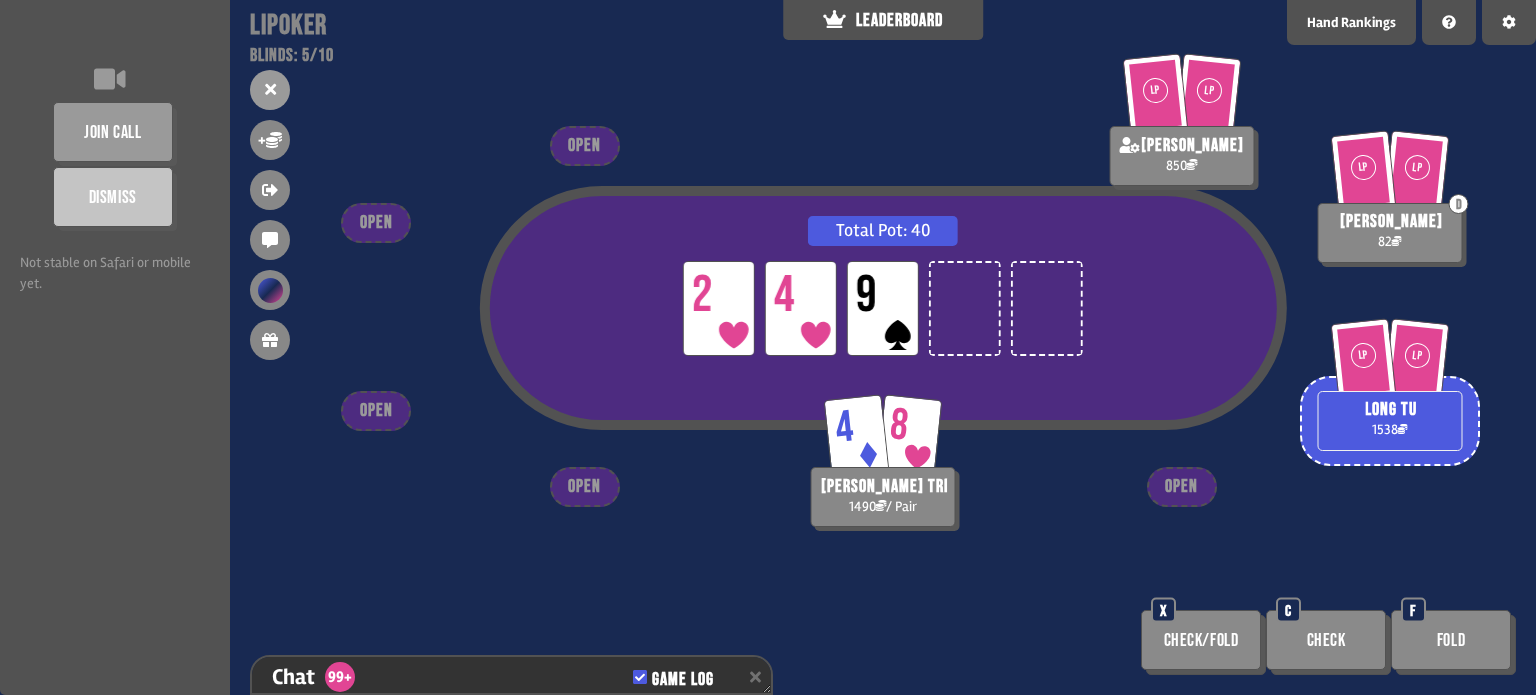 click on "Check" at bounding box center (1326, 640) 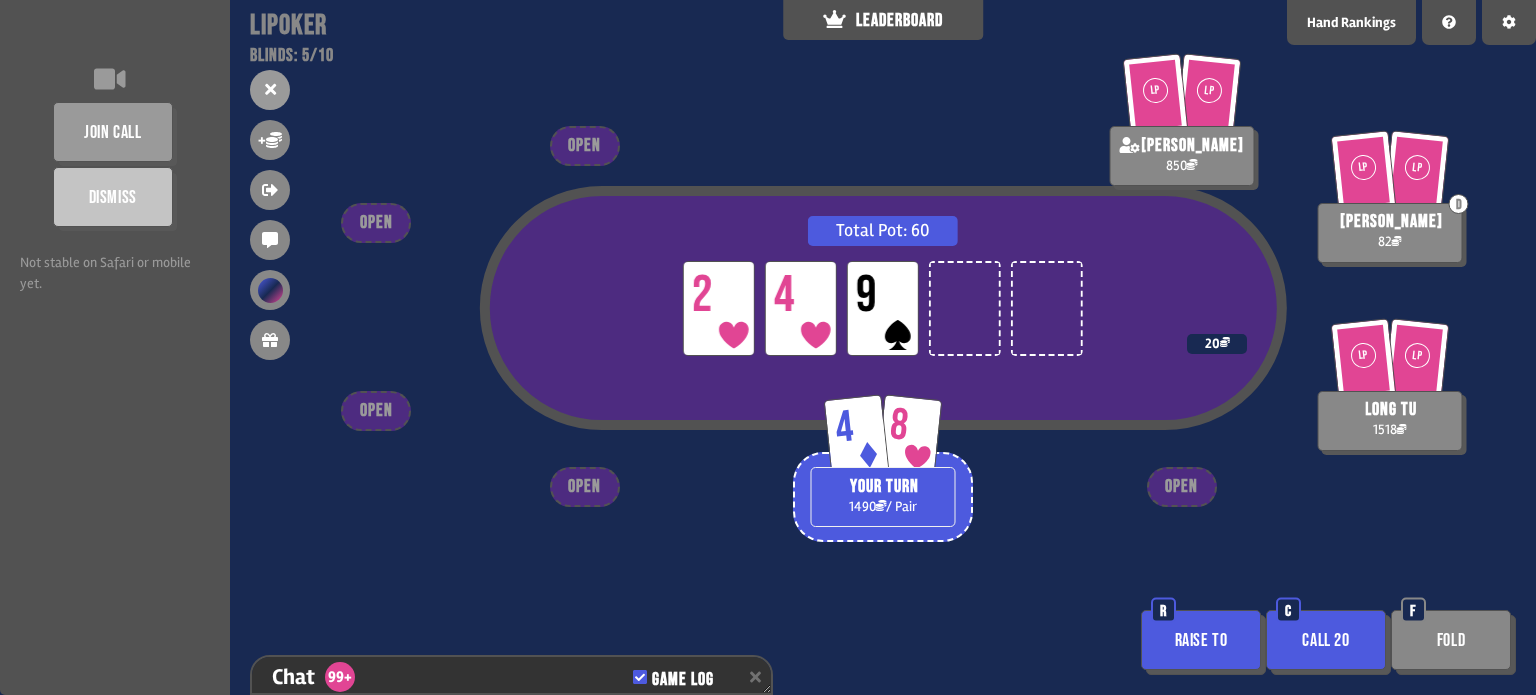 click on "Call 20" at bounding box center [1326, 640] 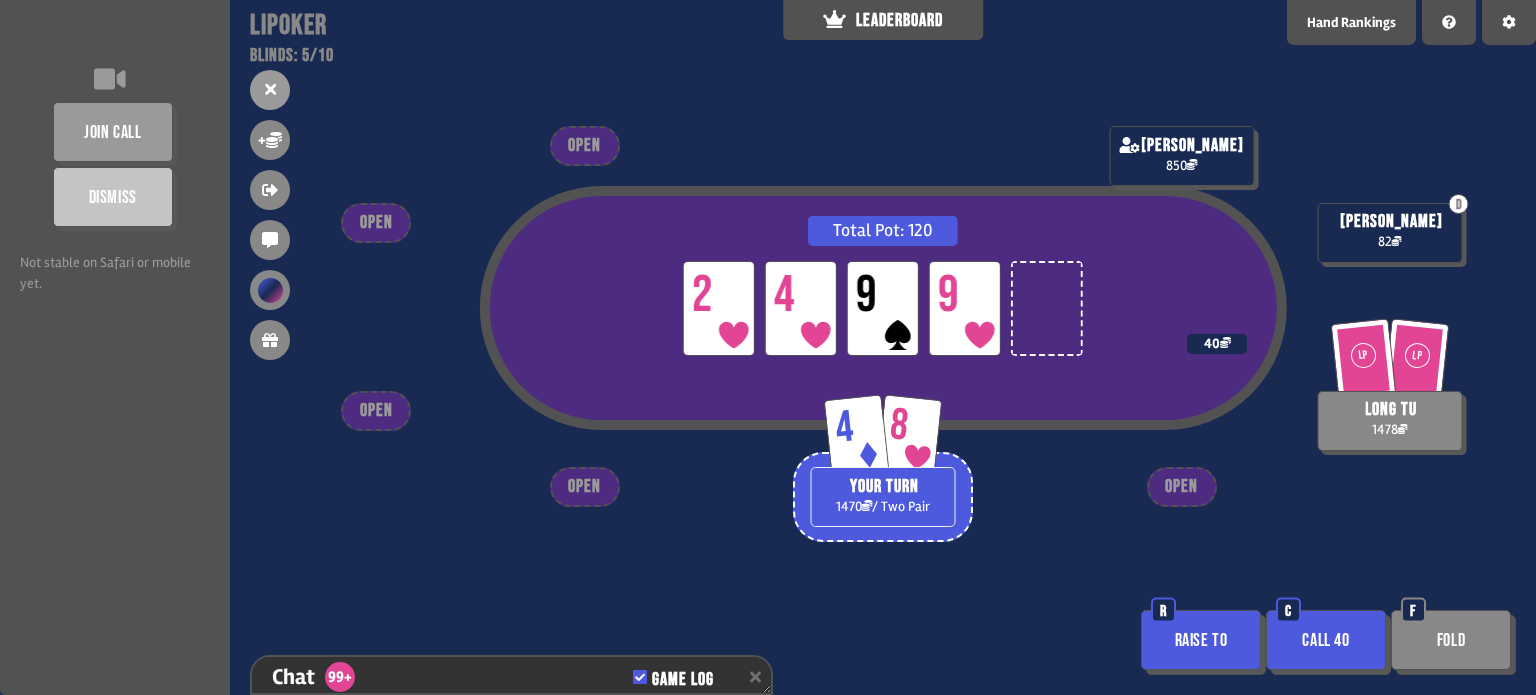 click on "Raise to" at bounding box center (1201, 640) 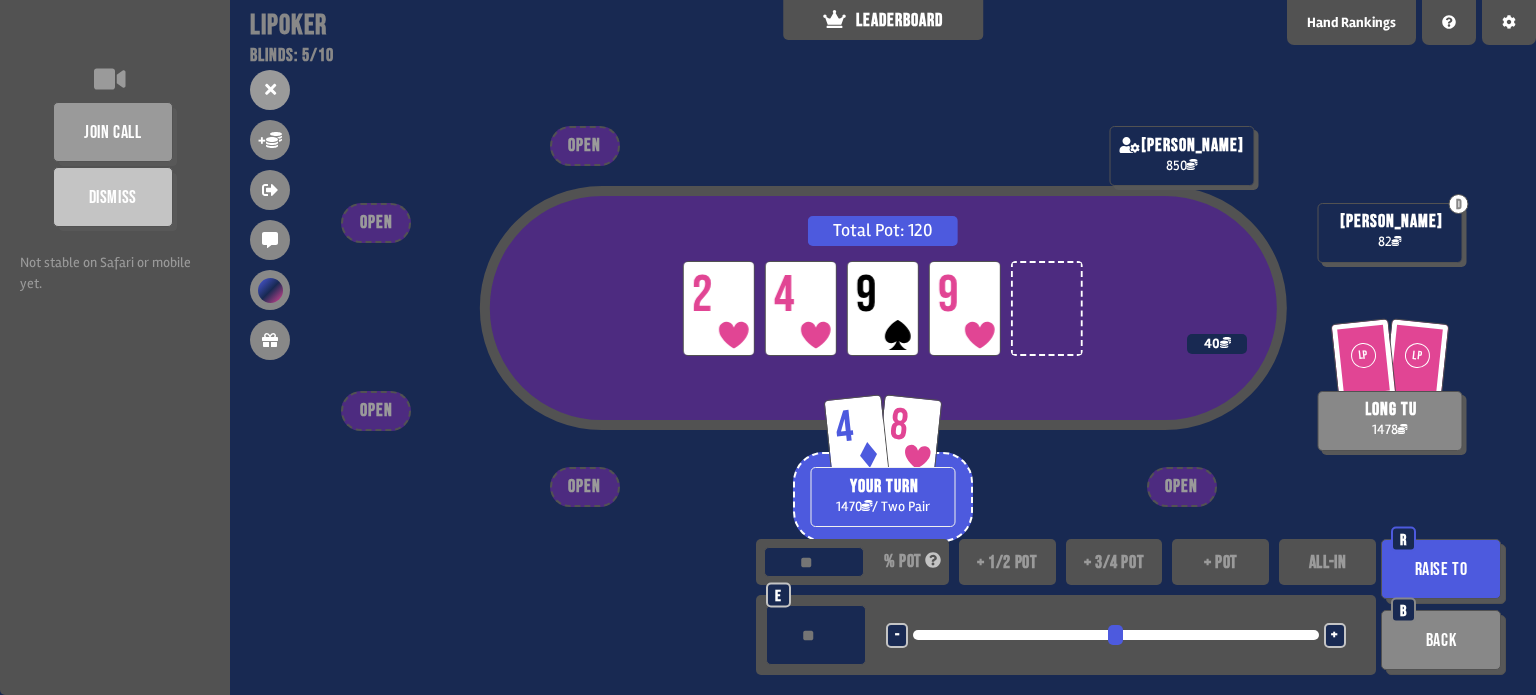 click on "Back" at bounding box center [1441, 640] 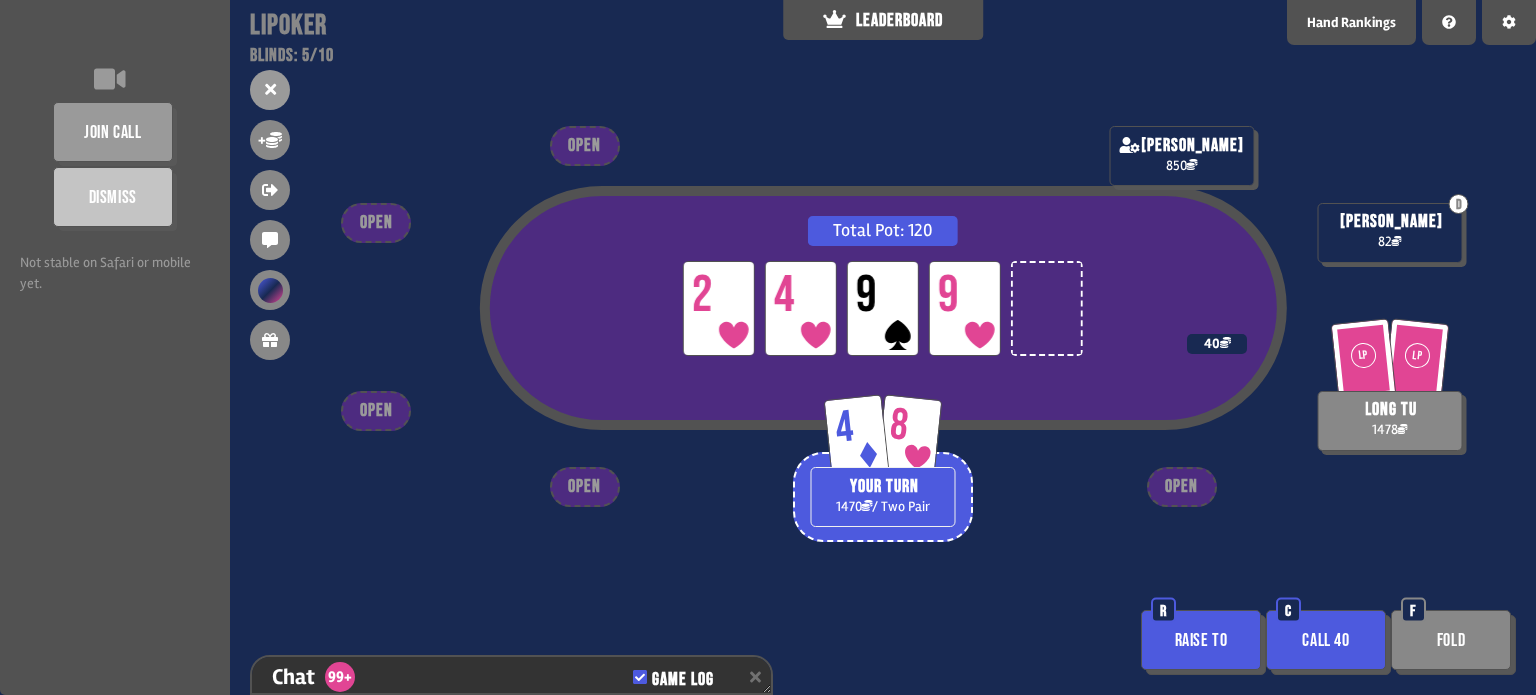 scroll, scrollTop: 16456, scrollLeft: 0, axis: vertical 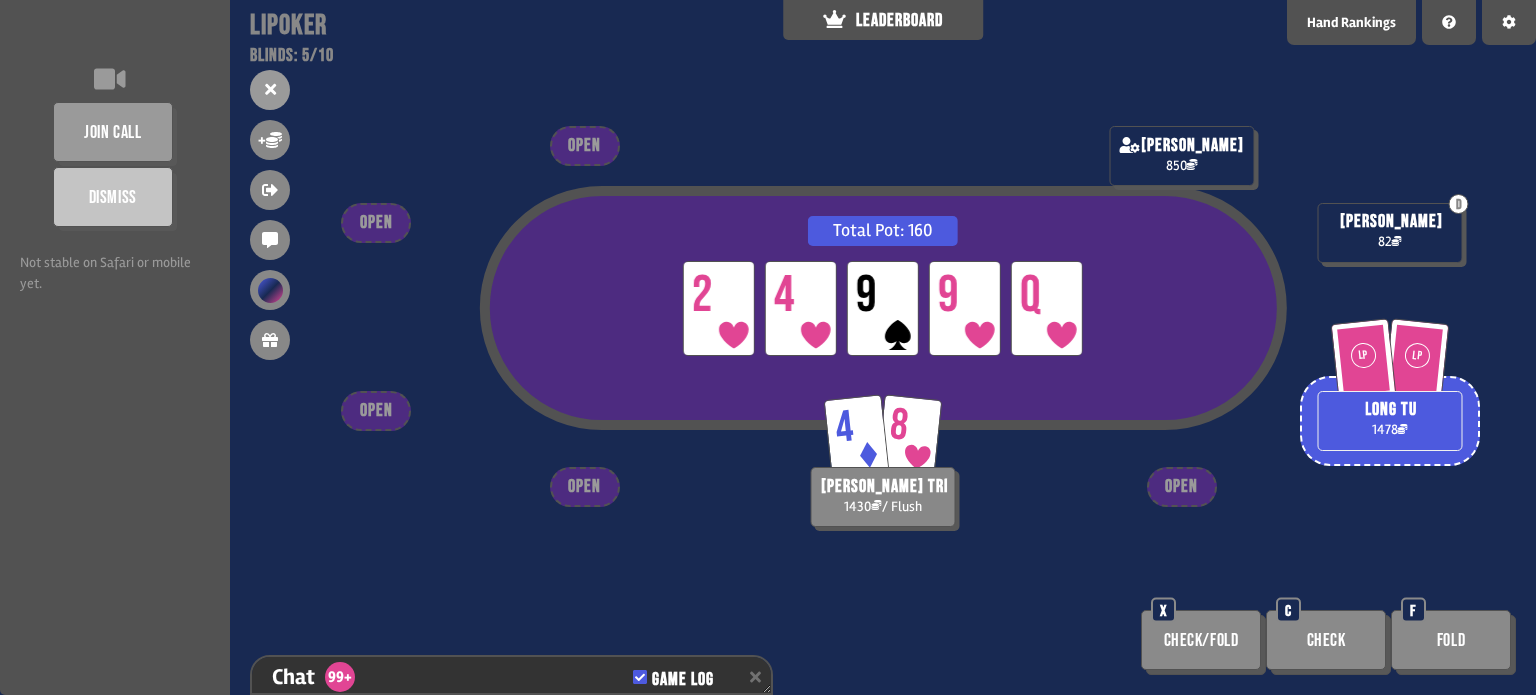 click on "Check" at bounding box center (1326, 640) 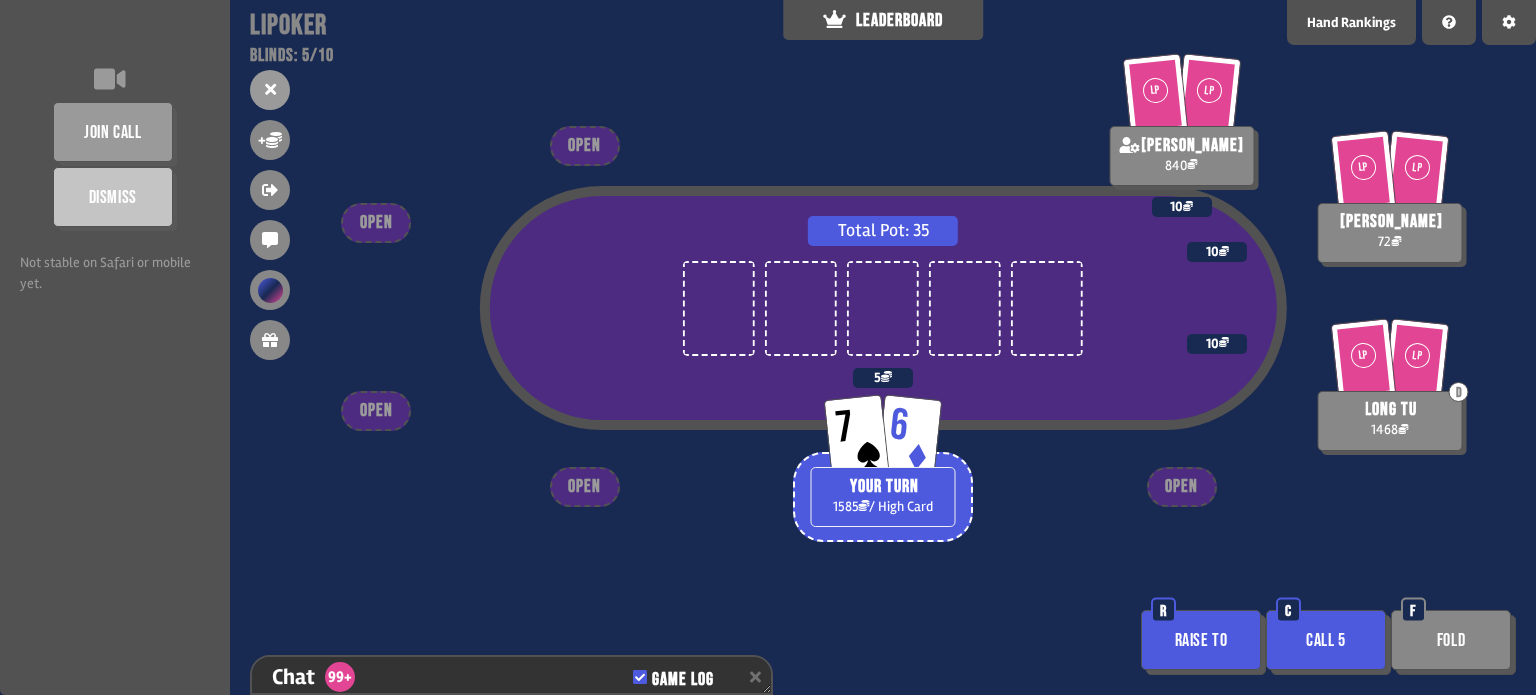 click on "Call 5" at bounding box center [1326, 640] 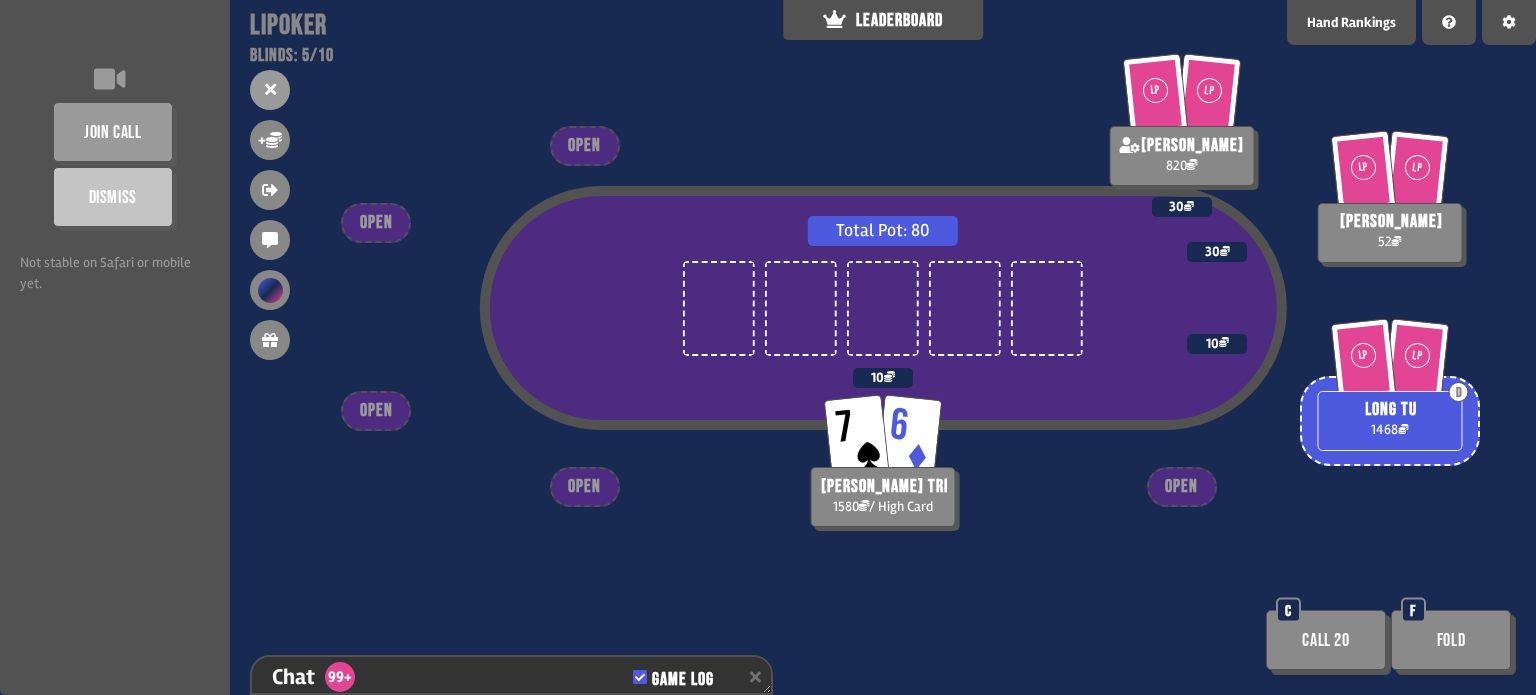 click on "Call 20" at bounding box center (1326, 640) 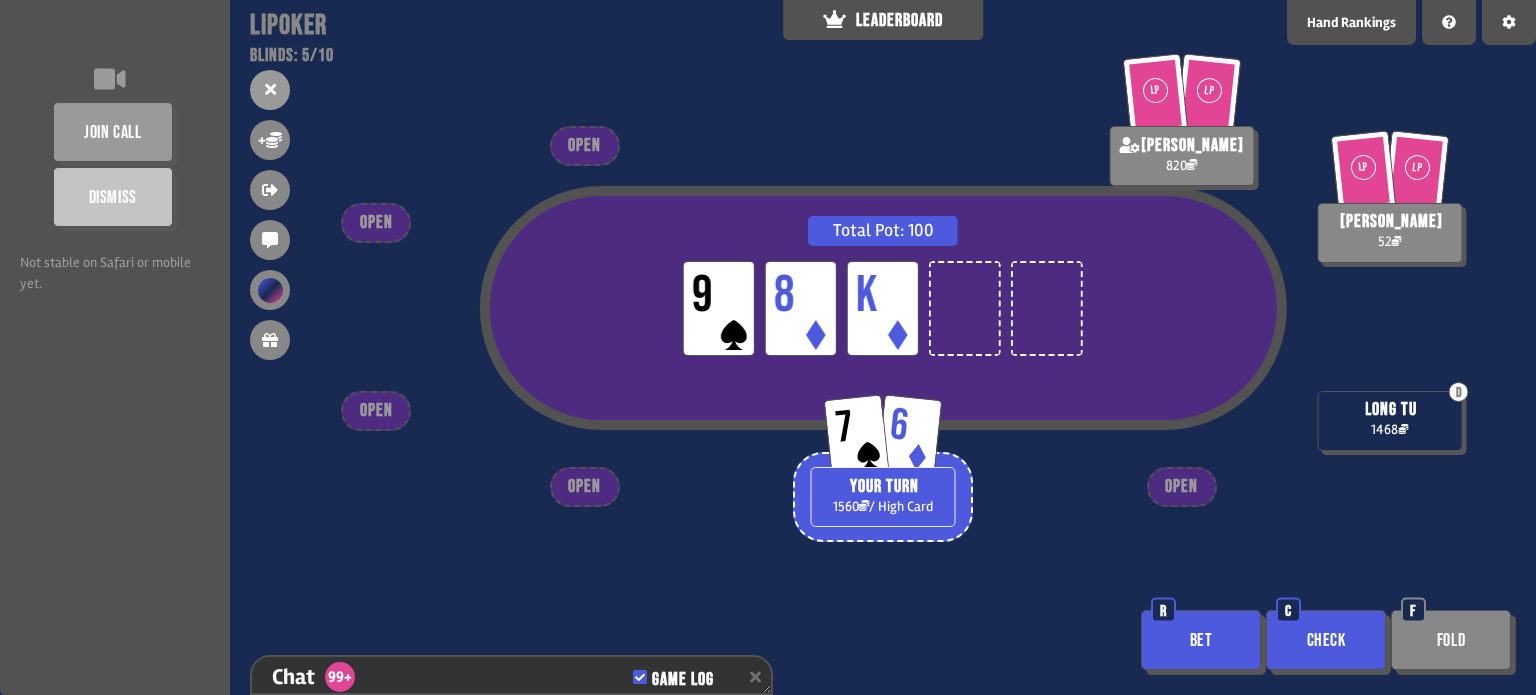 click on "Check" at bounding box center (1326, 640) 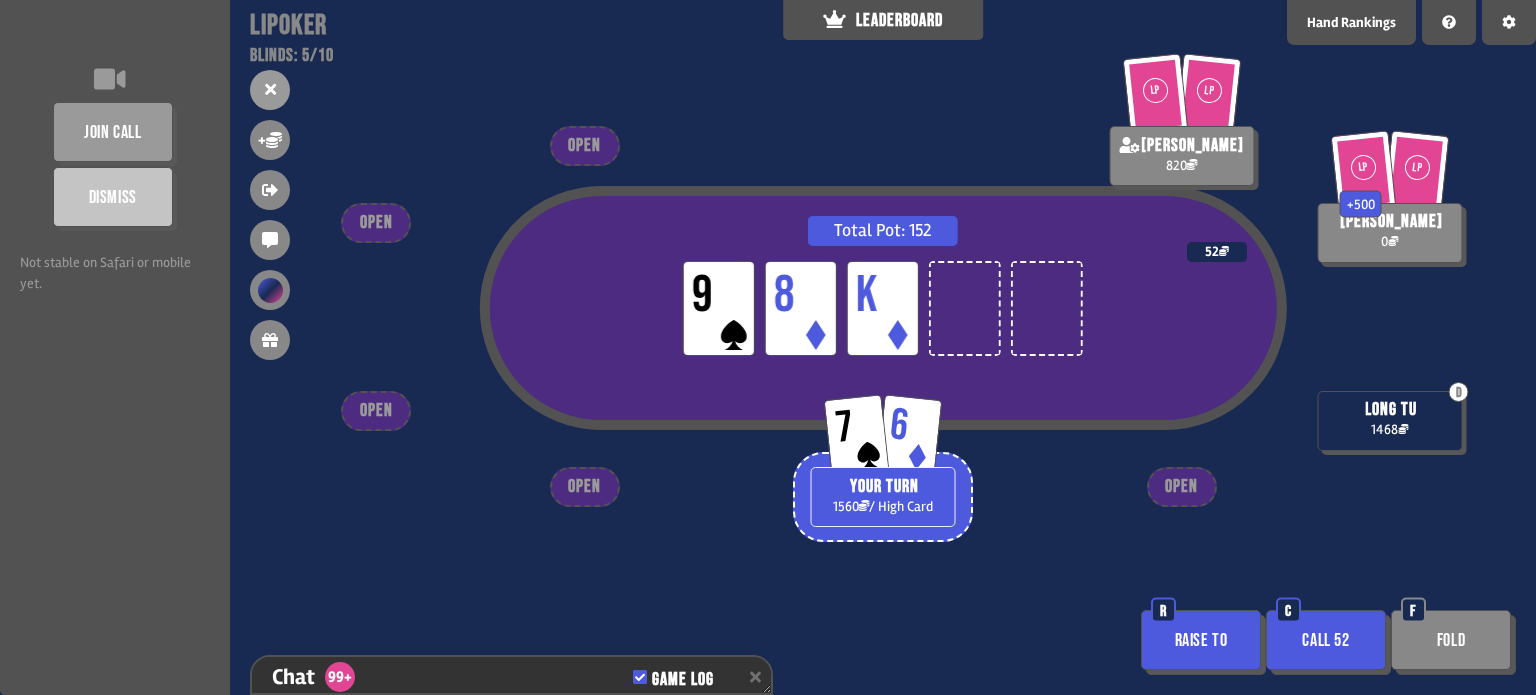click on "Call 52" at bounding box center (1326, 640) 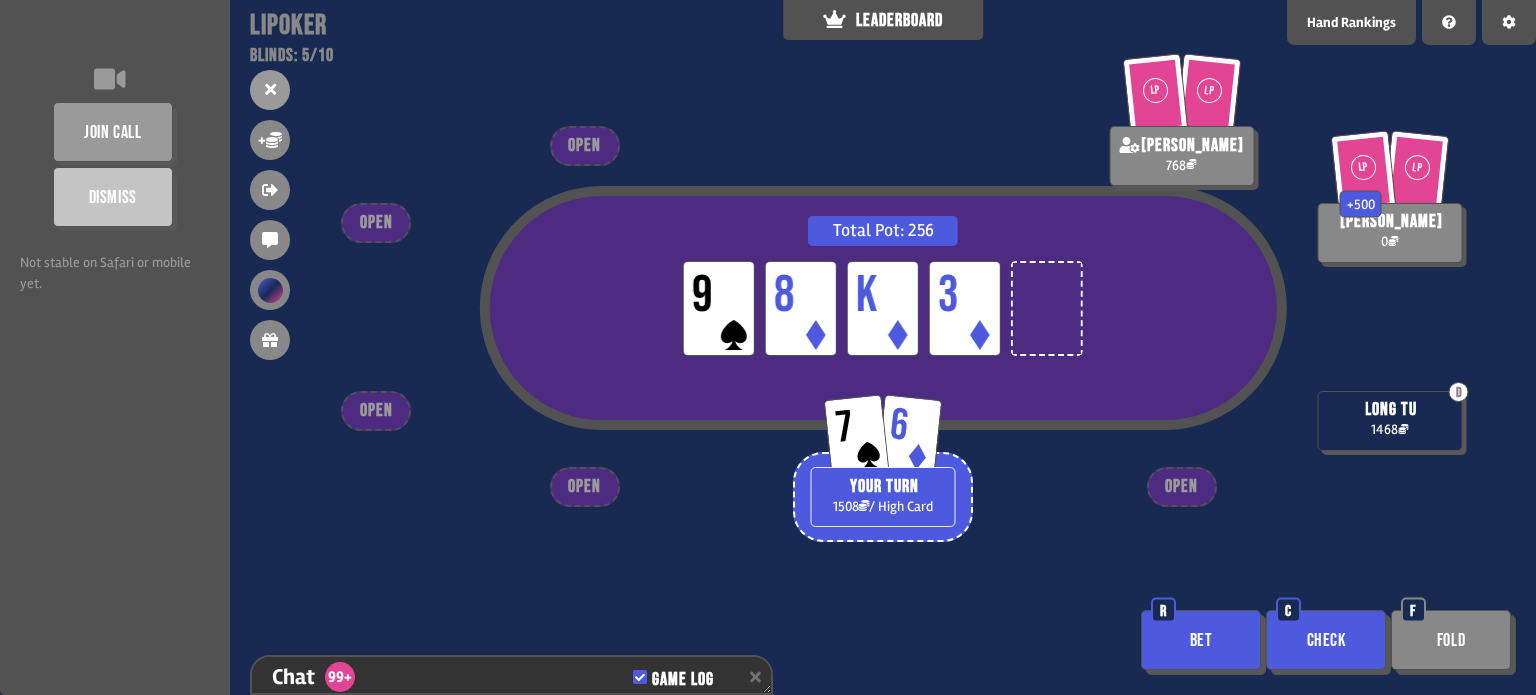 click on "Check" at bounding box center (1326, 640) 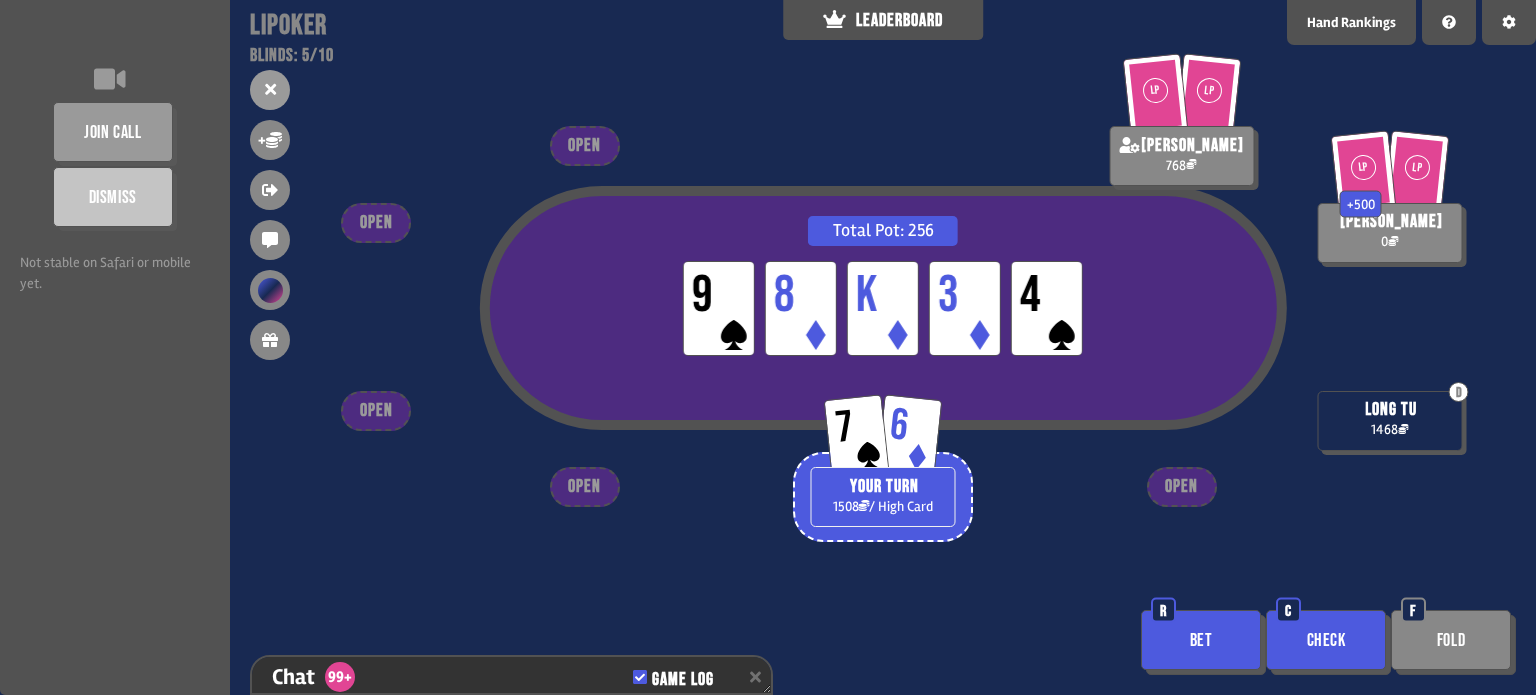 click on "Check" at bounding box center (1326, 640) 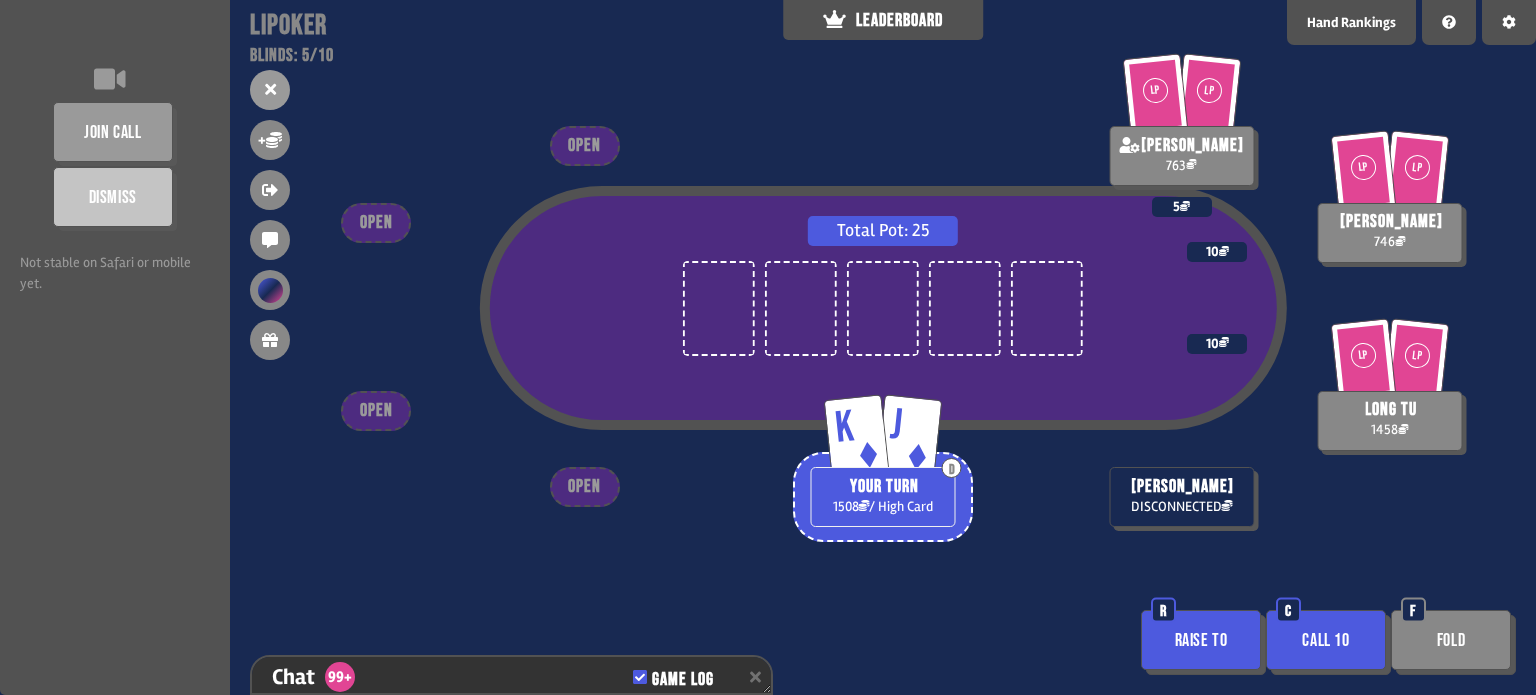 click on "Raise to" at bounding box center (1201, 640) 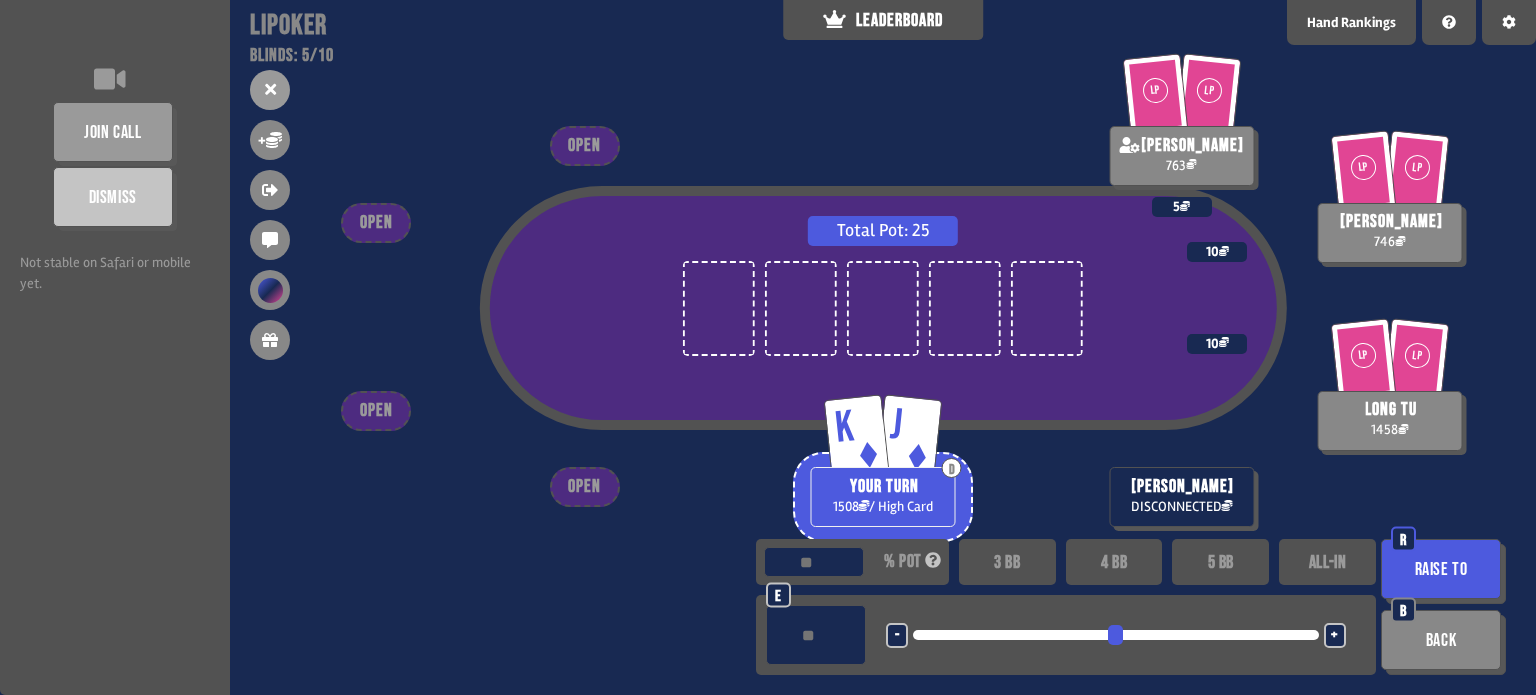 click on "4 BB" at bounding box center (1114, 562) 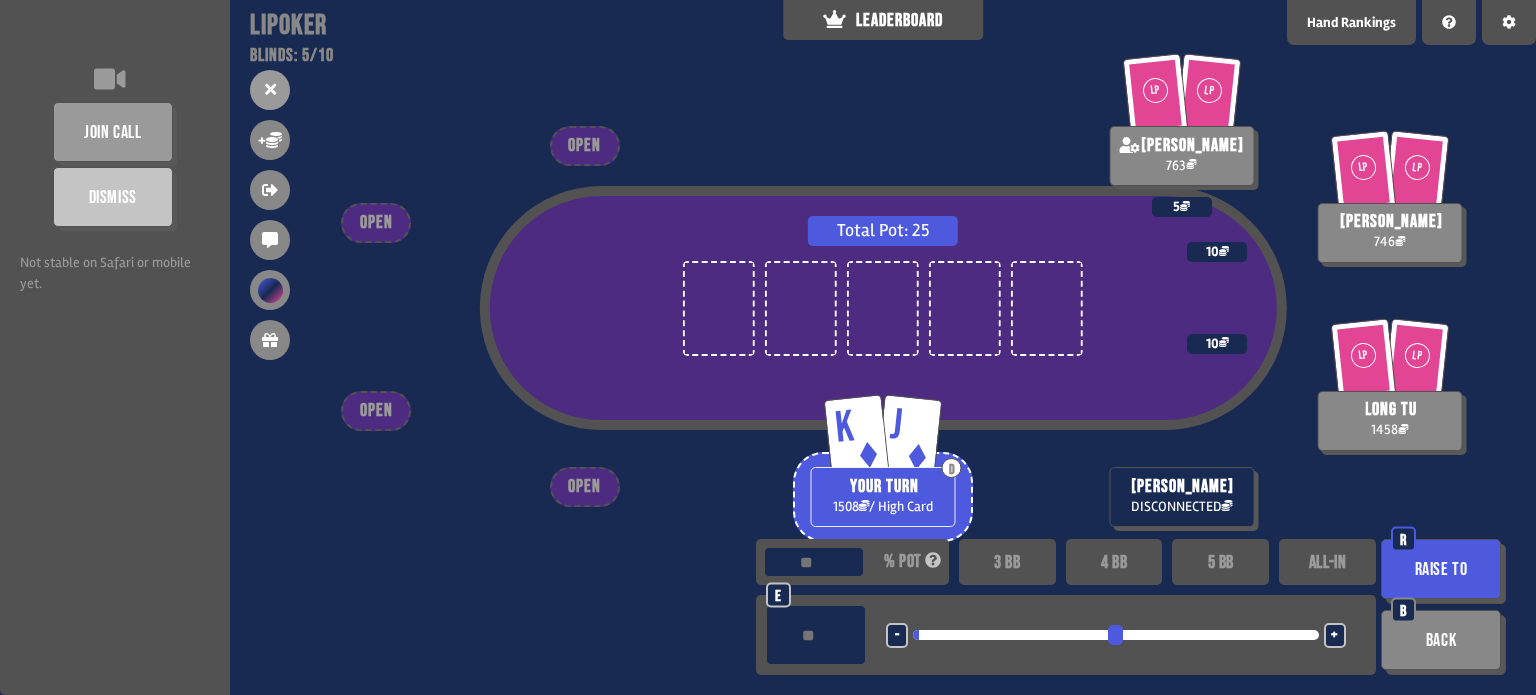 click on "Raise to" at bounding box center (1441, 569) 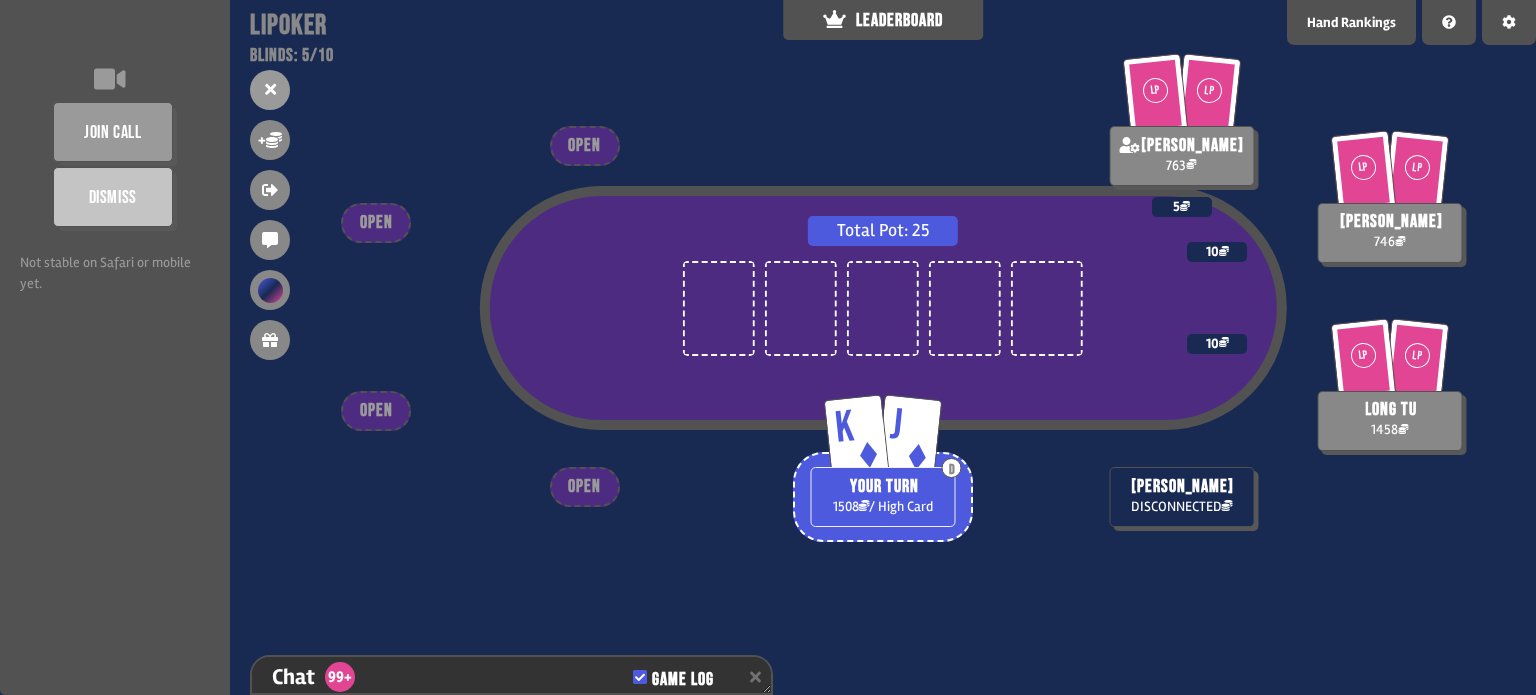scroll, scrollTop: 17703, scrollLeft: 0, axis: vertical 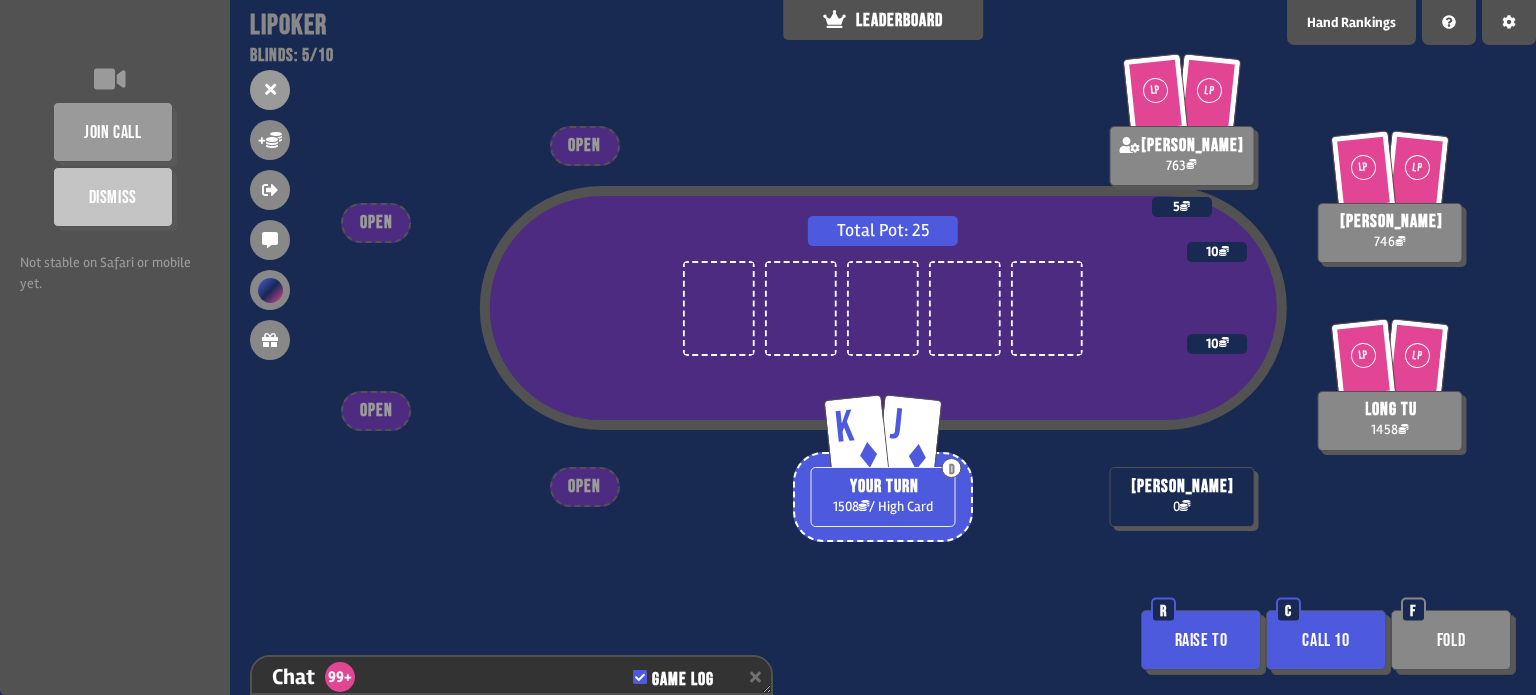 click on "Raise to" at bounding box center (1201, 640) 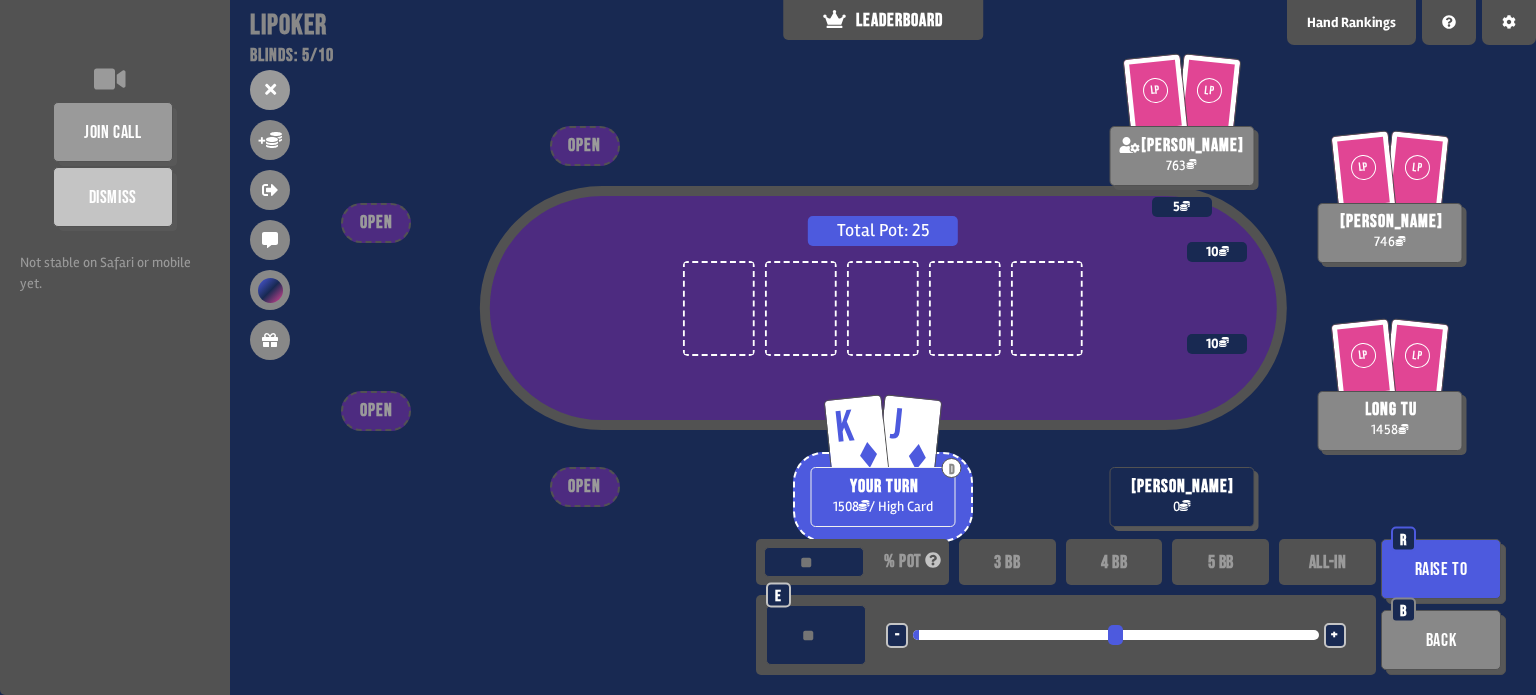 click on "4 BB" at bounding box center [1114, 562] 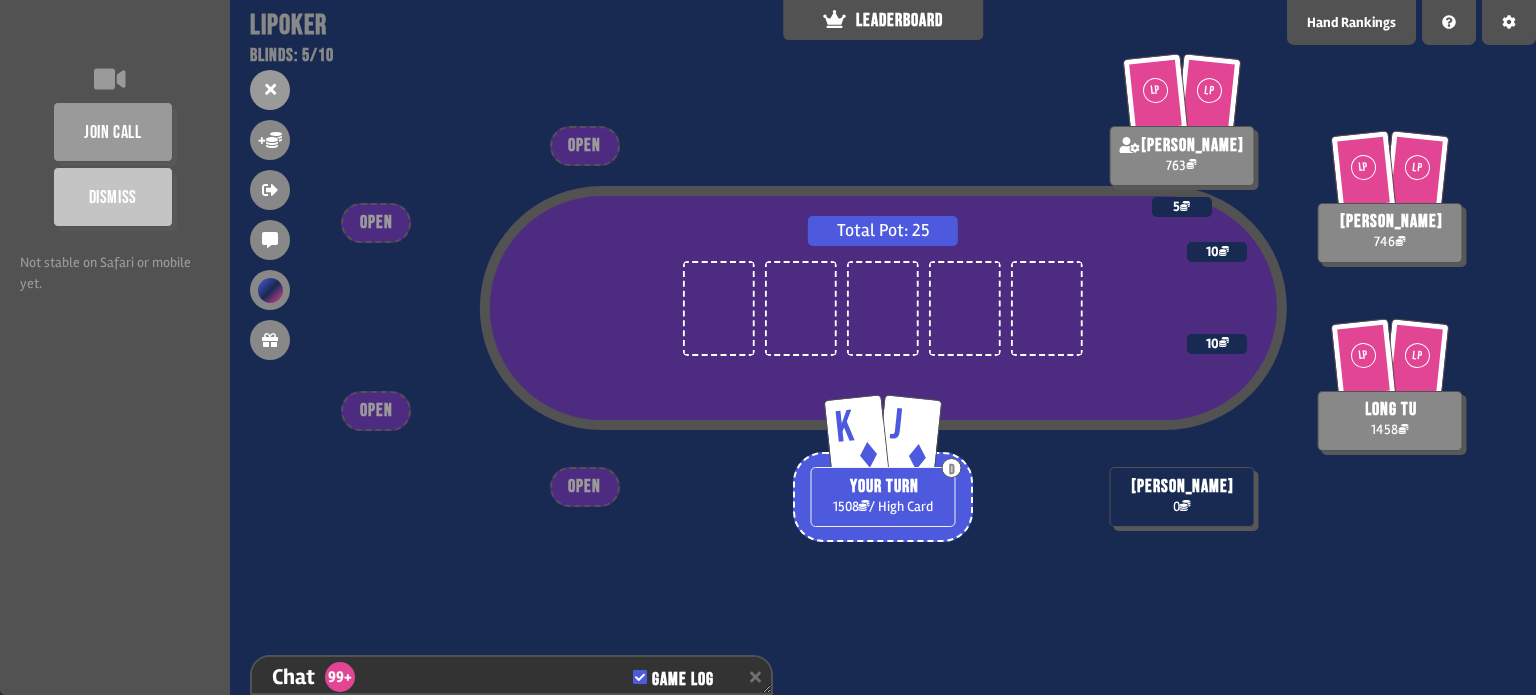scroll, scrollTop: 17703, scrollLeft: 0, axis: vertical 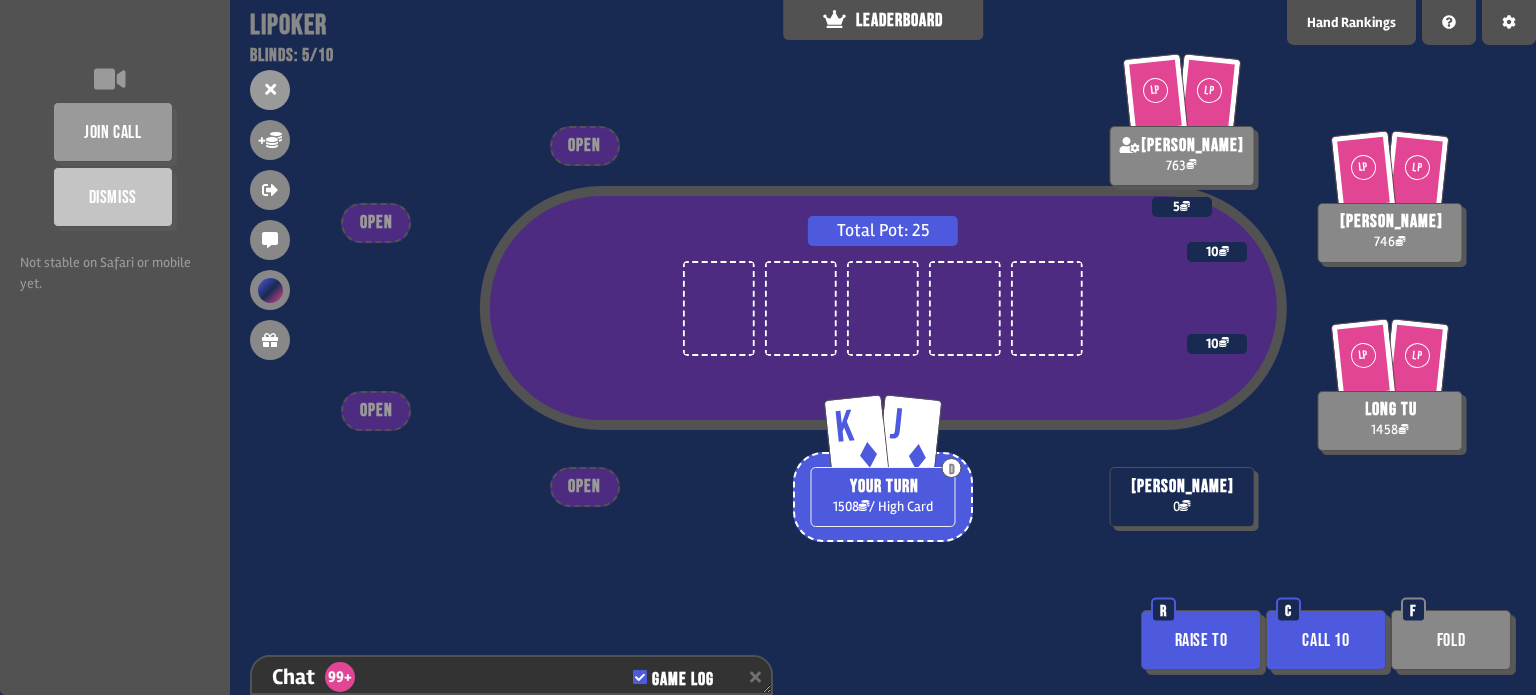 click on "Raise to" at bounding box center (1201, 640) 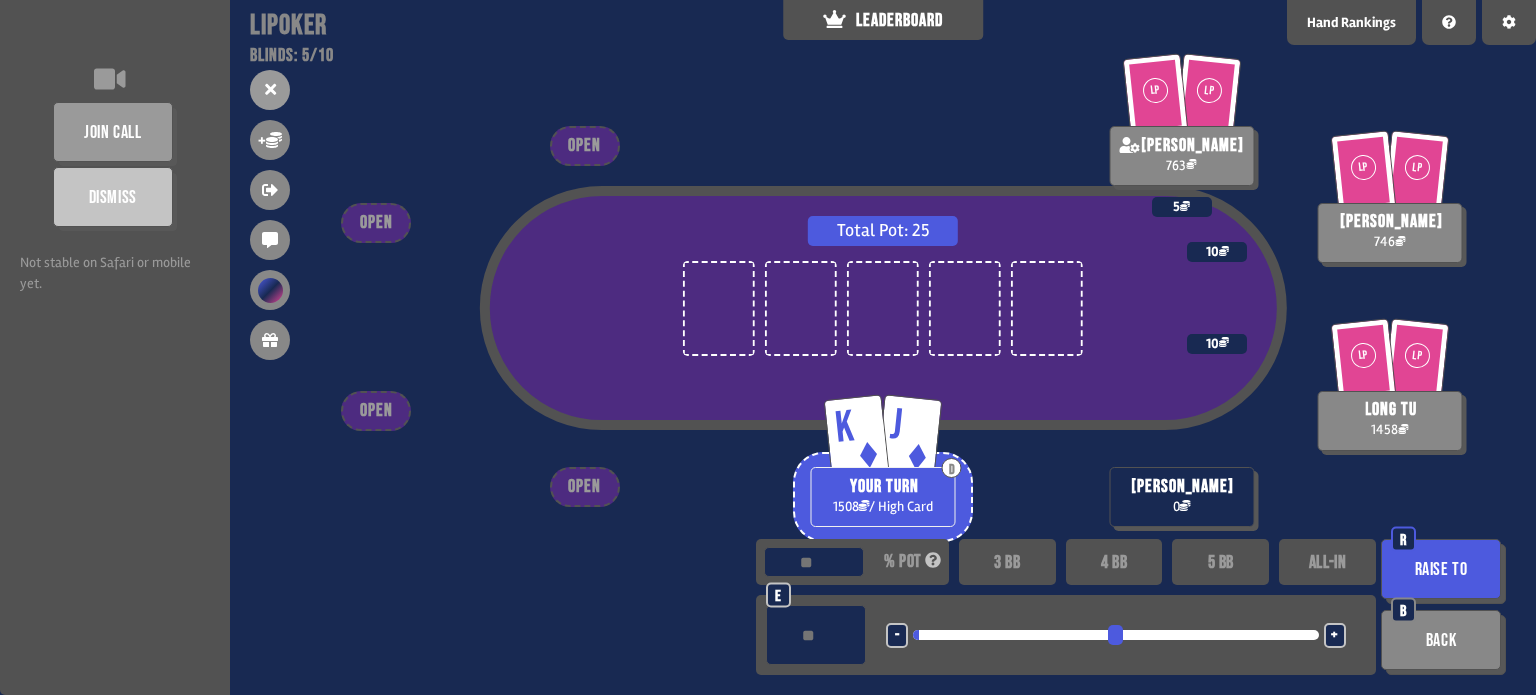 click on "Total Pot: 25   K J D YOUR TURN 1508   / High Card LP LP [PERSON_NAME] 763  5  [PERSON_NAME] 0  LP LP [PERSON_NAME] 746  10  LP LP long tu 1458  10  OPEN OPEN OPEN OPEN ** % pot 3 BB 4 BB 5 BB ALL-IN ** e - <LEFT> <DOWN> + <UP> <RIGHT> Raise to R Back B" at bounding box center (883, 347) 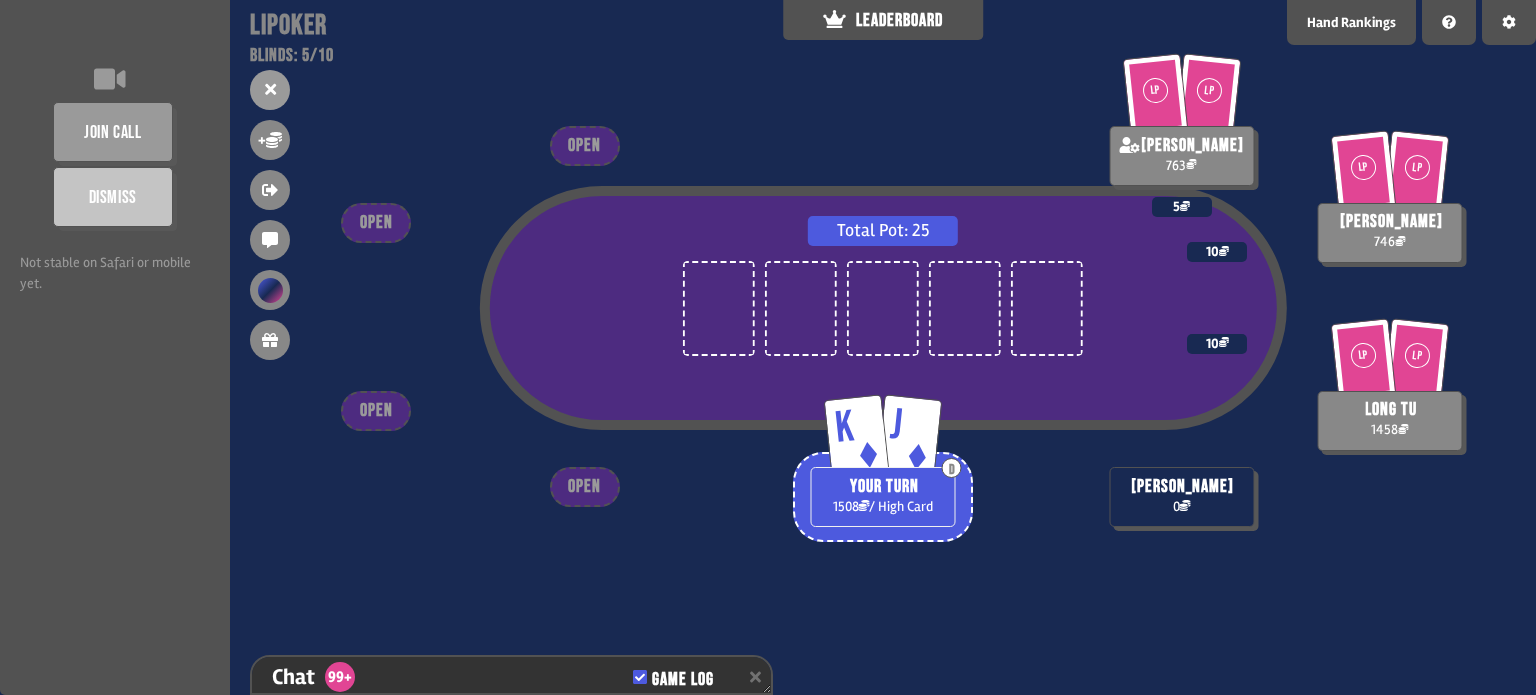 scroll, scrollTop: 17760, scrollLeft: 0, axis: vertical 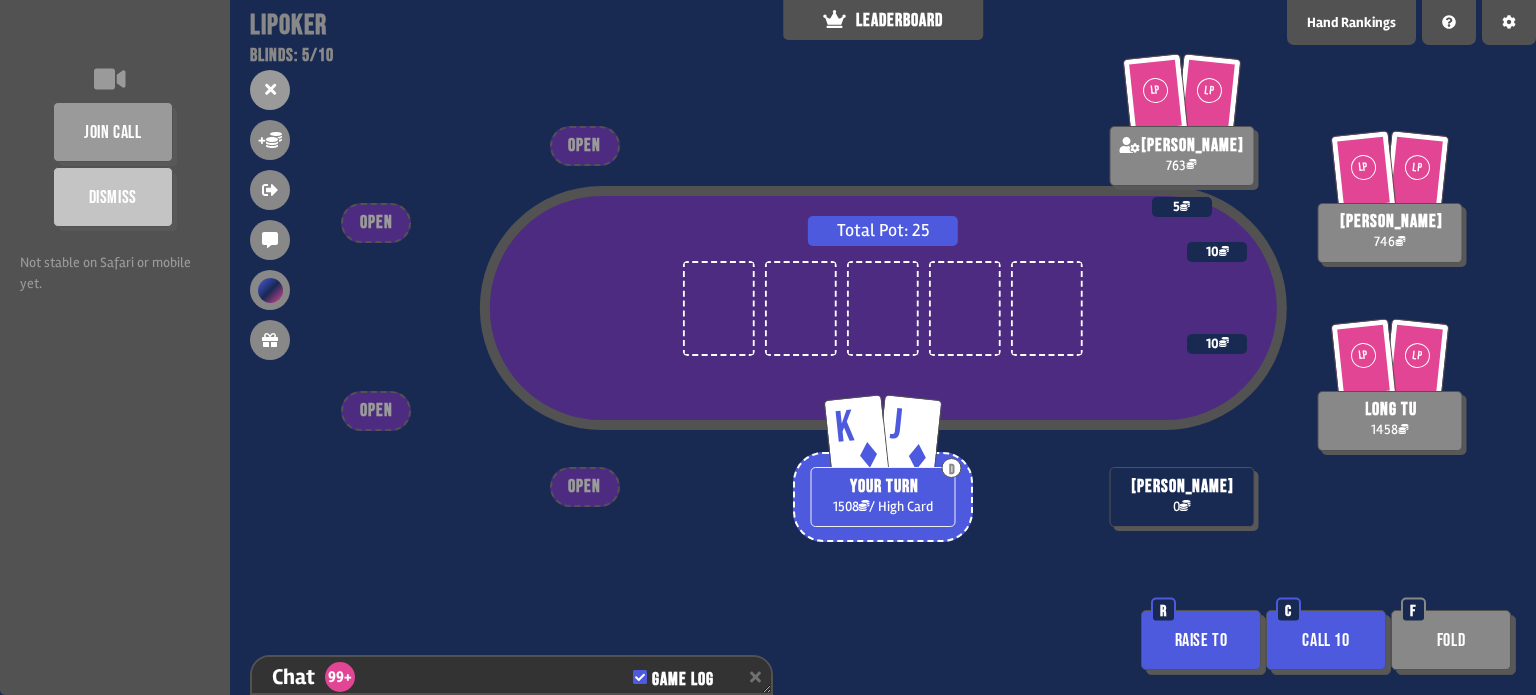 click on "Raise to" at bounding box center [1201, 640] 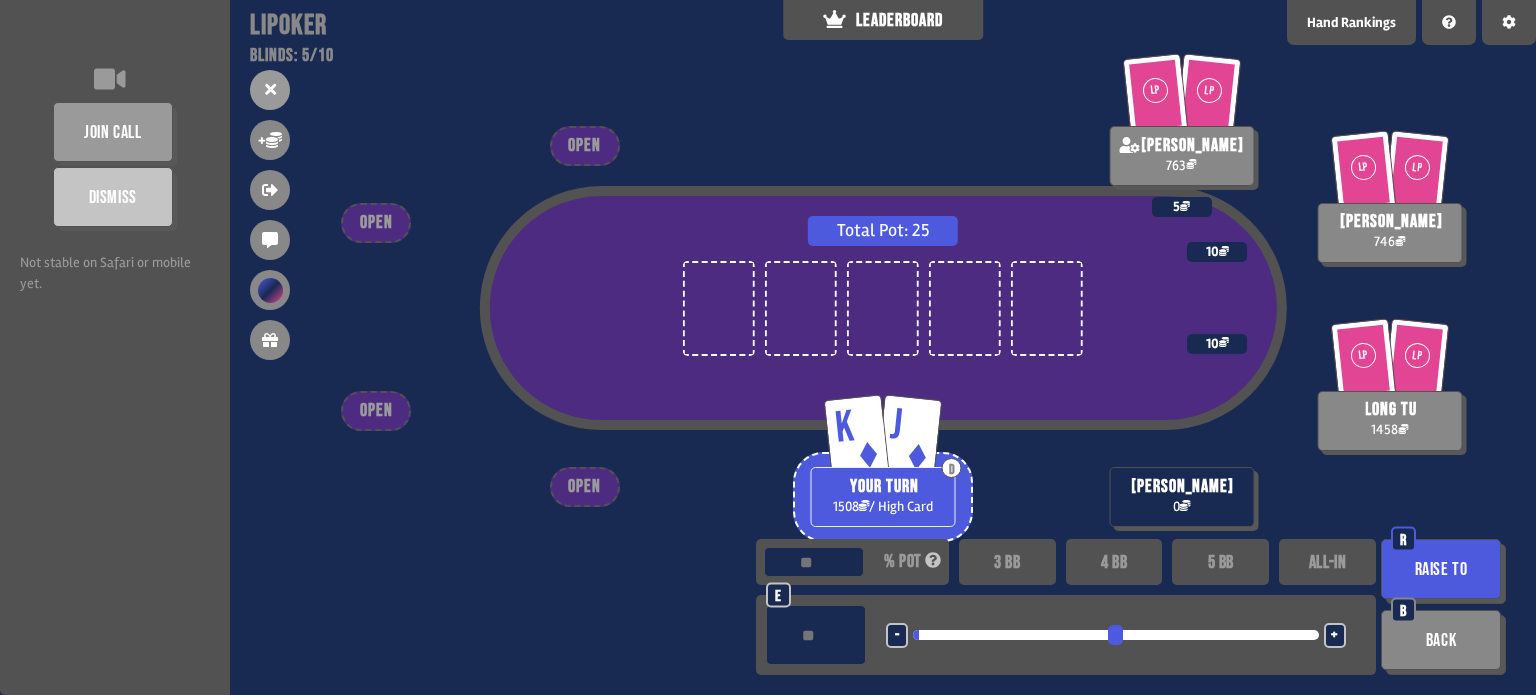 click on "4 BB" at bounding box center (1114, 562) 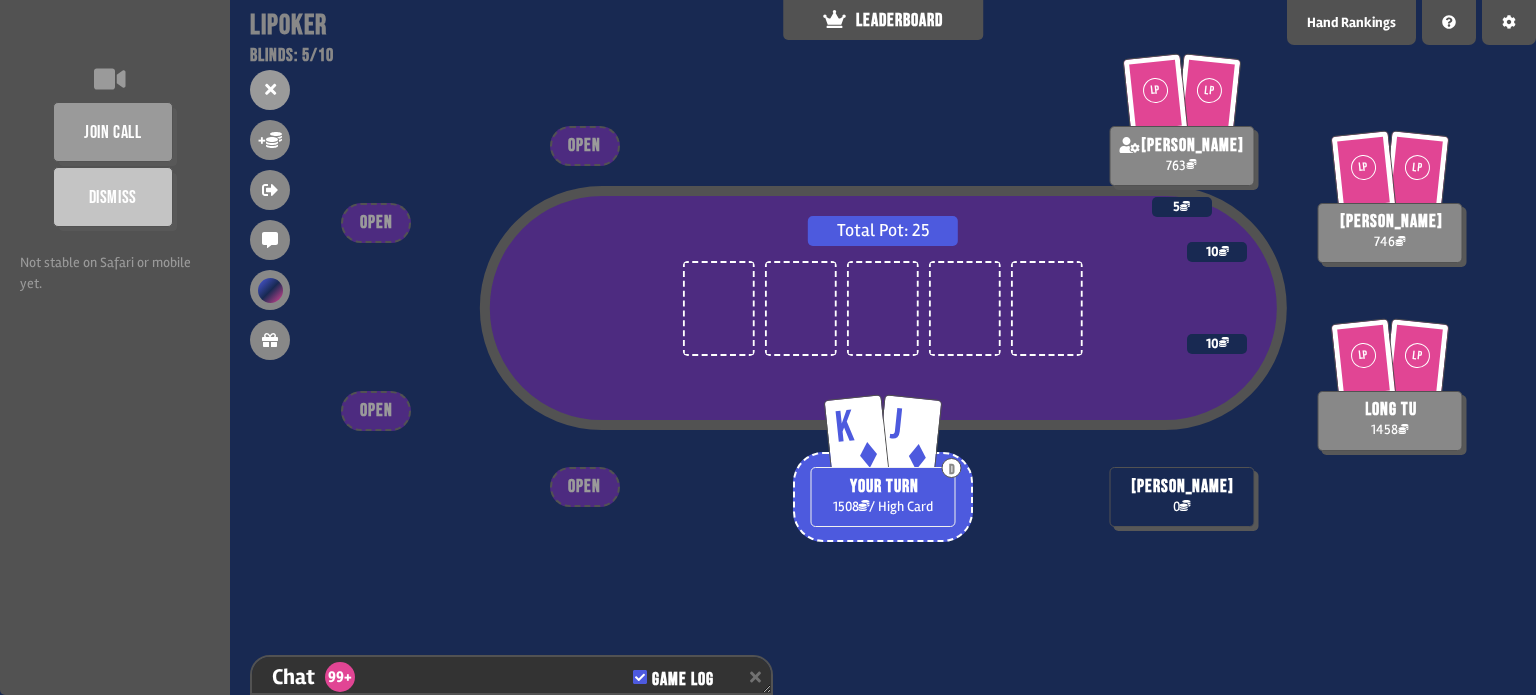 scroll, scrollTop: 17790, scrollLeft: 0, axis: vertical 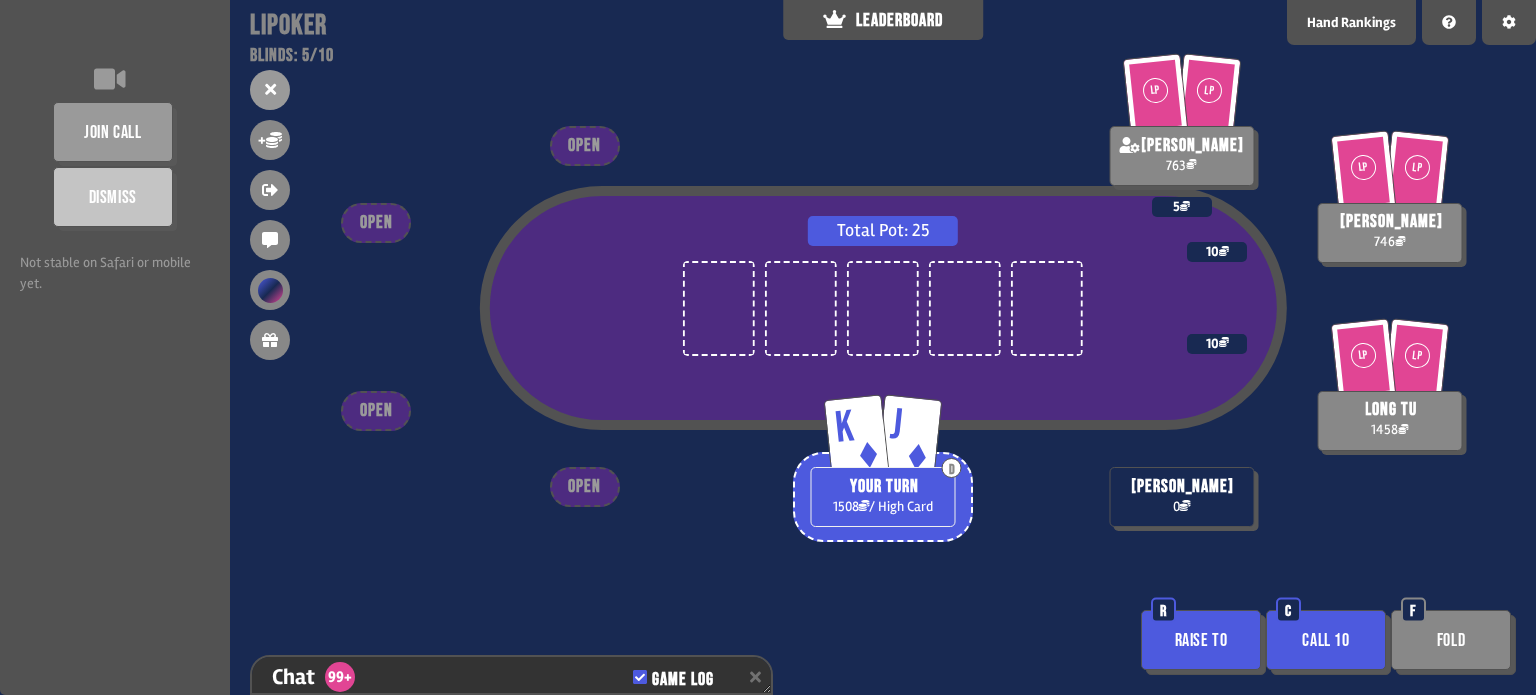 click on "Call 10" at bounding box center [1326, 640] 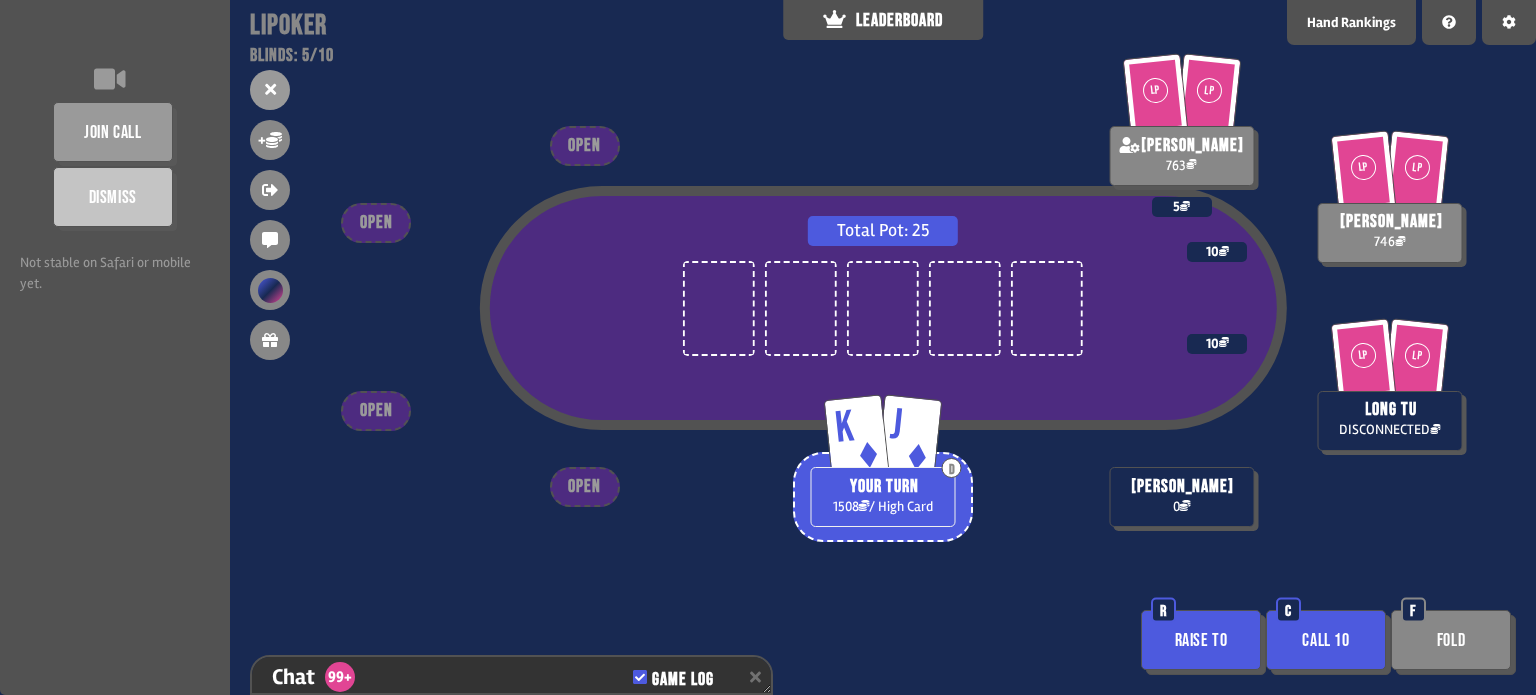click on "Total Pot: 25" at bounding box center (883, 343) 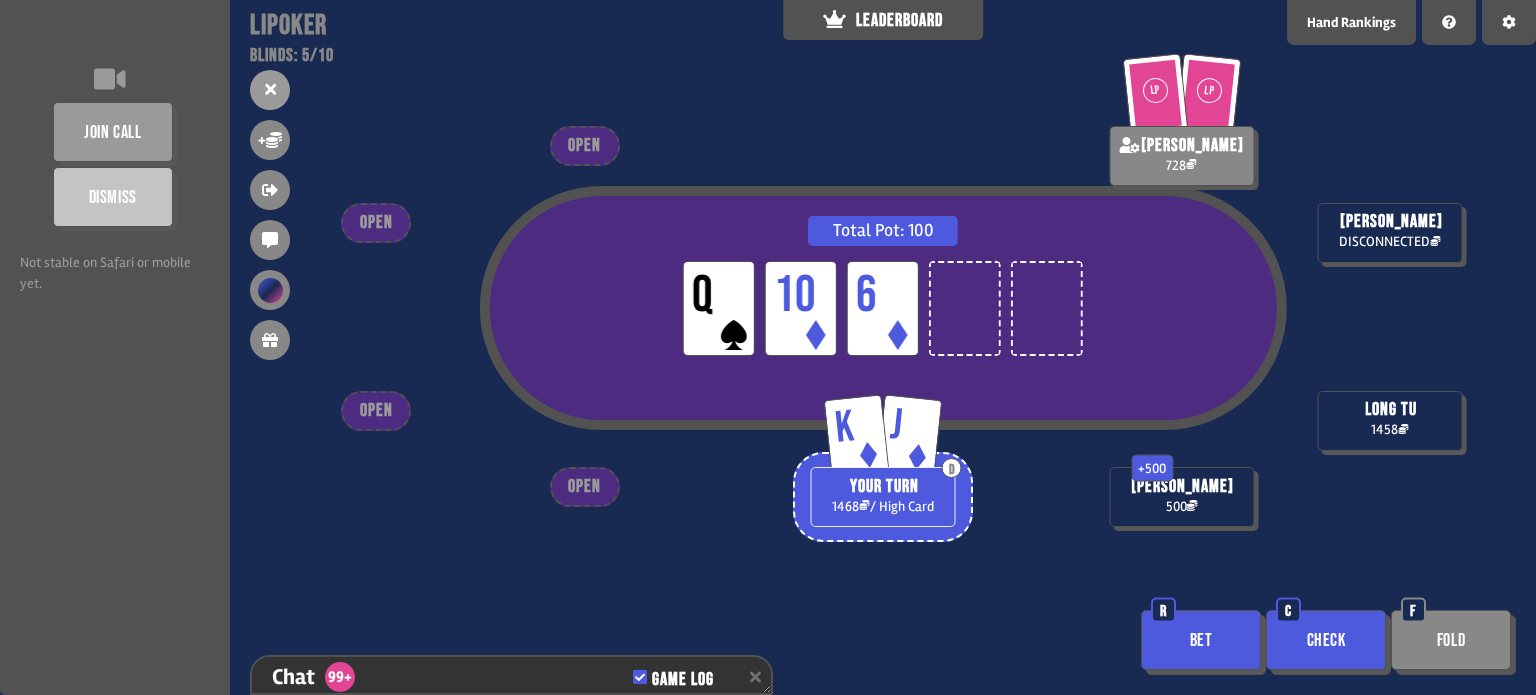 click on "Bet" at bounding box center [1201, 640] 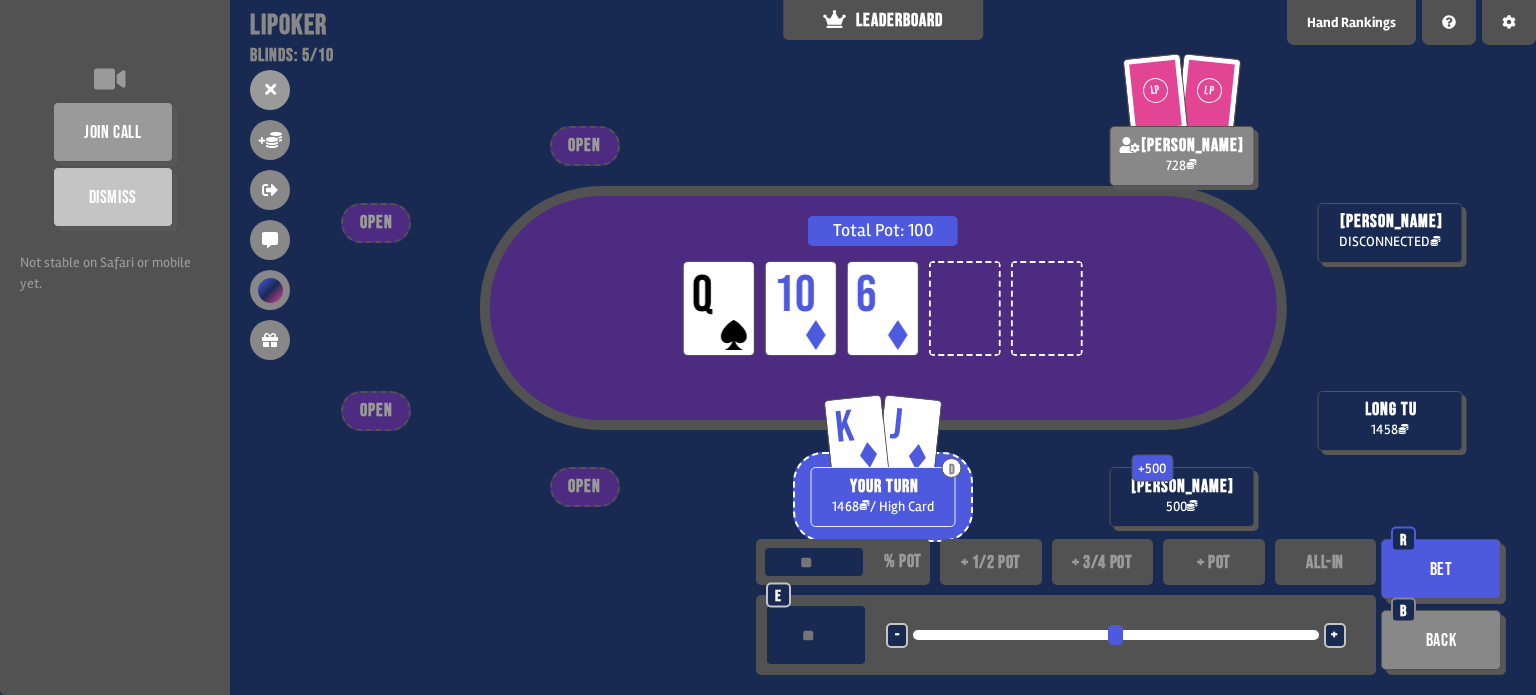 click on "+ 1/2 pot" at bounding box center (991, 562) 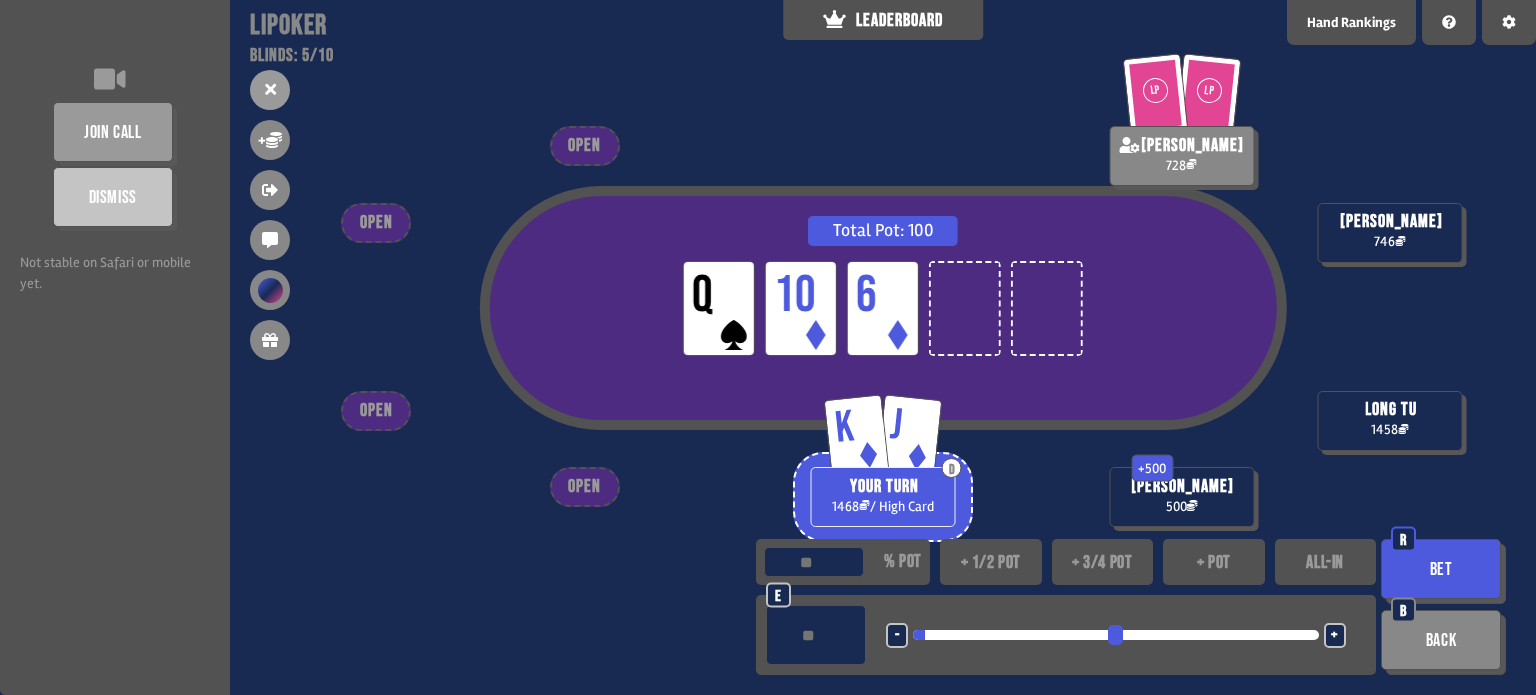 click on "Bet" at bounding box center [1441, 569] 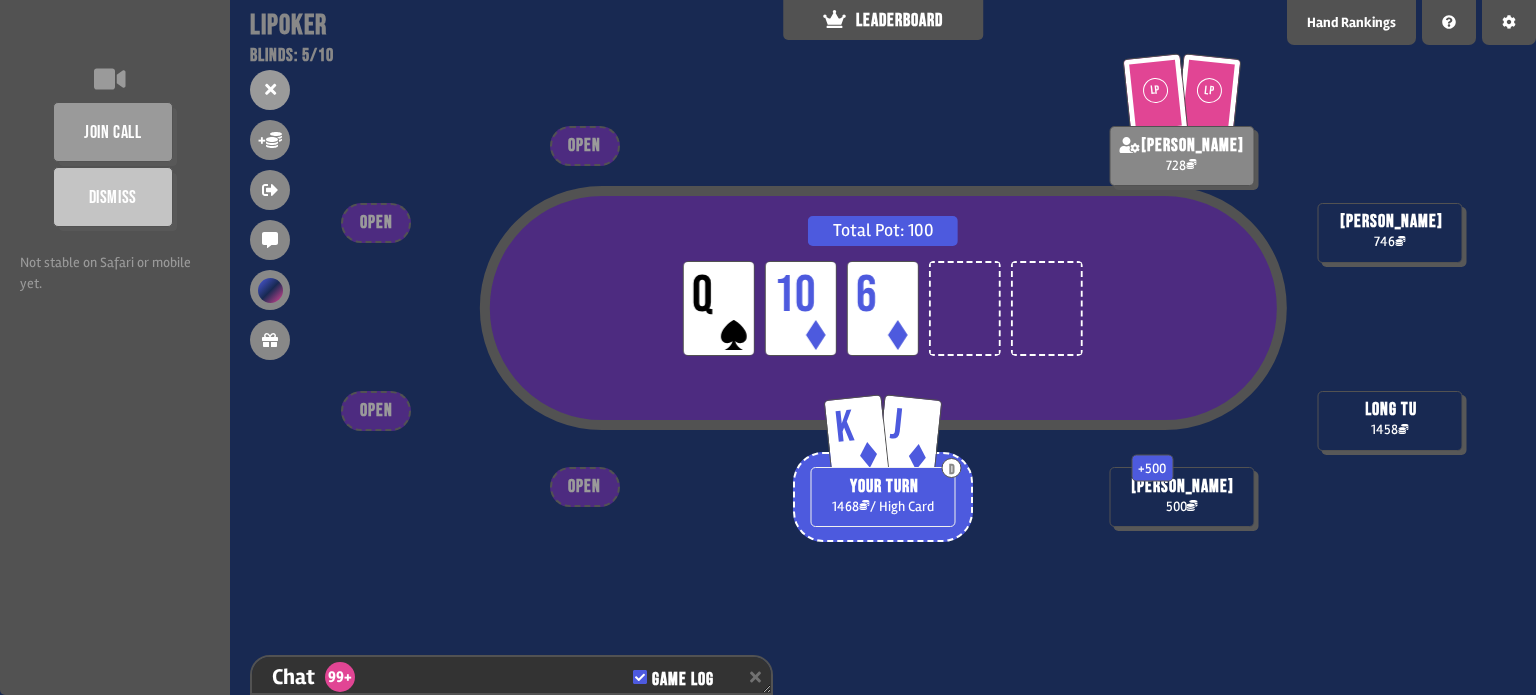 scroll, scrollTop: 18224, scrollLeft: 0, axis: vertical 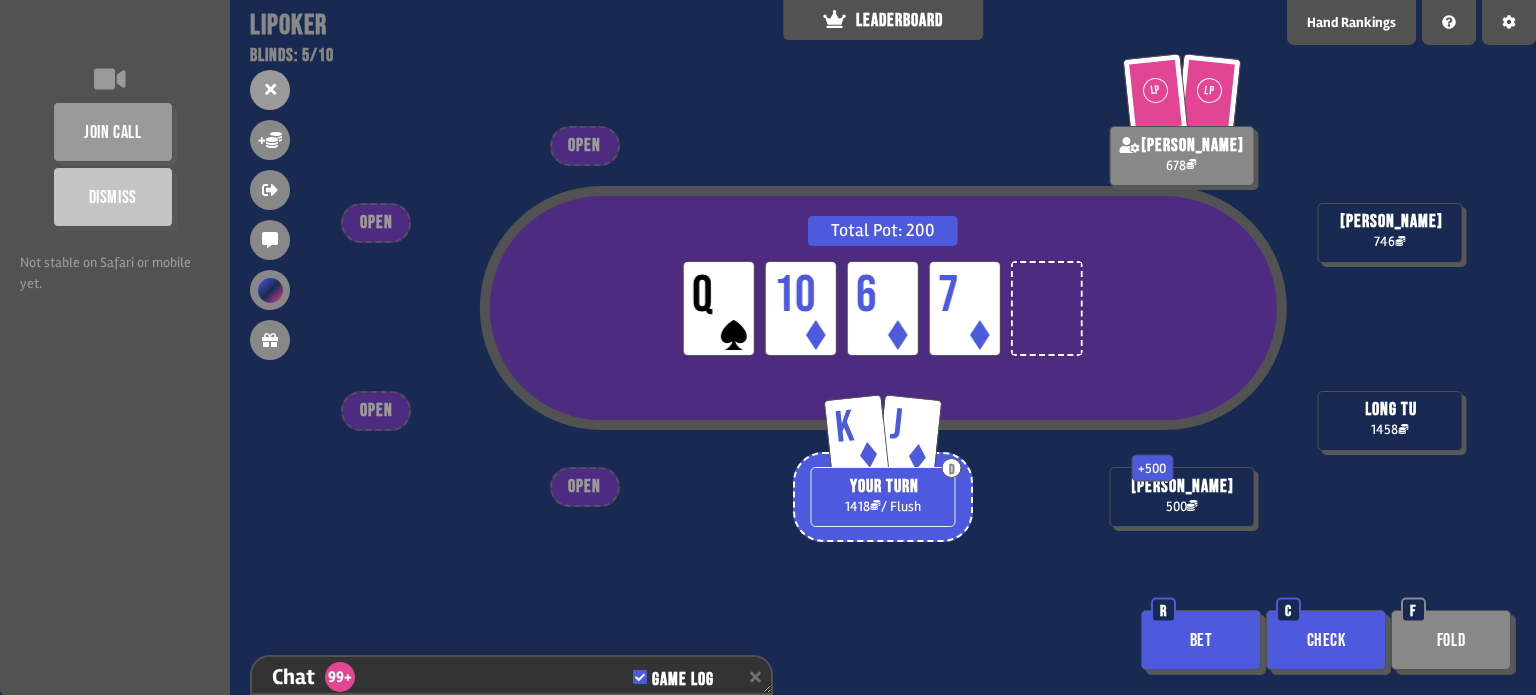 click on "Bet" at bounding box center [1201, 640] 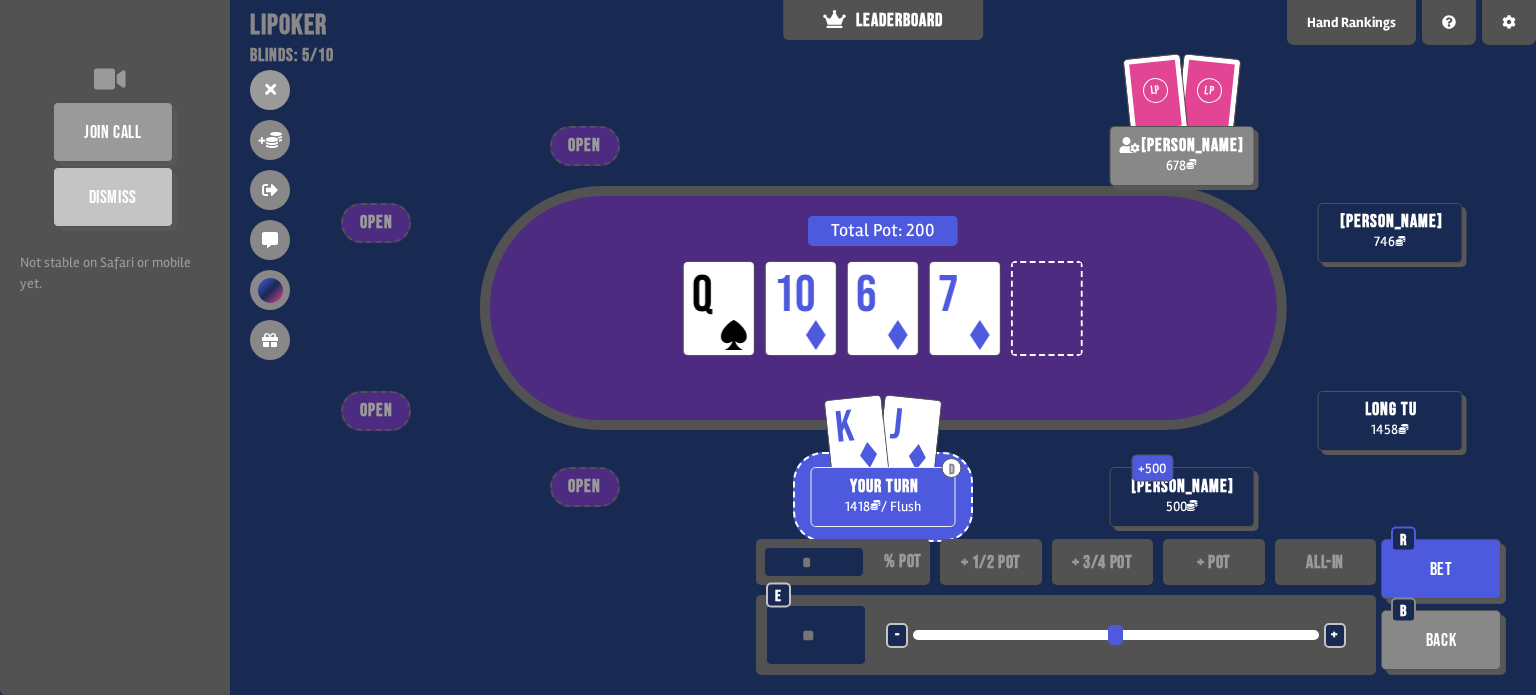 click on "+ 1/2 pot" at bounding box center [991, 562] 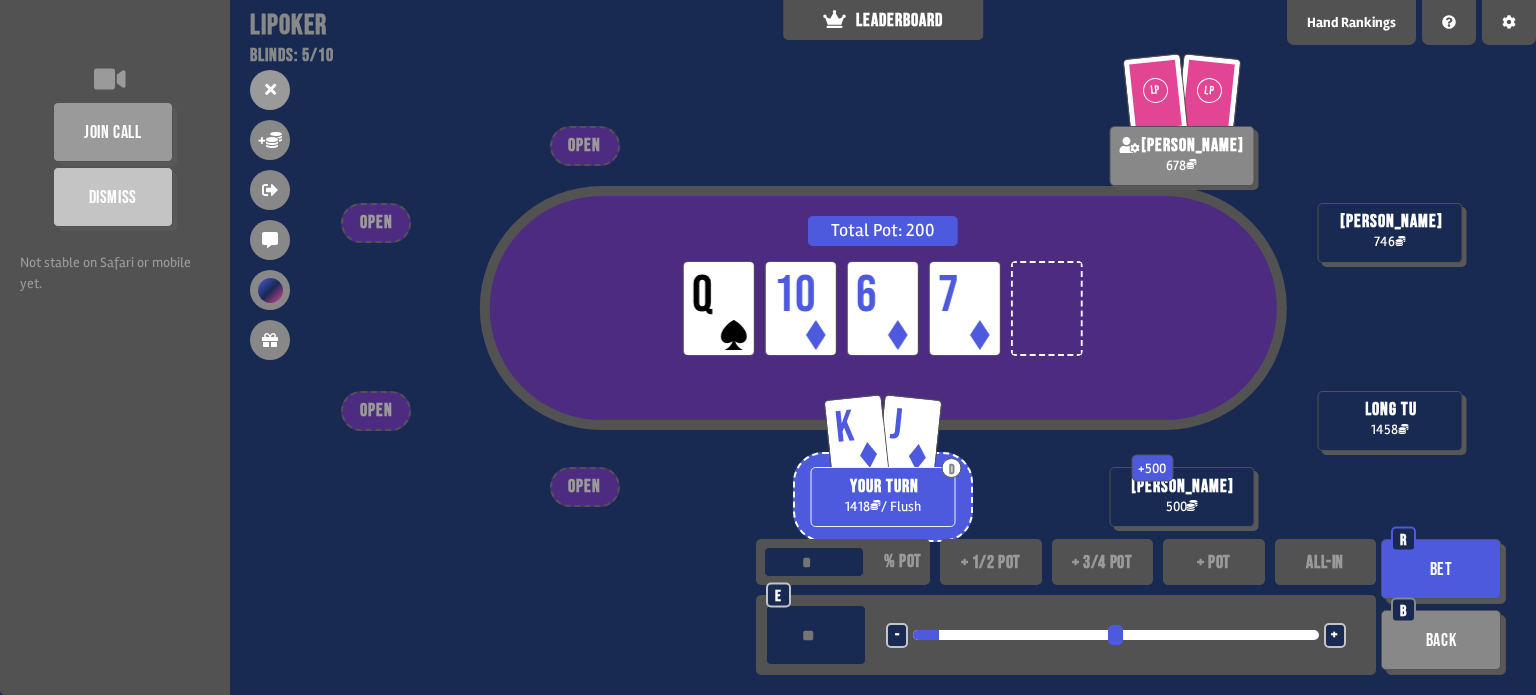click on "Bet" at bounding box center (1441, 569) 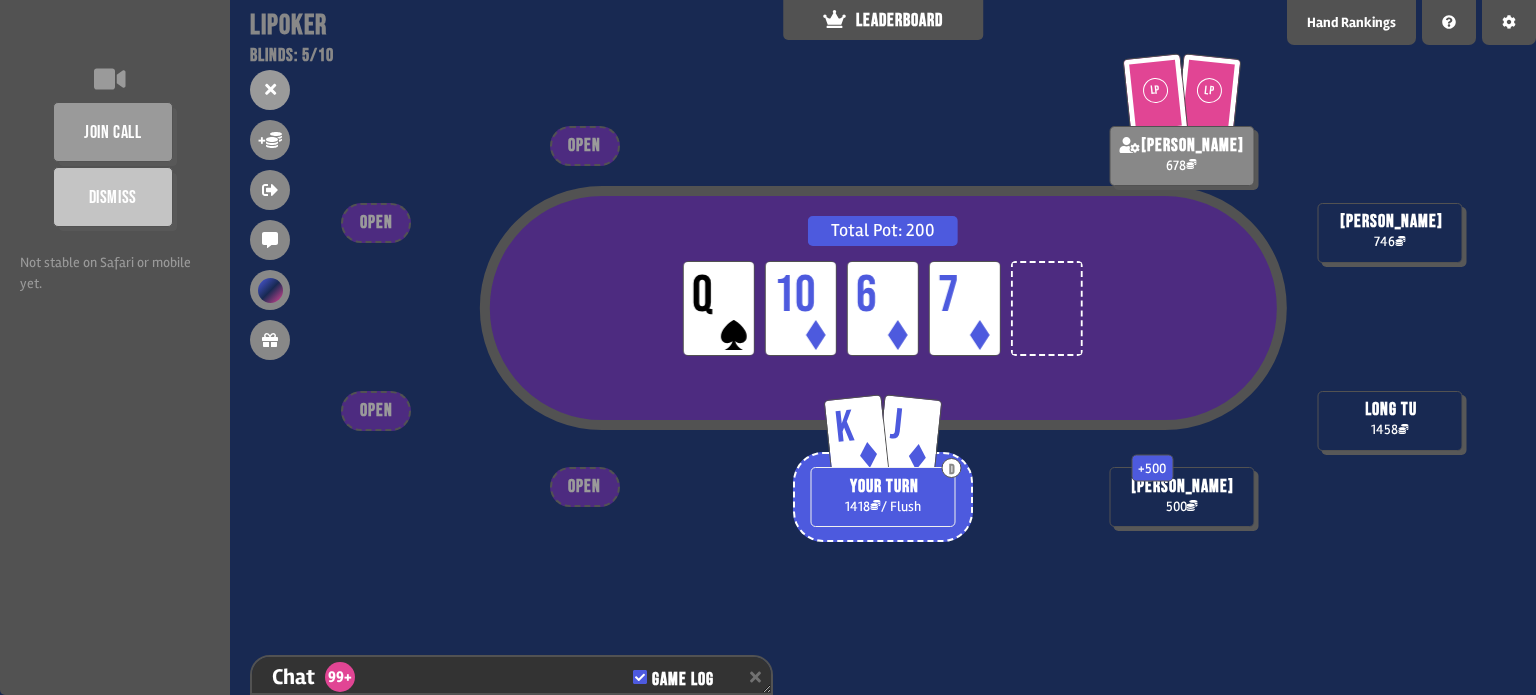 scroll, scrollTop: 18370, scrollLeft: 0, axis: vertical 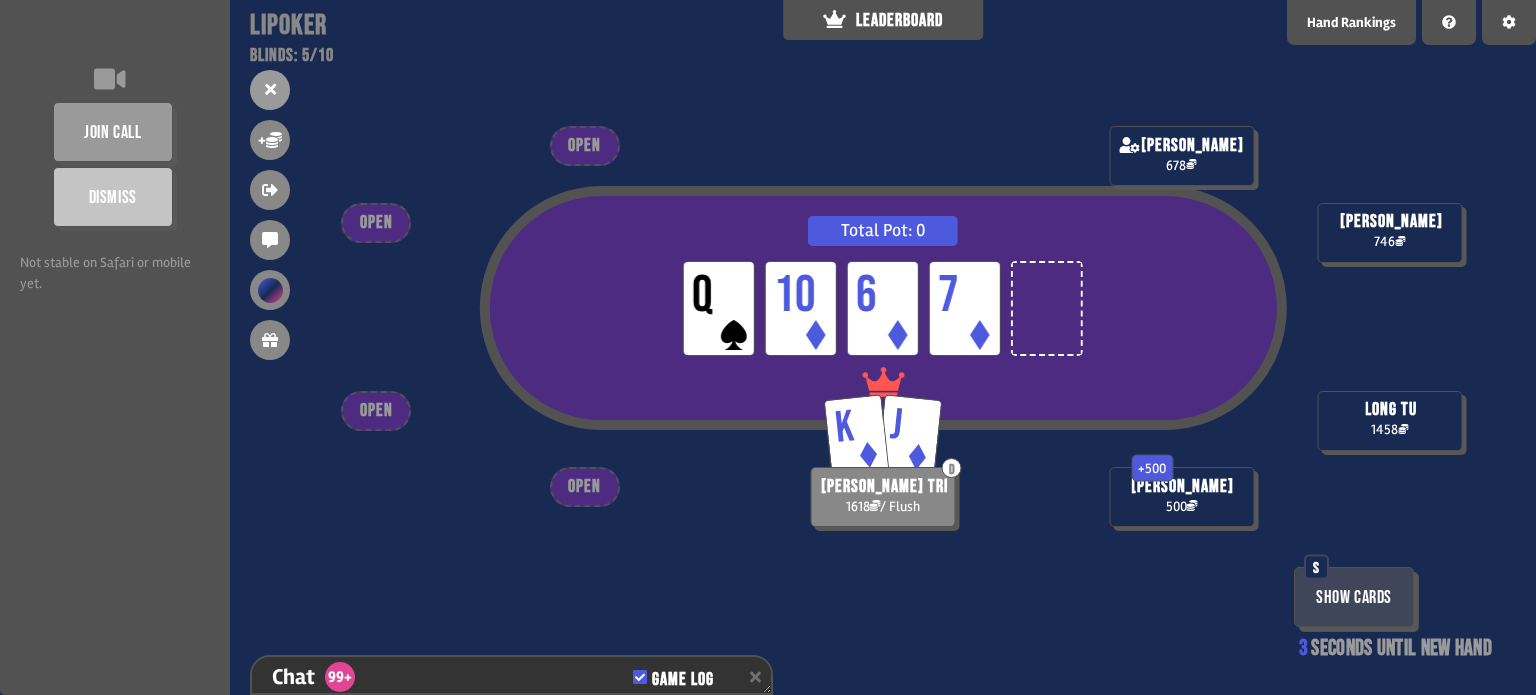 click on "Show Cards" at bounding box center (1354, 597) 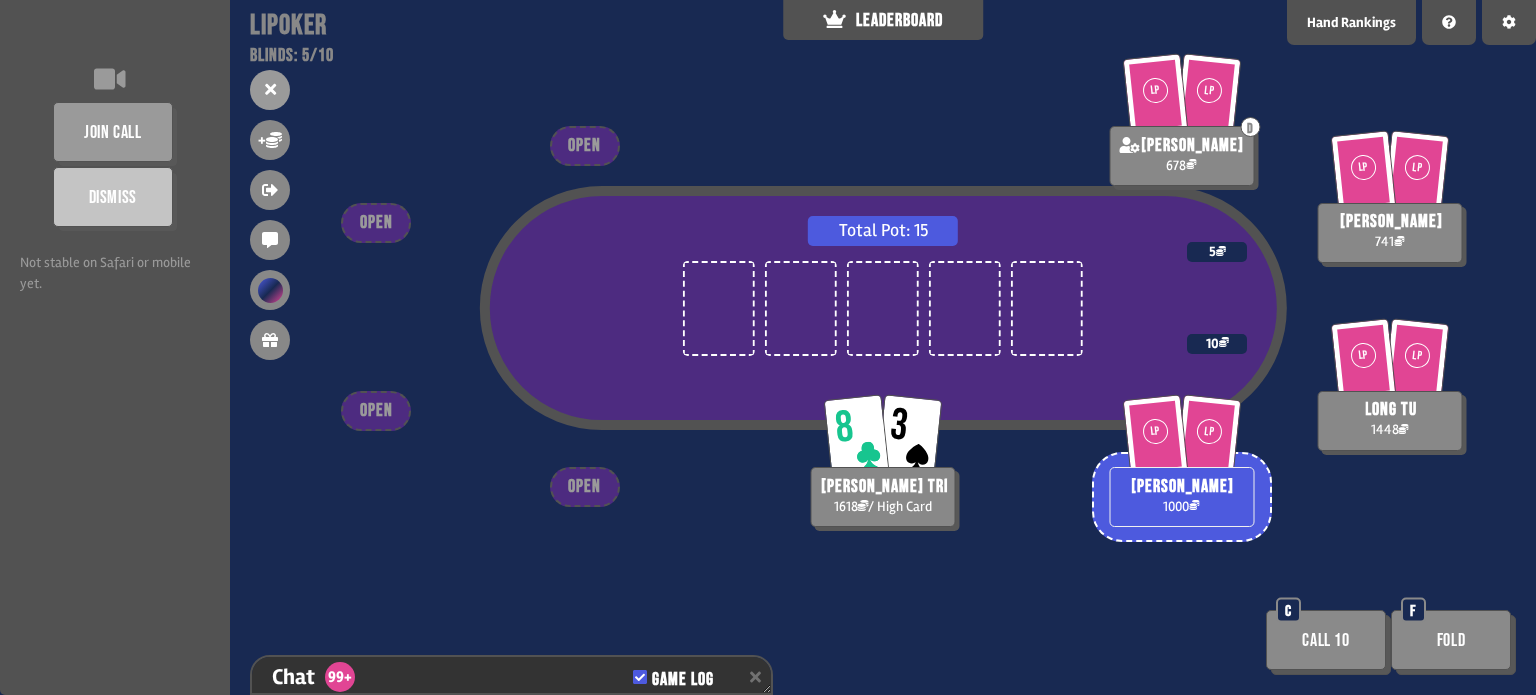 drag, startPoint x: 540, startPoint y: 168, endPoint x: 1257, endPoint y: 548, distance: 811.4733 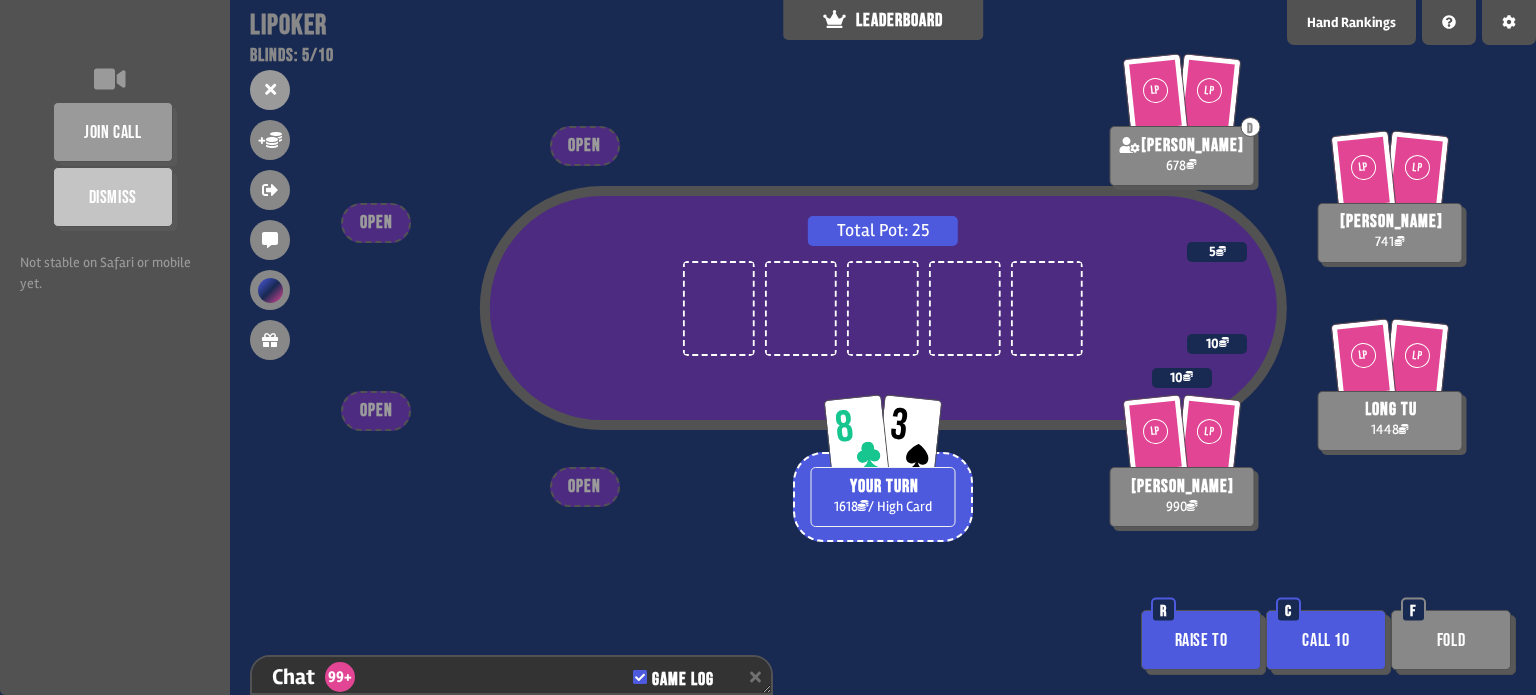 click on "Fold" at bounding box center (1451, 640) 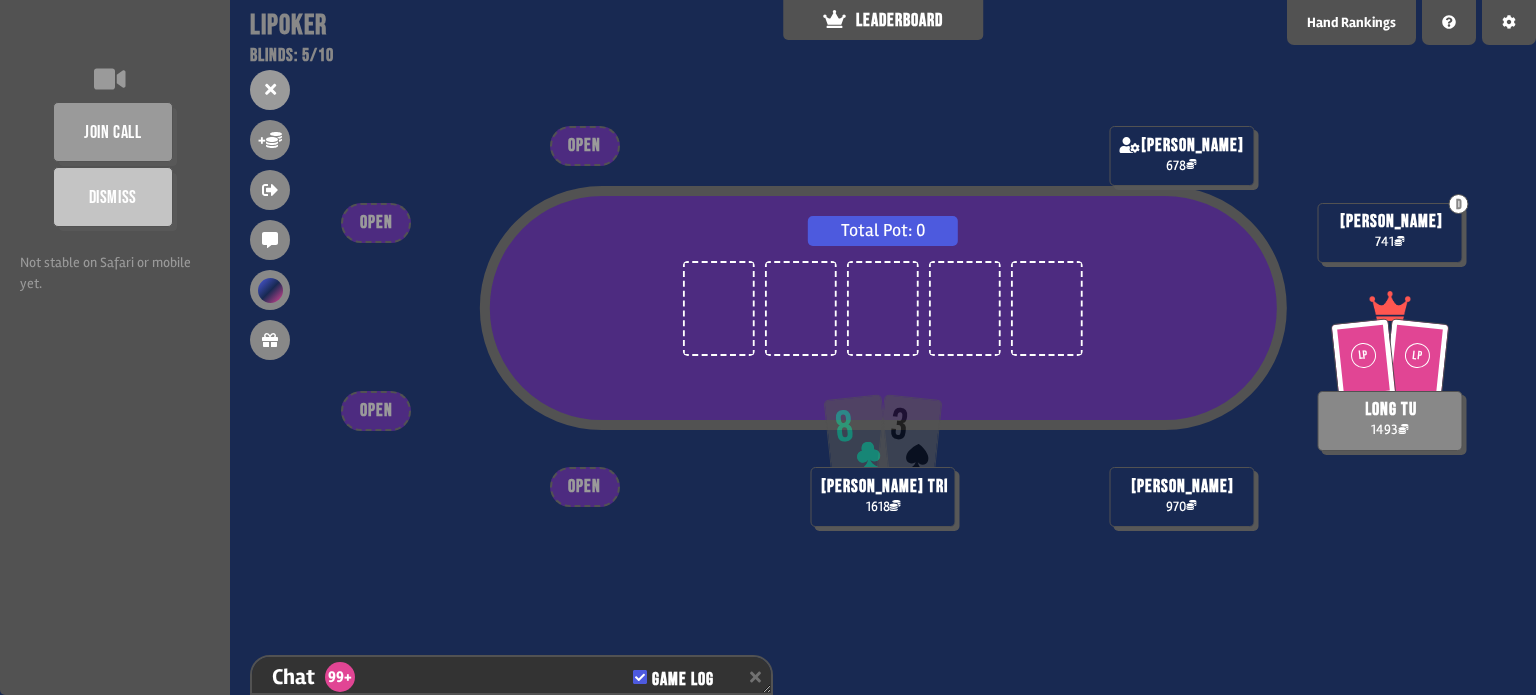 scroll, scrollTop: 98, scrollLeft: 0, axis: vertical 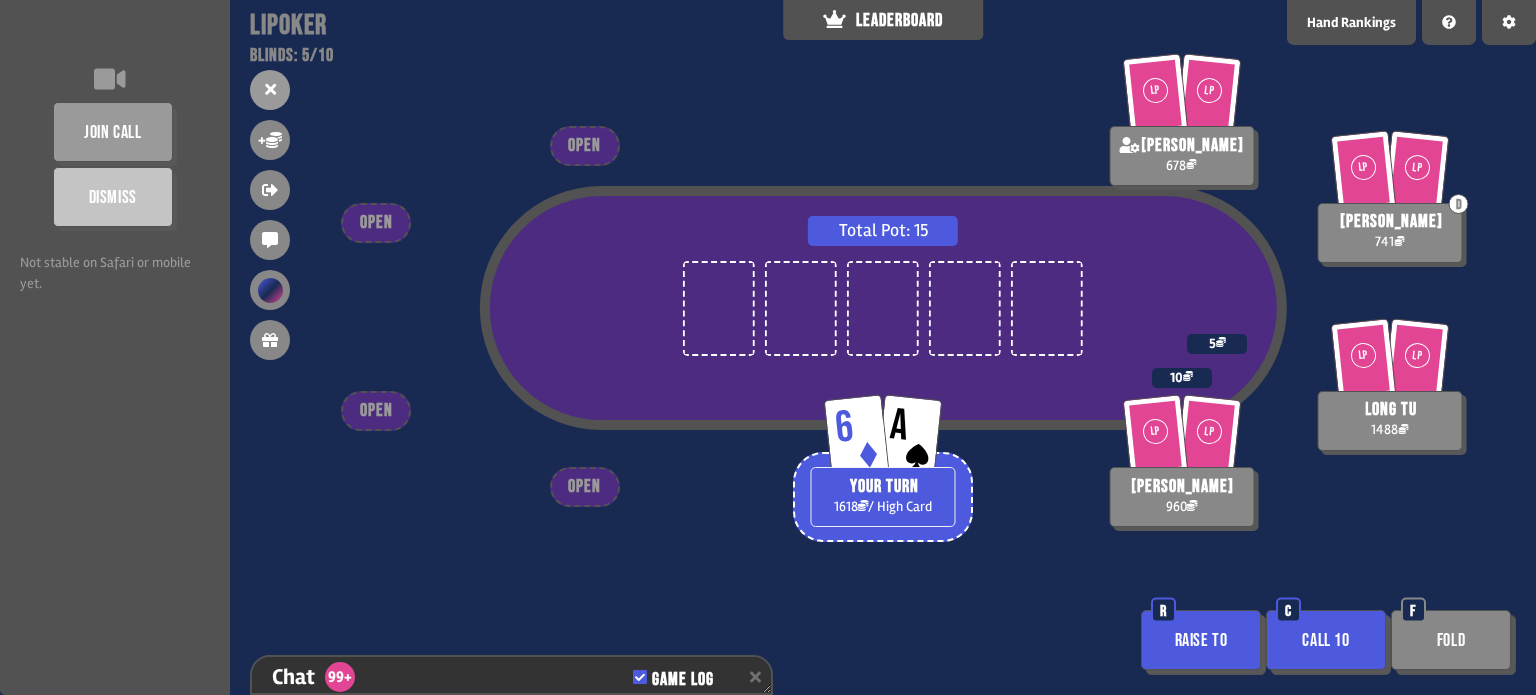 click on "Total Pot: 15   6 A YOUR TURN 1618   / High Card LP LP [PERSON_NAME] 678  LP LP hieu 960  10  LP LP D [PERSON_NAME] 741  LP LP long tu 1488  5  OPEN OPEN OPEN OPEN Raise to R Call 10 C Fold F" at bounding box center [883, 347] 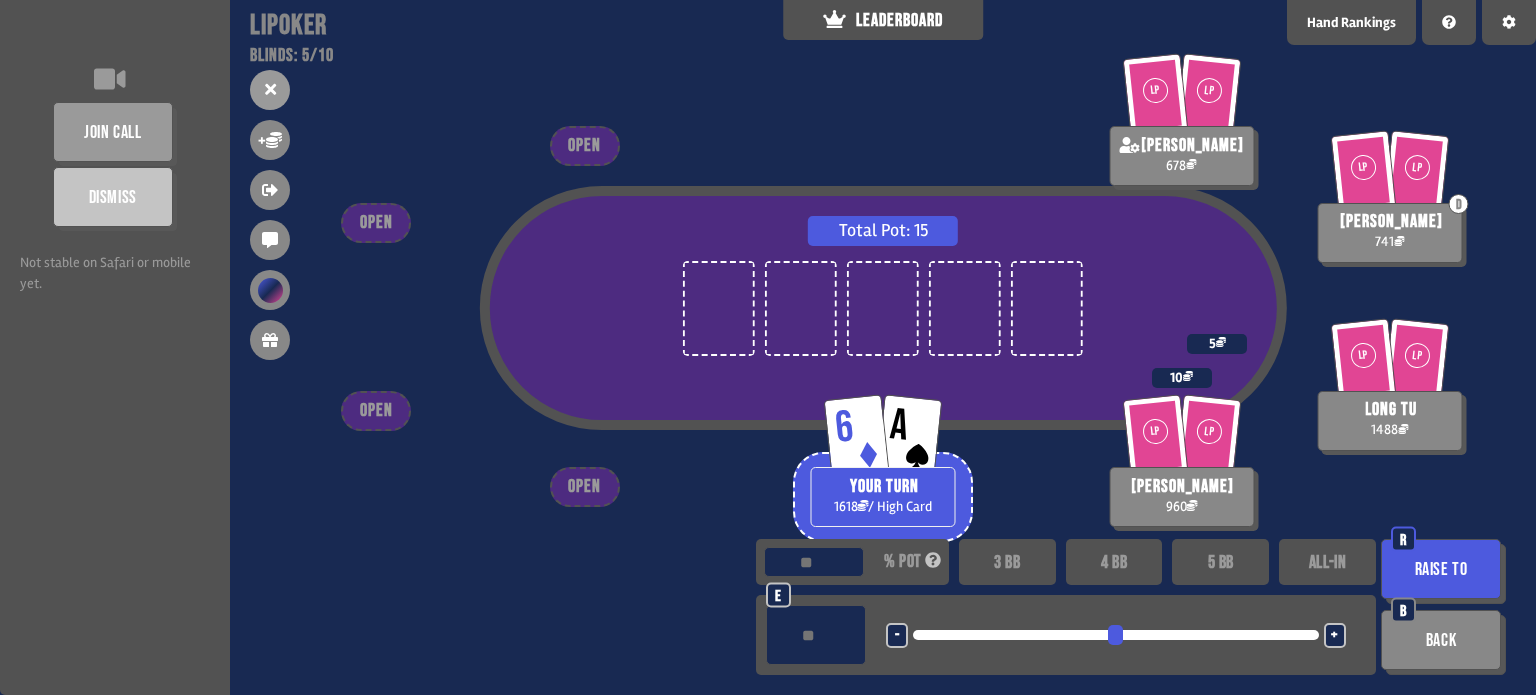 click on "4 BB" at bounding box center [1114, 562] 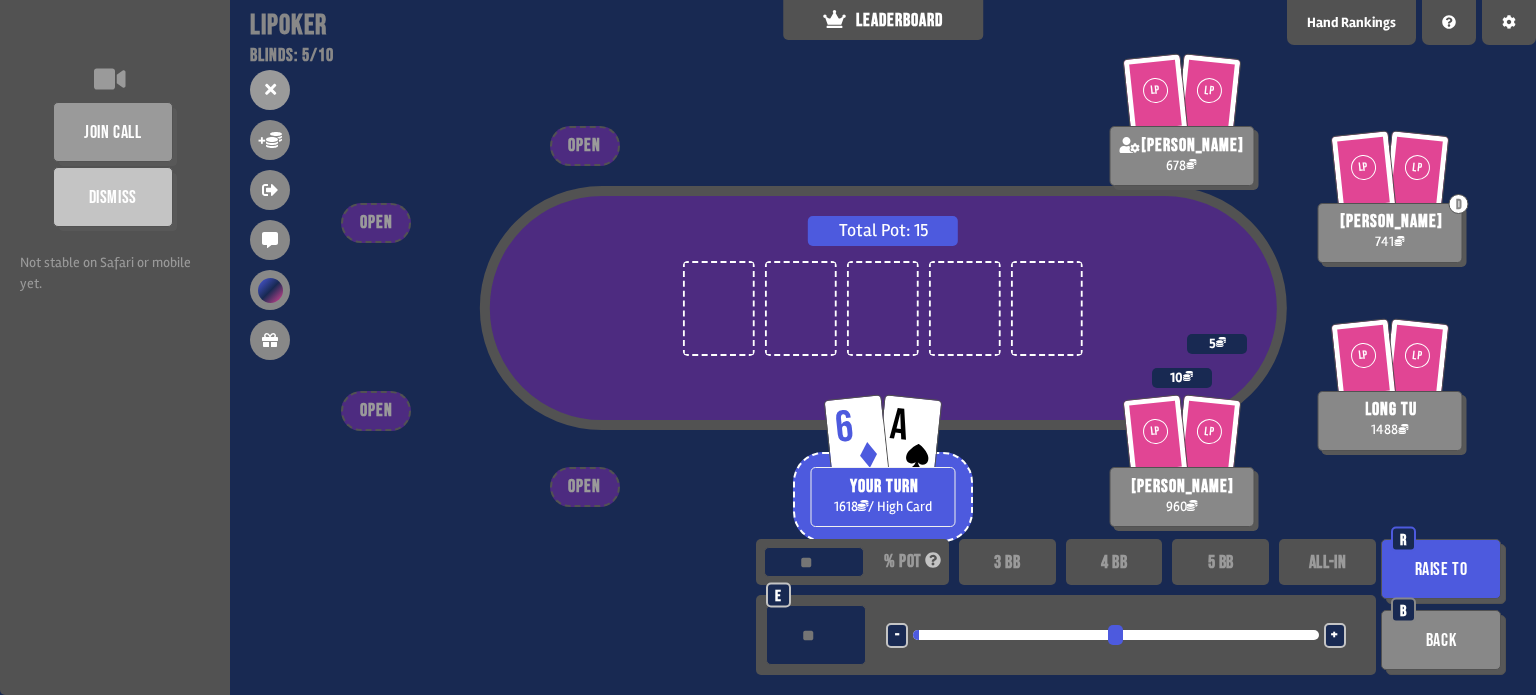 click on "Raise to" at bounding box center (1441, 569) 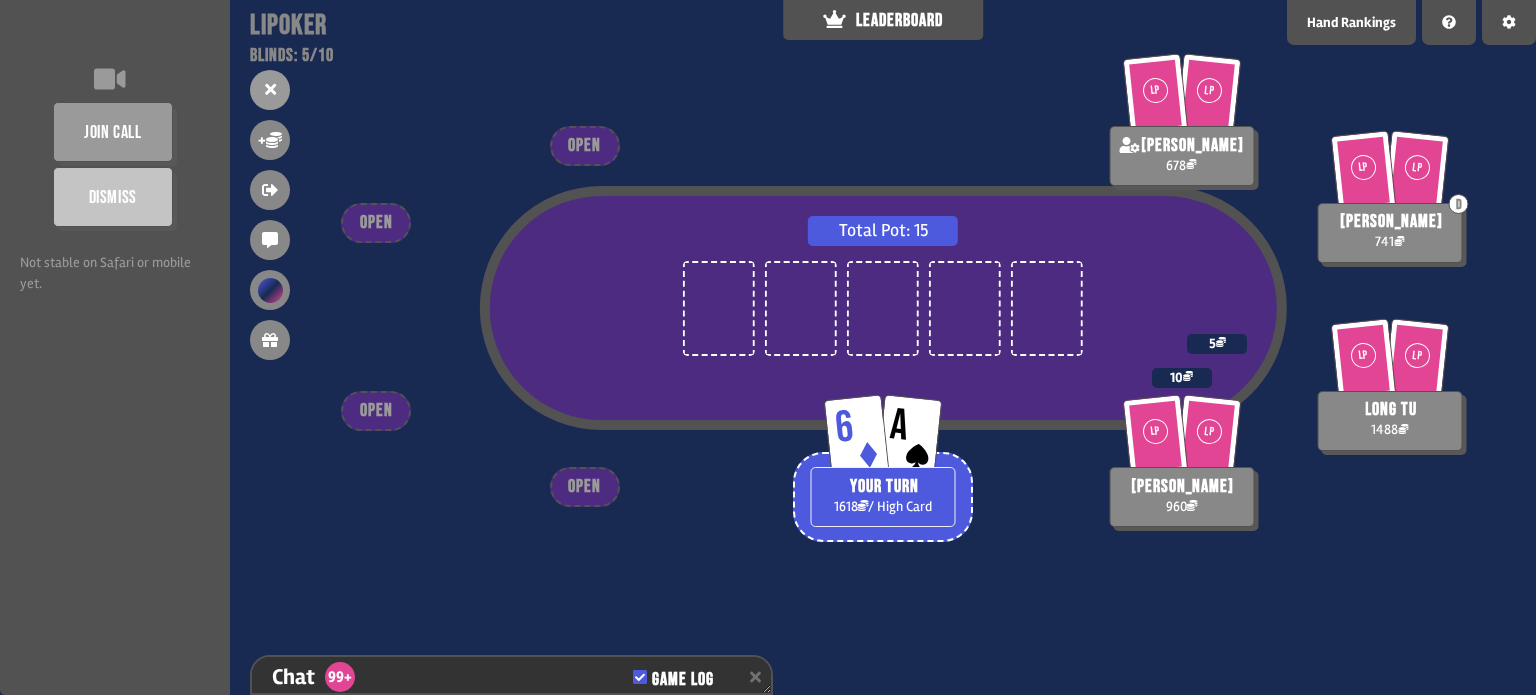 scroll, scrollTop: 18950, scrollLeft: 0, axis: vertical 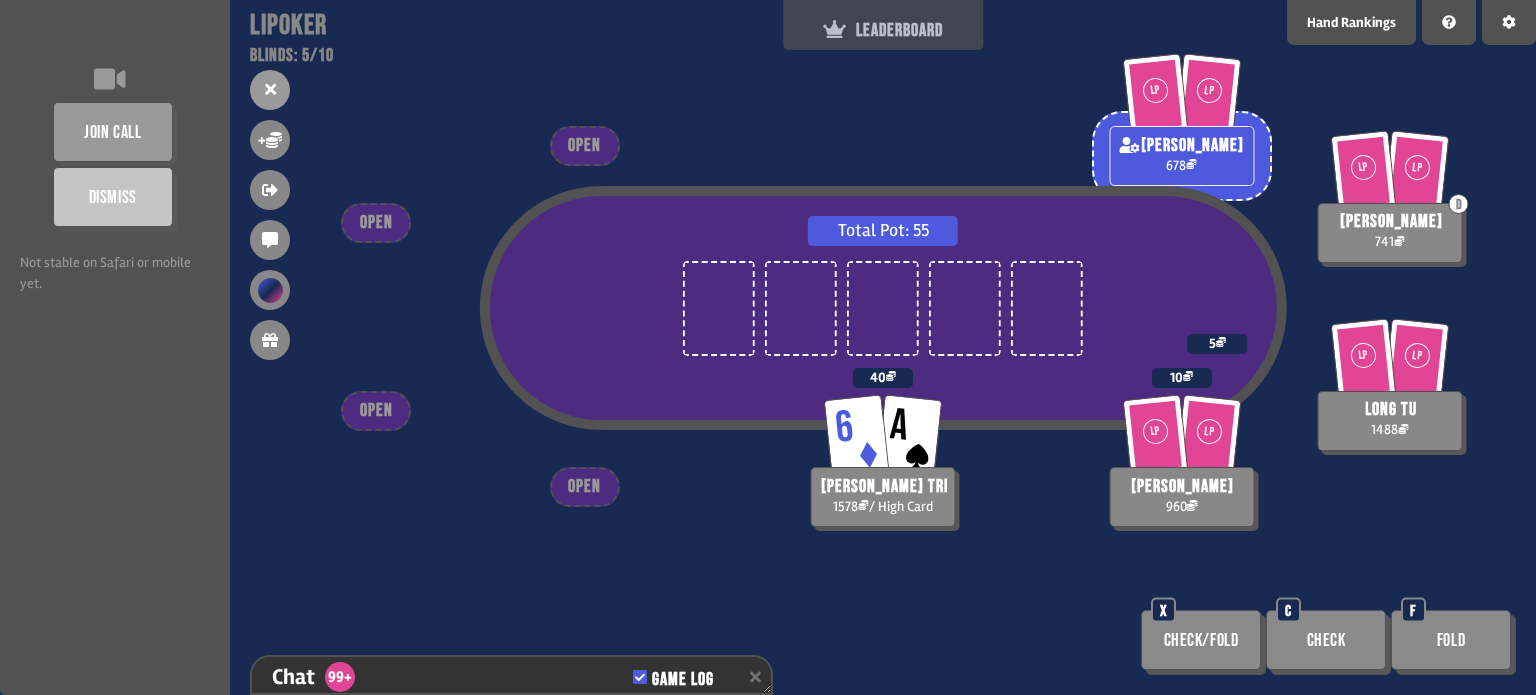 click on "LEADERBOARD" at bounding box center (883, 25) 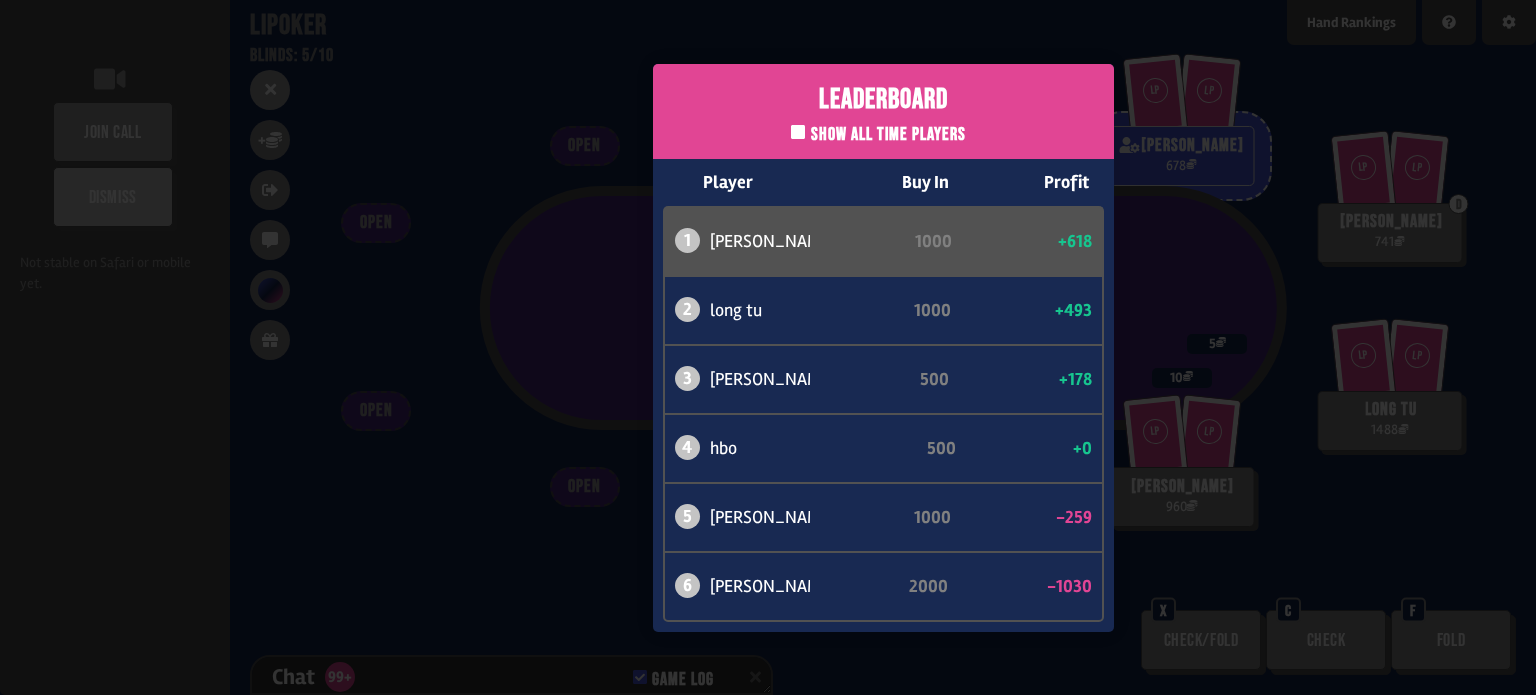click on "Leaderboard   Show all time players Player Buy In Profit 1 [PERSON_NAME] trì 1000 +618 2 long tu 1000 +493 3 [PERSON_NAME] 500 +178 4 hbo 500 +0 5 [PERSON_NAME] 1000 -259 6 [PERSON_NAME] 2000 -1030" at bounding box center (883, 347) 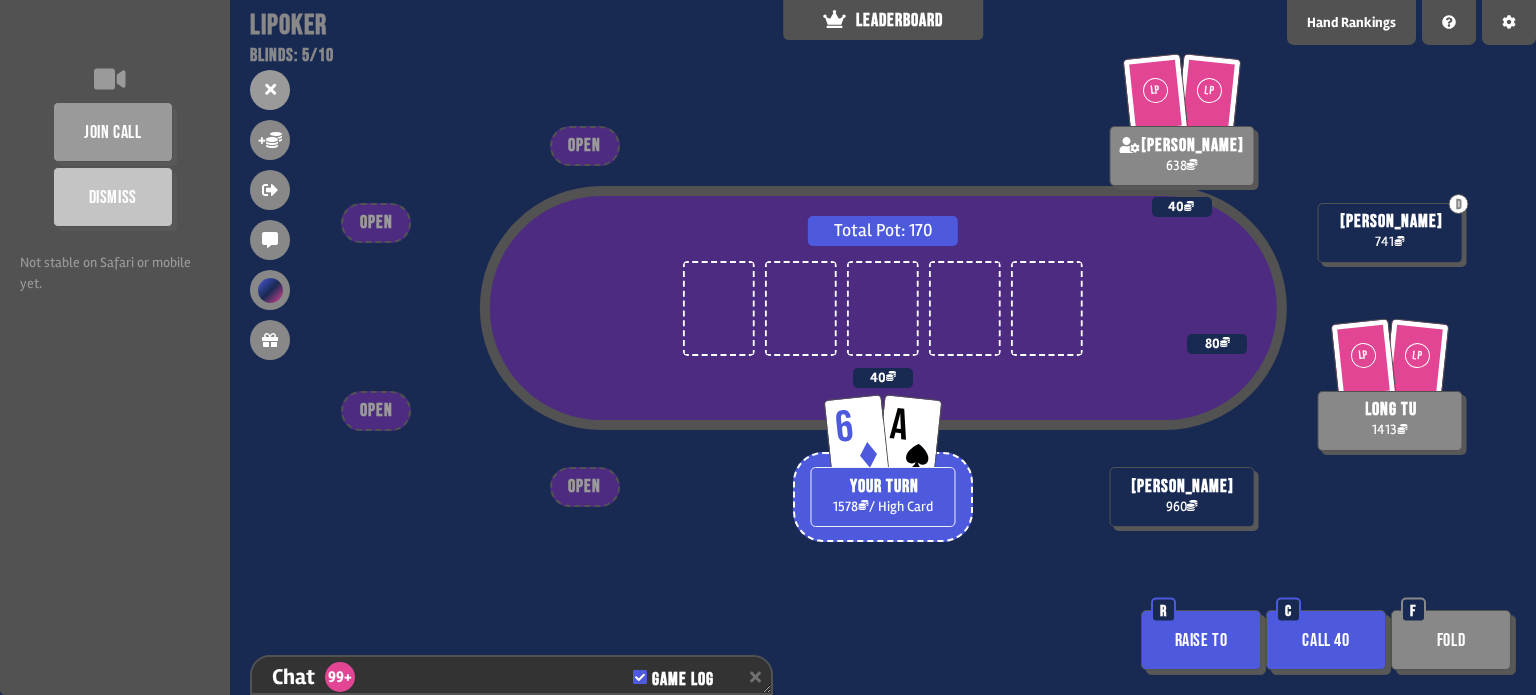 click on "Fold" at bounding box center [1451, 640] 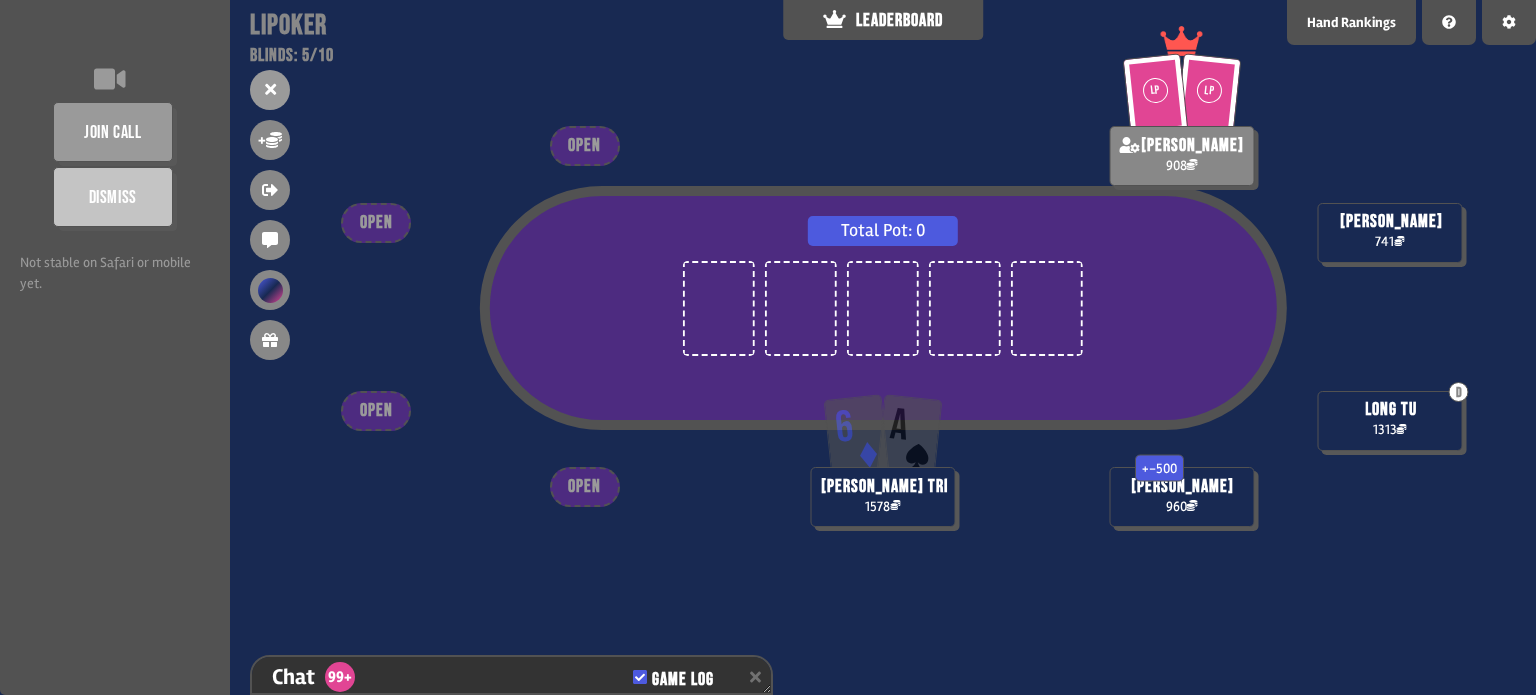 scroll, scrollTop: 98, scrollLeft: 0, axis: vertical 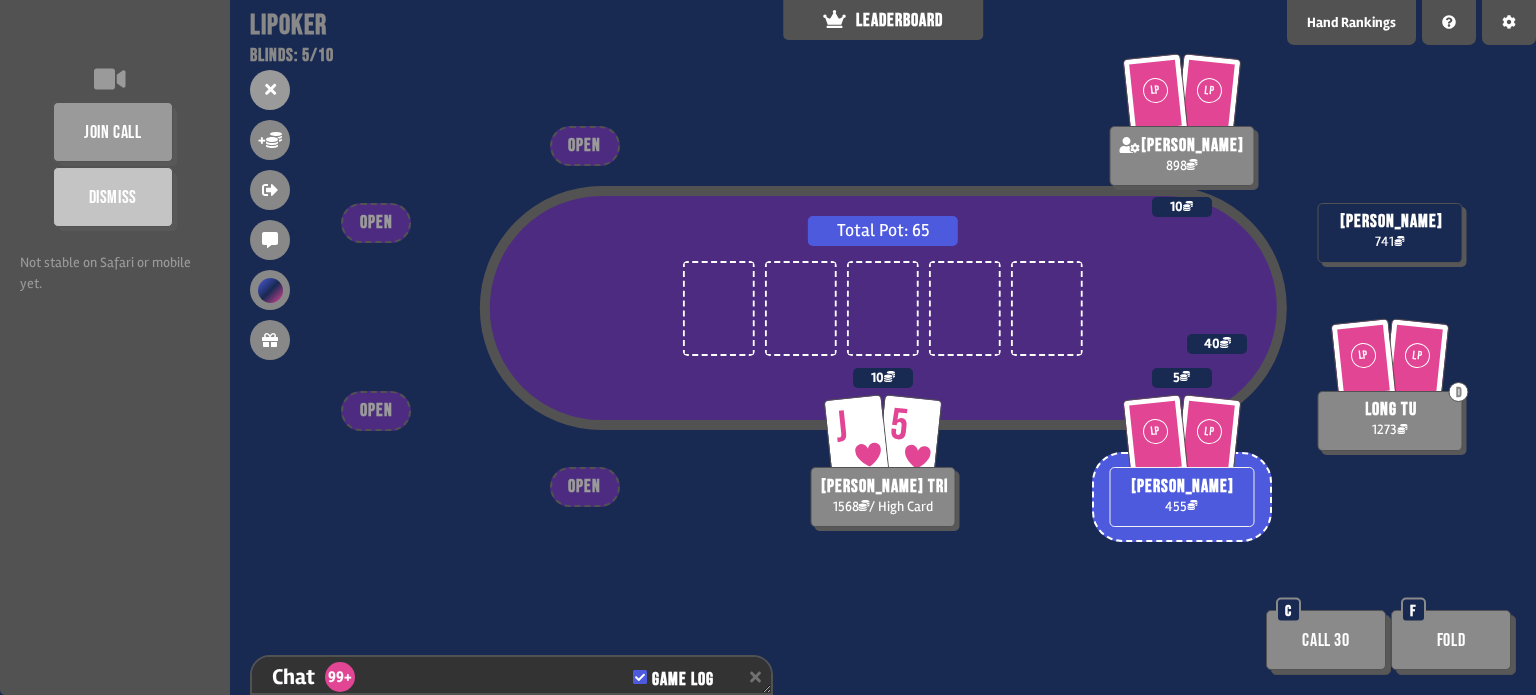 click on "Fold" at bounding box center (1451, 640) 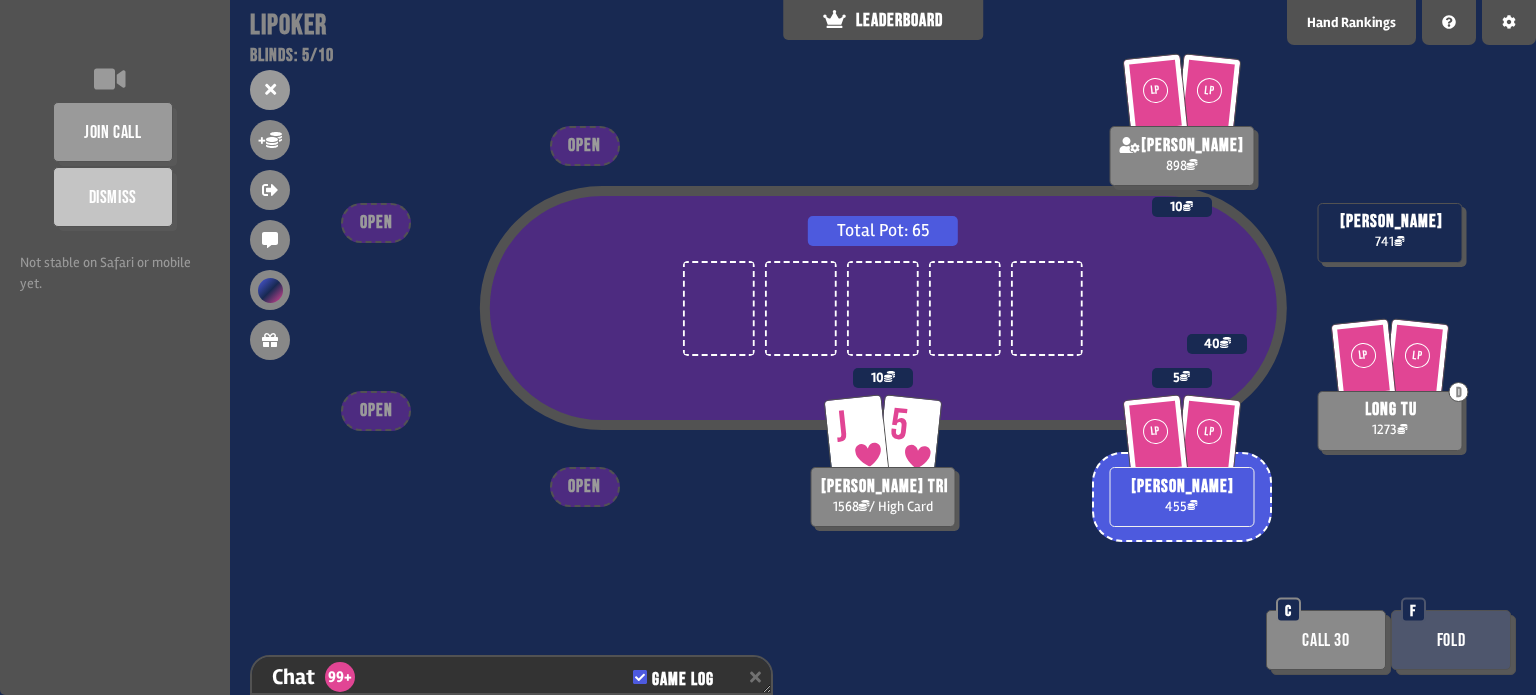 click on "Call 30" at bounding box center (1326, 640) 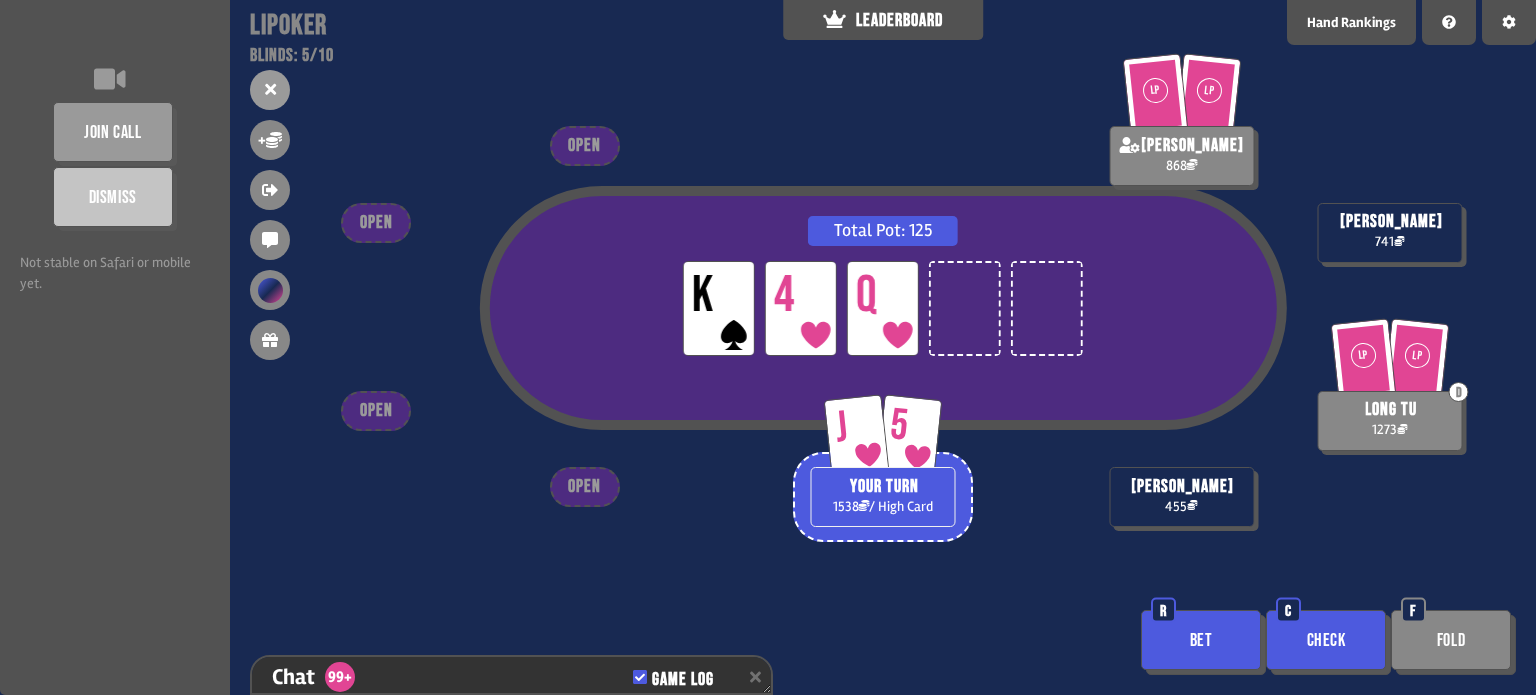 click on "Check" at bounding box center [1326, 640] 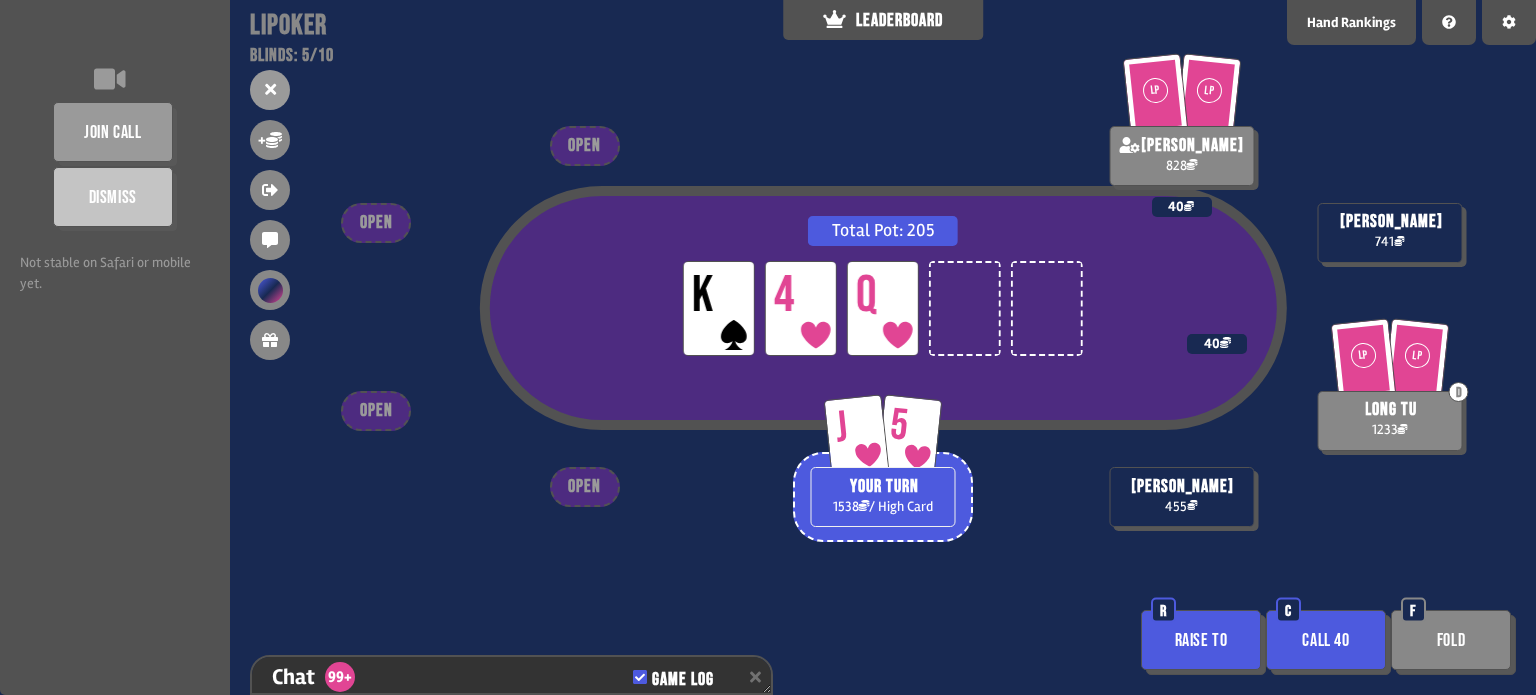 click on "Call 40" at bounding box center (1326, 640) 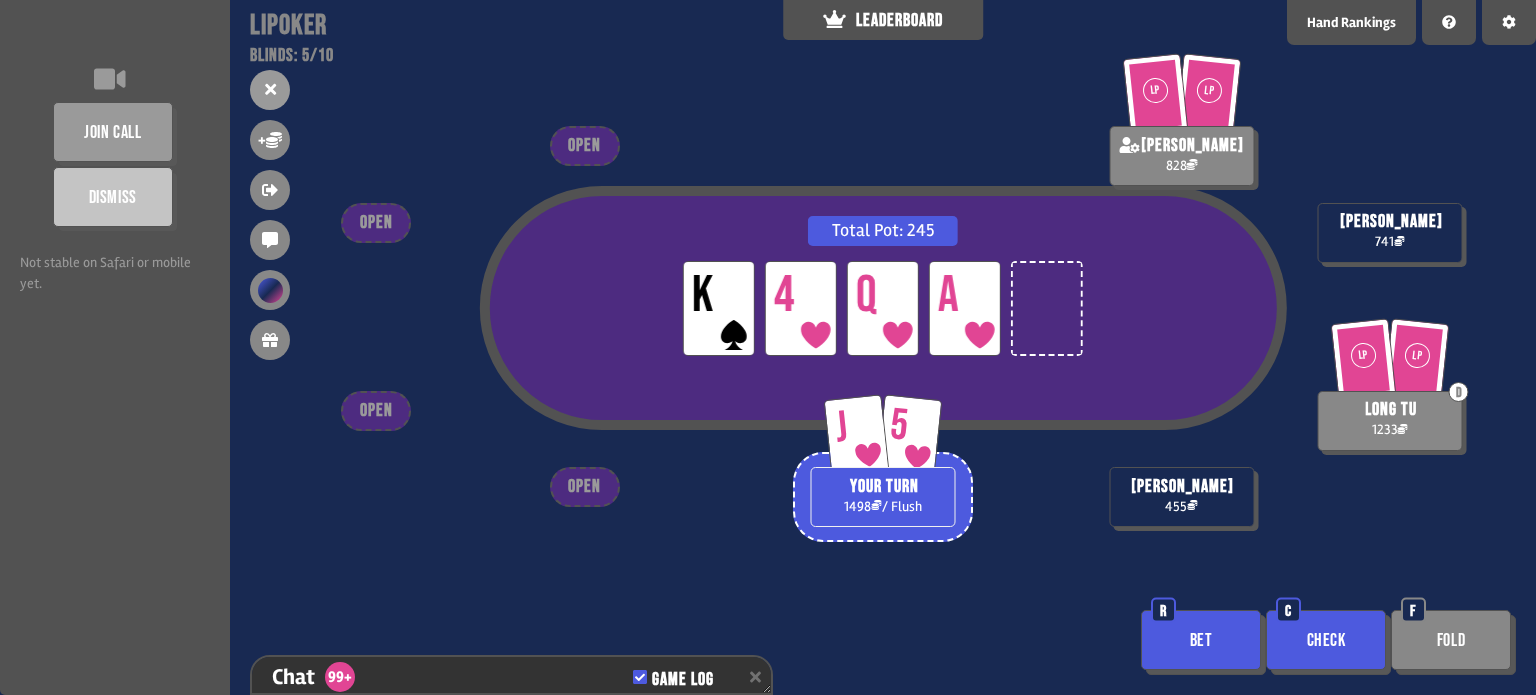 click on "Check" at bounding box center [1326, 640] 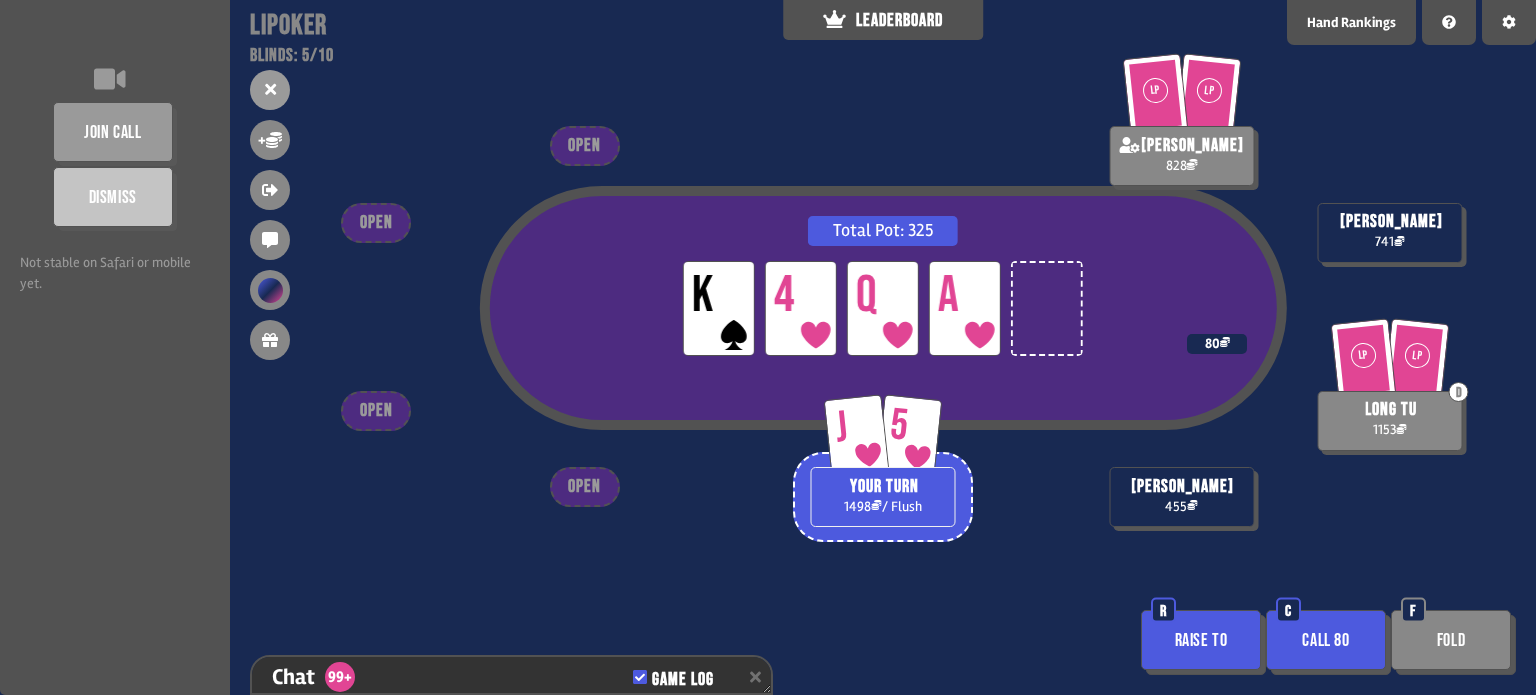 click on "Call 80" at bounding box center [1326, 640] 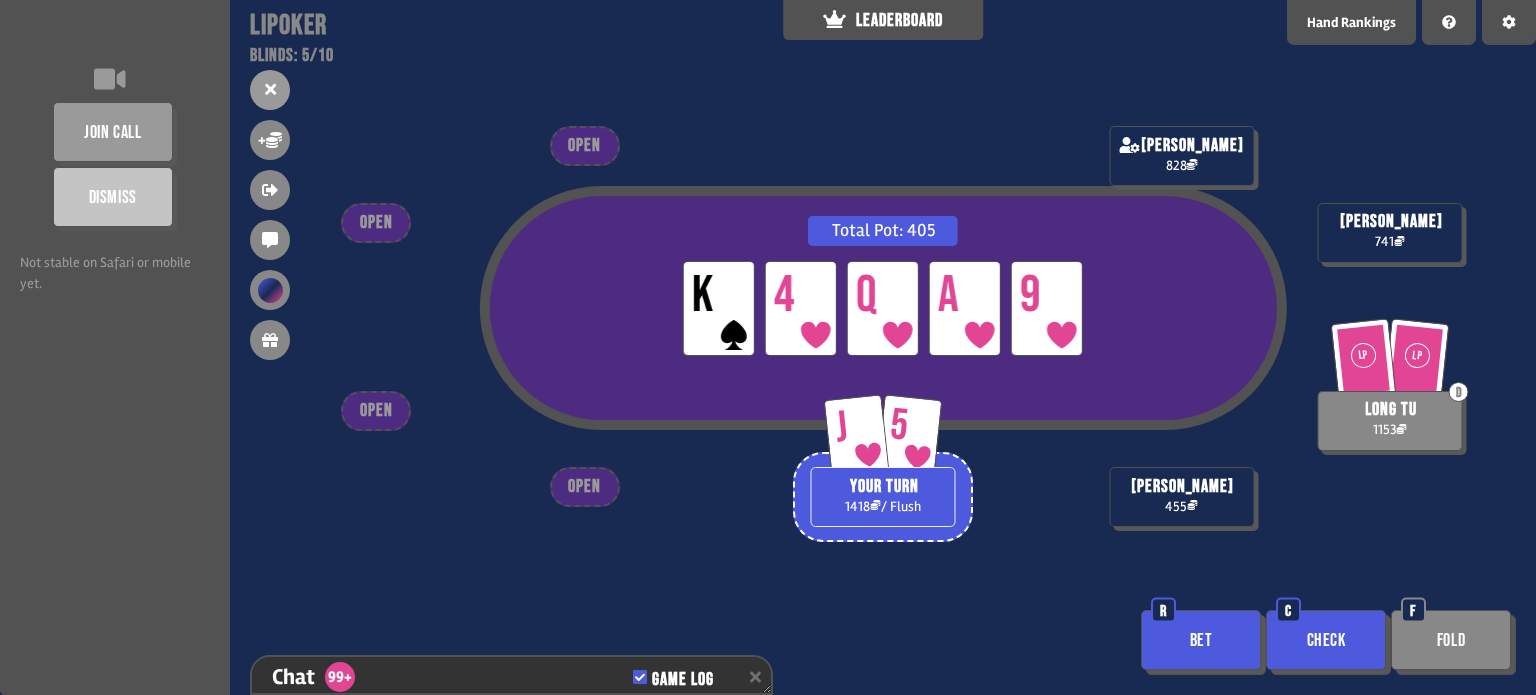 click on "Check" at bounding box center [1326, 640] 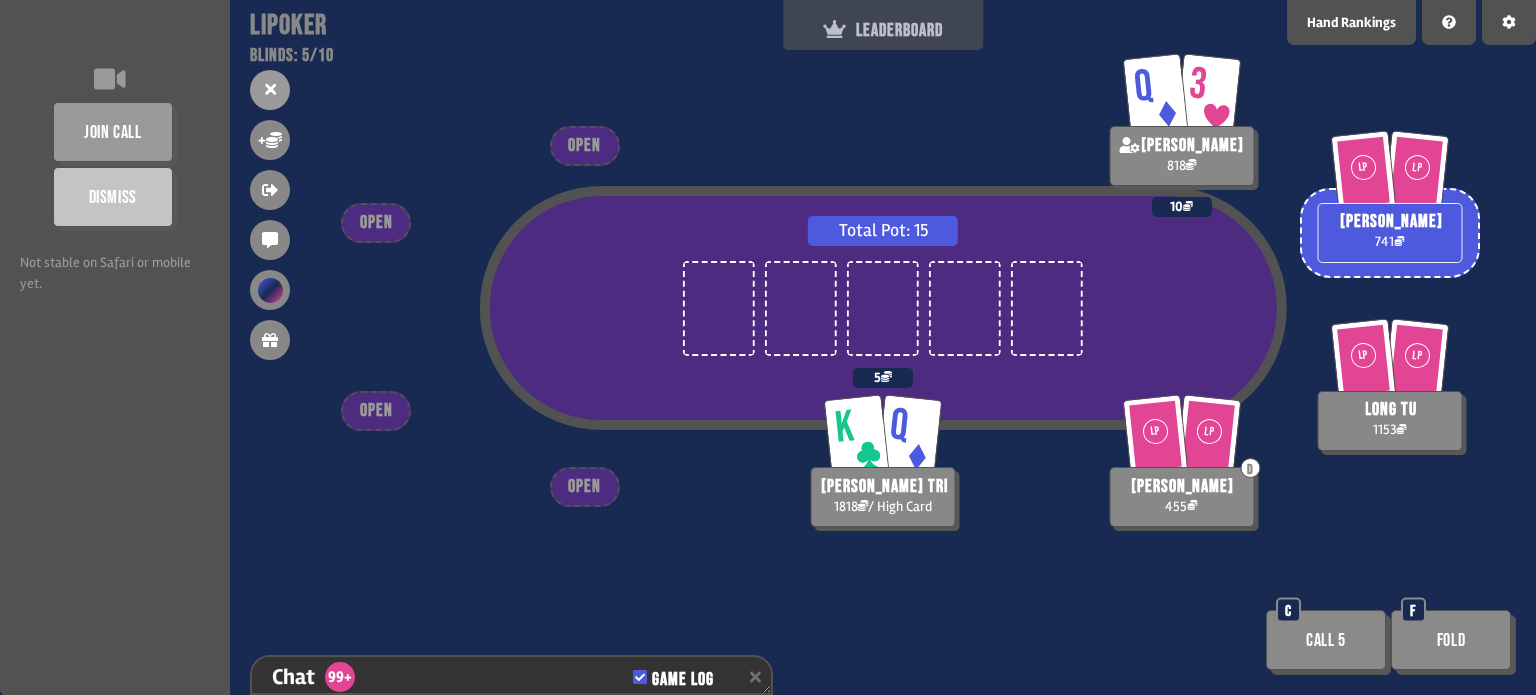 click 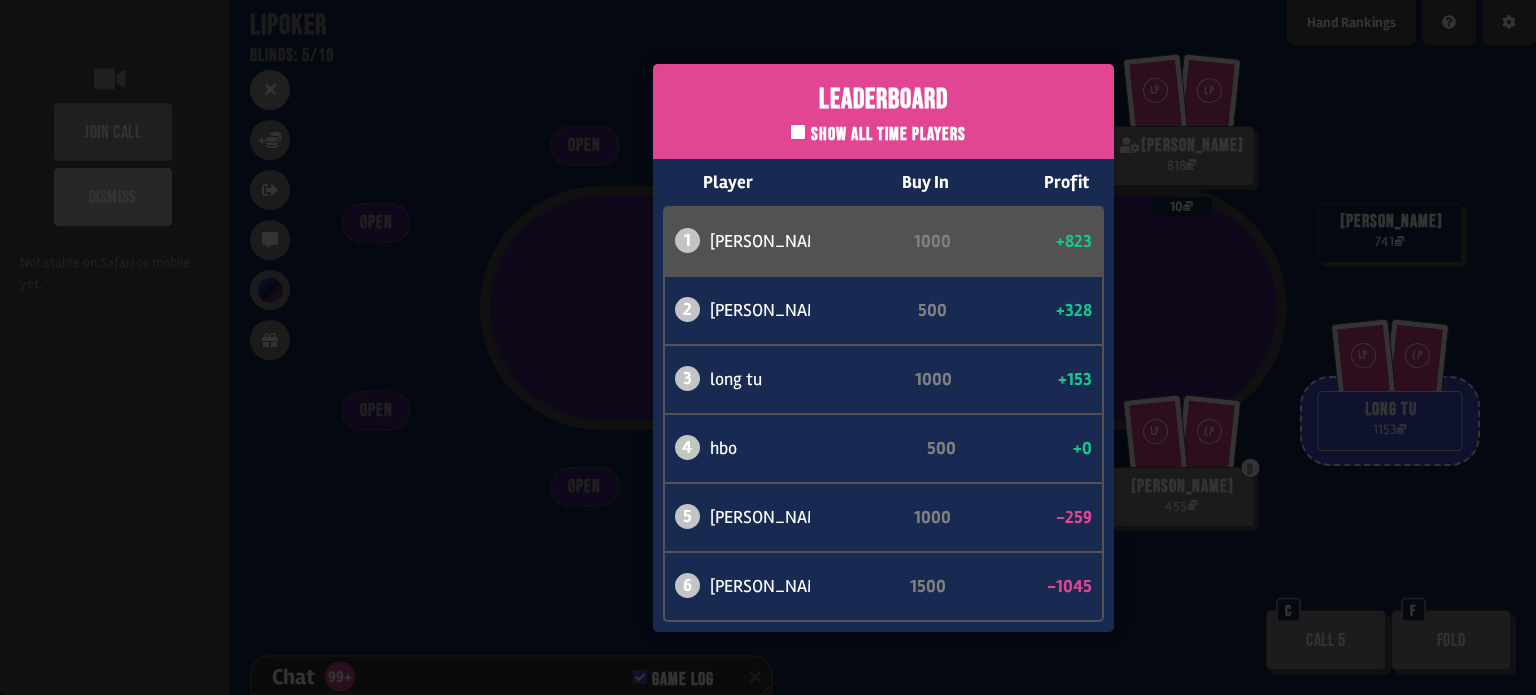 click on "Leaderboard   Show all time players Player Buy In Profit 1 [PERSON_NAME] trì 1000 +823 2 [PERSON_NAME] 500 +328 3 long tu 1000 +153 4 hbo 500 +0 5 [PERSON_NAME] 1000 -259 6 [PERSON_NAME] 1500 -1045" at bounding box center (883, 347) 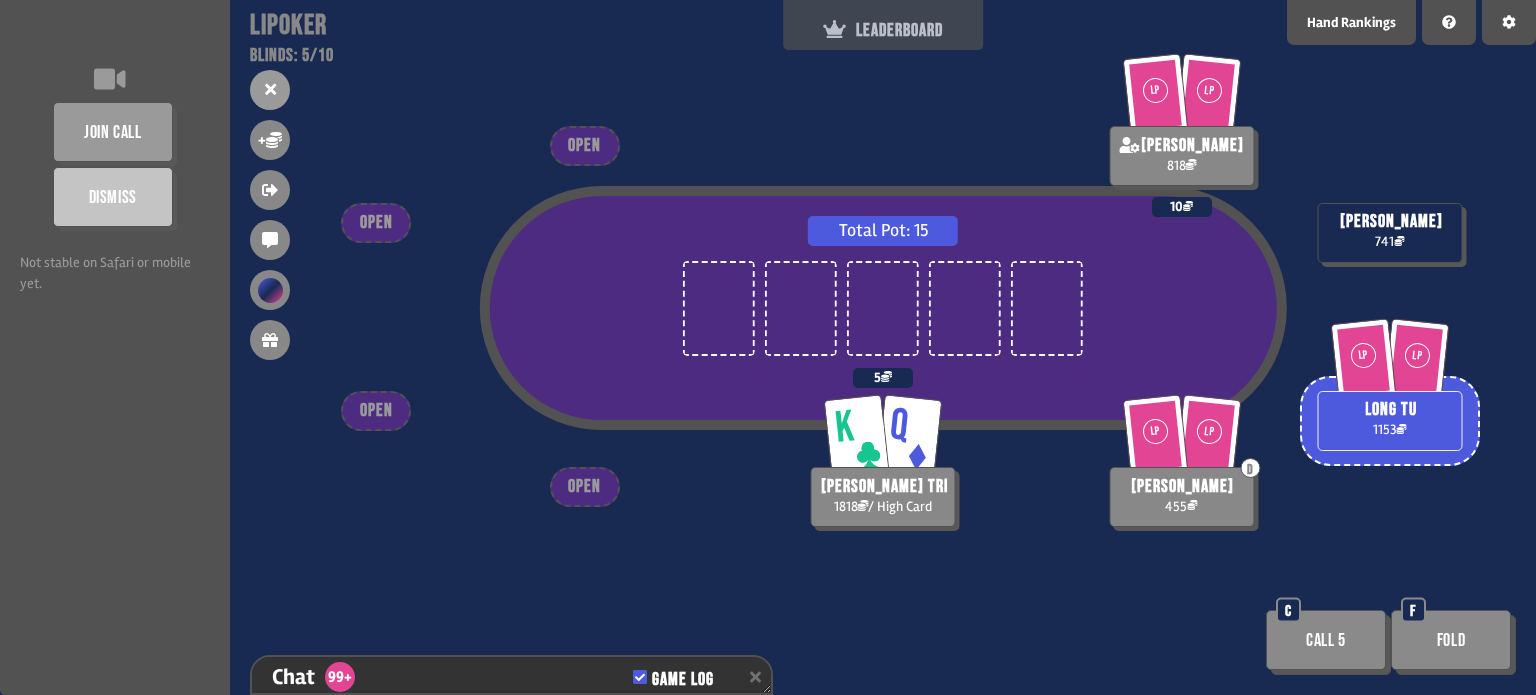 click on "LEADERBOARD" at bounding box center (883, 30) 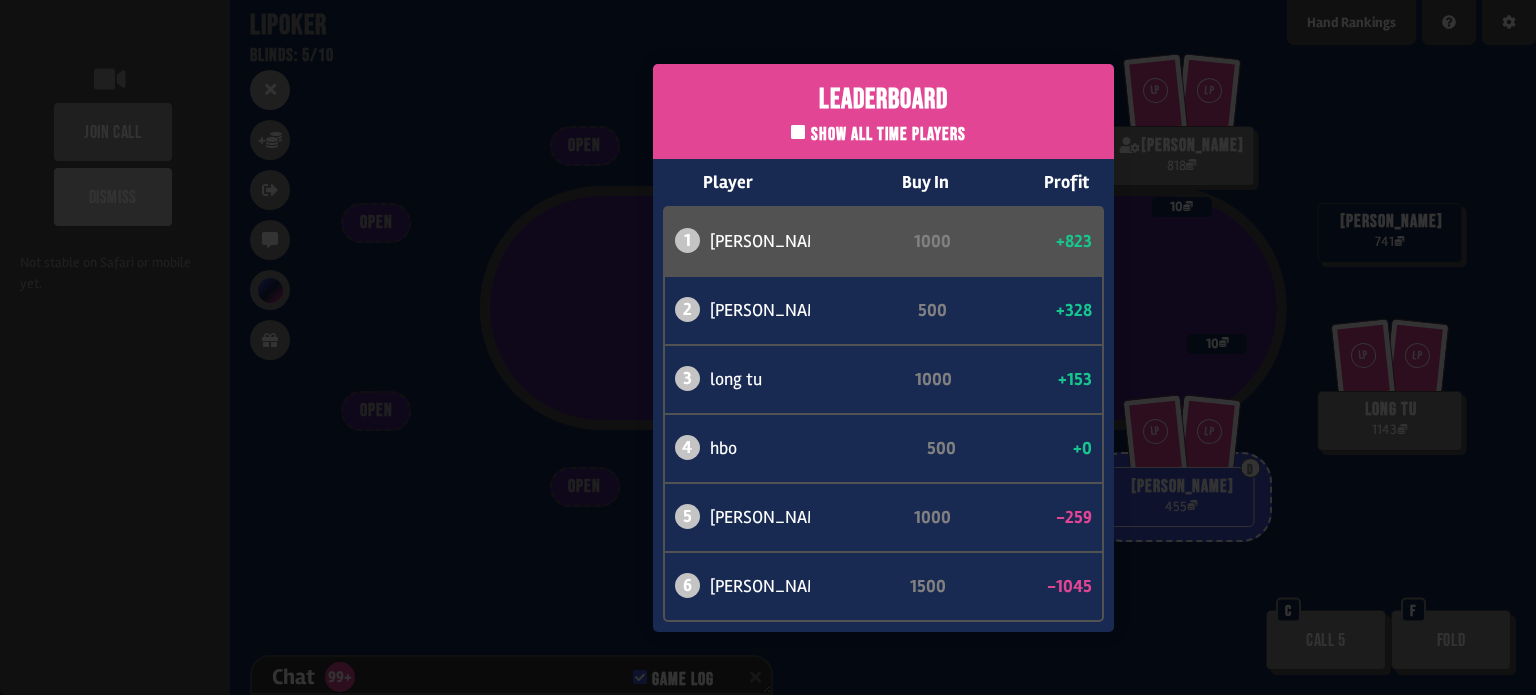 click on "Leaderboard   Show all time players Player Buy In Profit 1 [PERSON_NAME] trì 1000 +823 2 [PERSON_NAME] 500 +328 3 long tu 1000 +153 4 hbo 500 +0 5 [PERSON_NAME] 1000 -259 6 [PERSON_NAME] 1500 -1045" at bounding box center [883, 347] 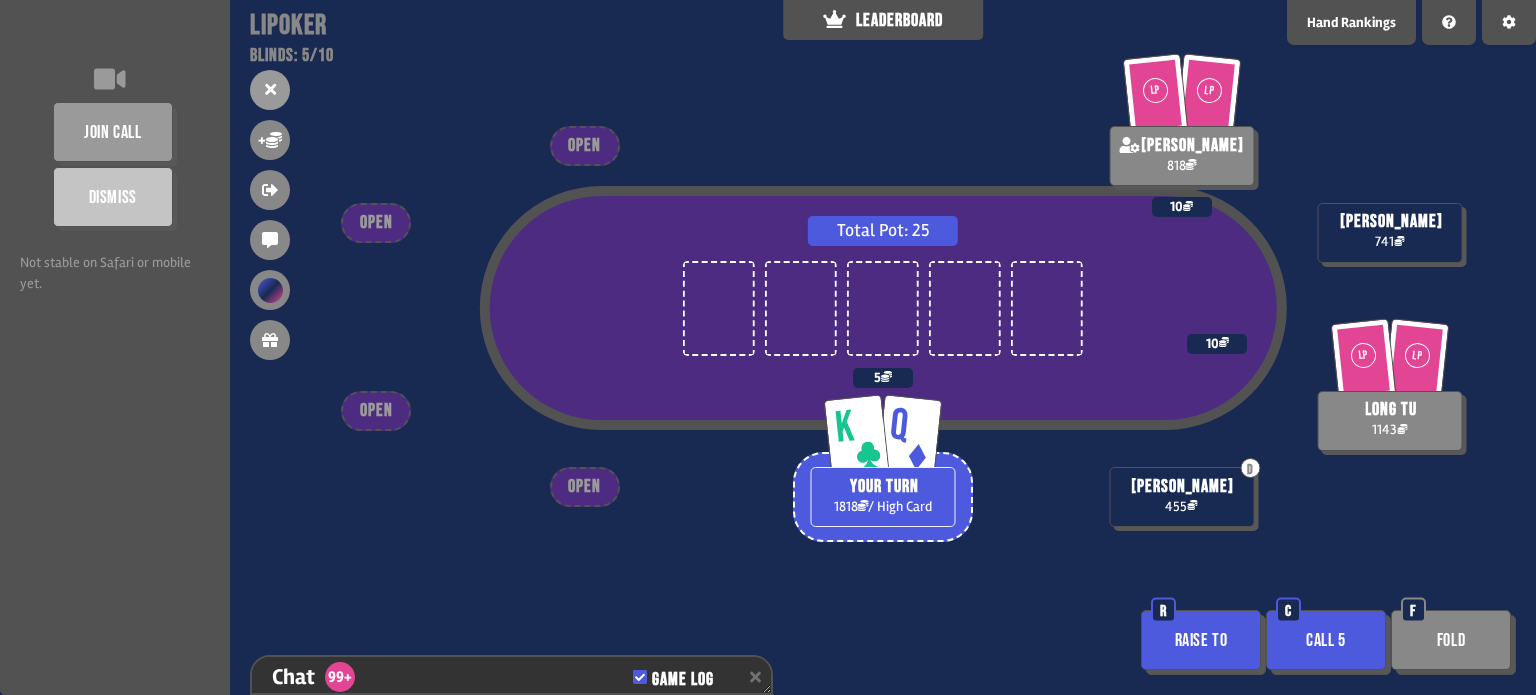 click on "Raise to" at bounding box center [1201, 640] 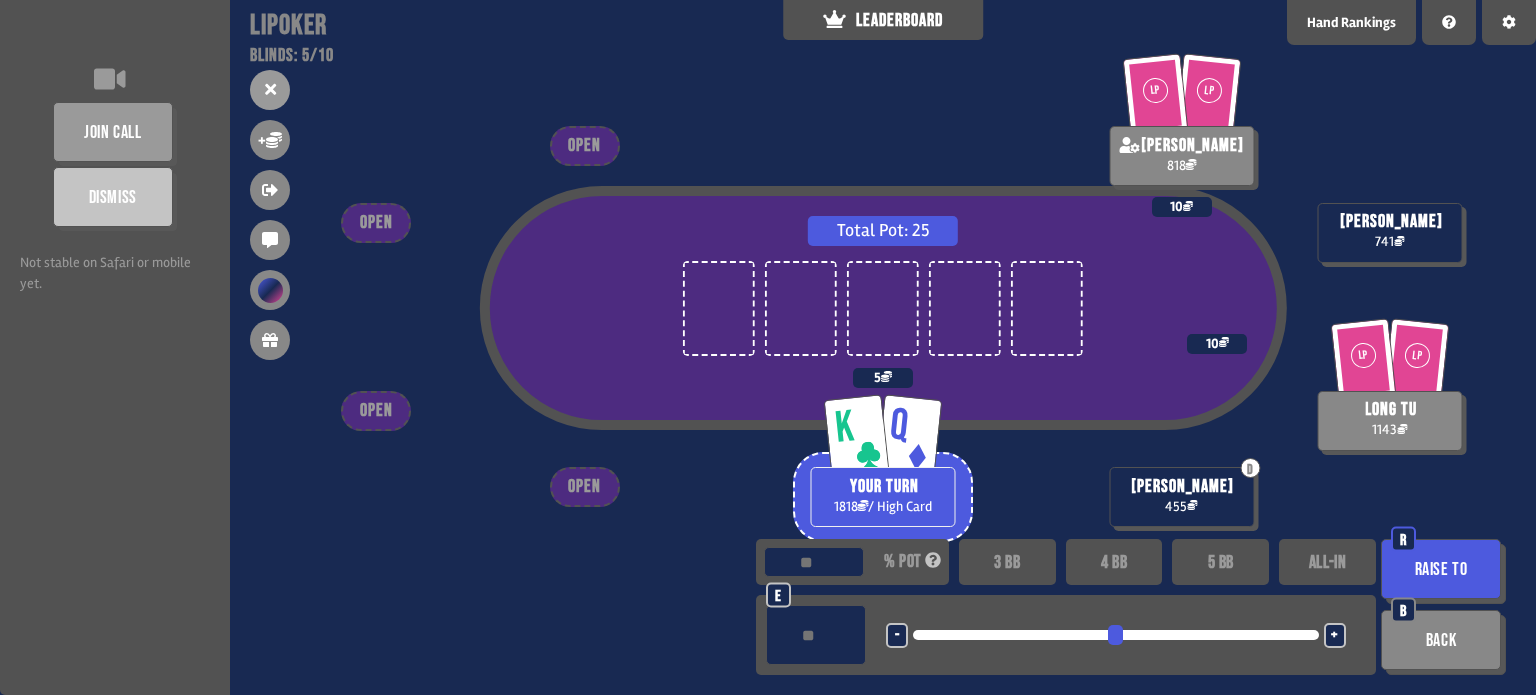 click on "4 BB" at bounding box center [1114, 562] 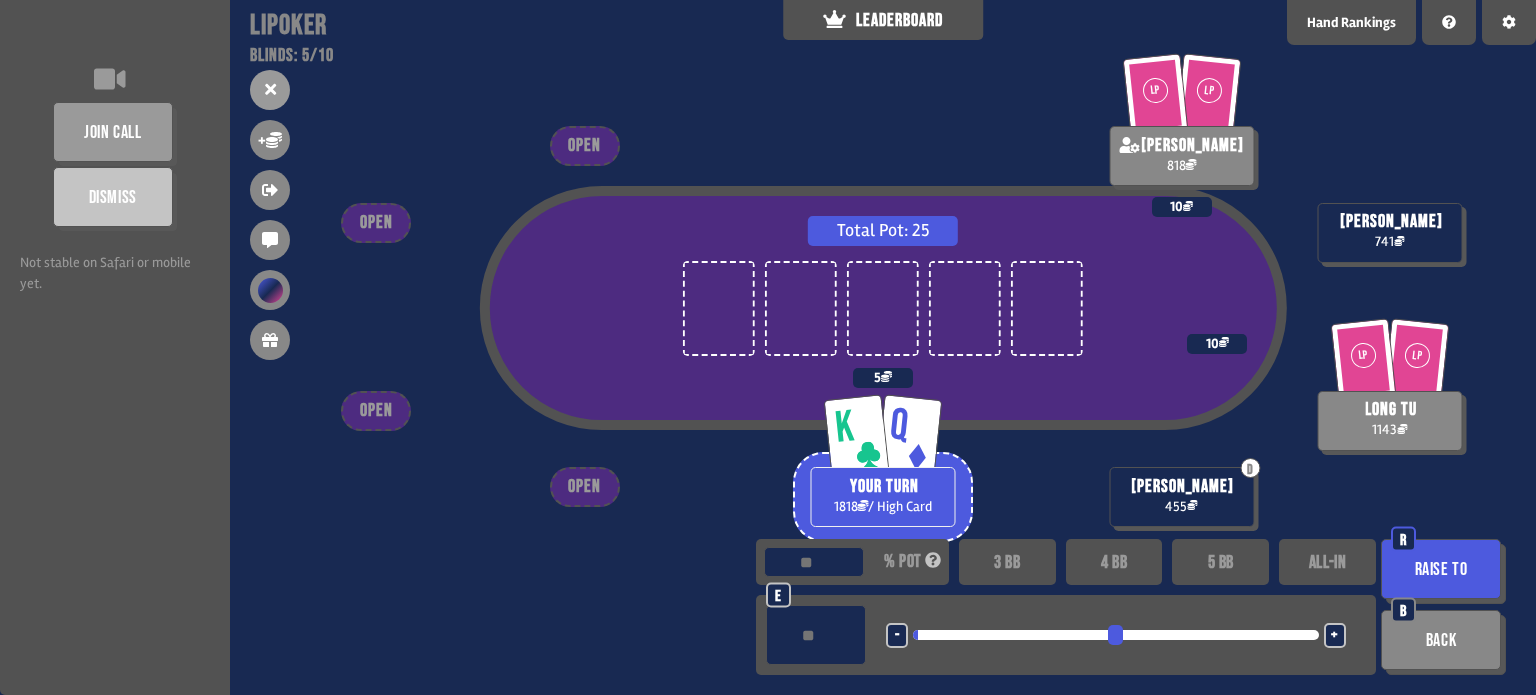 type on "***" 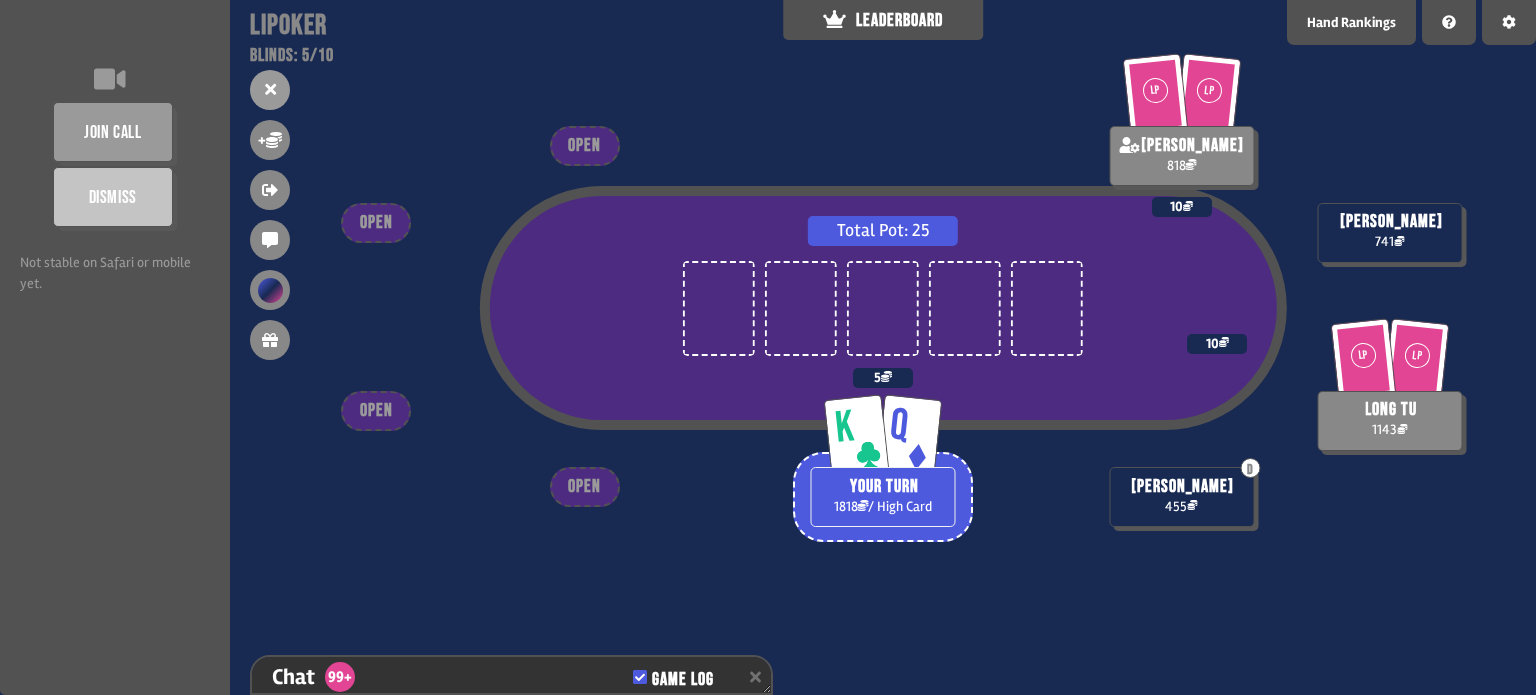scroll, scrollTop: 20428, scrollLeft: 0, axis: vertical 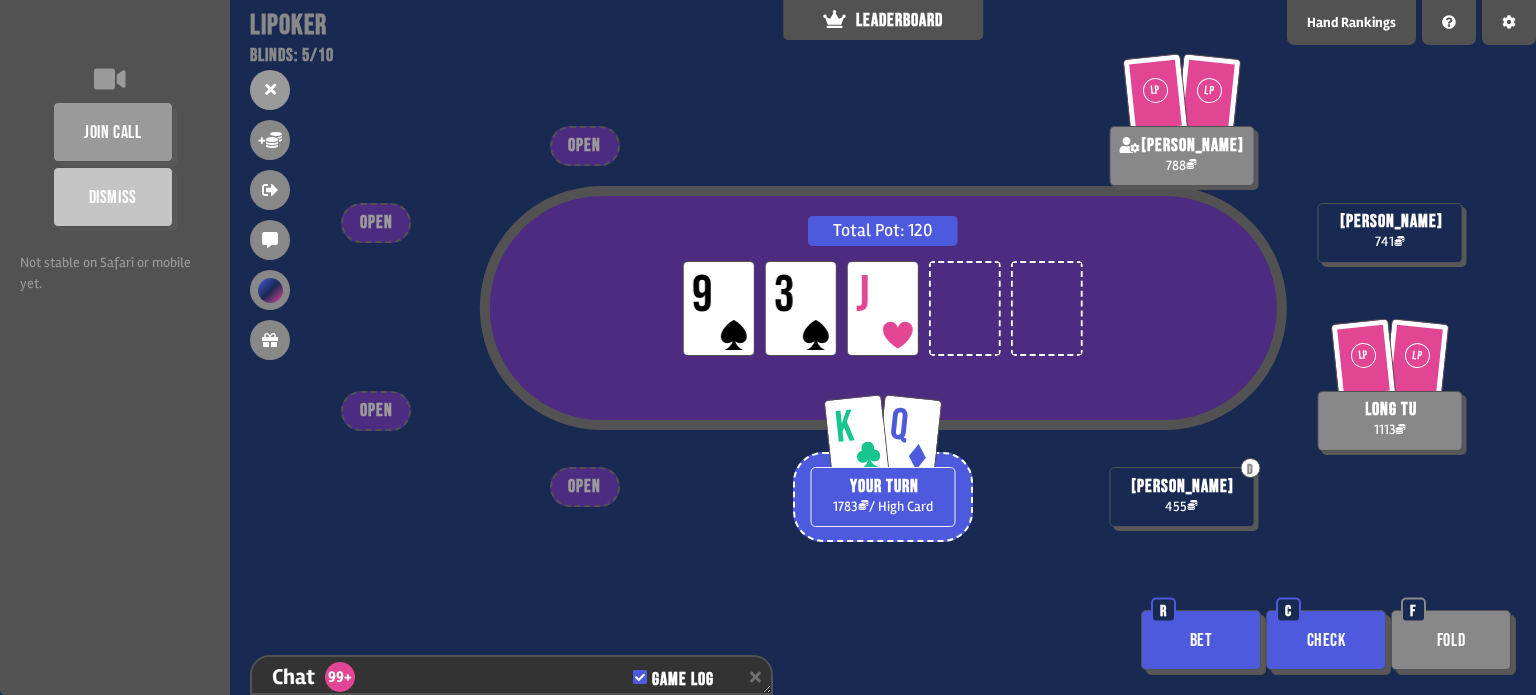 click on "Bet" at bounding box center [1201, 640] 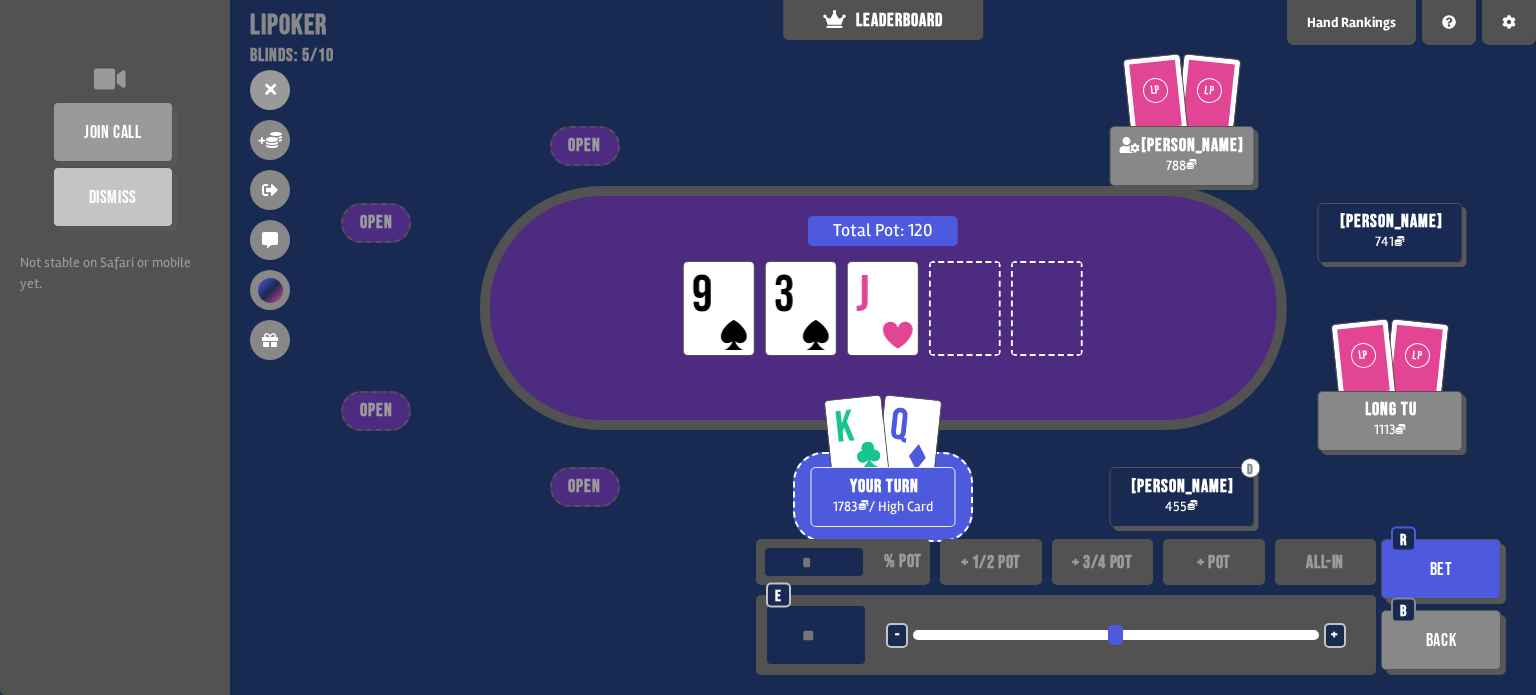 click on "+ 1/2 pot" at bounding box center (991, 562) 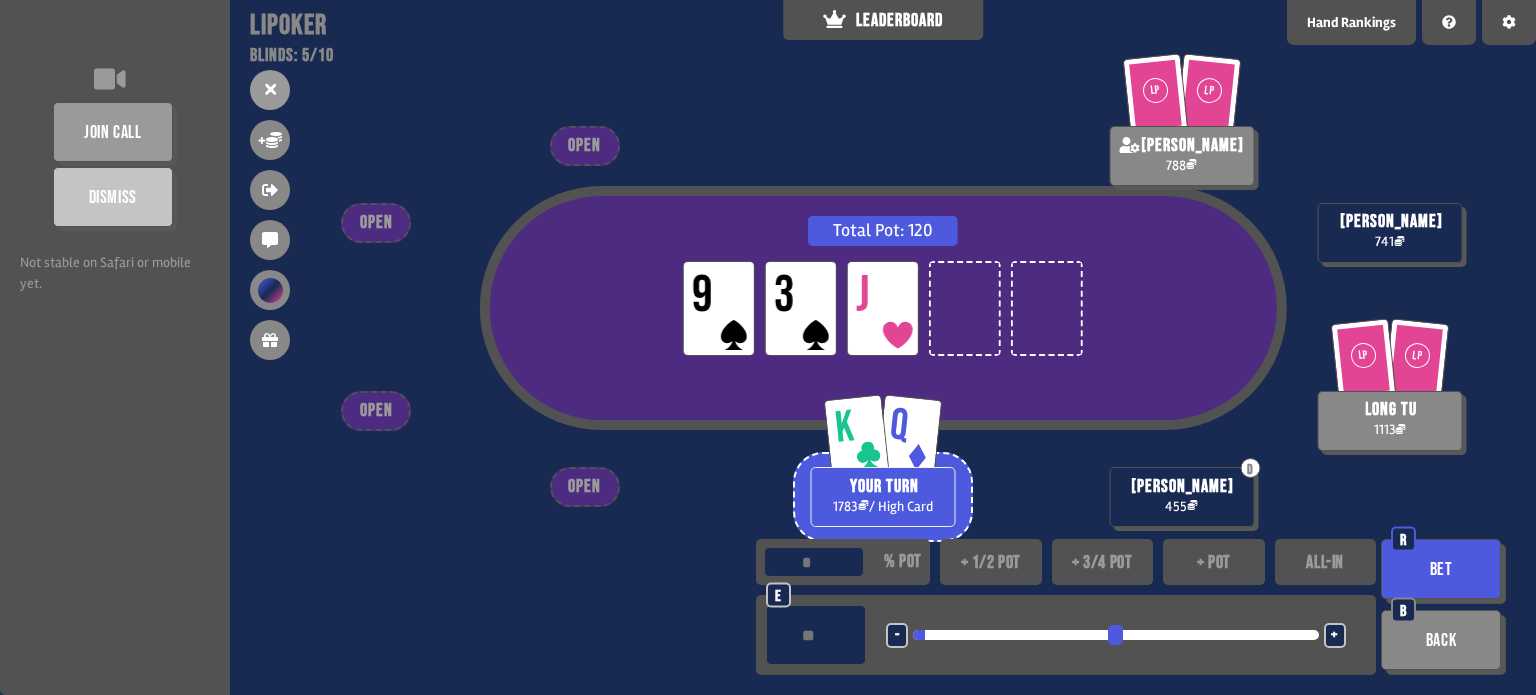 click on "Bet" at bounding box center [1441, 569] 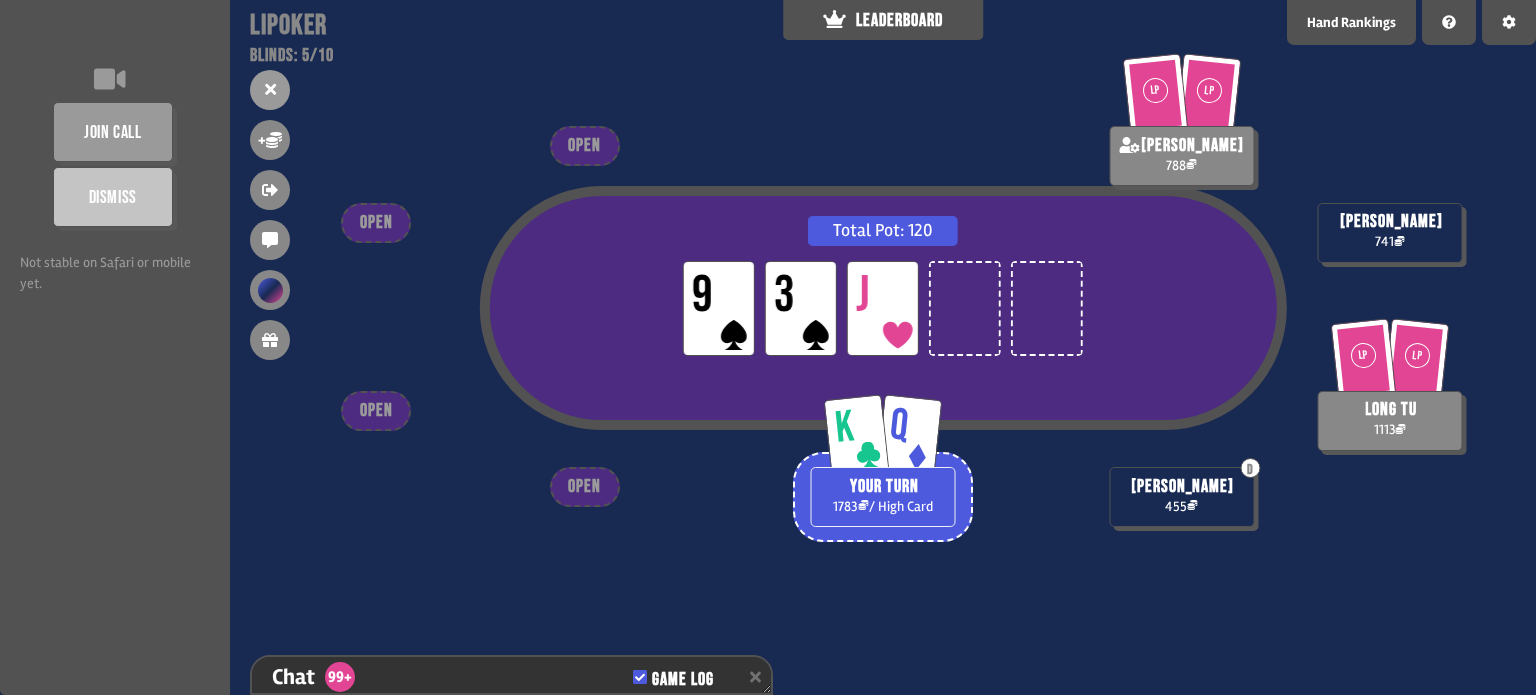 scroll, scrollTop: 20544, scrollLeft: 0, axis: vertical 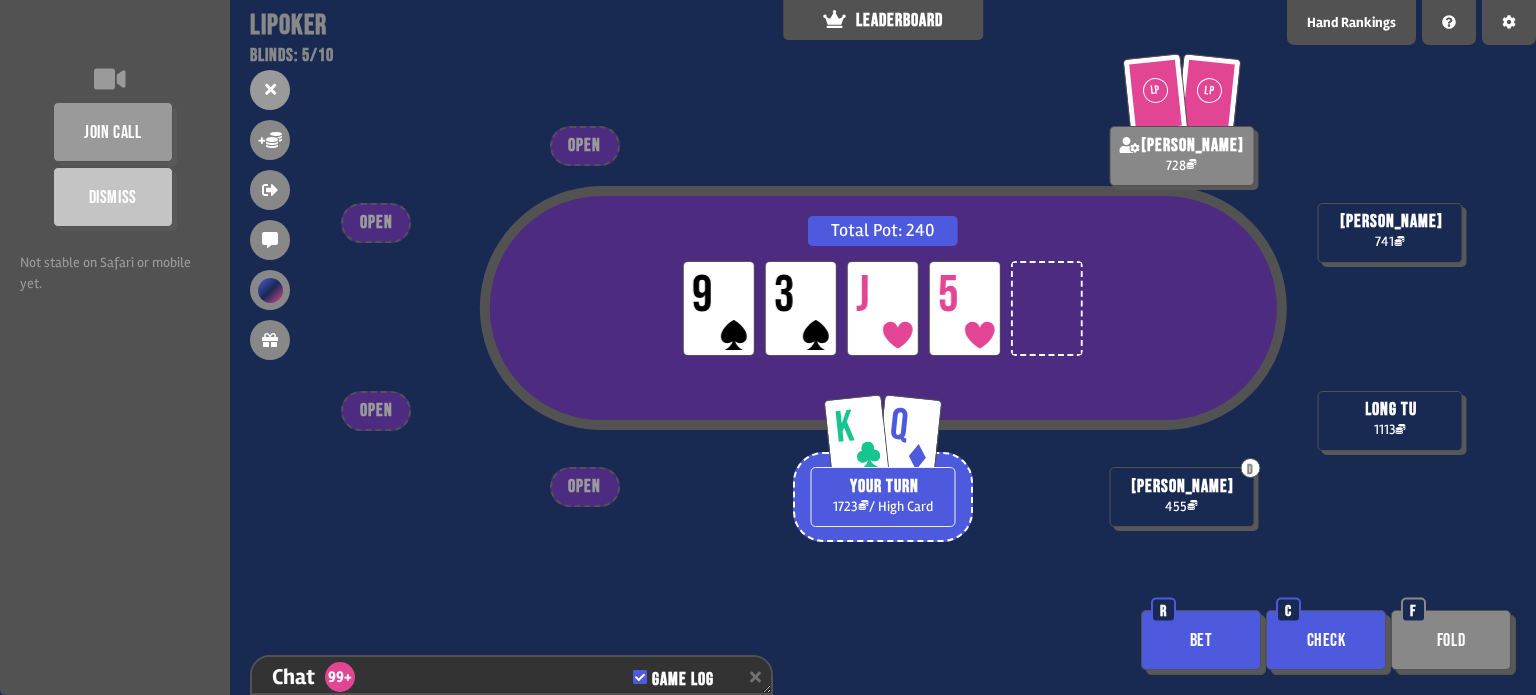click on "Check" at bounding box center [1326, 640] 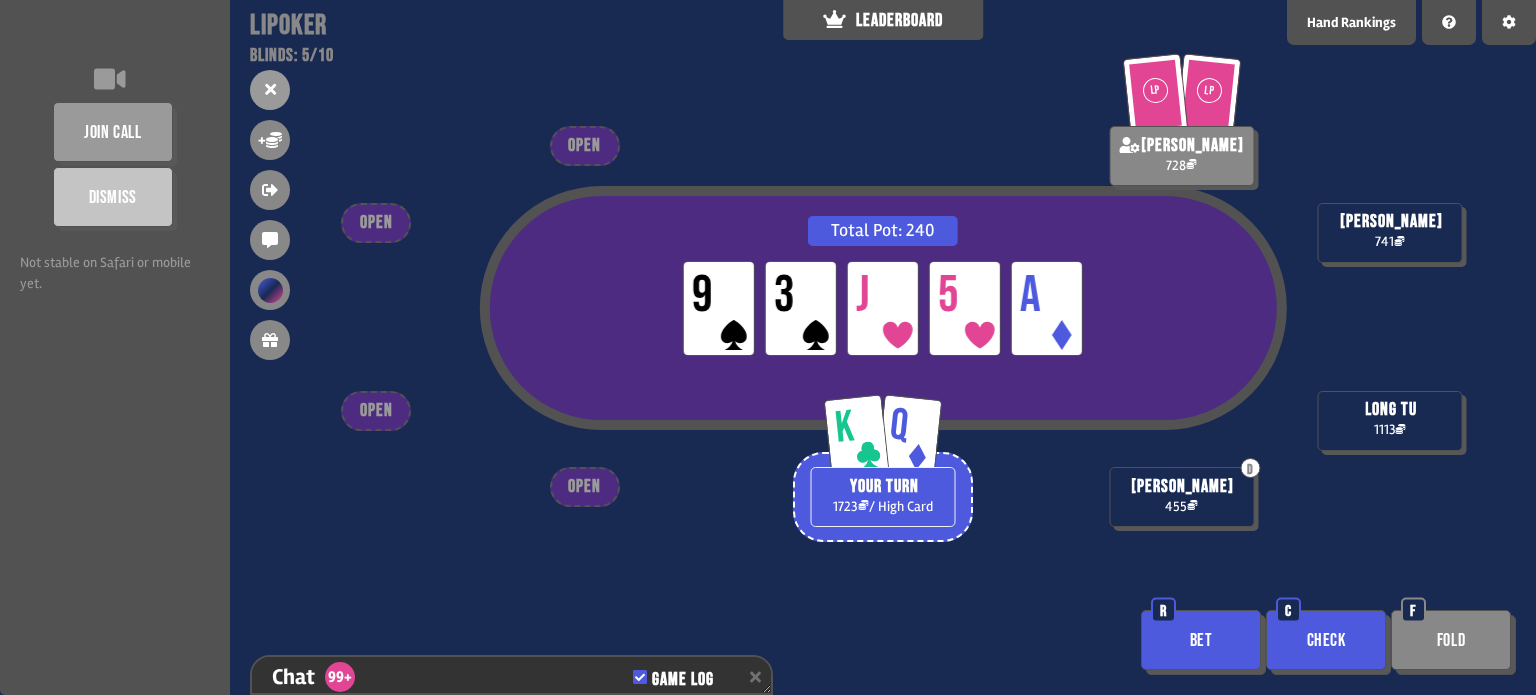 click on "Check" at bounding box center [1326, 640] 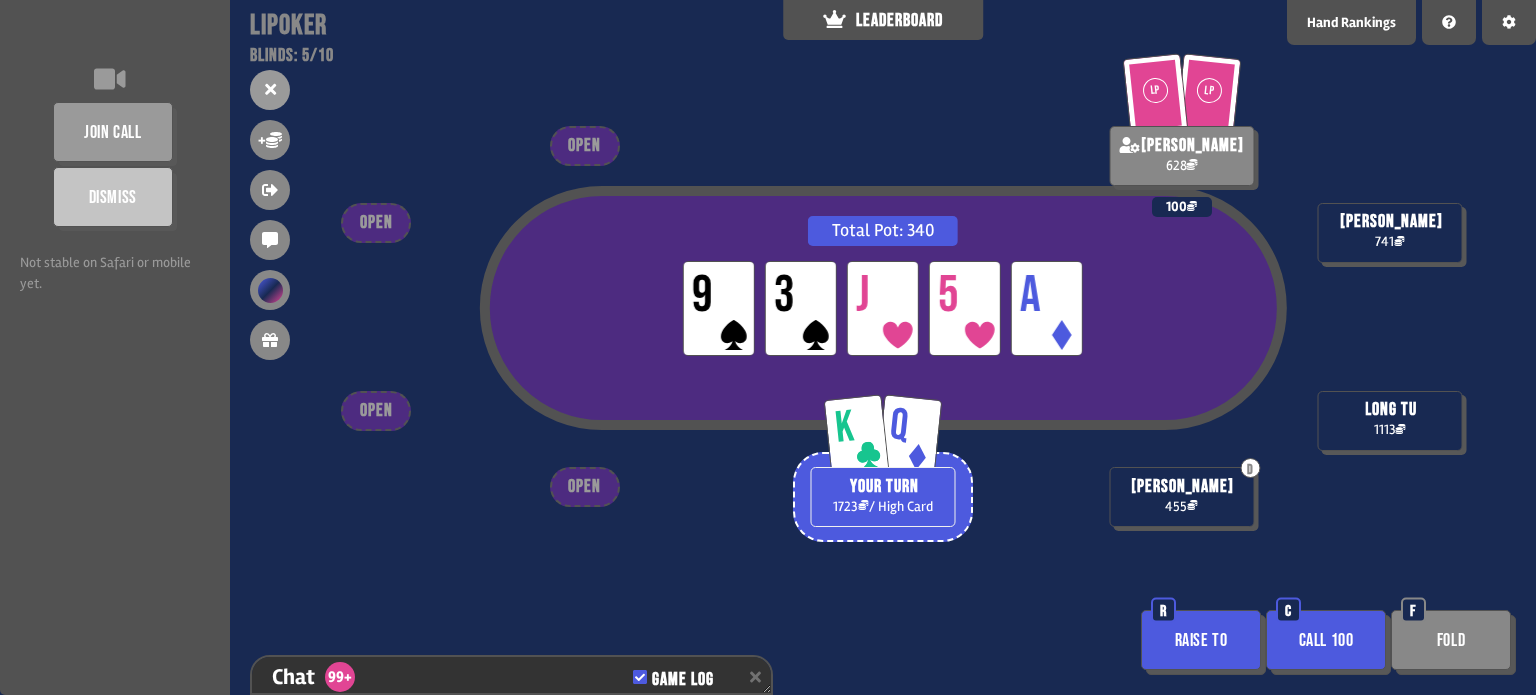 click on "Fold" at bounding box center (1451, 640) 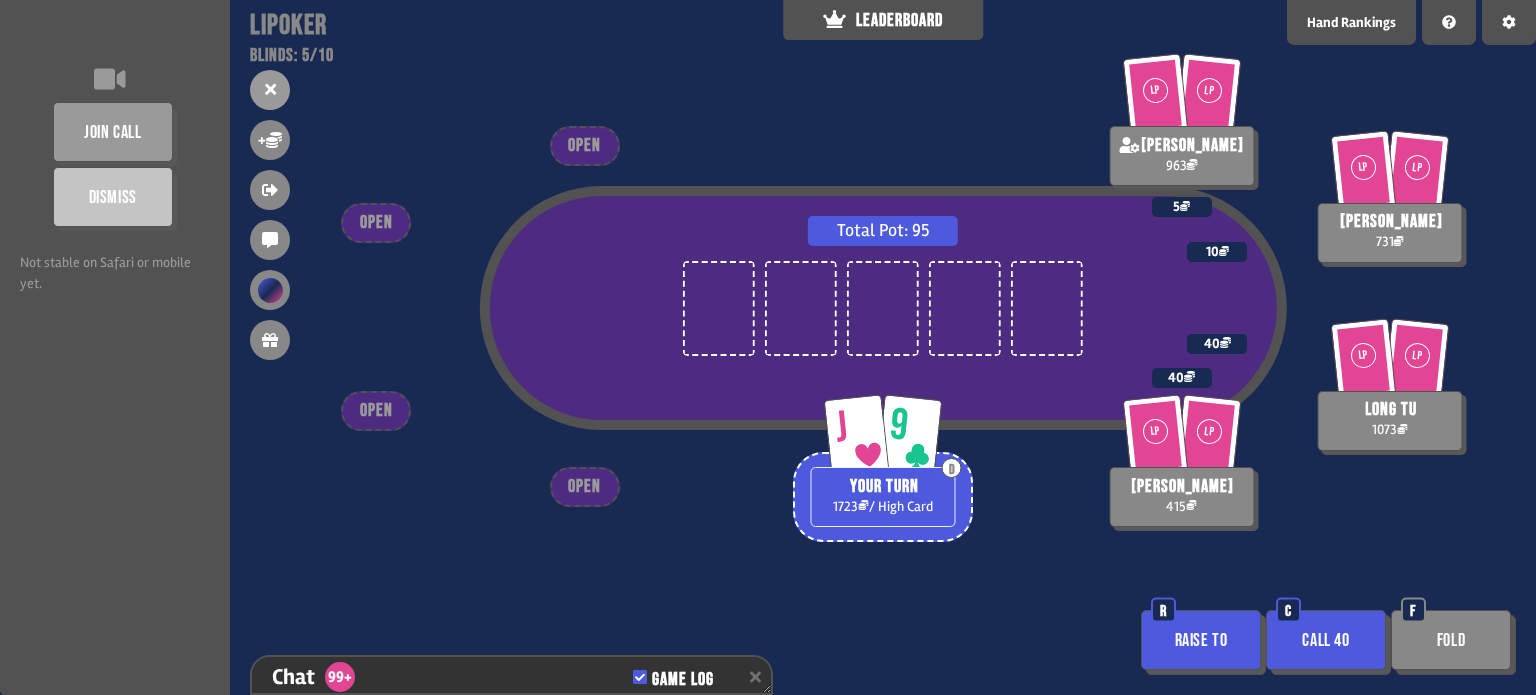 click on "Call 40" at bounding box center (1326, 640) 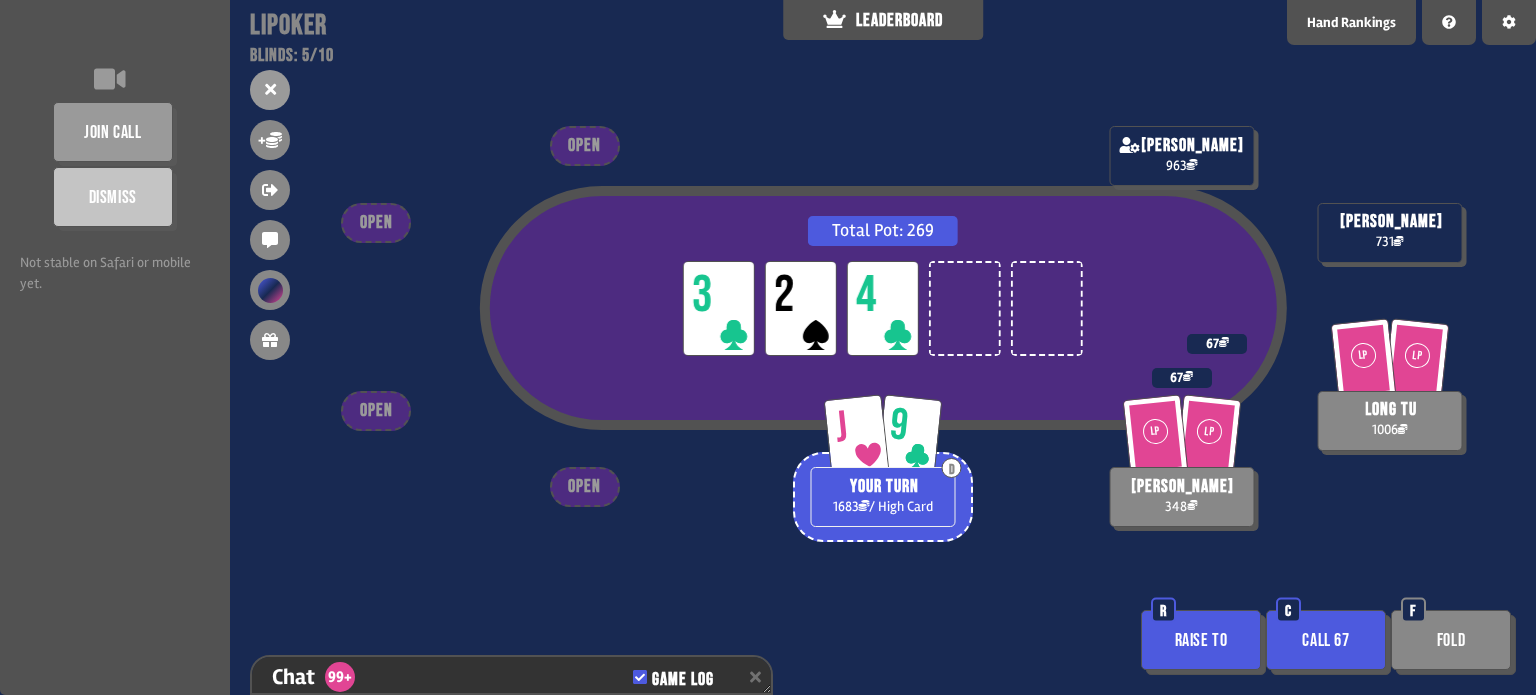 click on "Fold" at bounding box center [1451, 640] 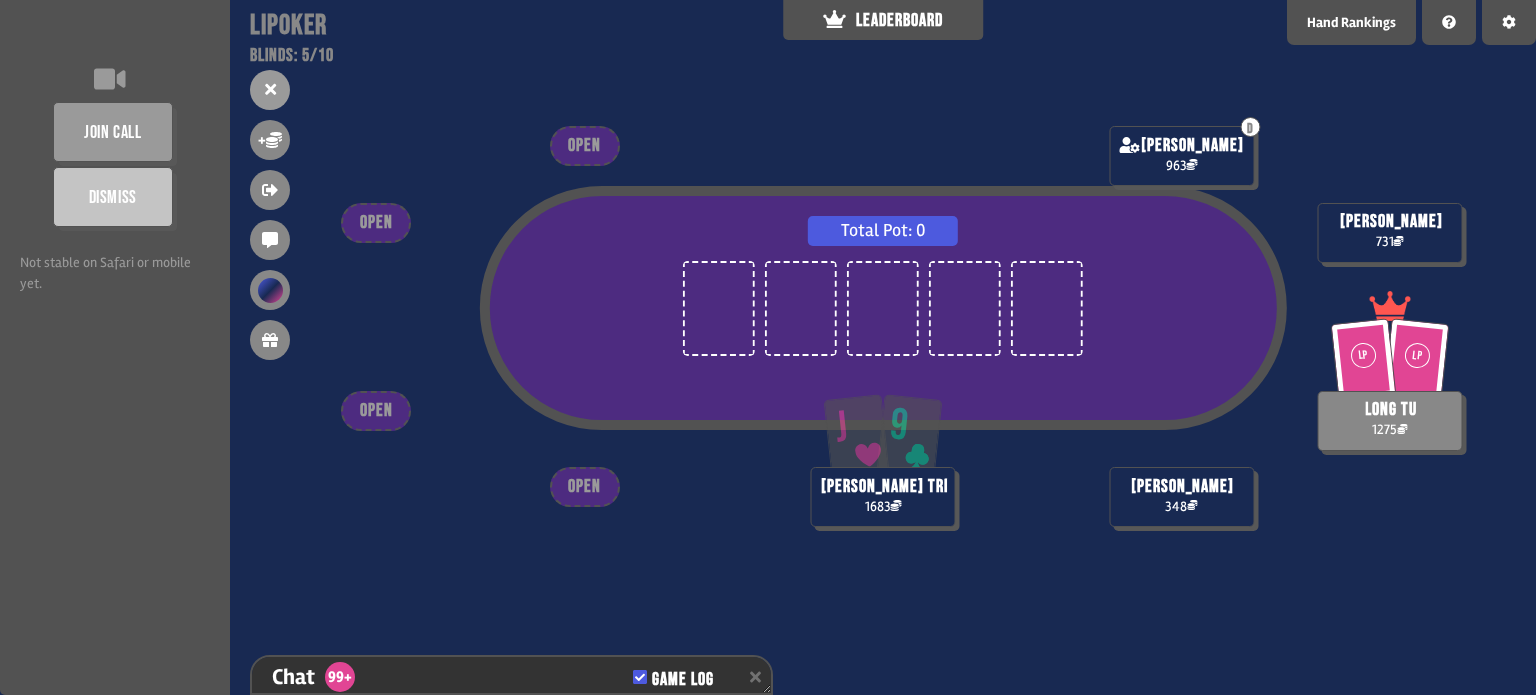 scroll, scrollTop: 98, scrollLeft: 0, axis: vertical 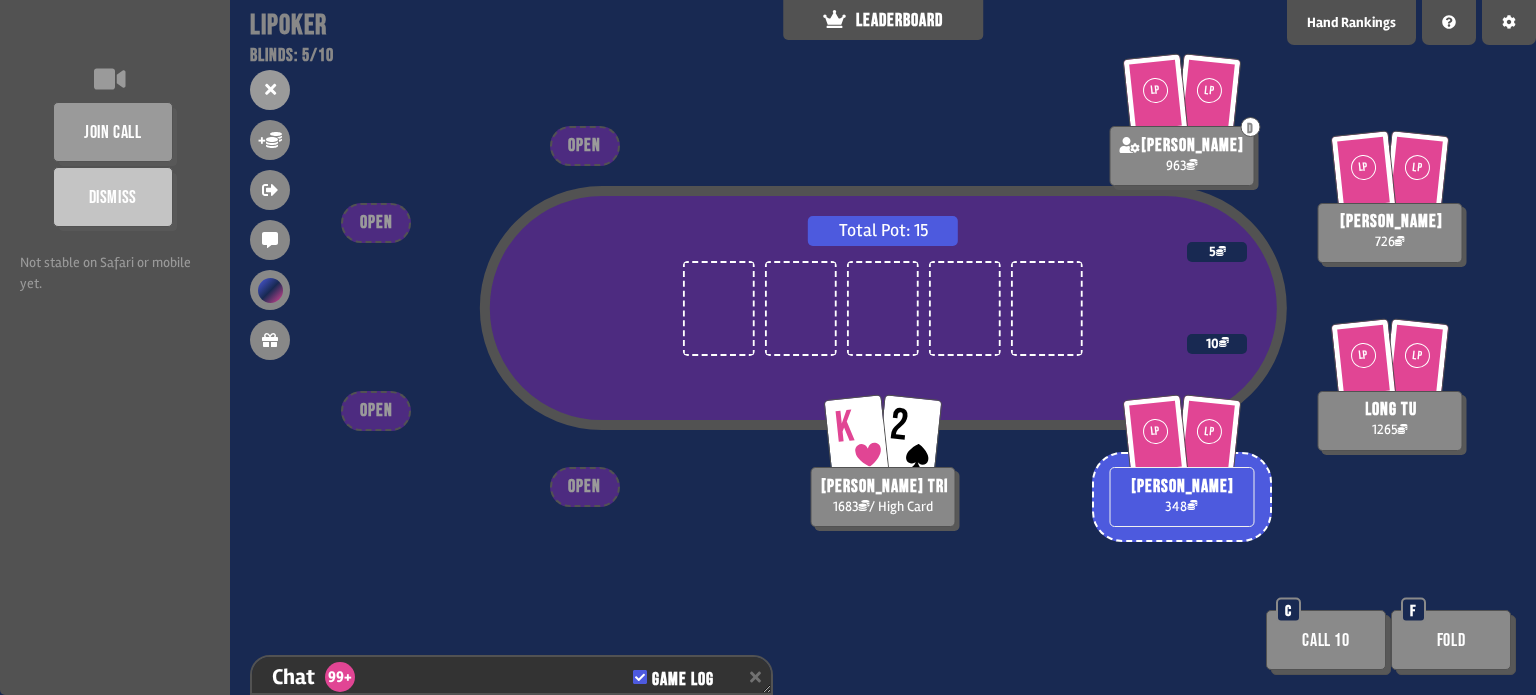 click on "Fold" at bounding box center [1451, 640] 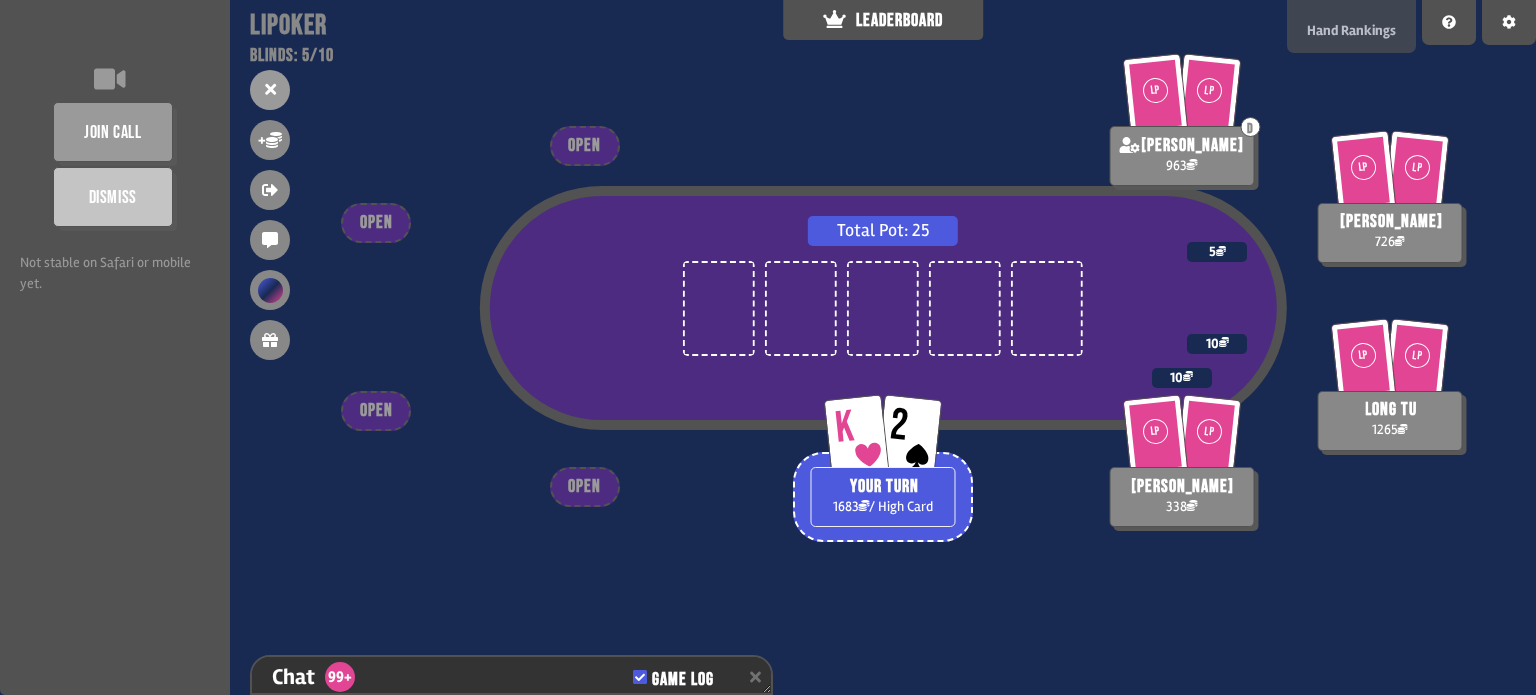 scroll, scrollTop: 100, scrollLeft: 0, axis: vertical 